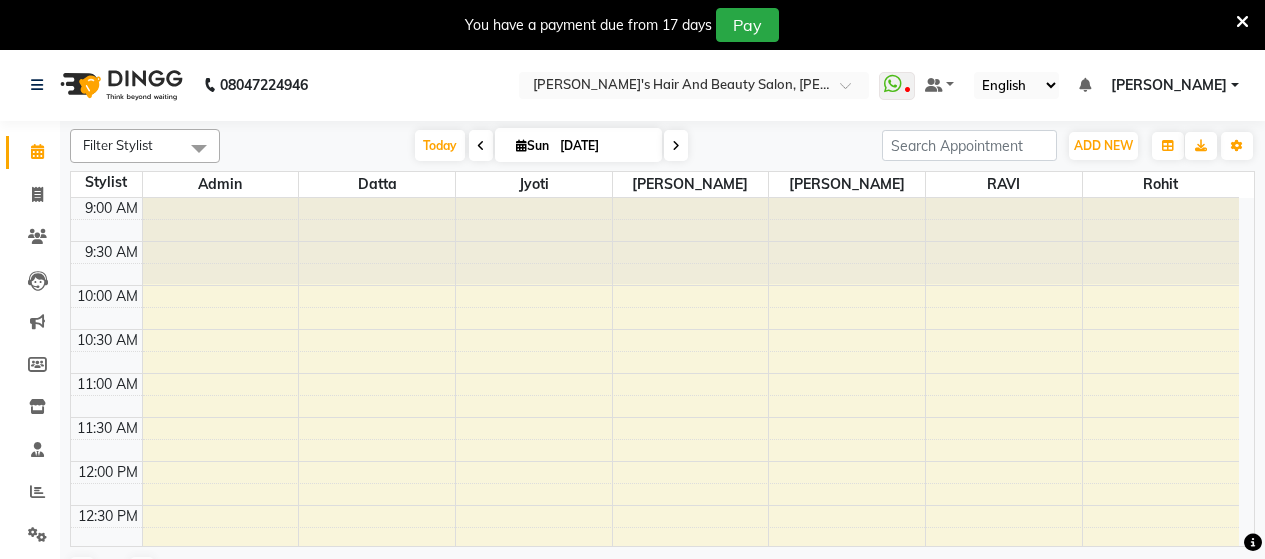scroll, scrollTop: 0, scrollLeft: 0, axis: both 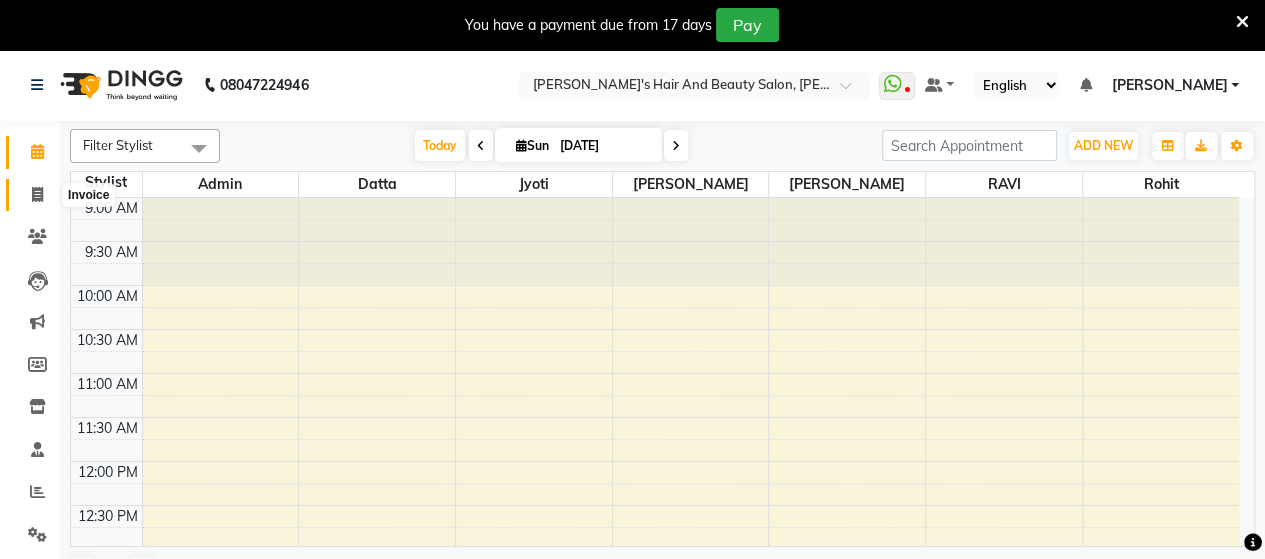 click 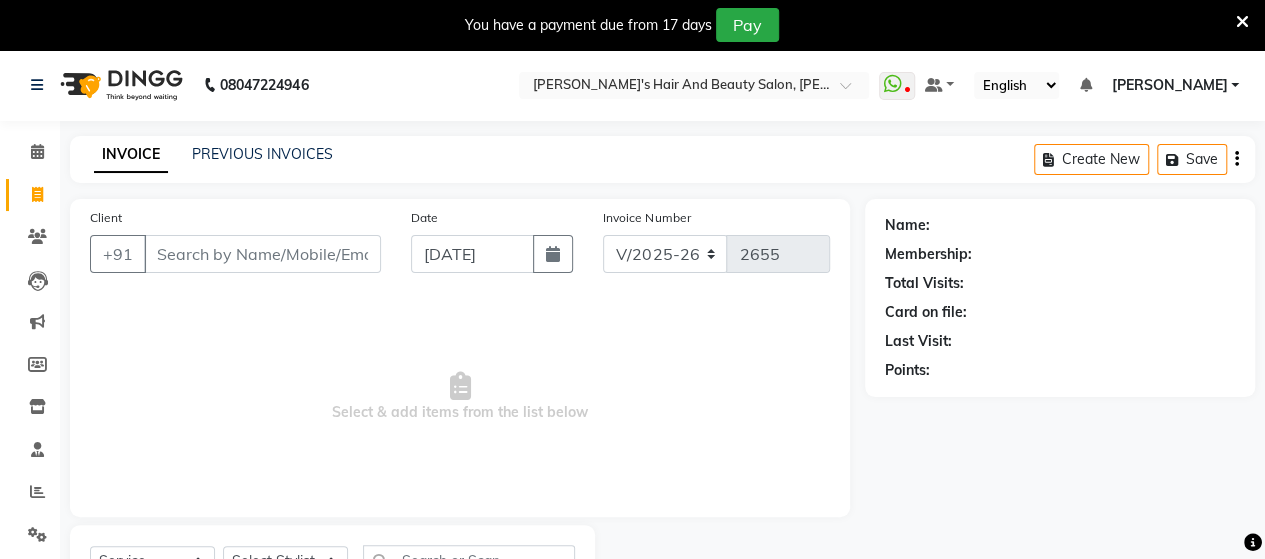 click on "Client" at bounding box center (262, 254) 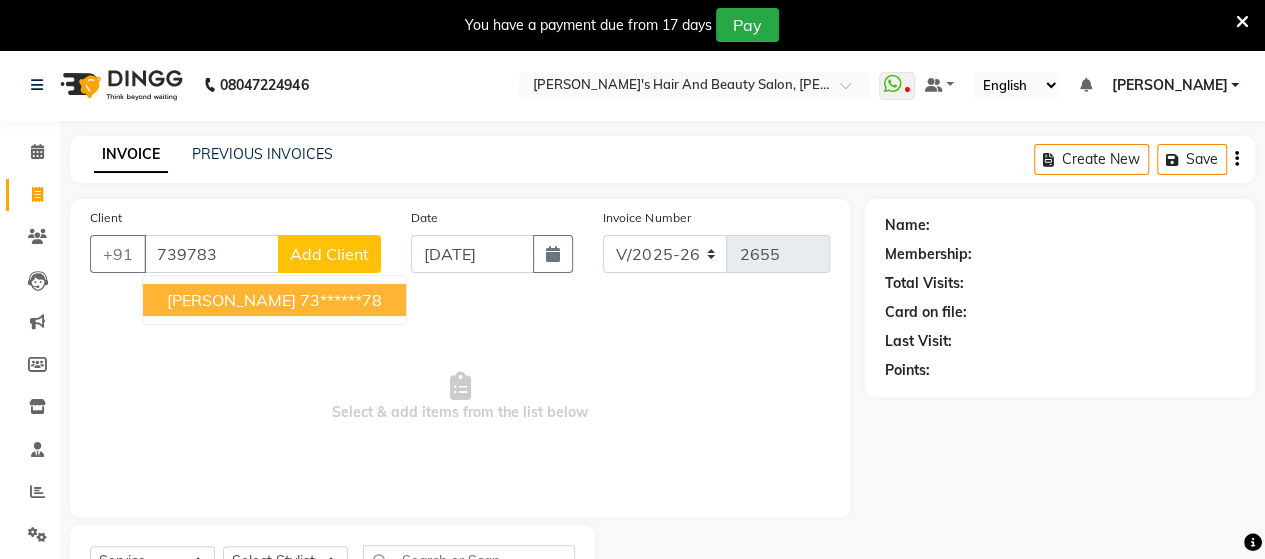 click on "[PERSON_NAME]" at bounding box center (231, 300) 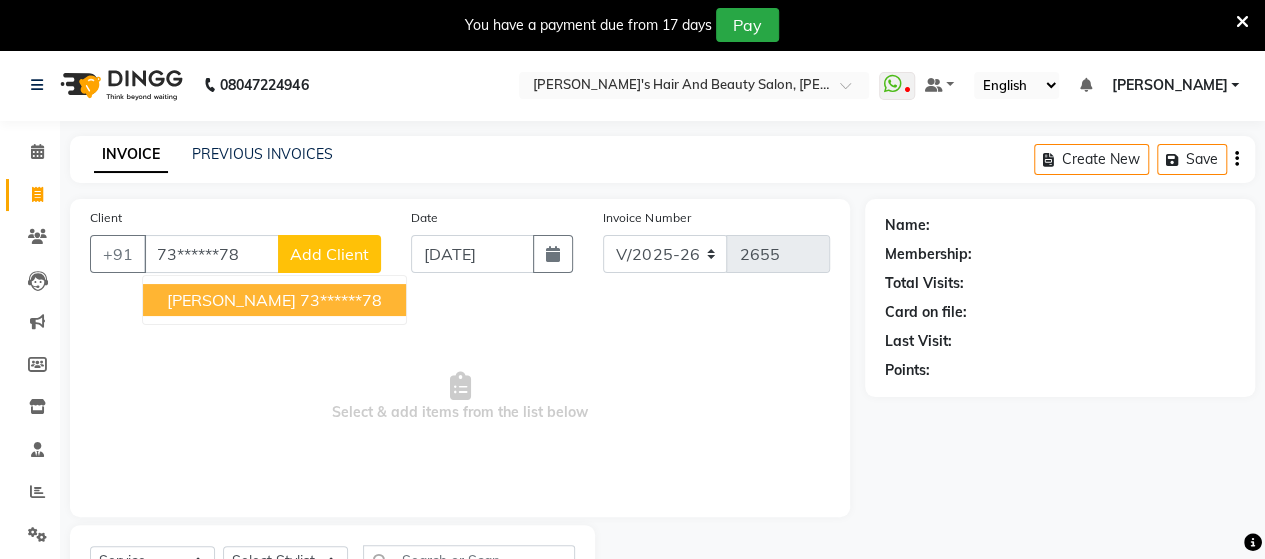 type on "73******78" 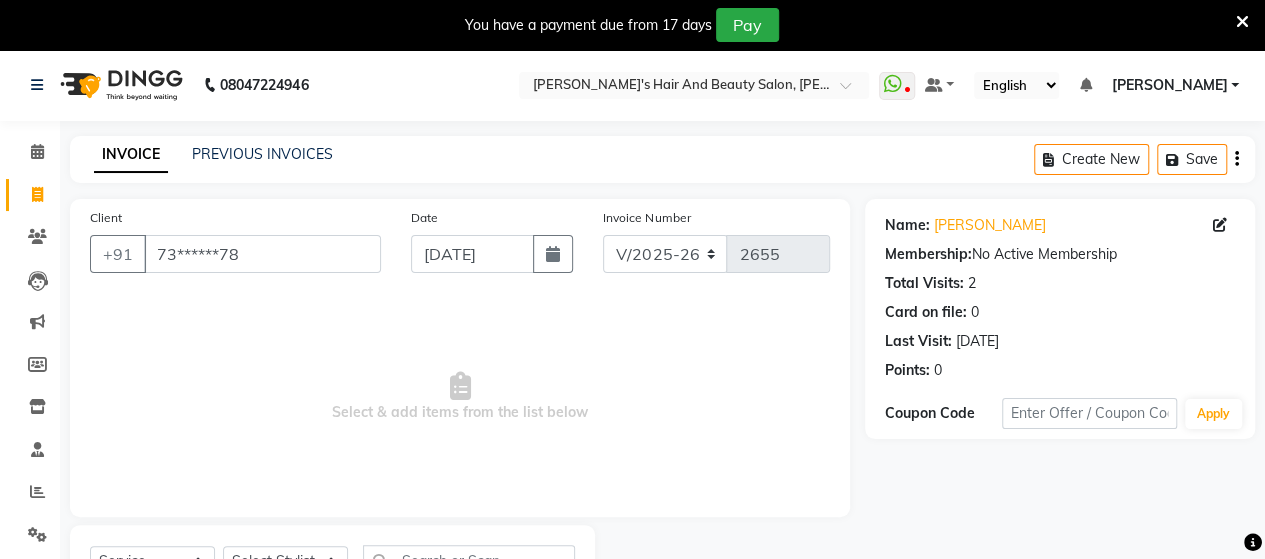scroll, scrollTop: 90, scrollLeft: 0, axis: vertical 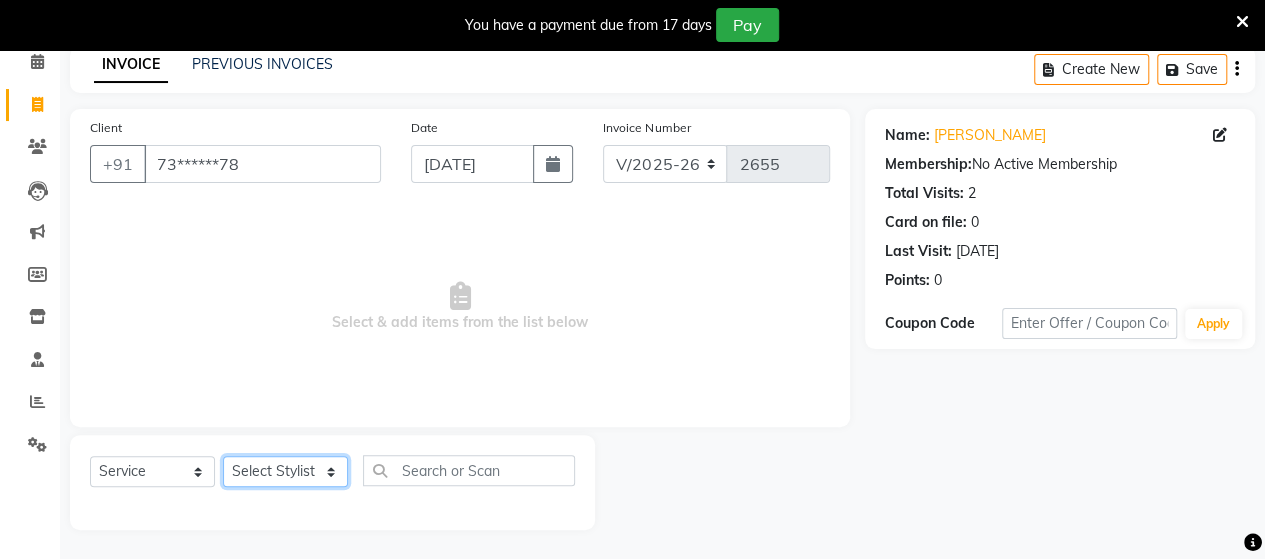 click on "Select Stylist Admin [PERSON_NAME]  [PERSON_NAME]  [PERSON_NAME] Rohit [PERSON_NAME]" 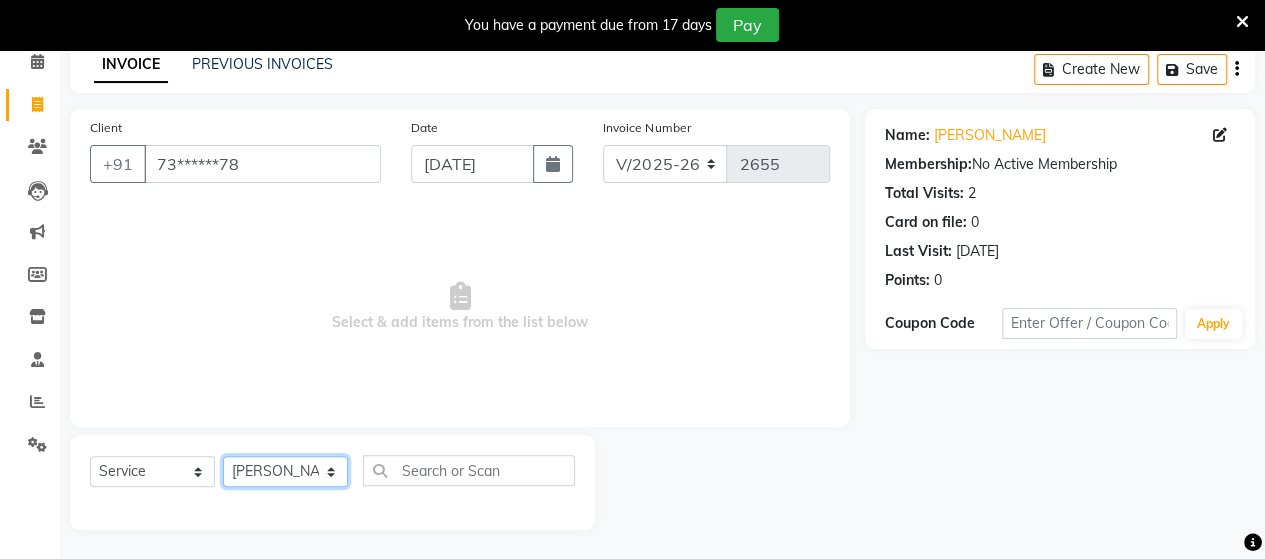 click on "Select Stylist Admin [PERSON_NAME]  [PERSON_NAME]  [PERSON_NAME] Rohit [PERSON_NAME]" 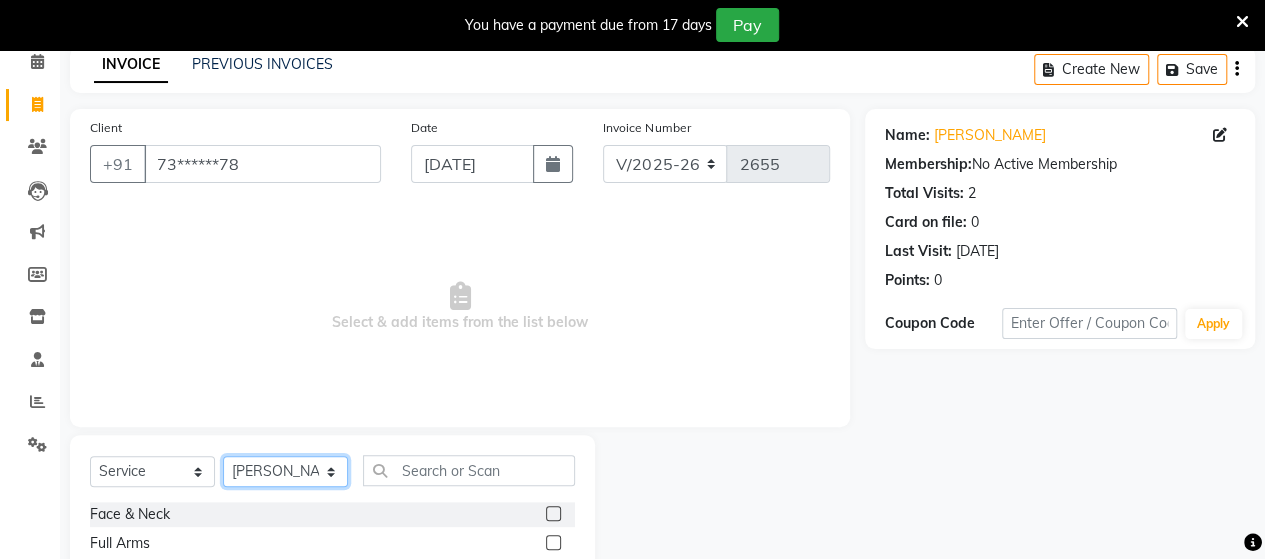 select on "48826" 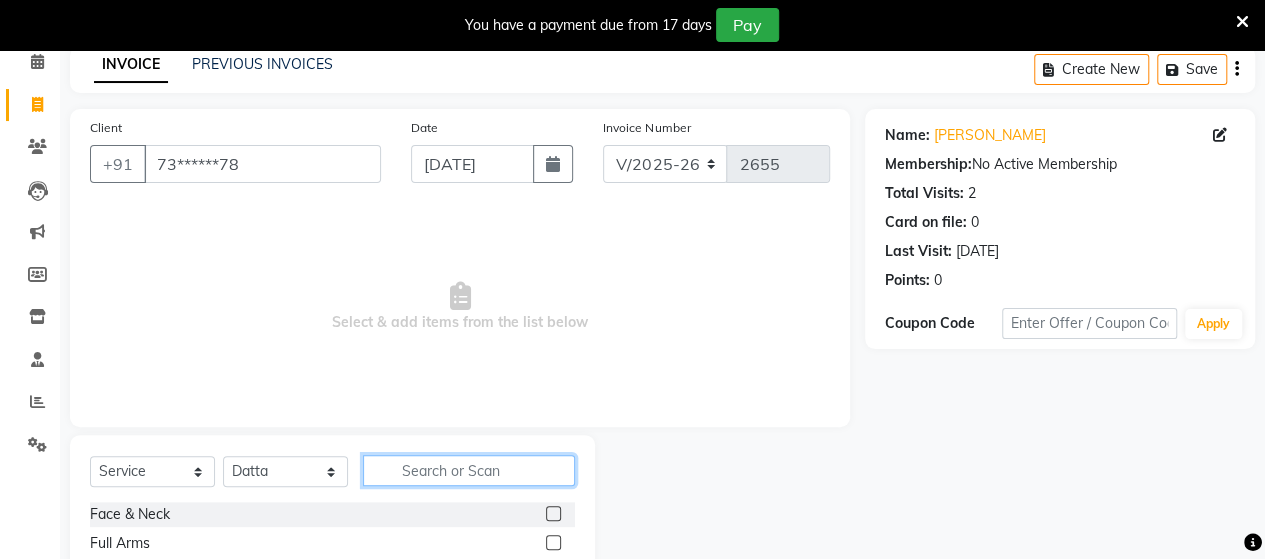 click 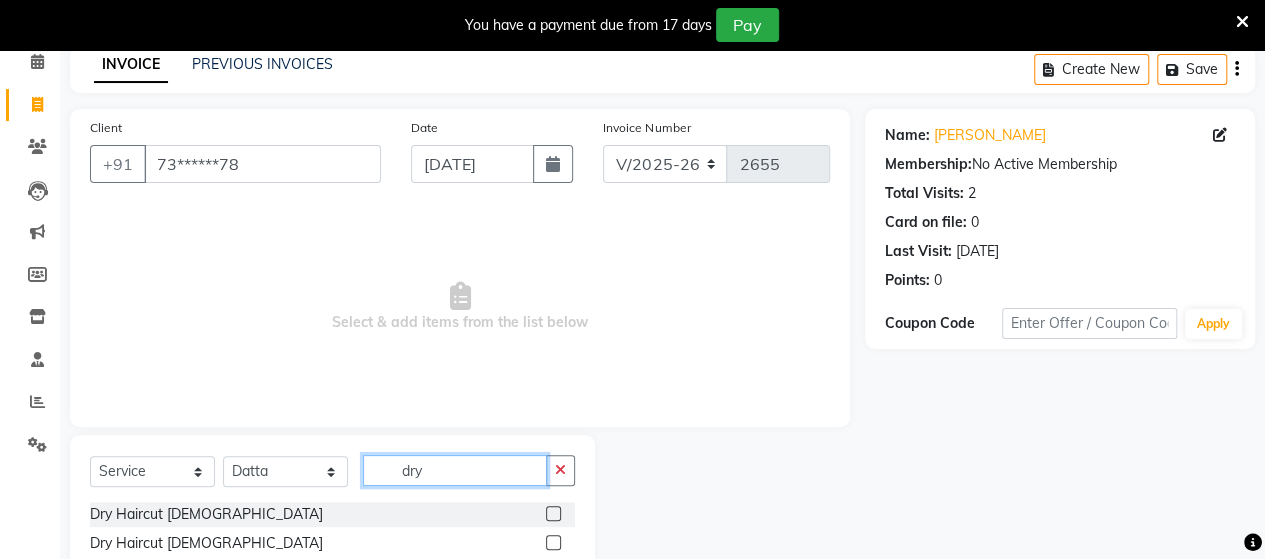 type on "dry" 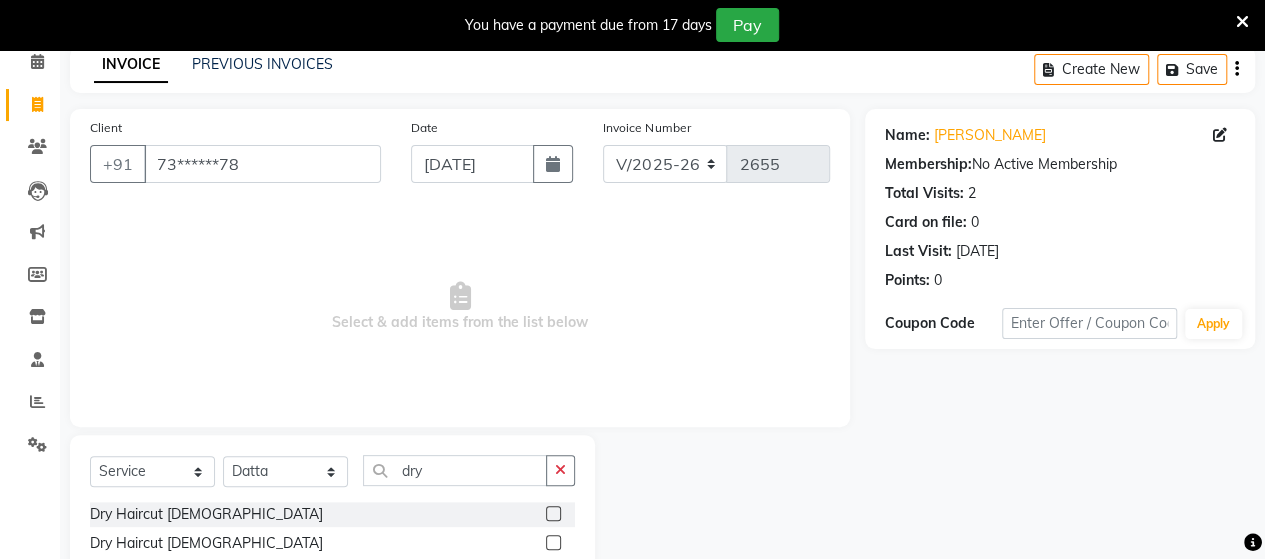 click 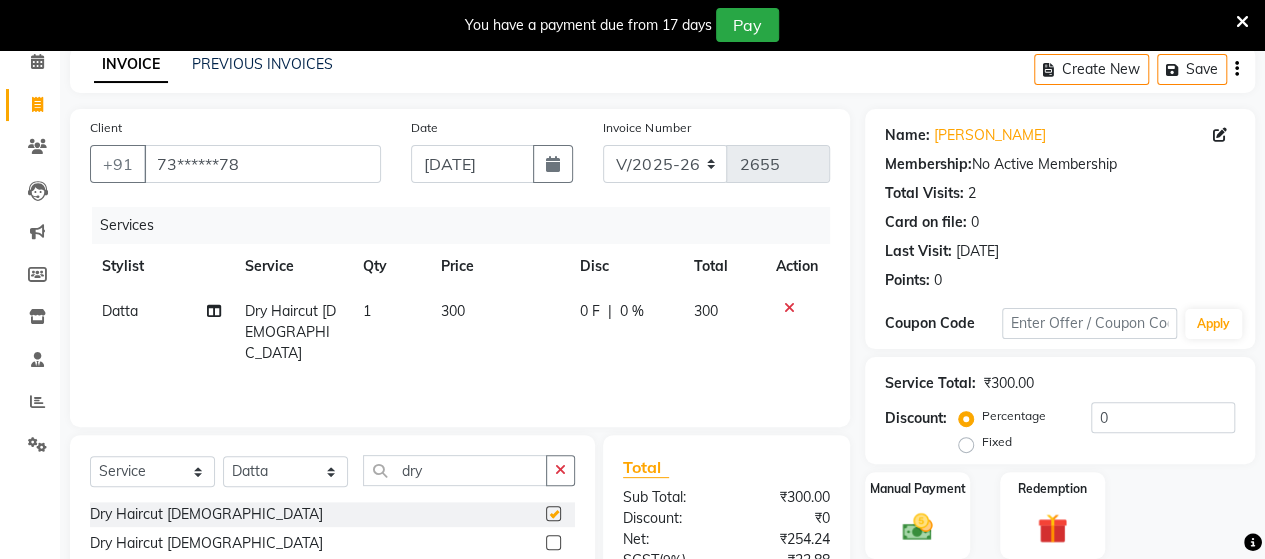checkbox on "false" 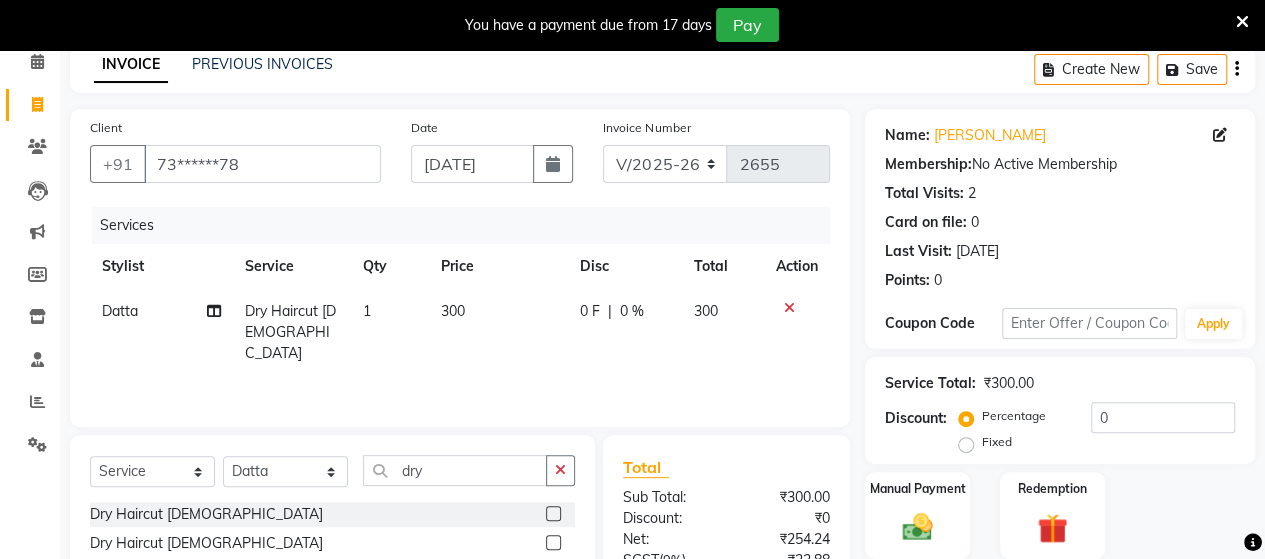 scroll, scrollTop: 288, scrollLeft: 0, axis: vertical 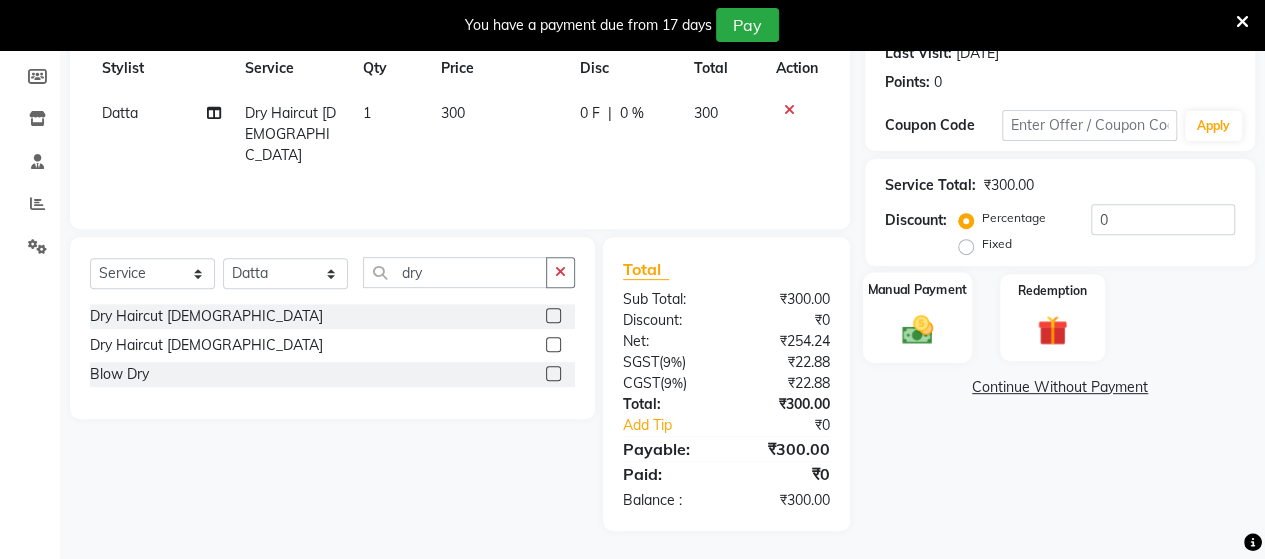 click on "Manual Payment" 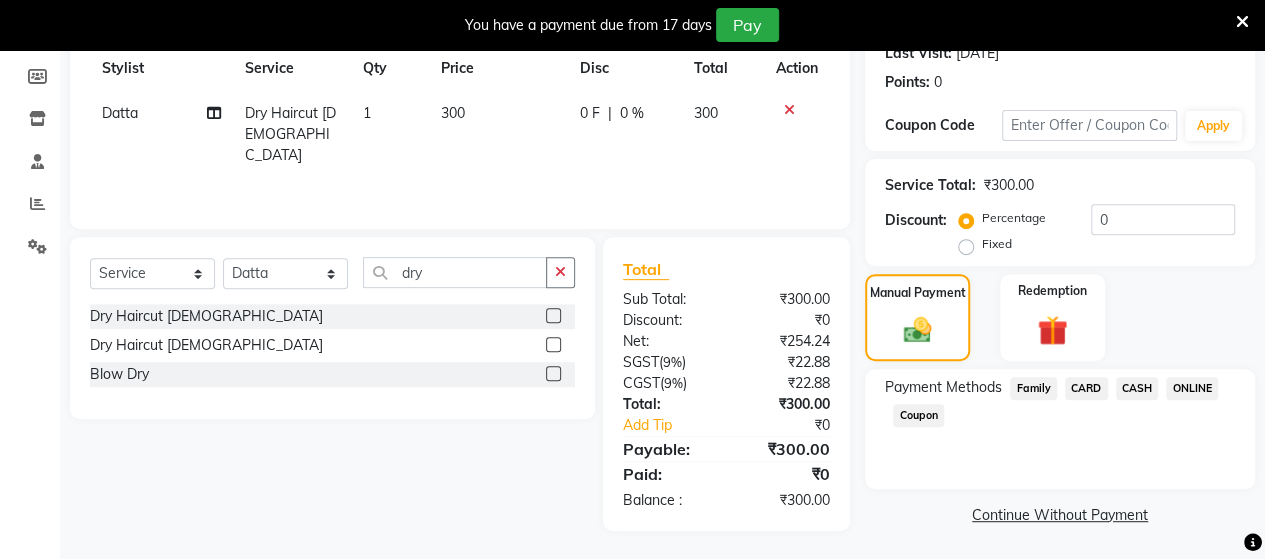 click on "ONLINE" 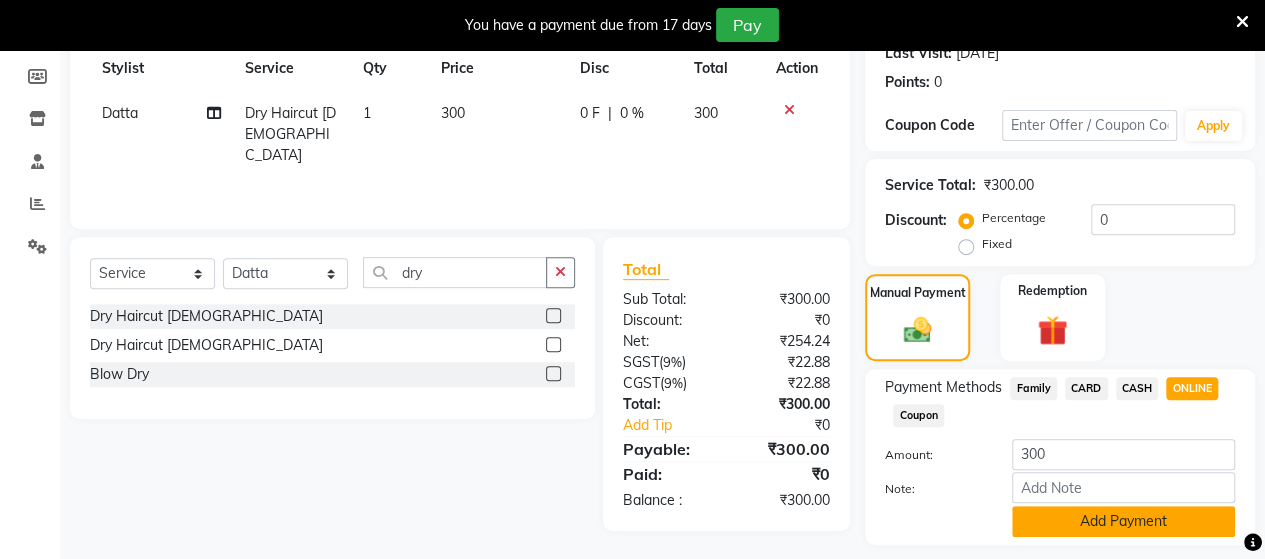 click on "Add Payment" 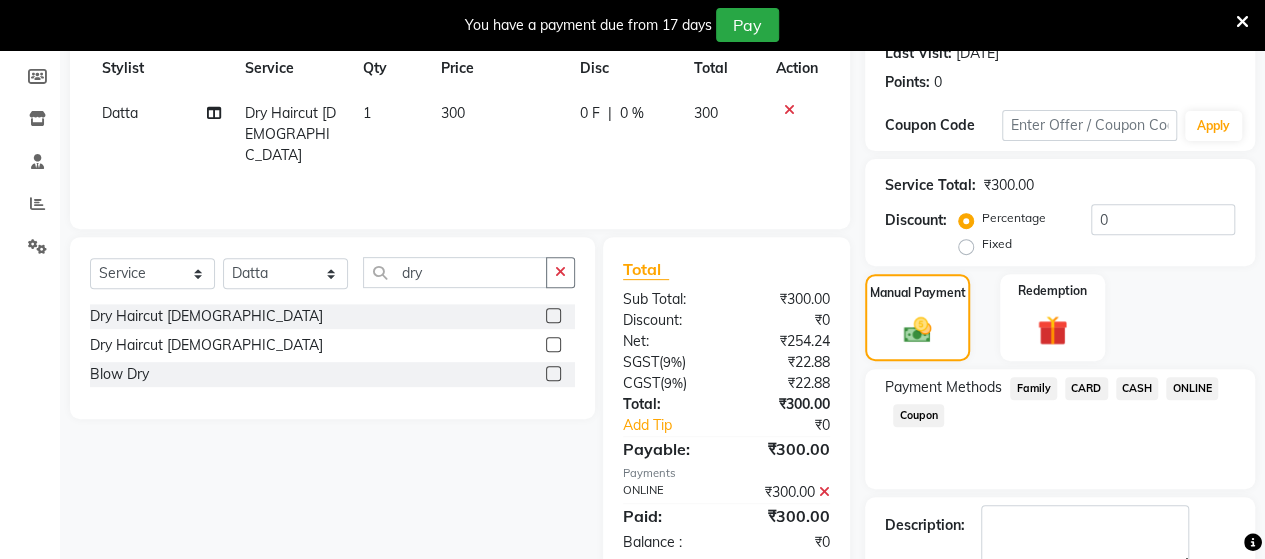 scroll, scrollTop: 400, scrollLeft: 0, axis: vertical 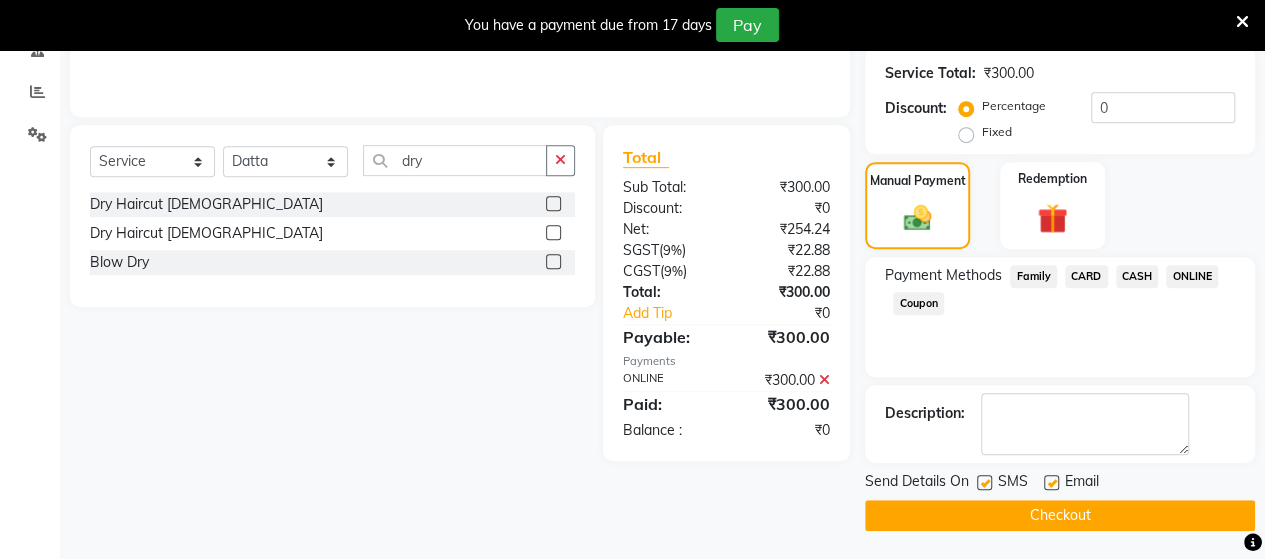 click on "Checkout" 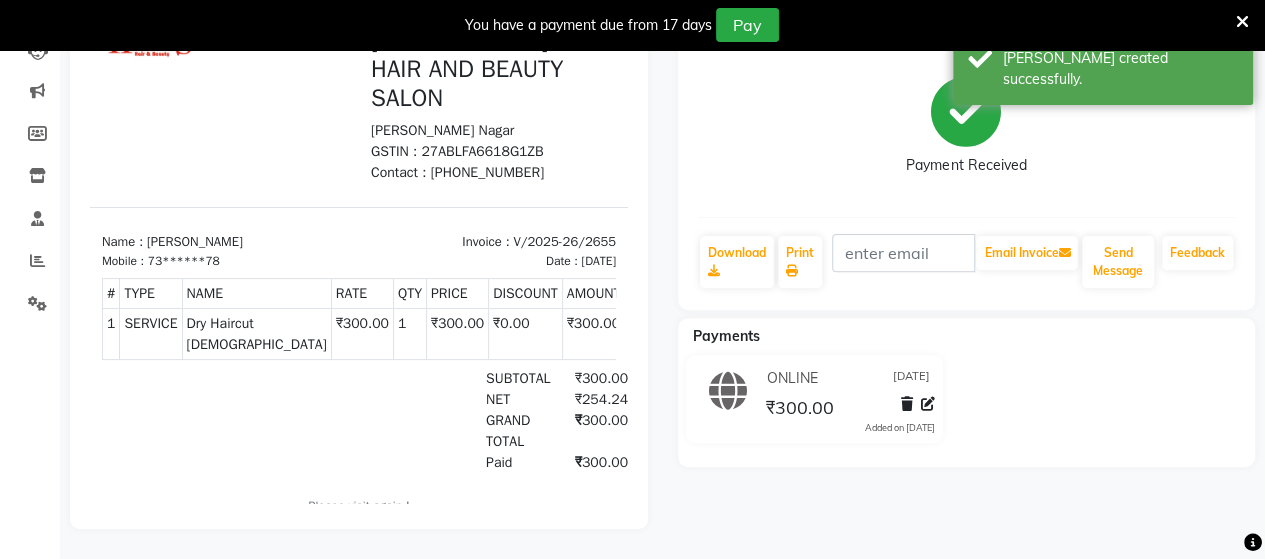 scroll, scrollTop: 0, scrollLeft: 0, axis: both 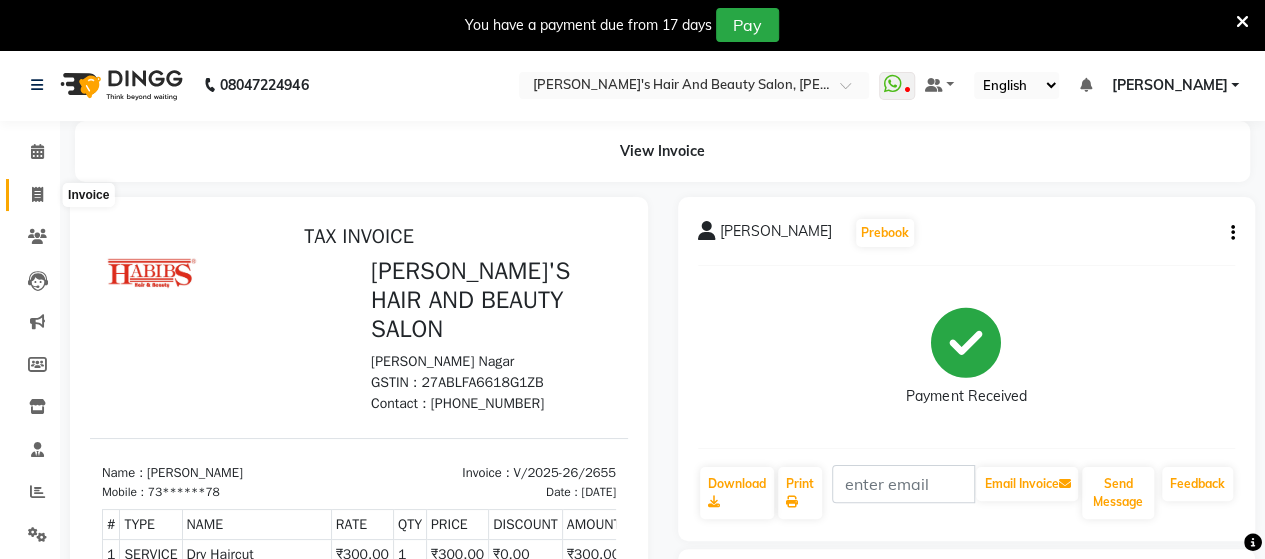 click 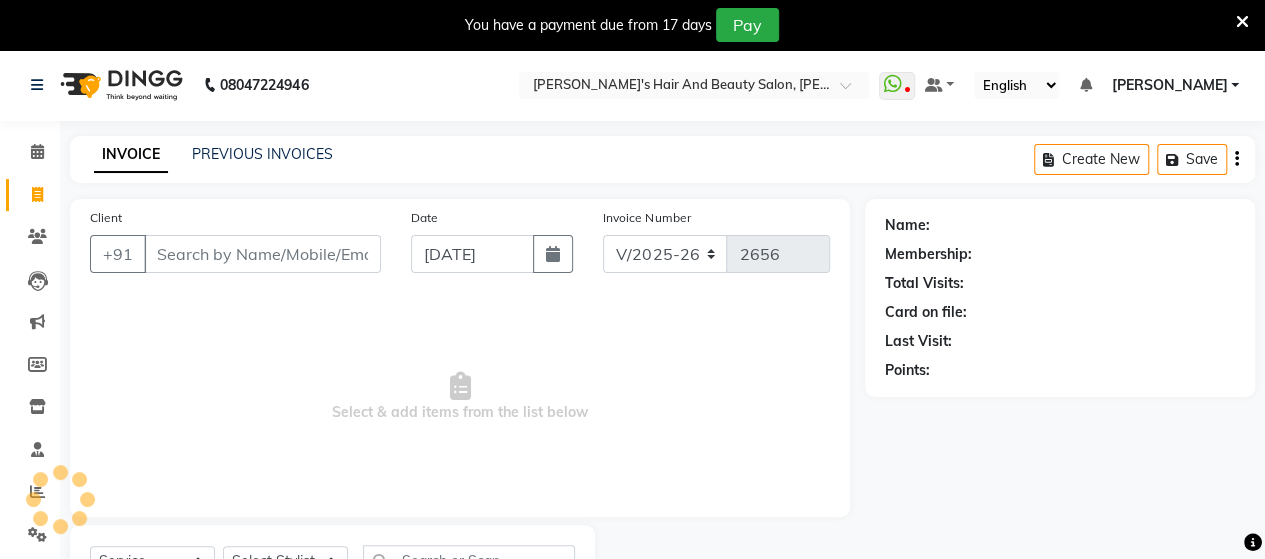 scroll, scrollTop: 90, scrollLeft: 0, axis: vertical 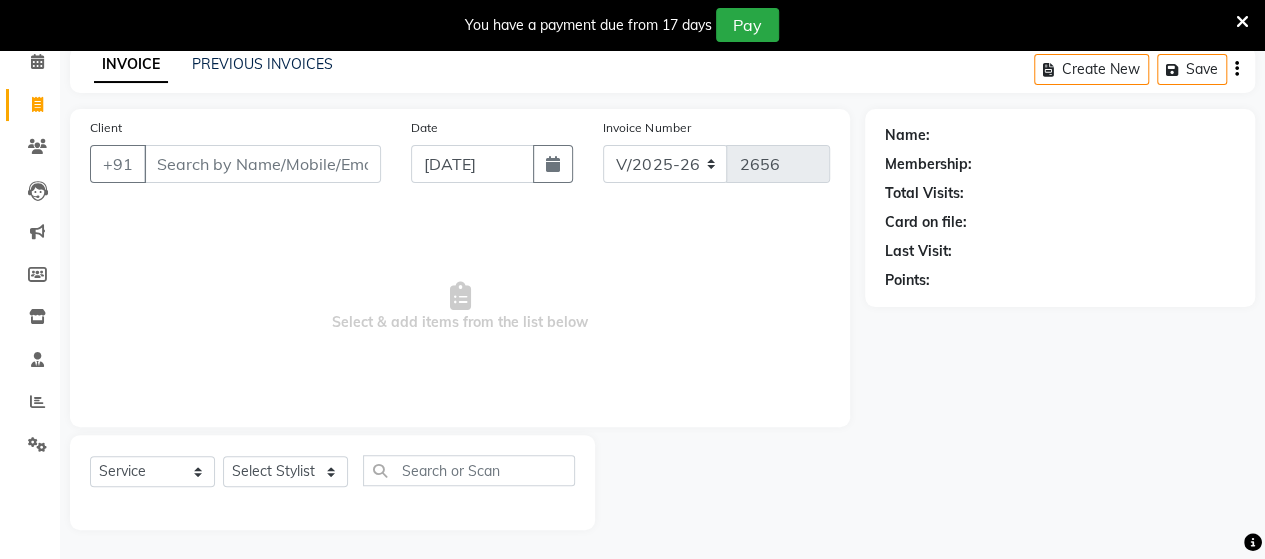 click on "Client" at bounding box center [262, 164] 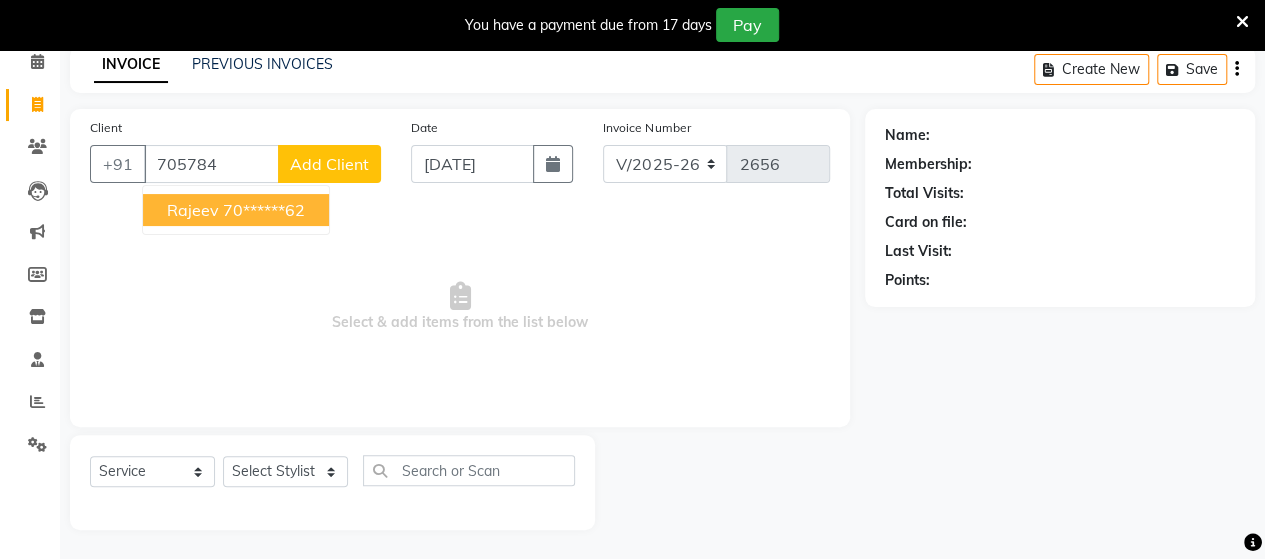 click on "70******62" at bounding box center [264, 210] 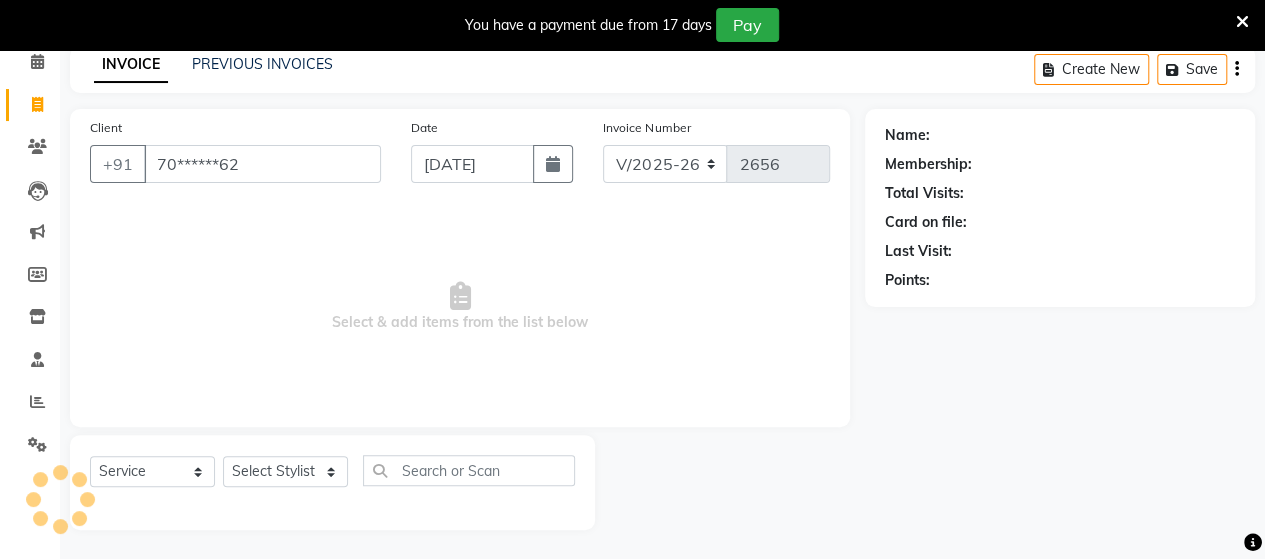 type on "70******62" 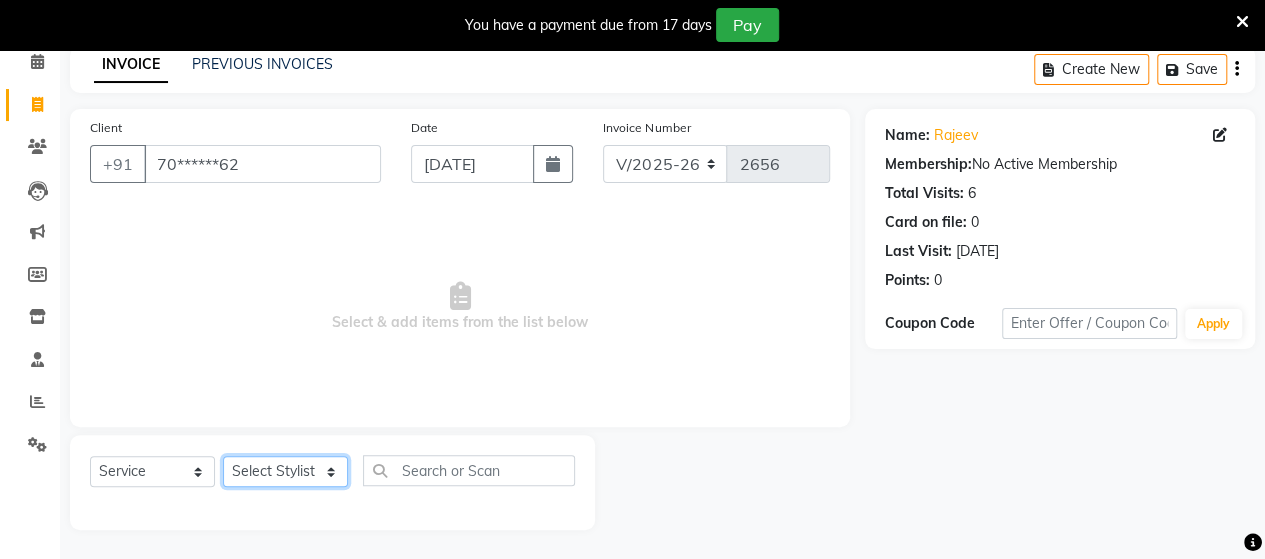 click on "Select Stylist Admin [PERSON_NAME]  [PERSON_NAME]  [PERSON_NAME] Rohit [PERSON_NAME]" 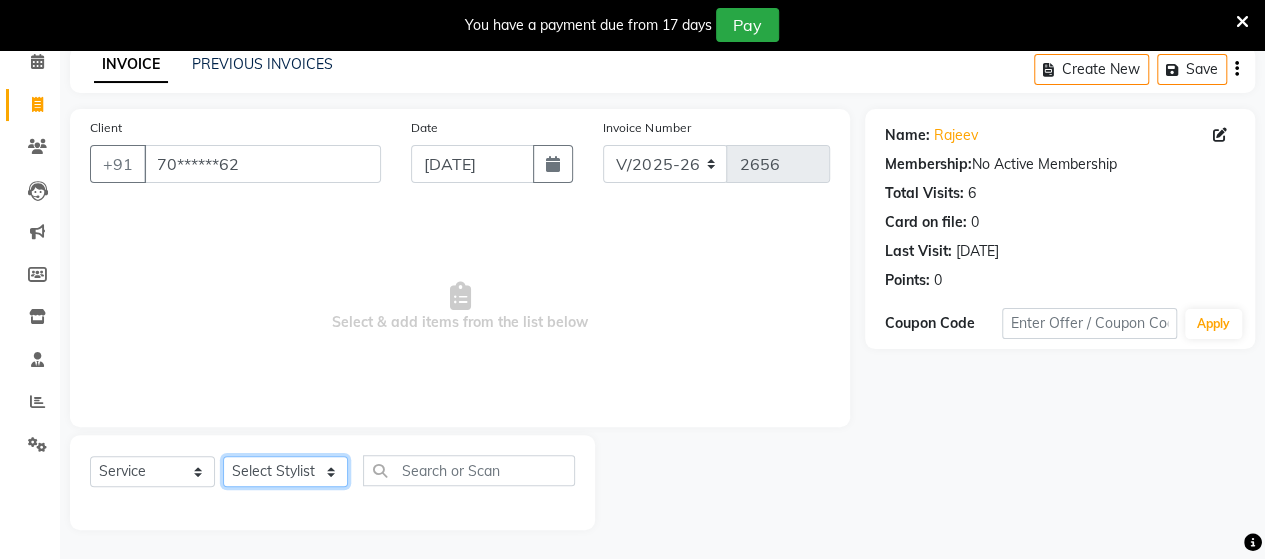 select on "58673" 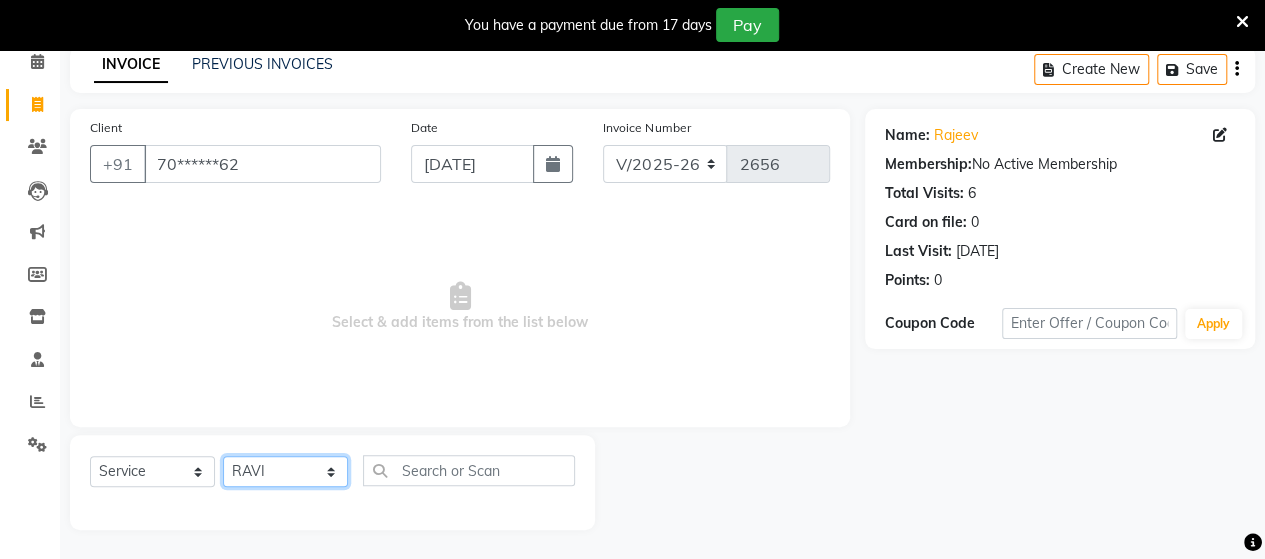 click on "Select Stylist Admin [PERSON_NAME]  [PERSON_NAME]  [PERSON_NAME] Rohit [PERSON_NAME]" 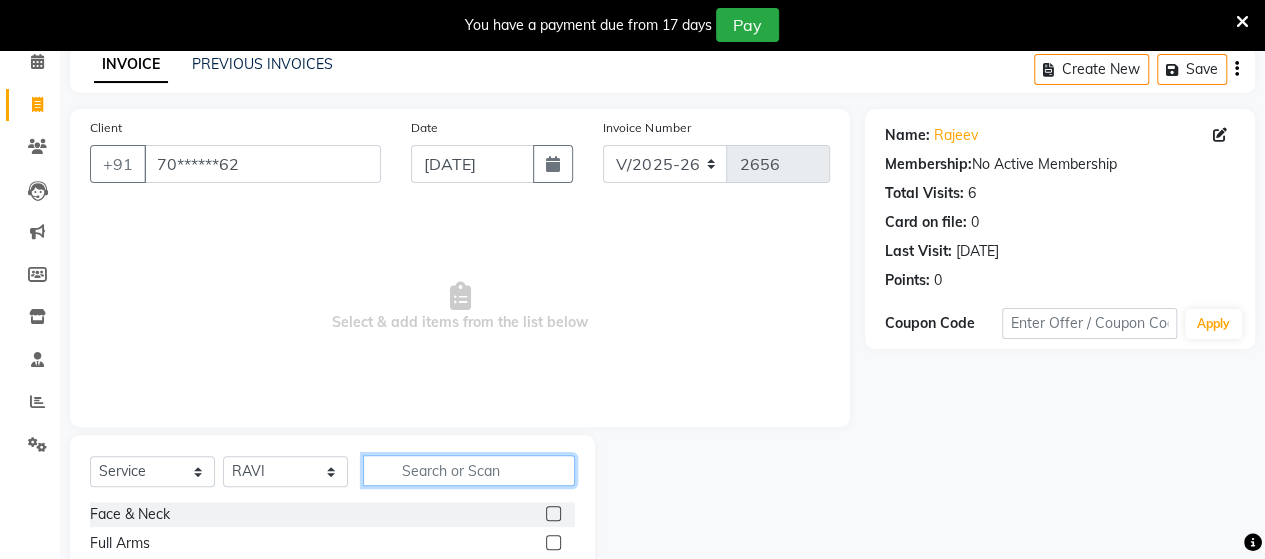 click 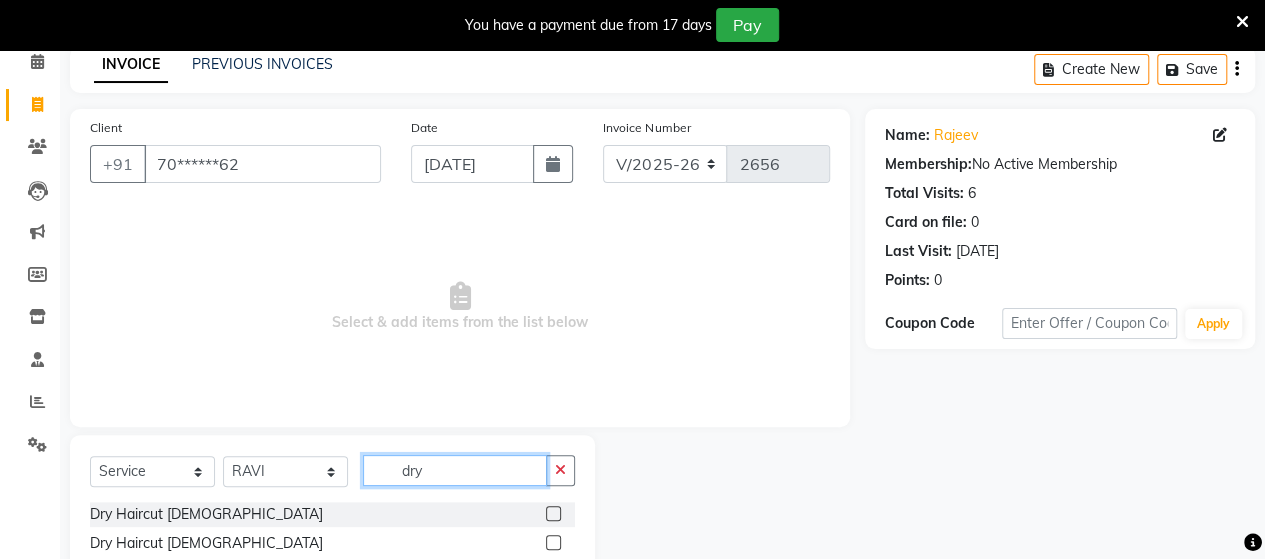 type on "dry" 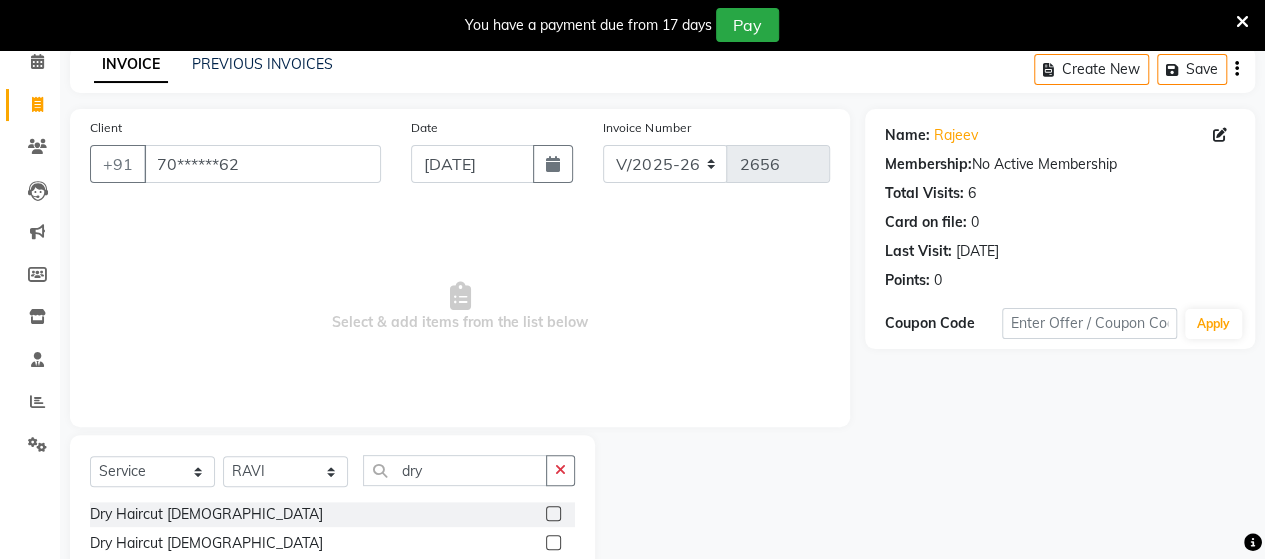 click 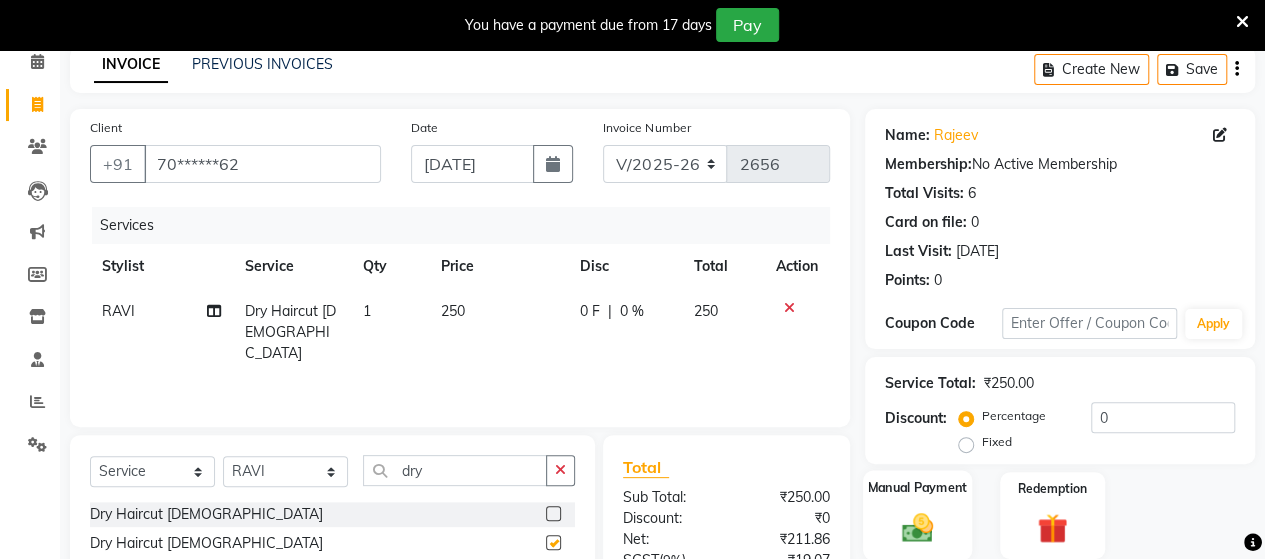 checkbox on "false" 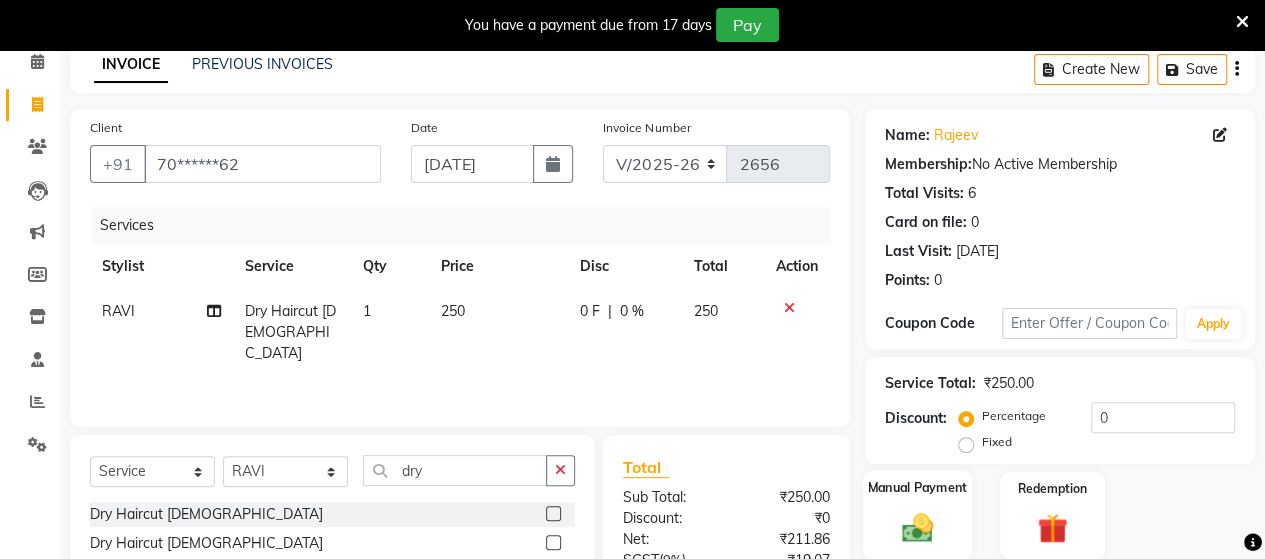 click on "Manual Payment" 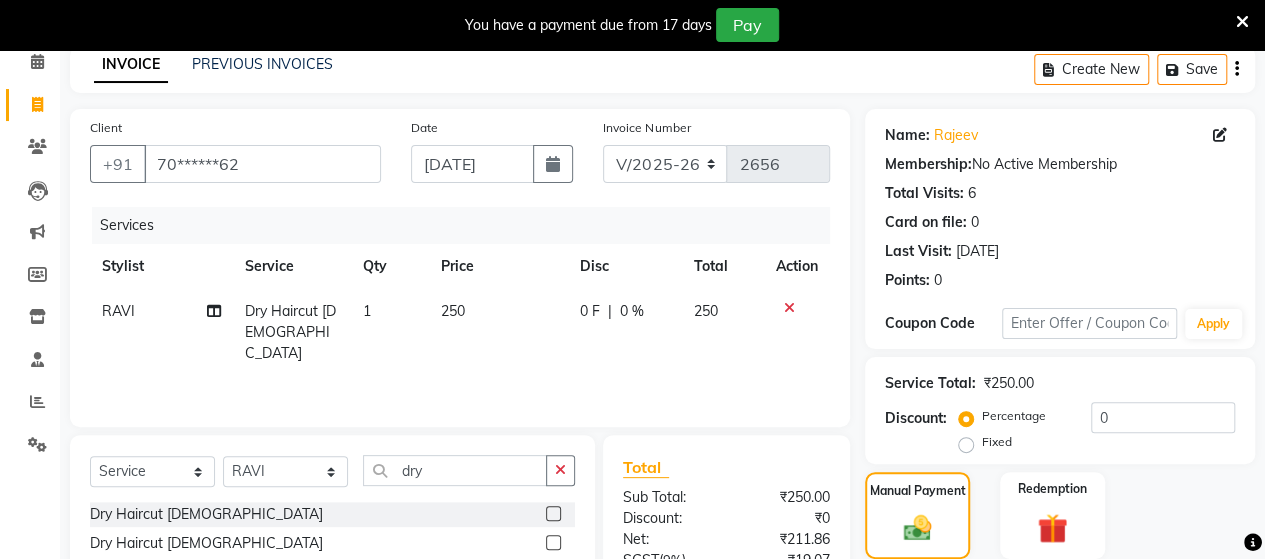 scroll, scrollTop: 288, scrollLeft: 0, axis: vertical 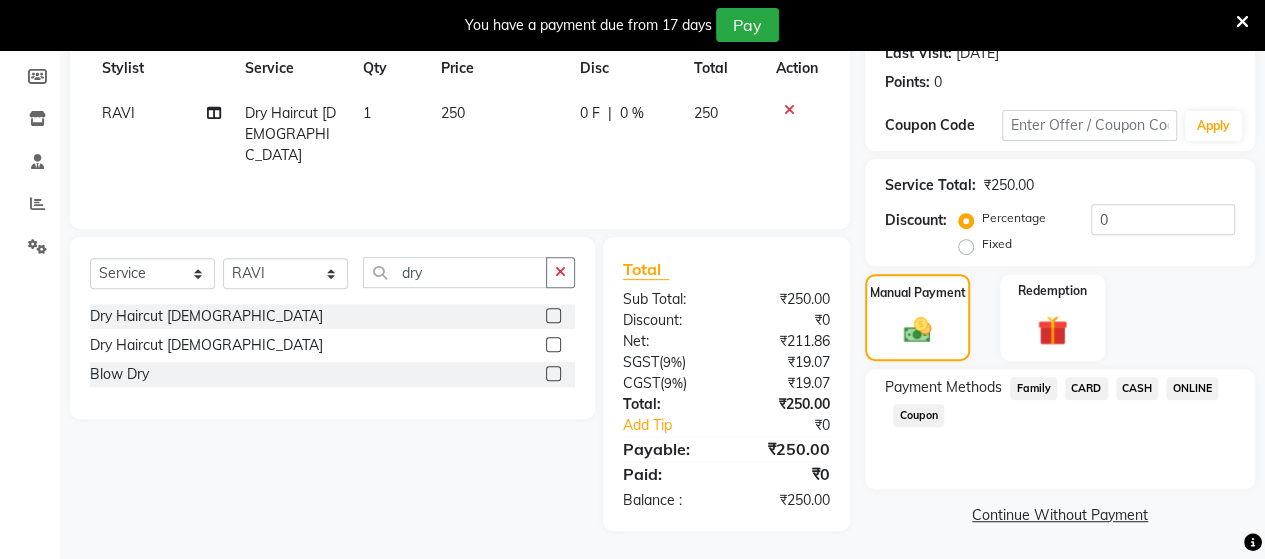 click on "ONLINE" 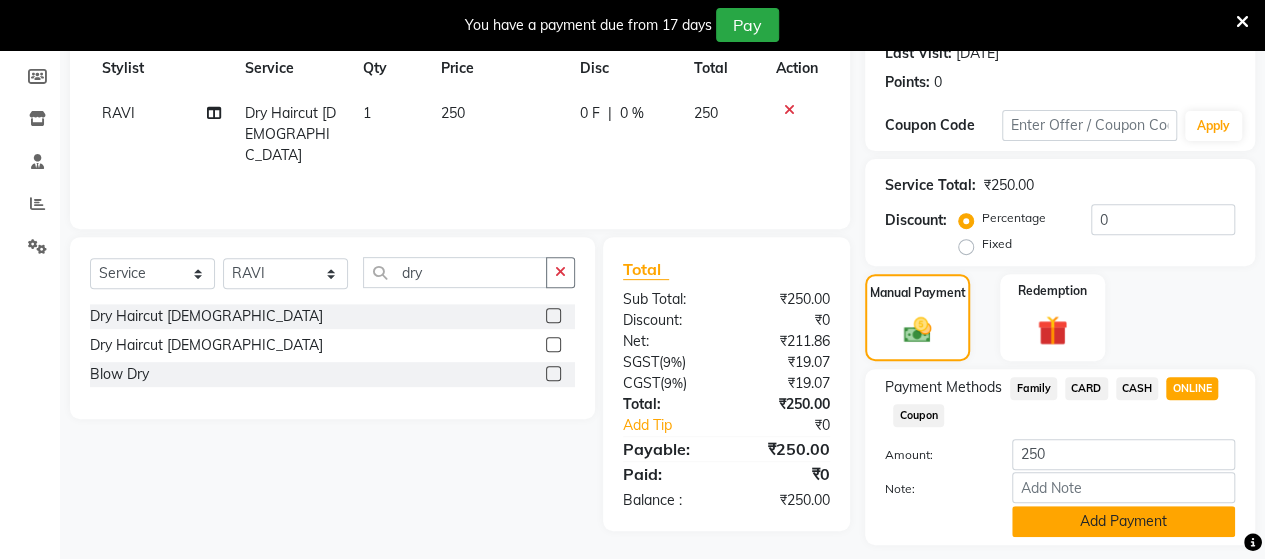 click on "Add Payment" 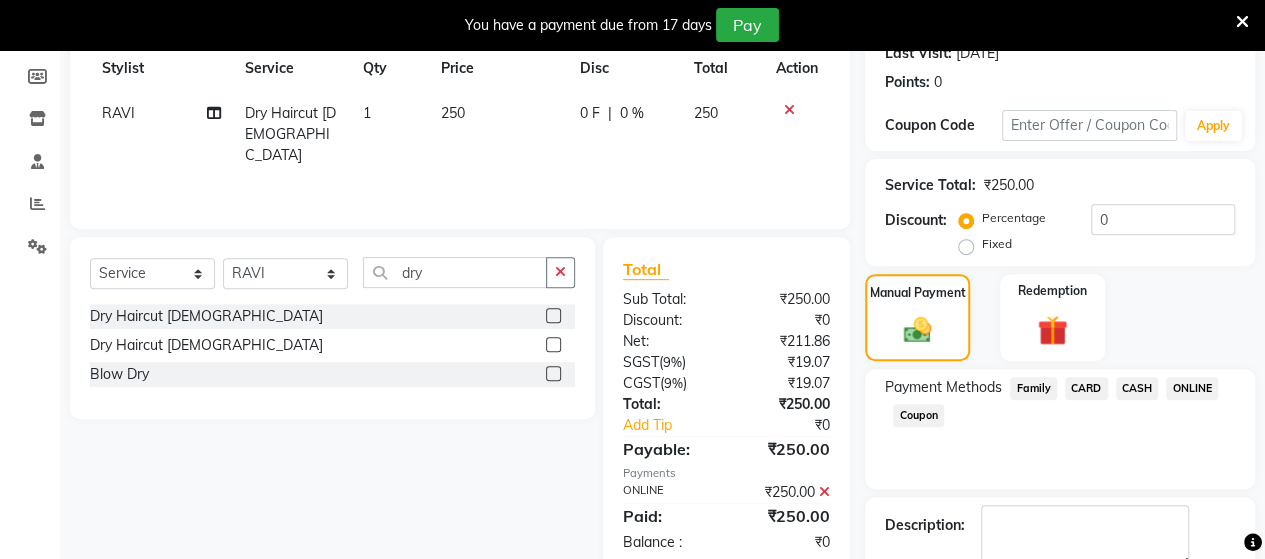 scroll, scrollTop: 400, scrollLeft: 0, axis: vertical 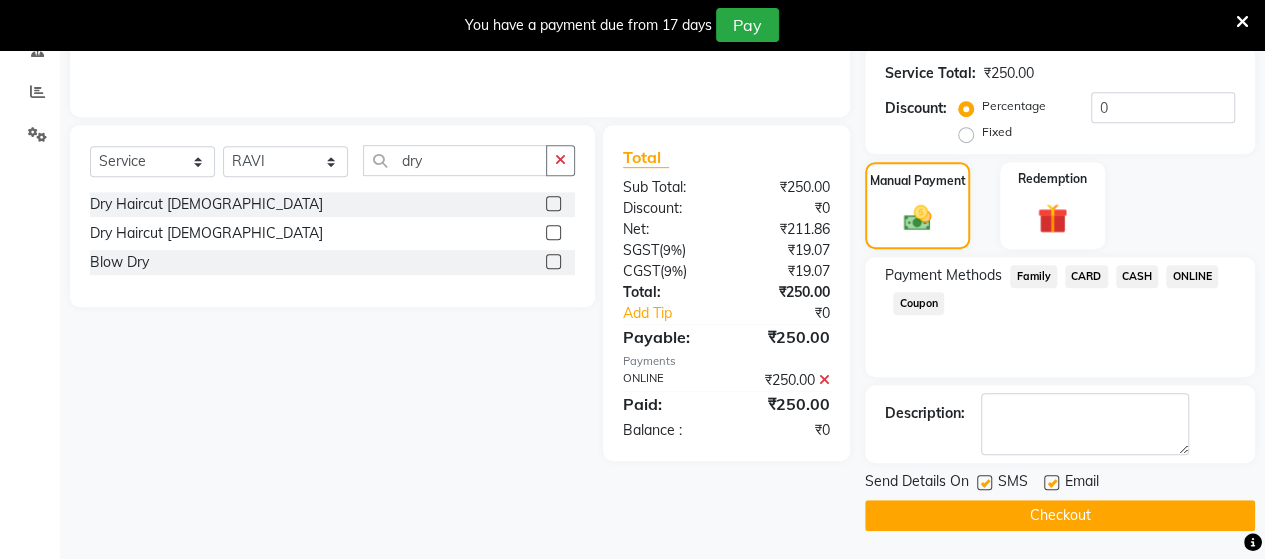 click on "Checkout" 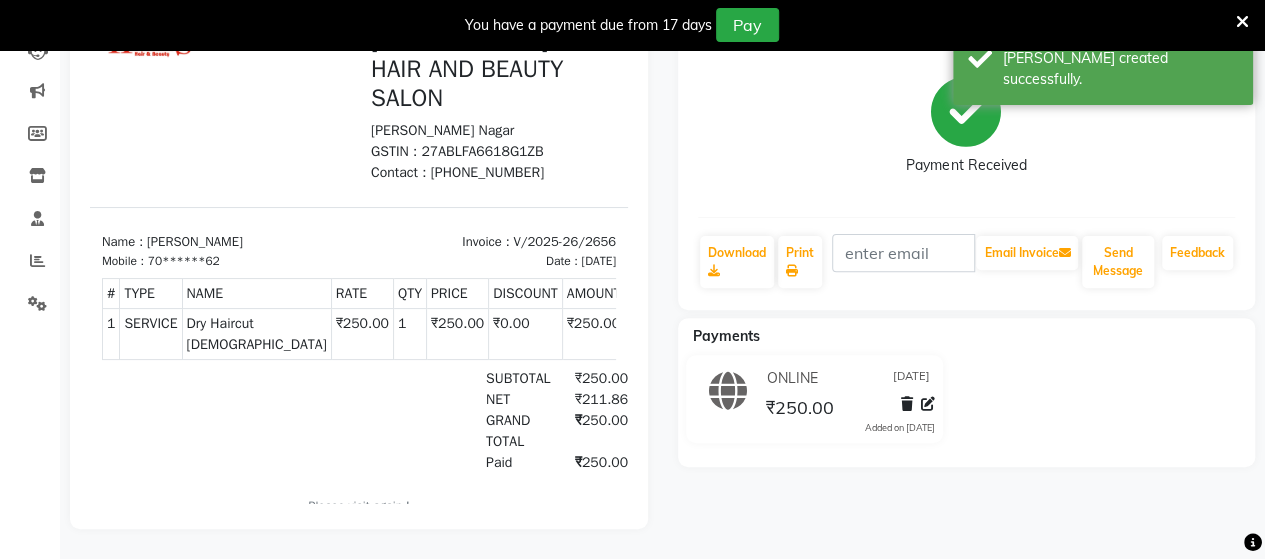 scroll, scrollTop: 0, scrollLeft: 0, axis: both 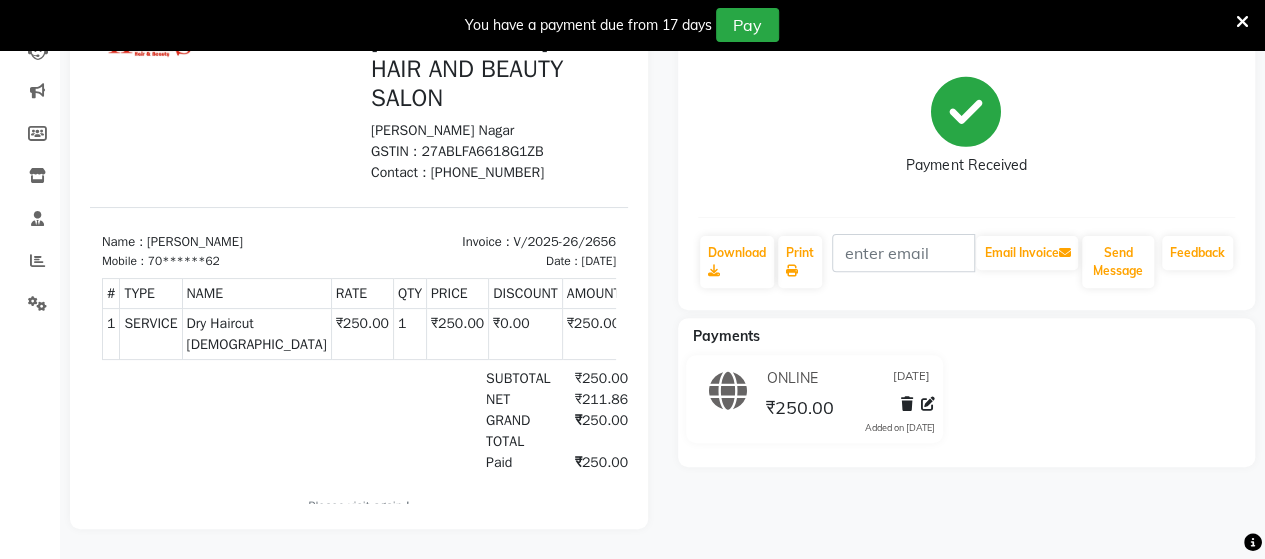 drag, startPoint x: 1228, startPoint y: 404, endPoint x: 1279, endPoint y: 373, distance: 59.682495 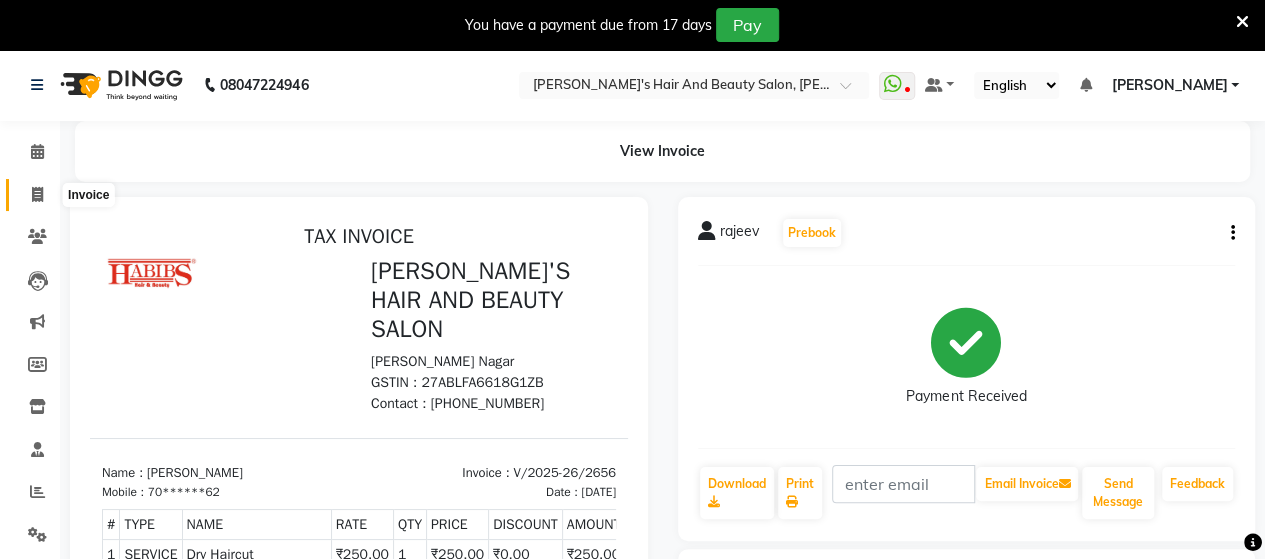 click 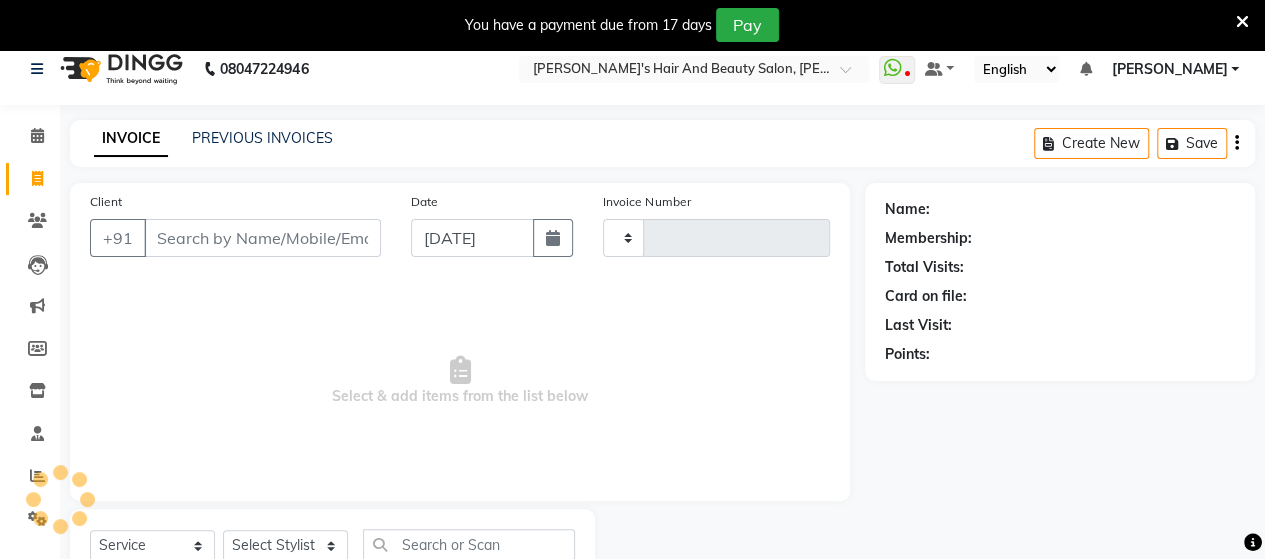type on "2657" 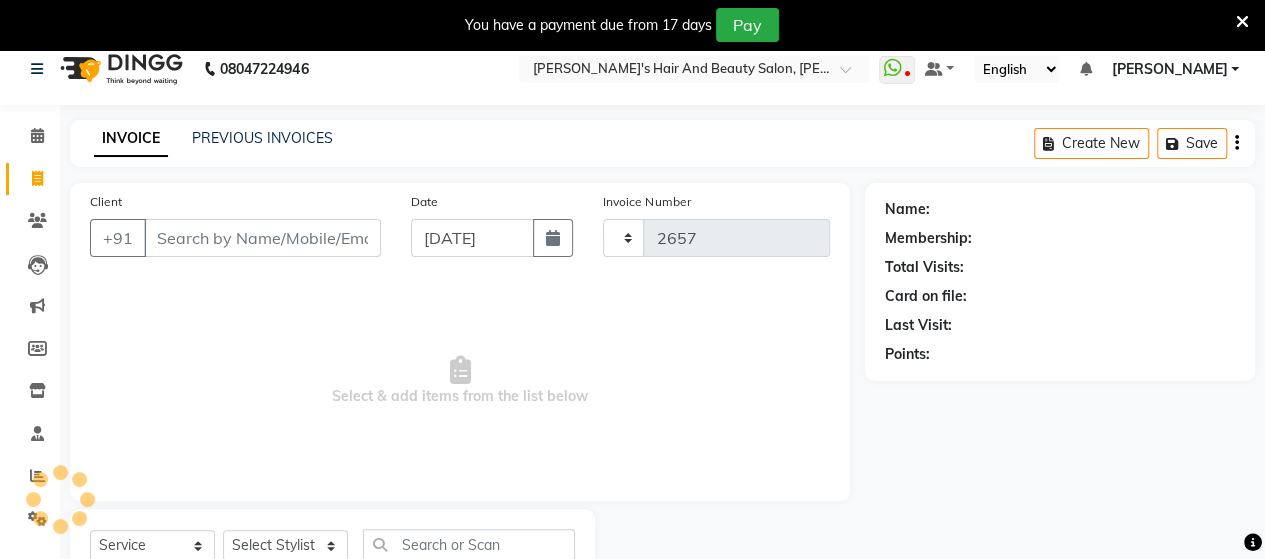 scroll, scrollTop: 90, scrollLeft: 0, axis: vertical 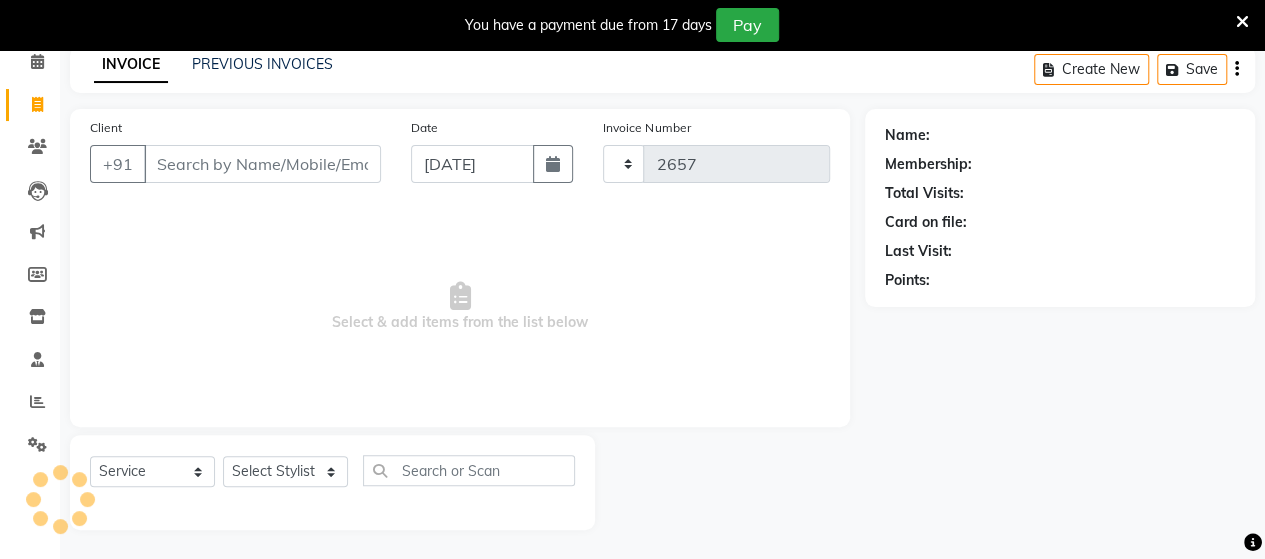 select on "6429" 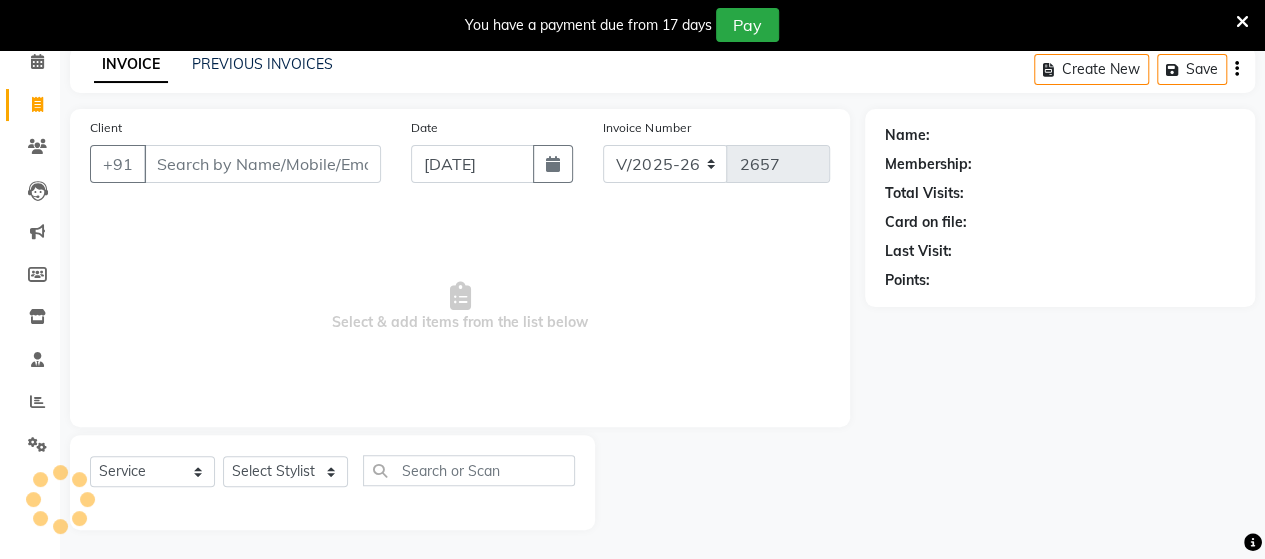 click on "Client" at bounding box center [262, 164] 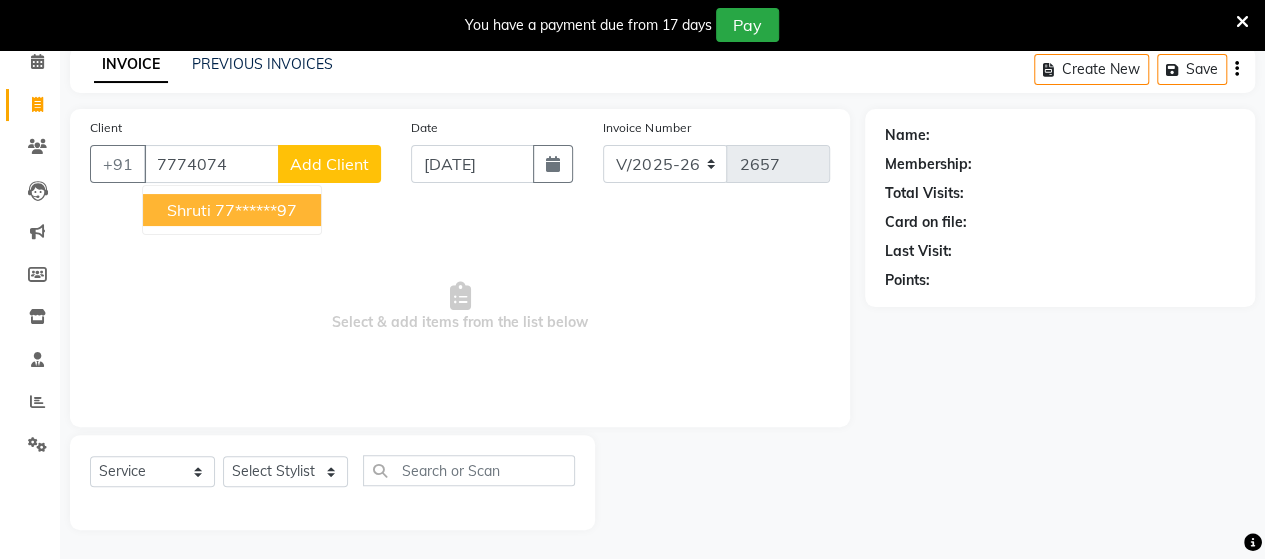click on "77******97" at bounding box center (256, 210) 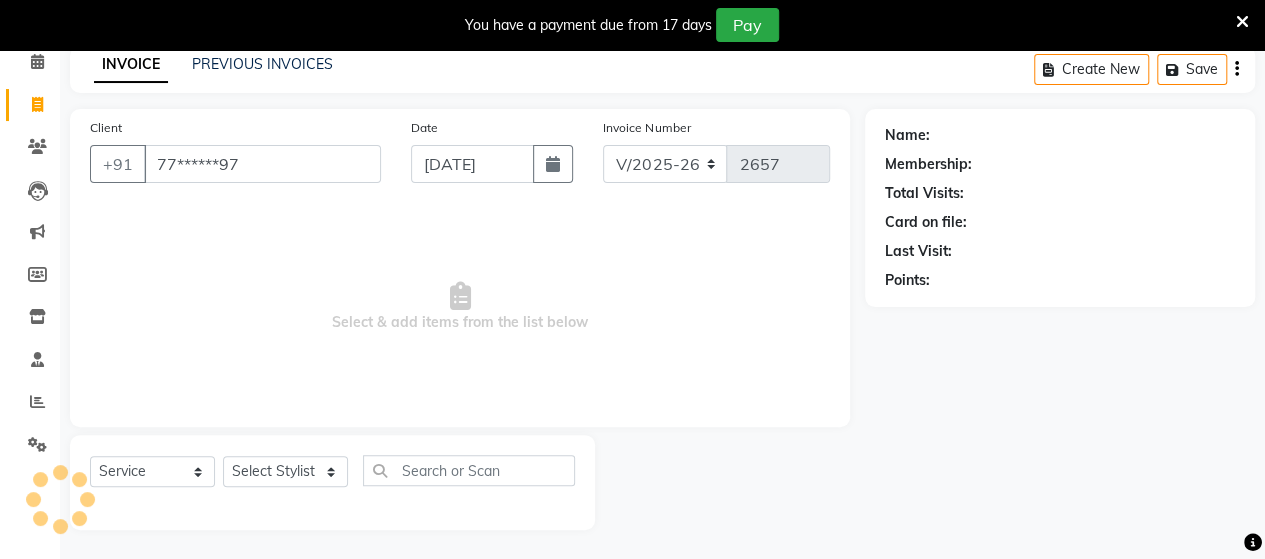 type on "77******97" 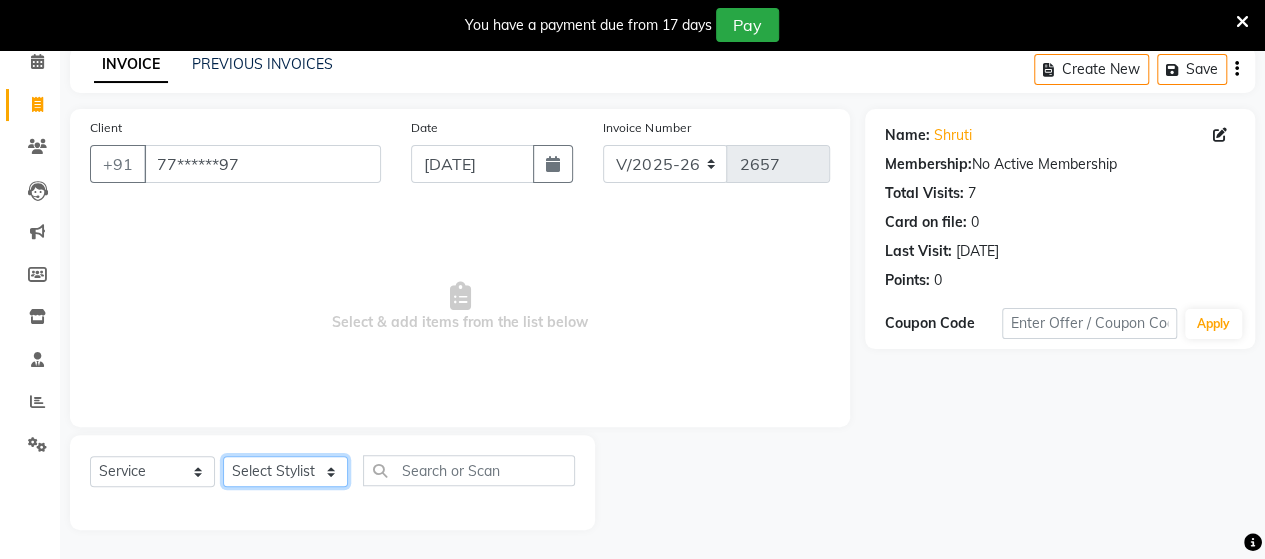 click on "Select Stylist Admin [PERSON_NAME]  [PERSON_NAME]  [PERSON_NAME] Rohit [PERSON_NAME]" 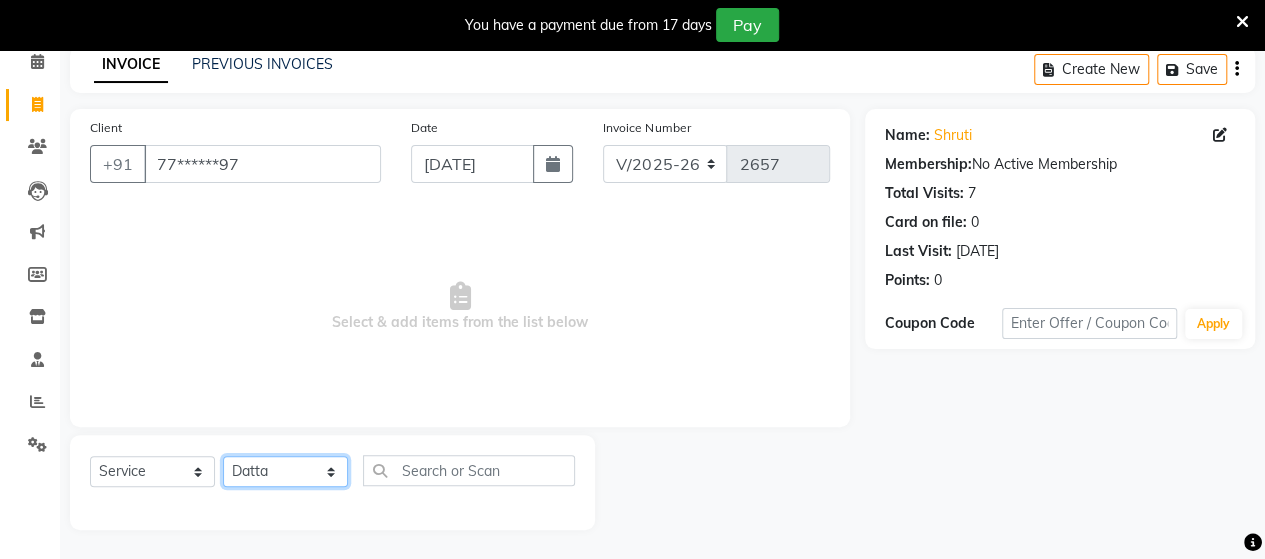 click on "Select Stylist Admin [PERSON_NAME]  [PERSON_NAME]  [PERSON_NAME] Rohit [PERSON_NAME]" 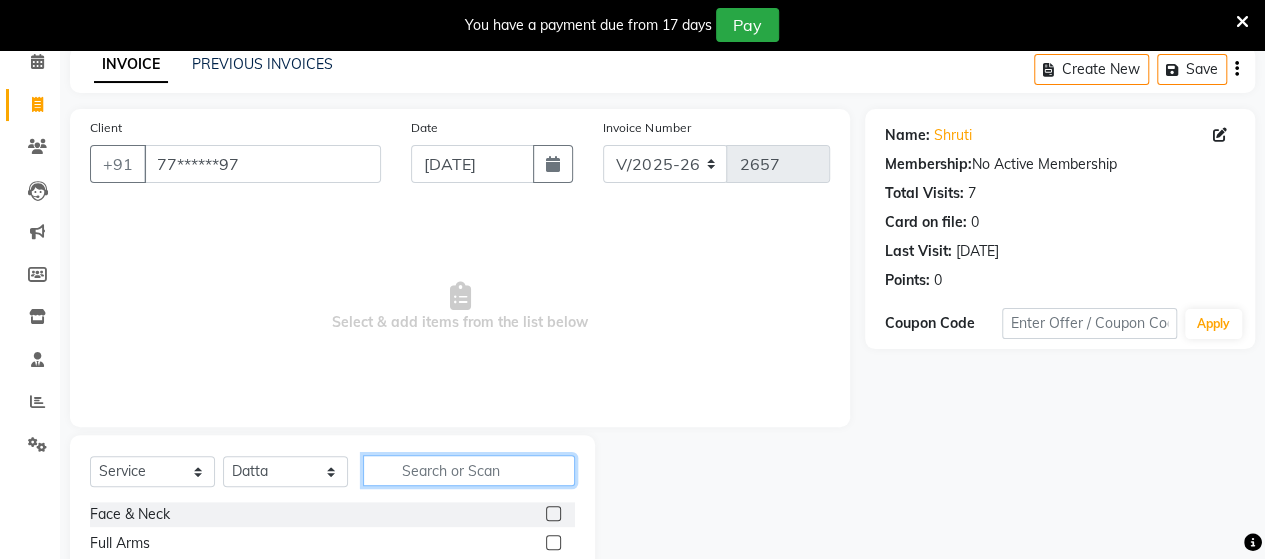 click 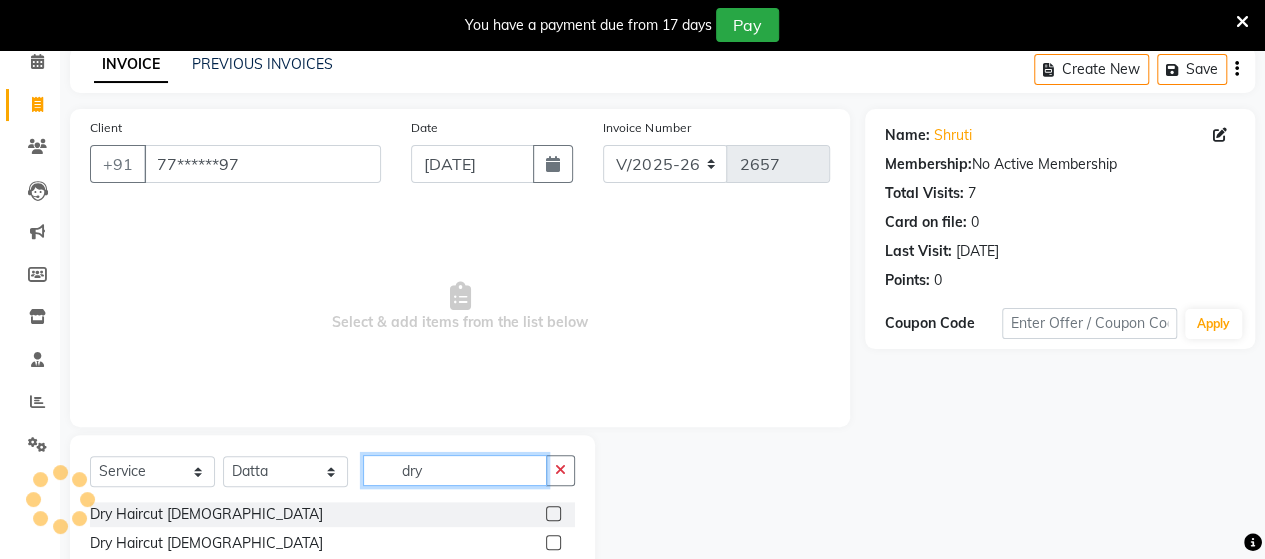 type on "dry" 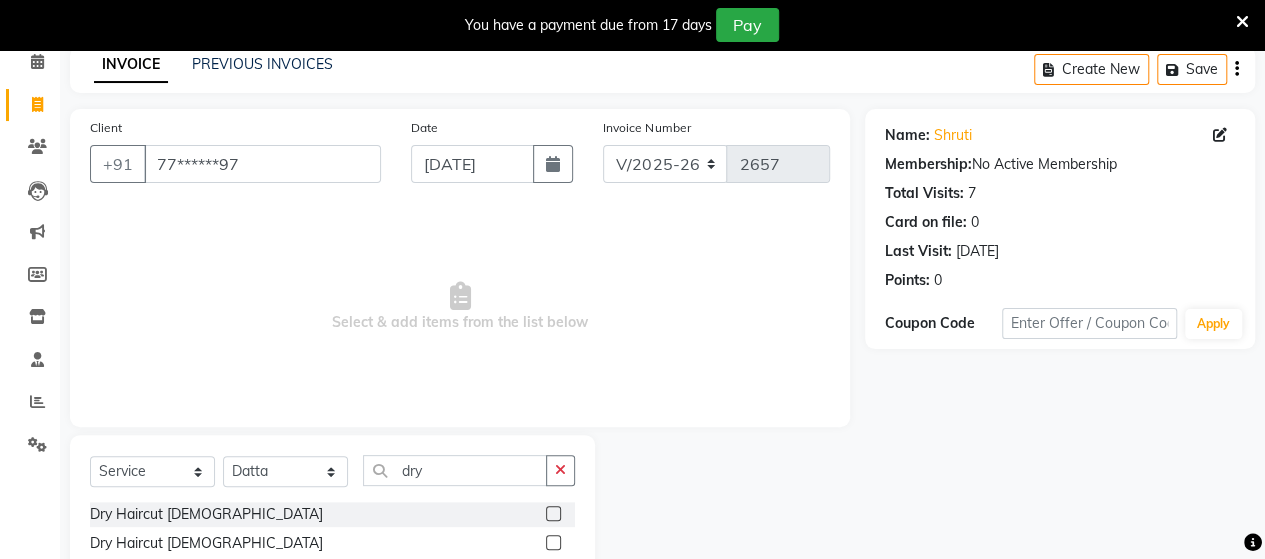 click 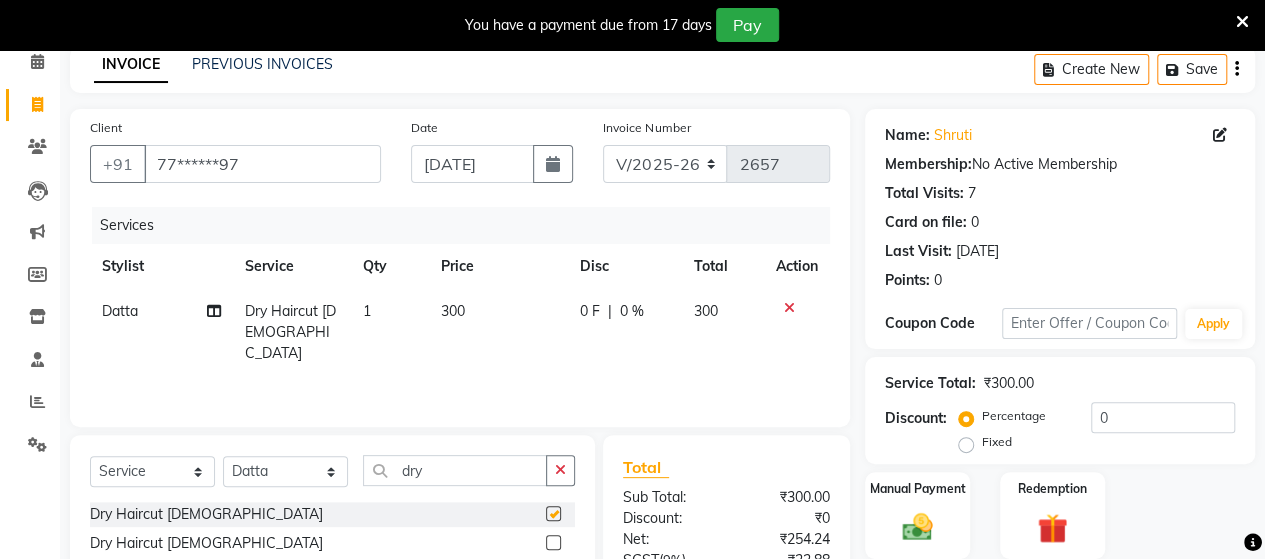 checkbox on "false" 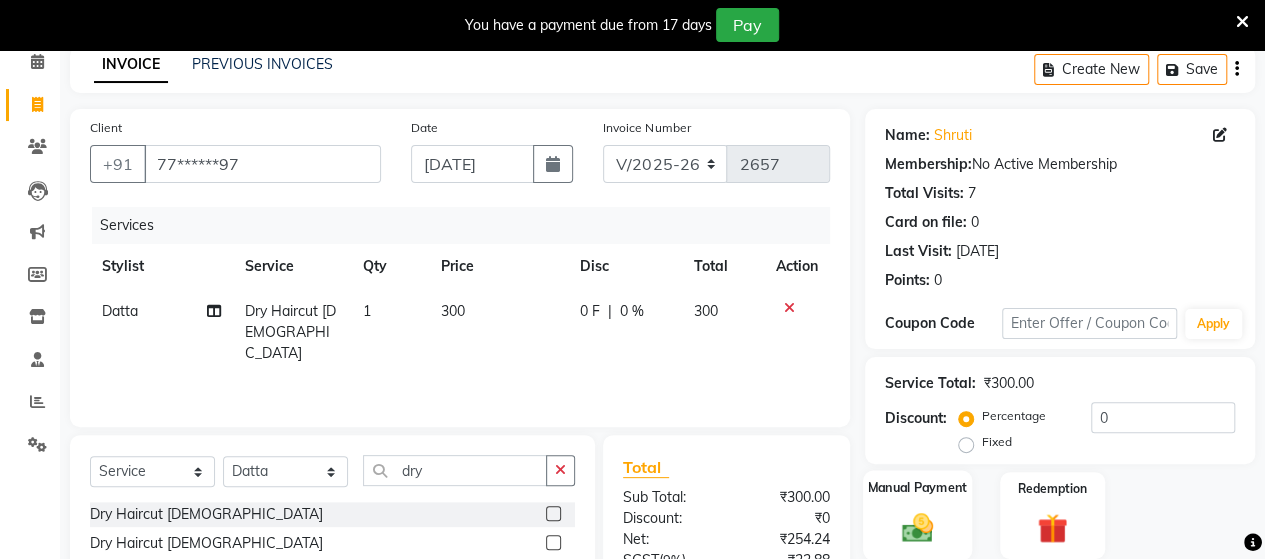 click 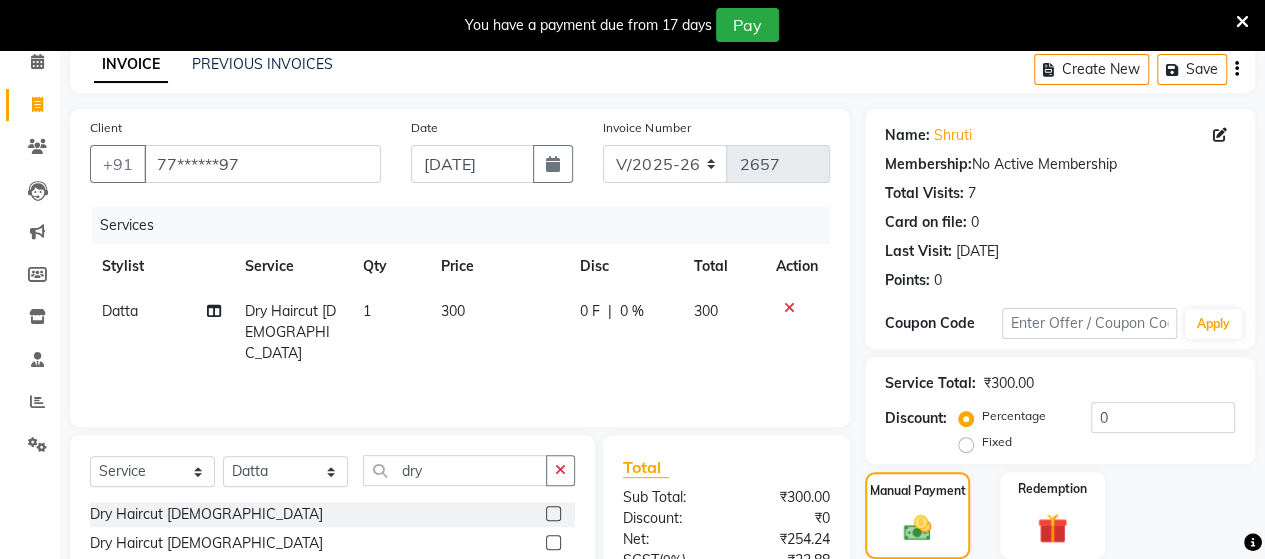 scroll, scrollTop: 288, scrollLeft: 0, axis: vertical 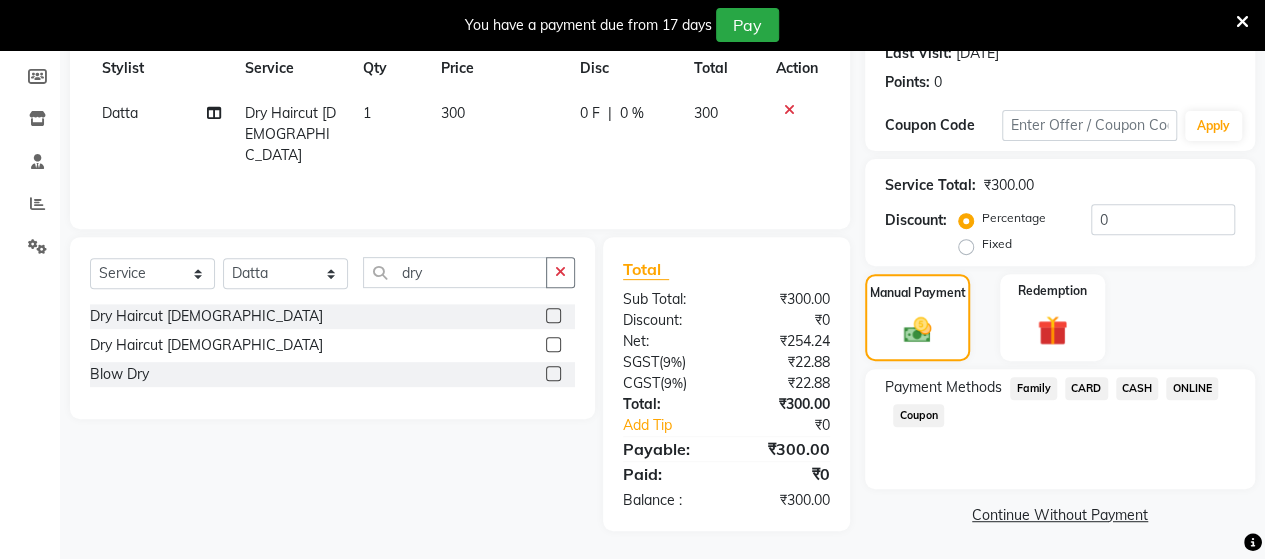 click on "ONLINE" 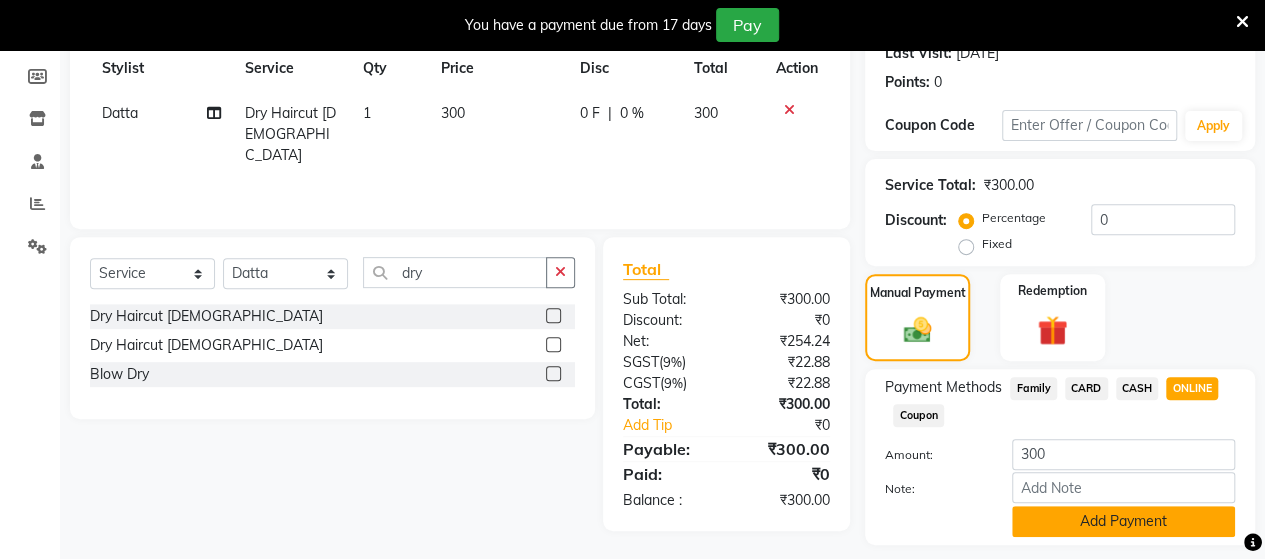 click on "Add Payment" 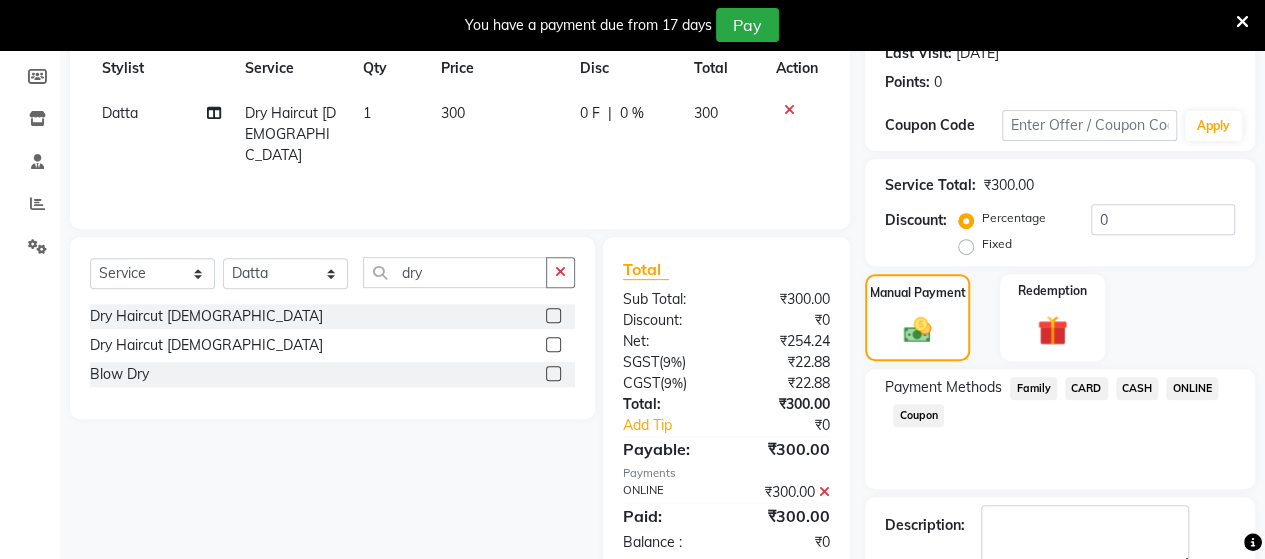scroll, scrollTop: 400, scrollLeft: 0, axis: vertical 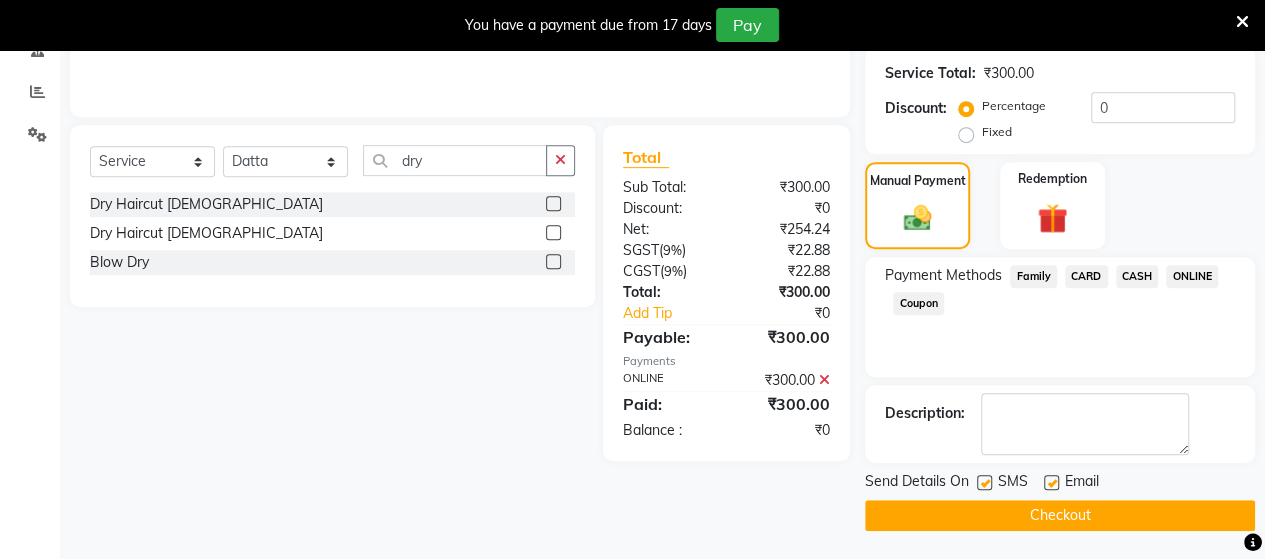 click on "Checkout" 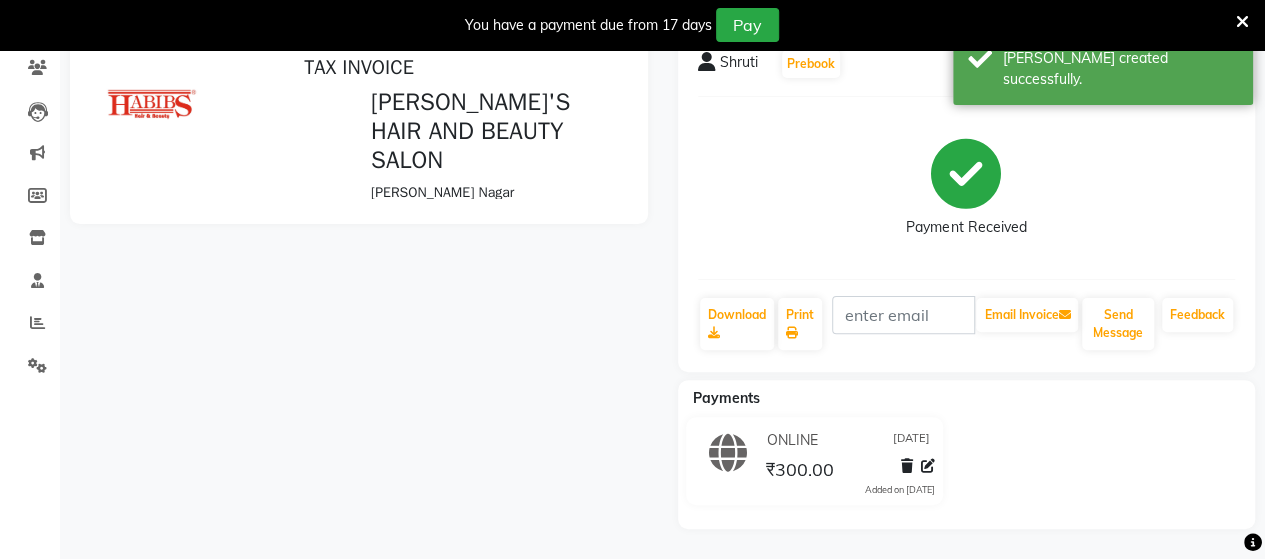 scroll, scrollTop: 0, scrollLeft: 0, axis: both 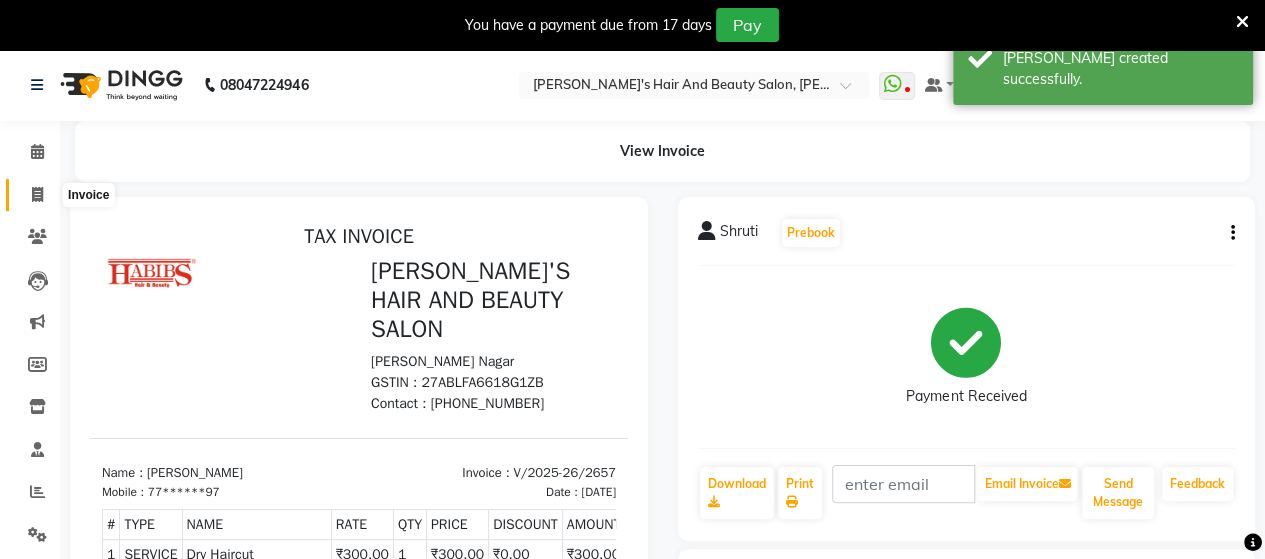 click 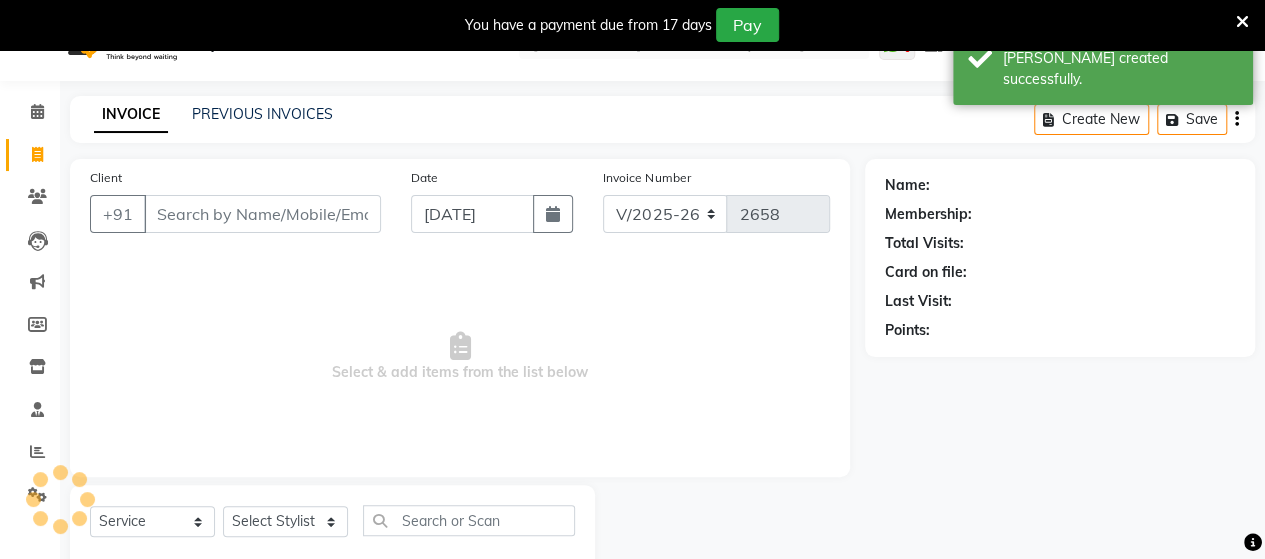 scroll, scrollTop: 90, scrollLeft: 0, axis: vertical 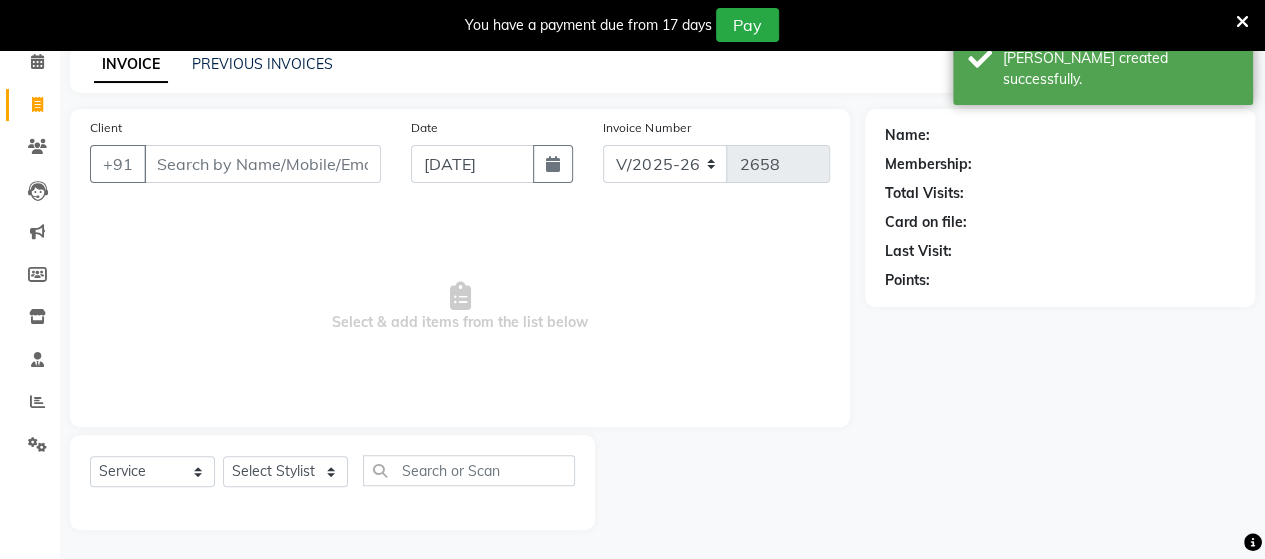 click on "Client" at bounding box center (262, 164) 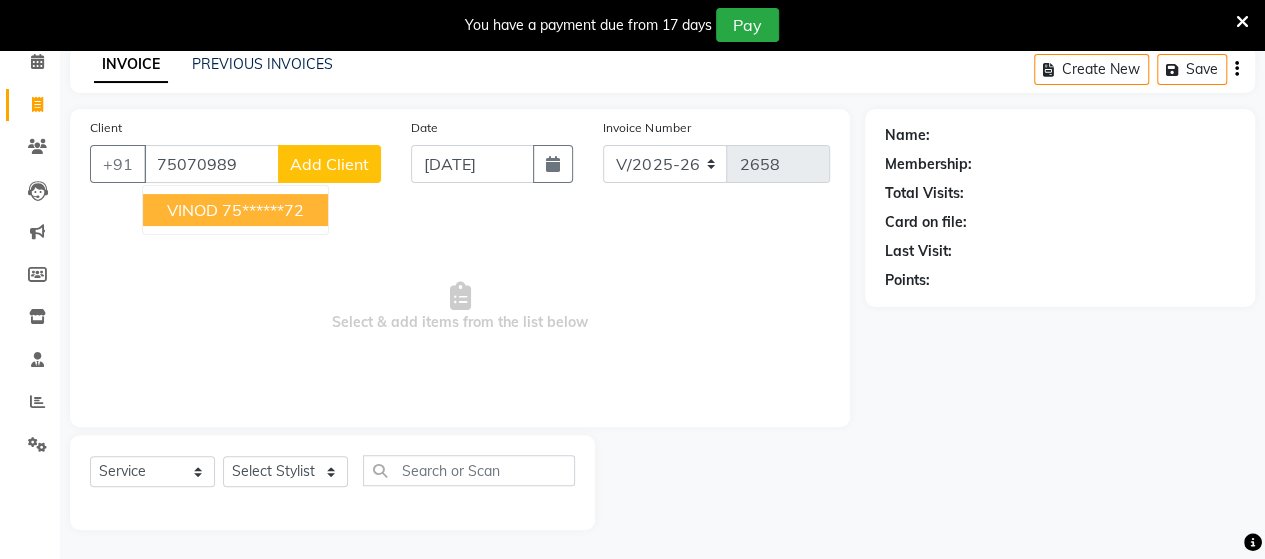 click on "75******72" at bounding box center (263, 210) 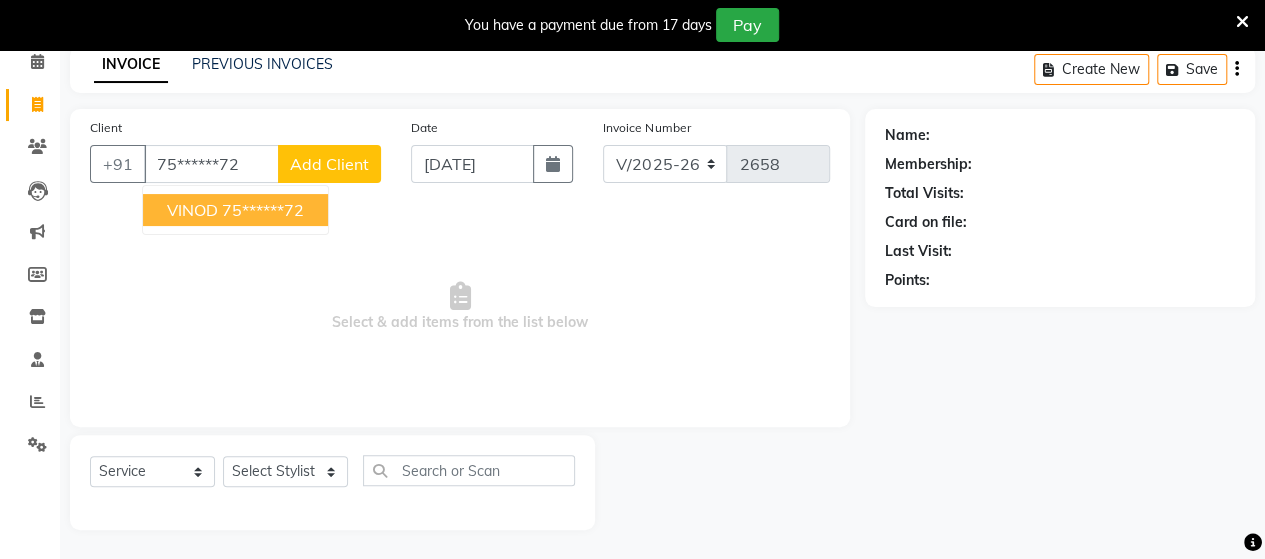 type on "75******72" 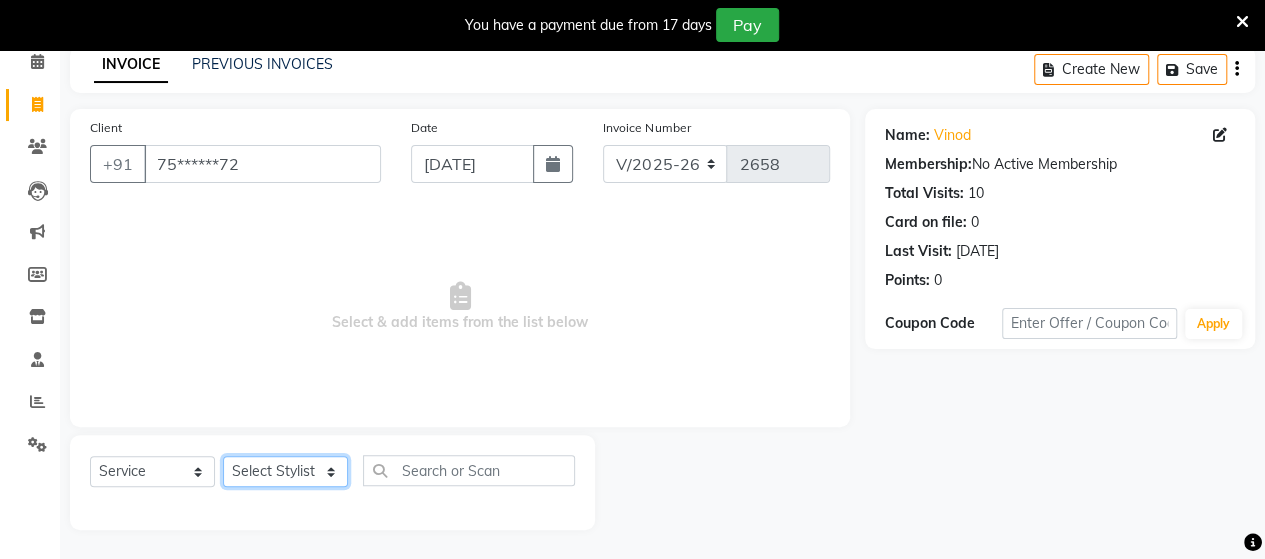 click on "Select Stylist Admin [PERSON_NAME]  [PERSON_NAME]  [PERSON_NAME] Rohit [PERSON_NAME]" 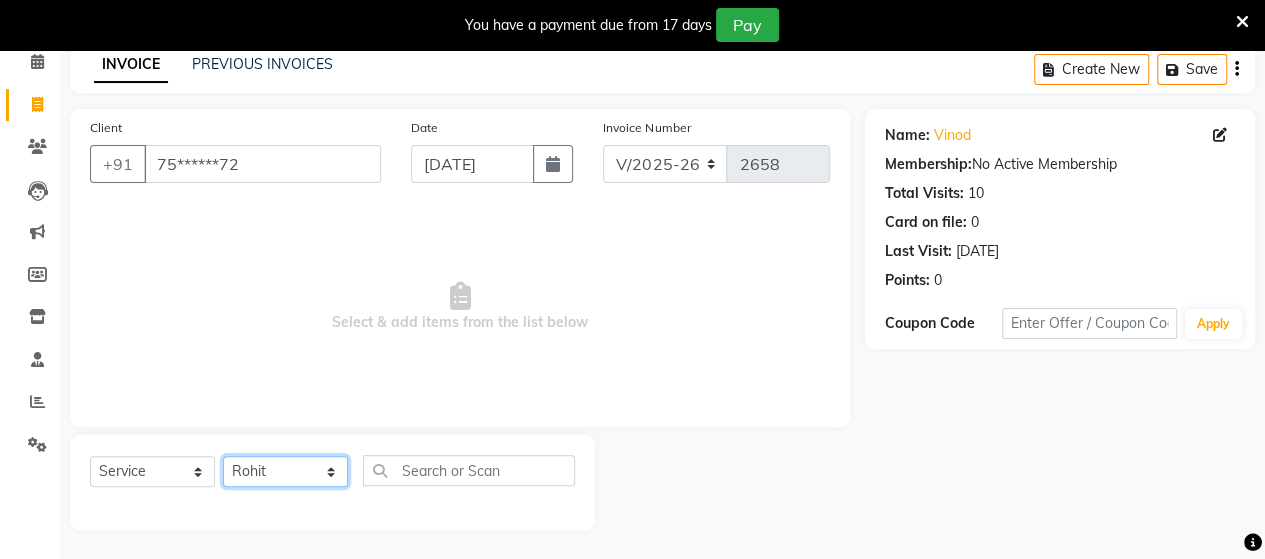 click on "Select Stylist Admin [PERSON_NAME]  [PERSON_NAME]  [PERSON_NAME] Rohit [PERSON_NAME]" 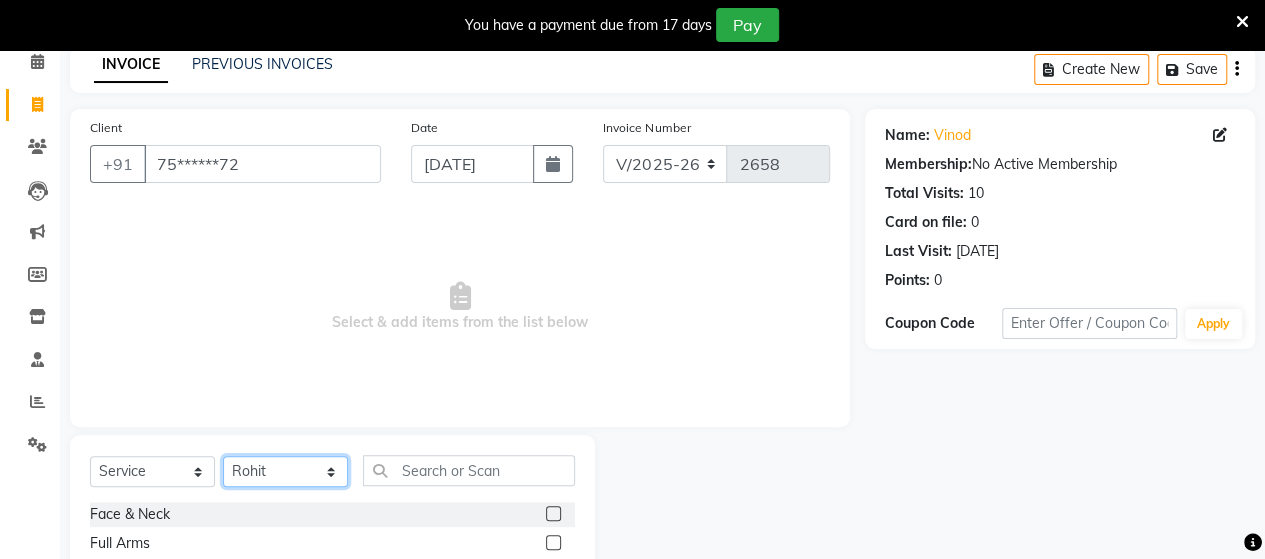 click on "Select Stylist Admin [PERSON_NAME]  [PERSON_NAME]  [PERSON_NAME] Rohit [PERSON_NAME]" 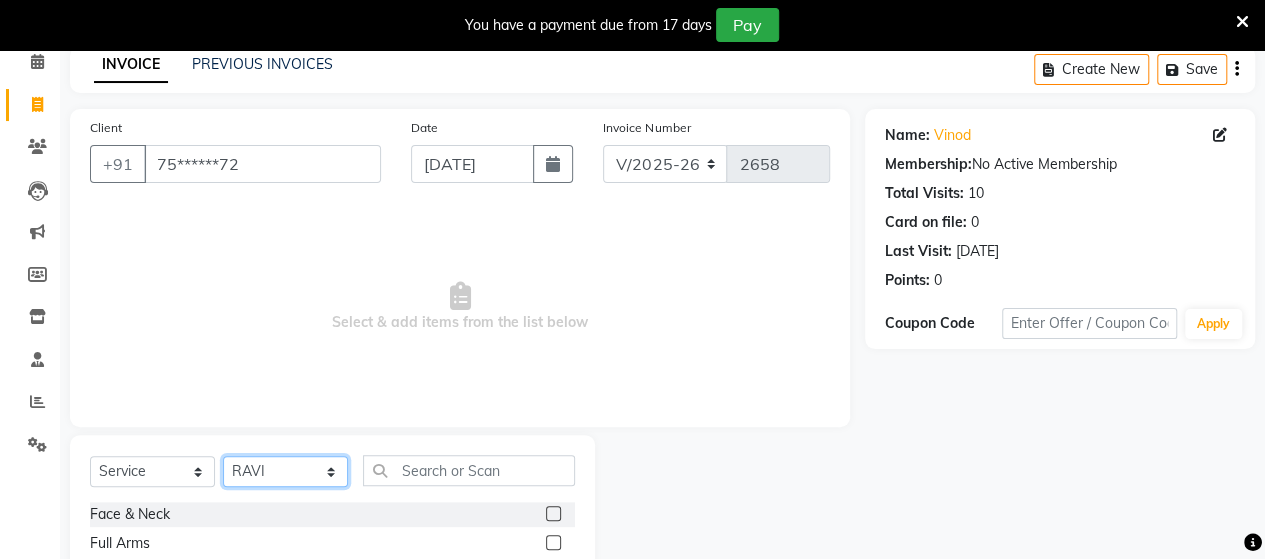 click on "Select Stylist Admin [PERSON_NAME]  [PERSON_NAME]  [PERSON_NAME] Rohit [PERSON_NAME]" 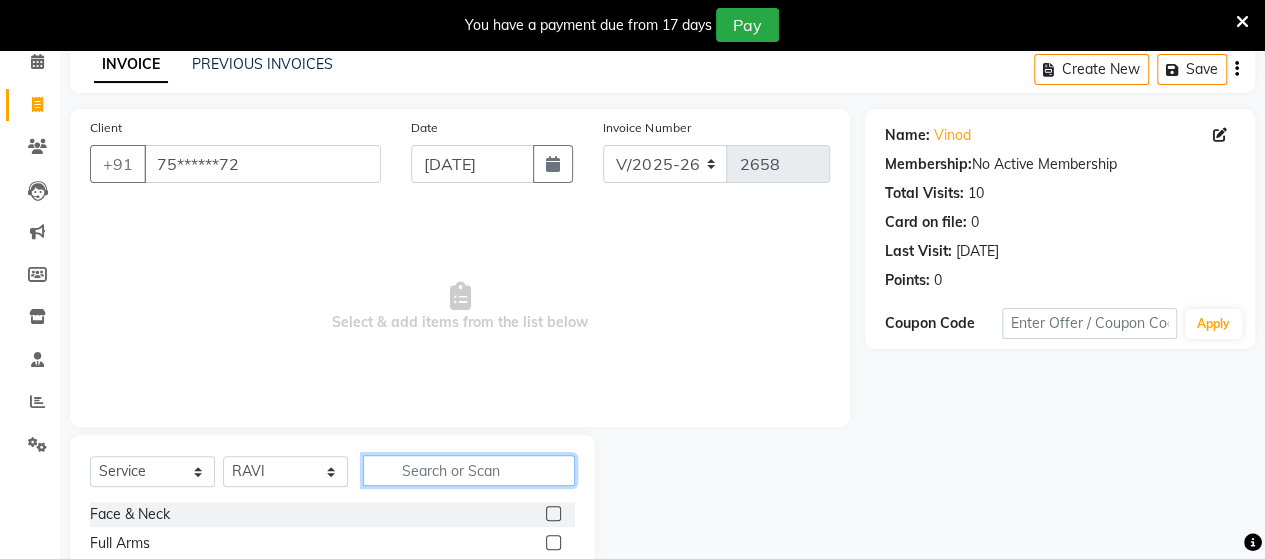 click 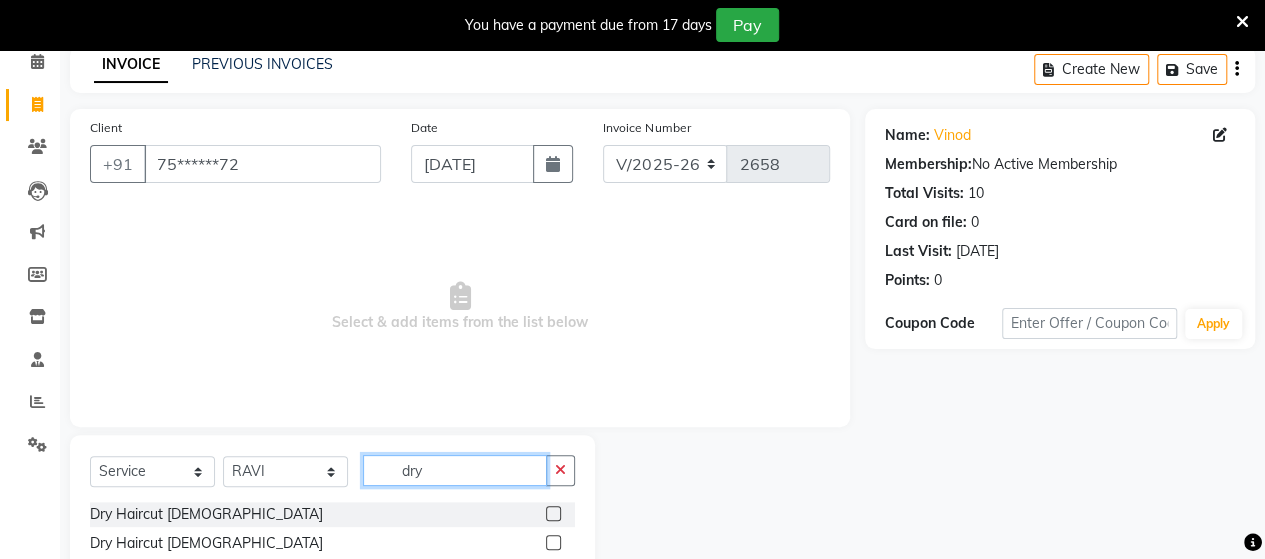 type on "dry" 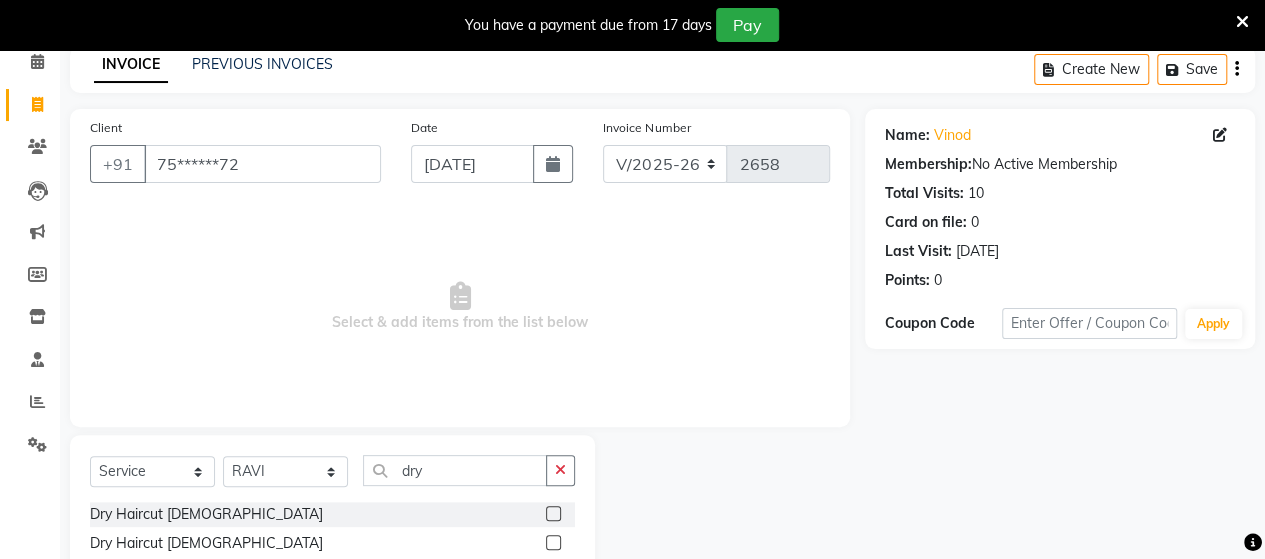click 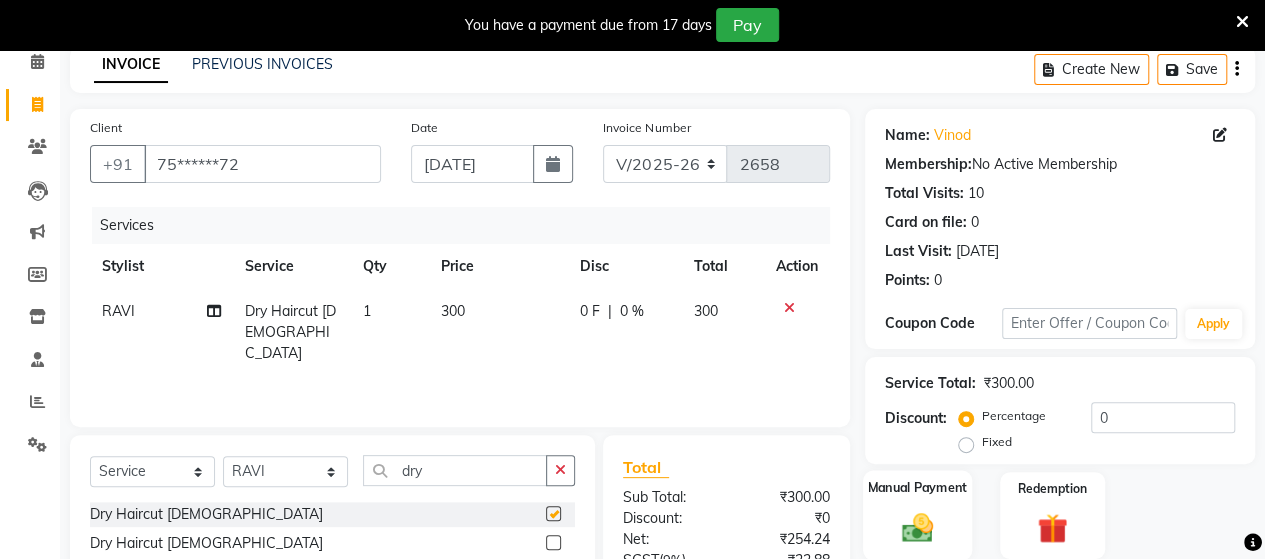 checkbox on "false" 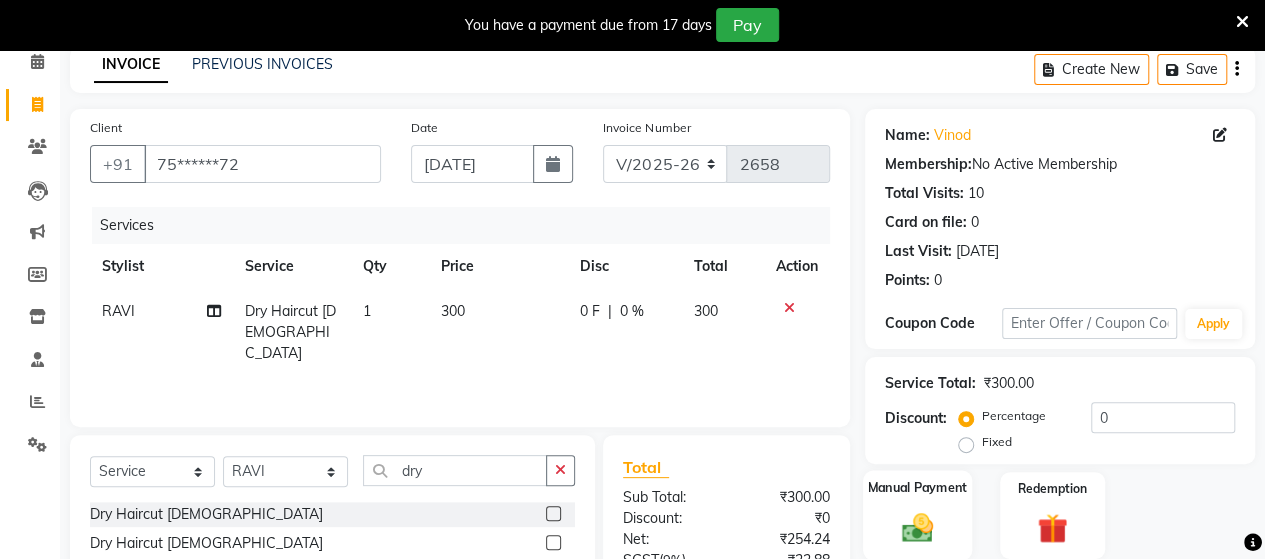 click 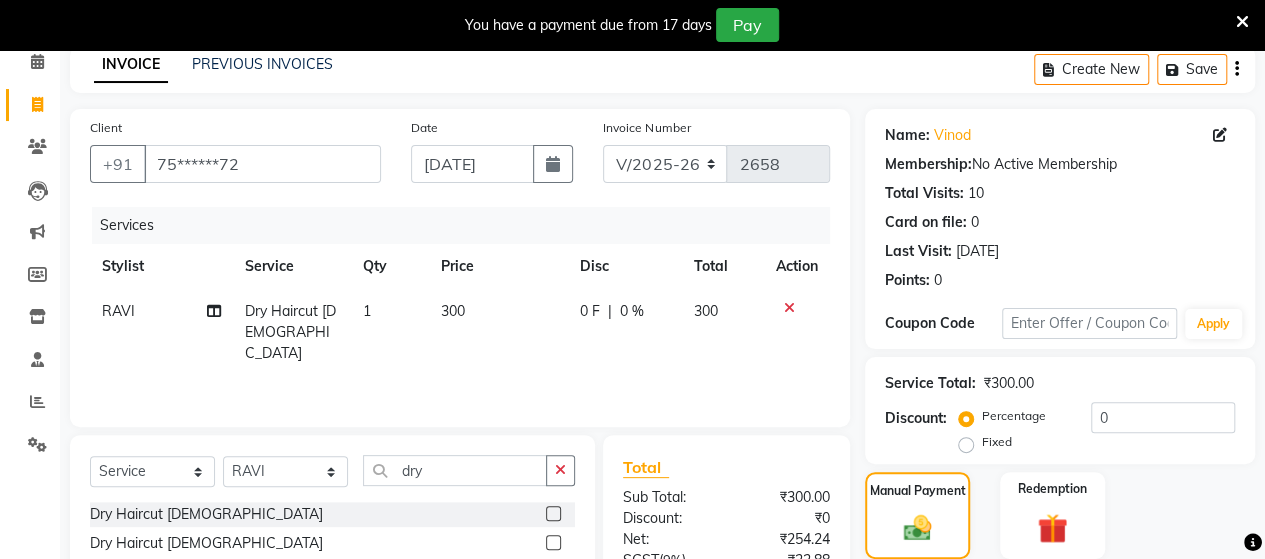 scroll, scrollTop: 288, scrollLeft: 0, axis: vertical 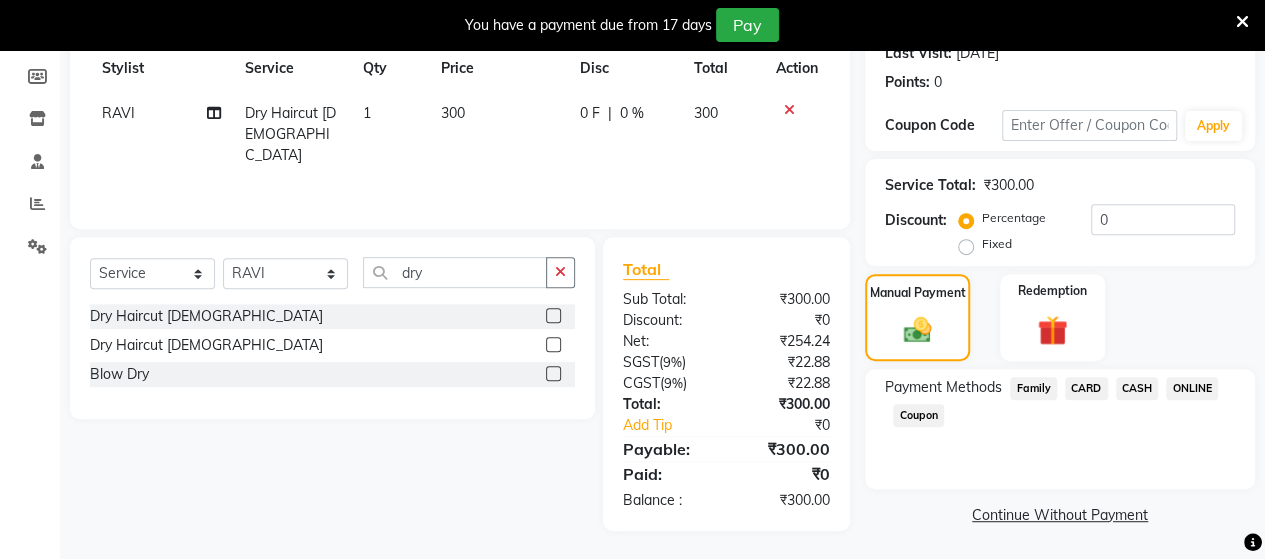 click on "ONLINE" 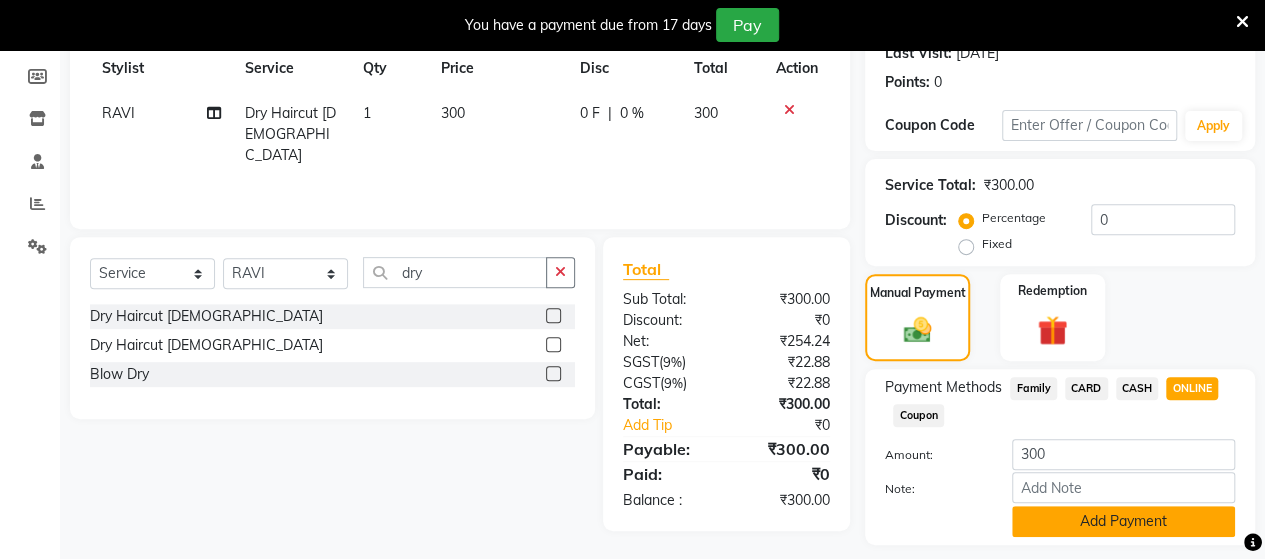 click on "Add Payment" 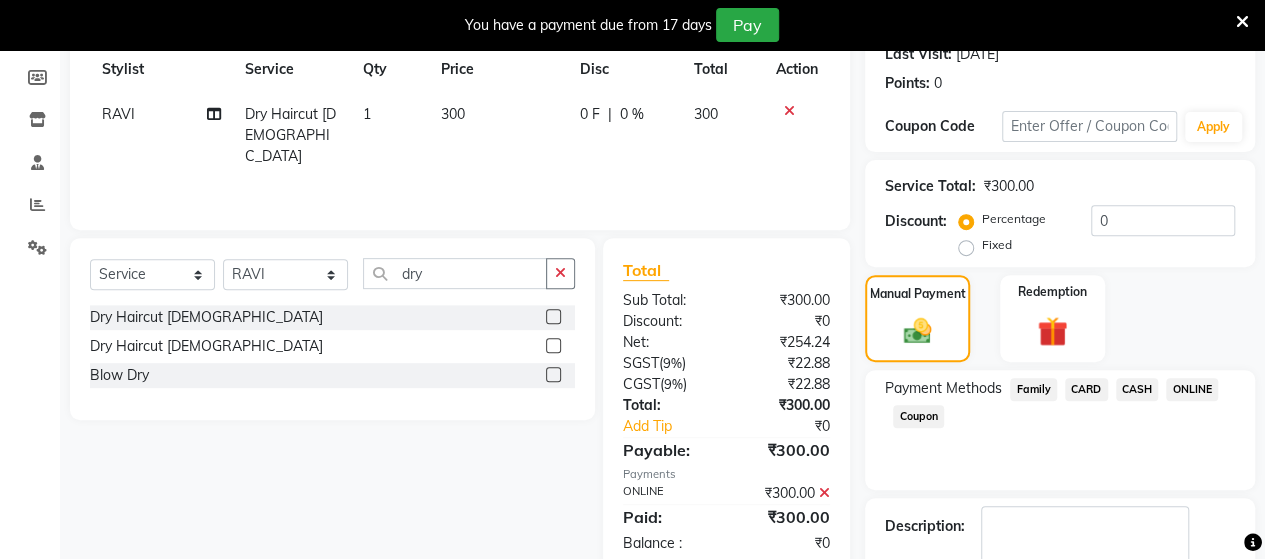 scroll, scrollTop: 400, scrollLeft: 0, axis: vertical 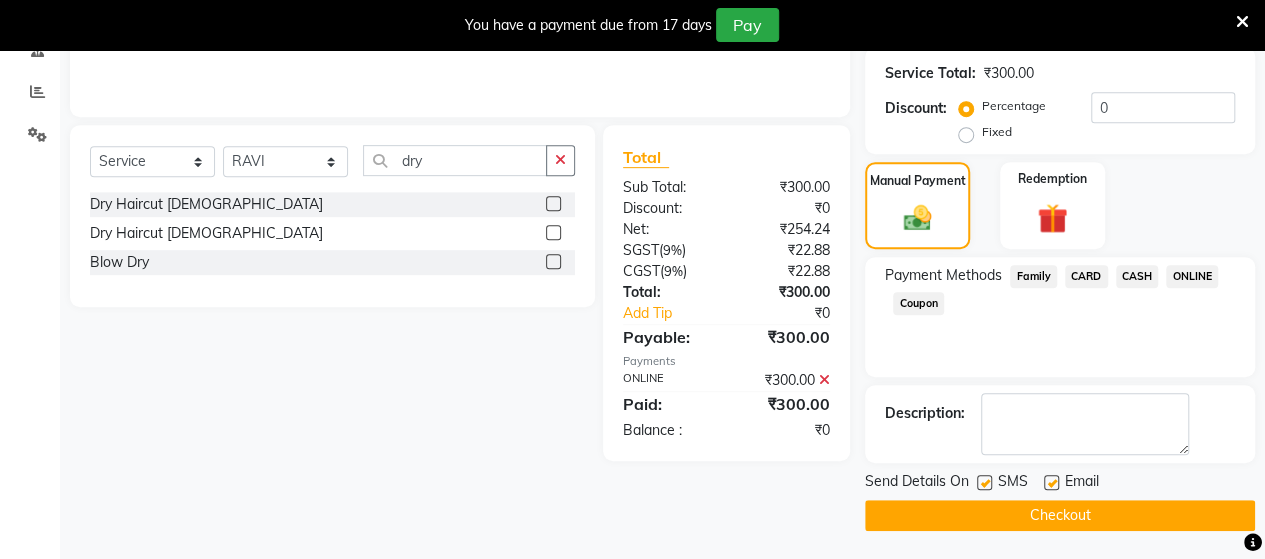 click on "Checkout" 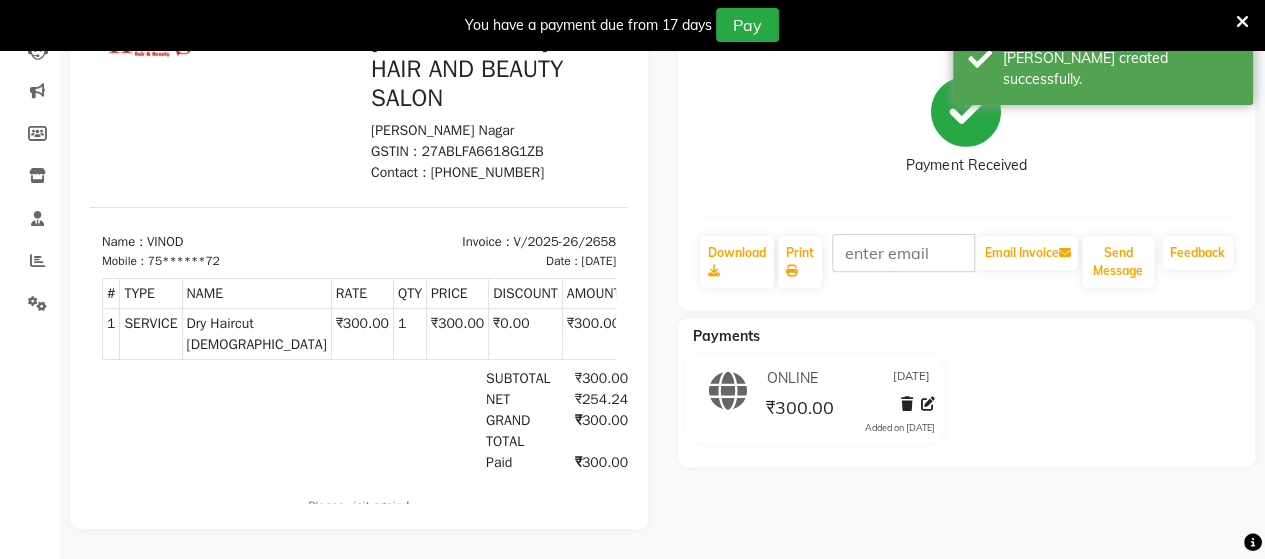 scroll, scrollTop: 0, scrollLeft: 0, axis: both 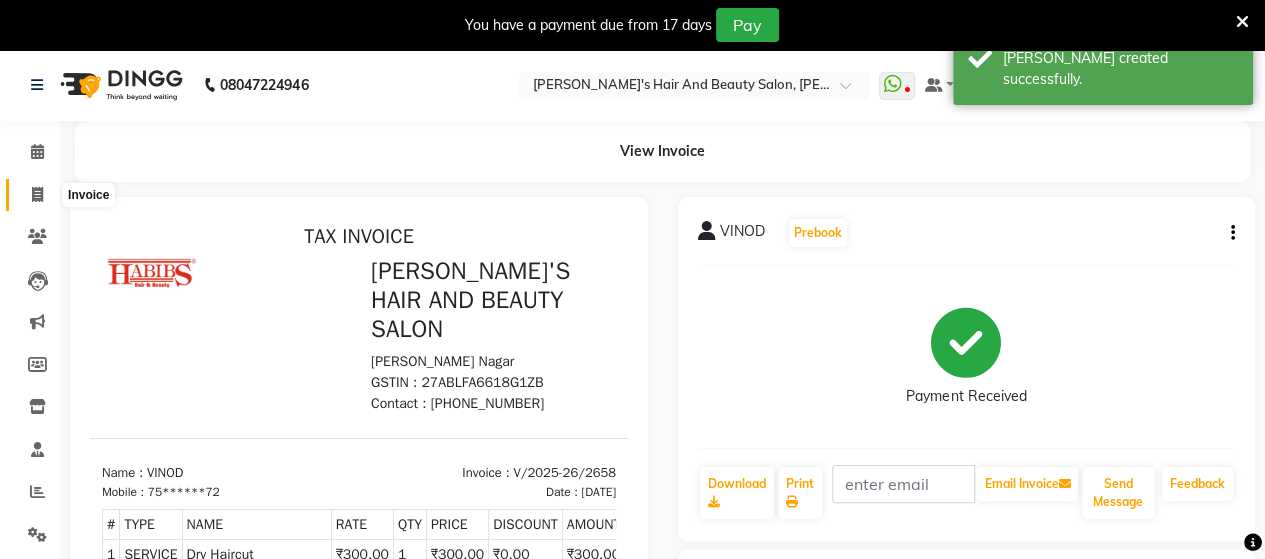click 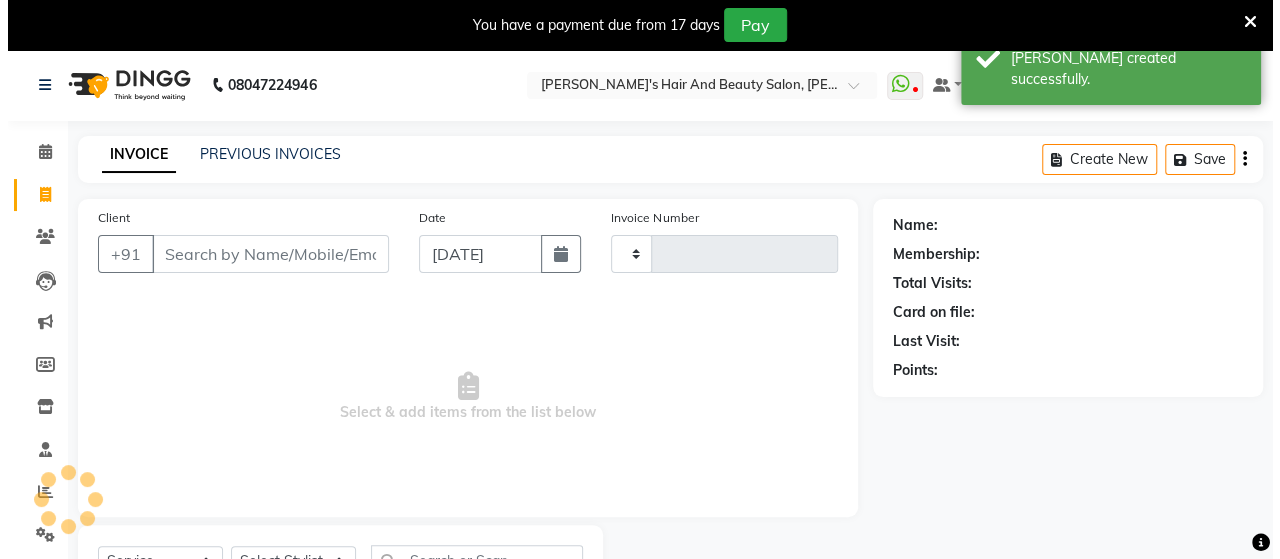 scroll, scrollTop: 90, scrollLeft: 0, axis: vertical 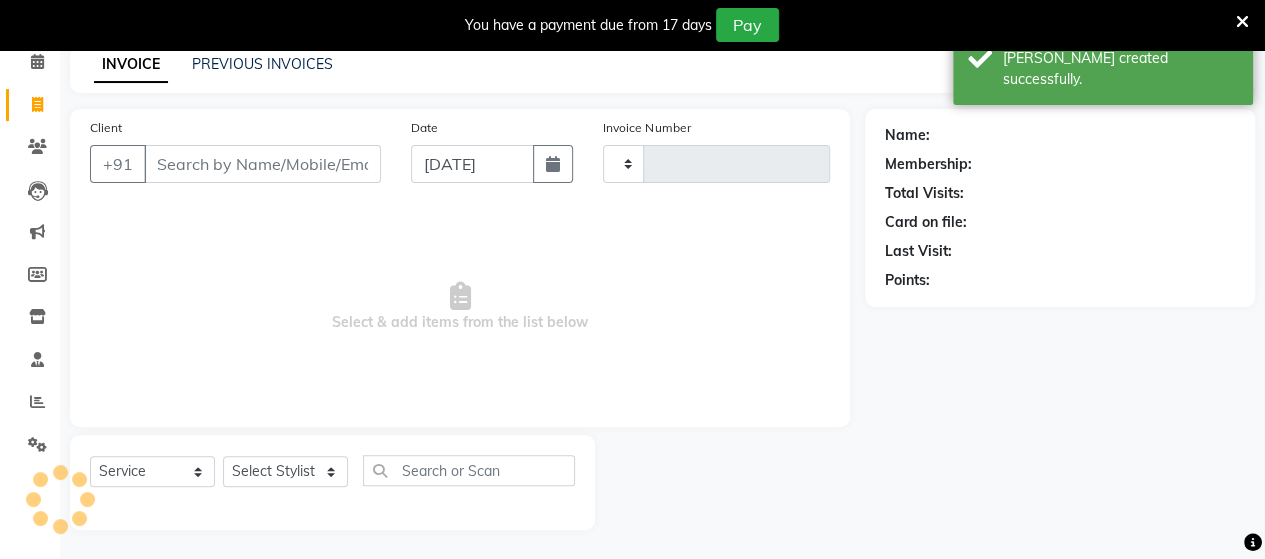 click on "Client" at bounding box center (262, 164) 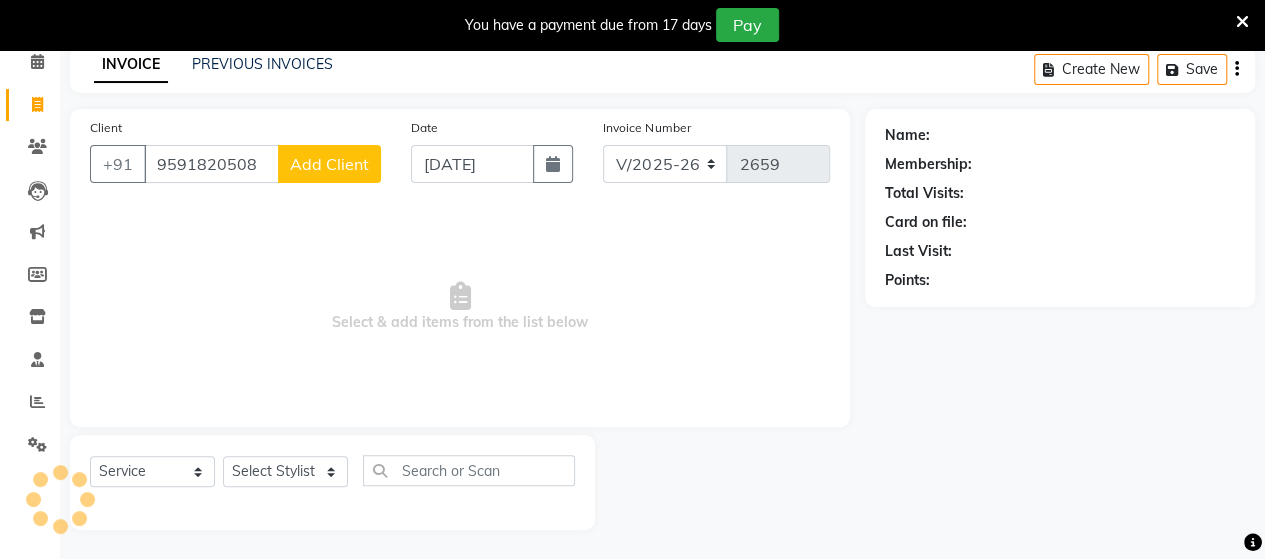 type on "9591820508" 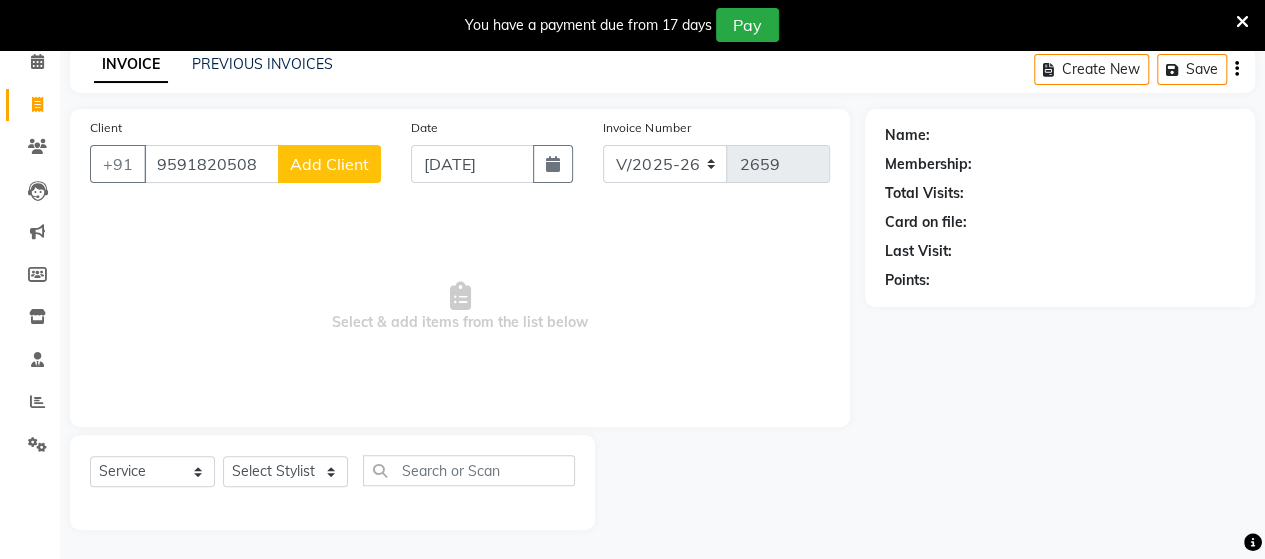 click on "Add Client" 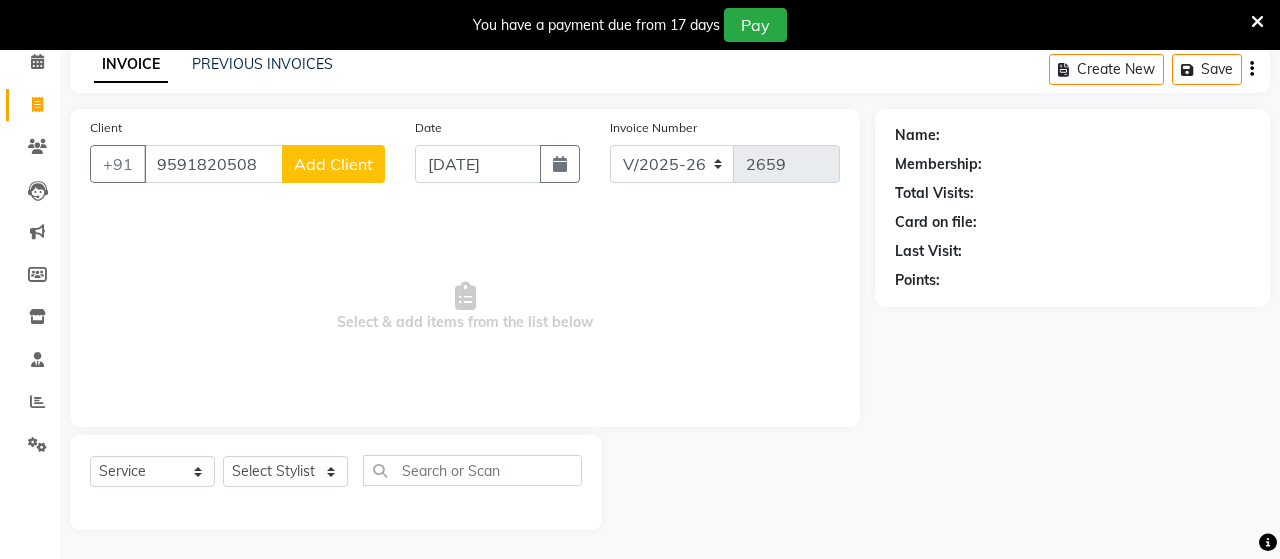 select on "22" 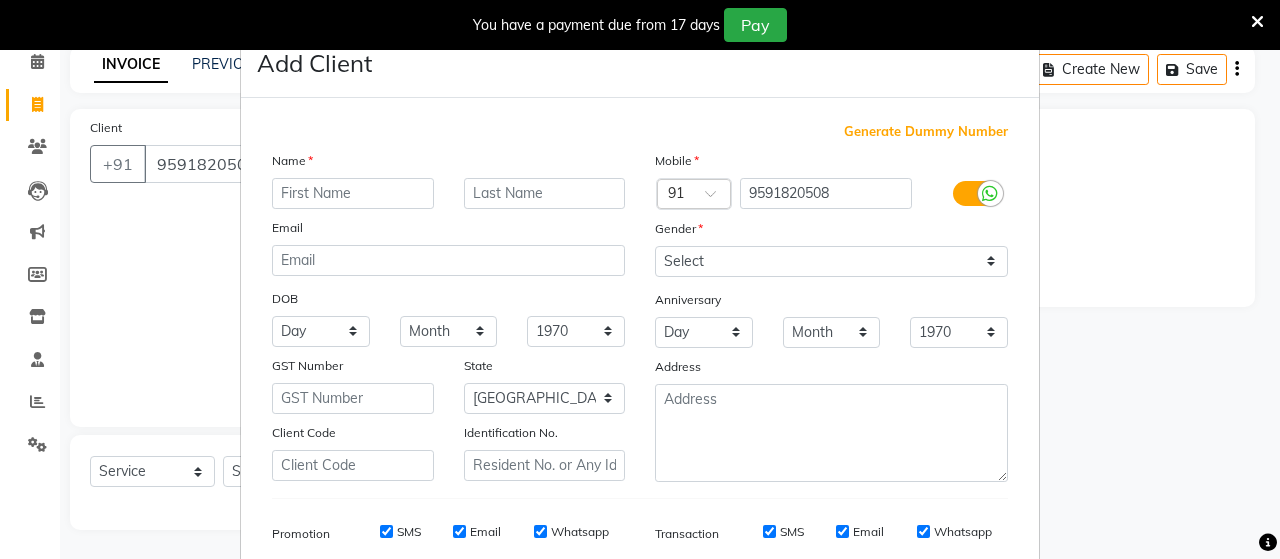click at bounding box center (353, 193) 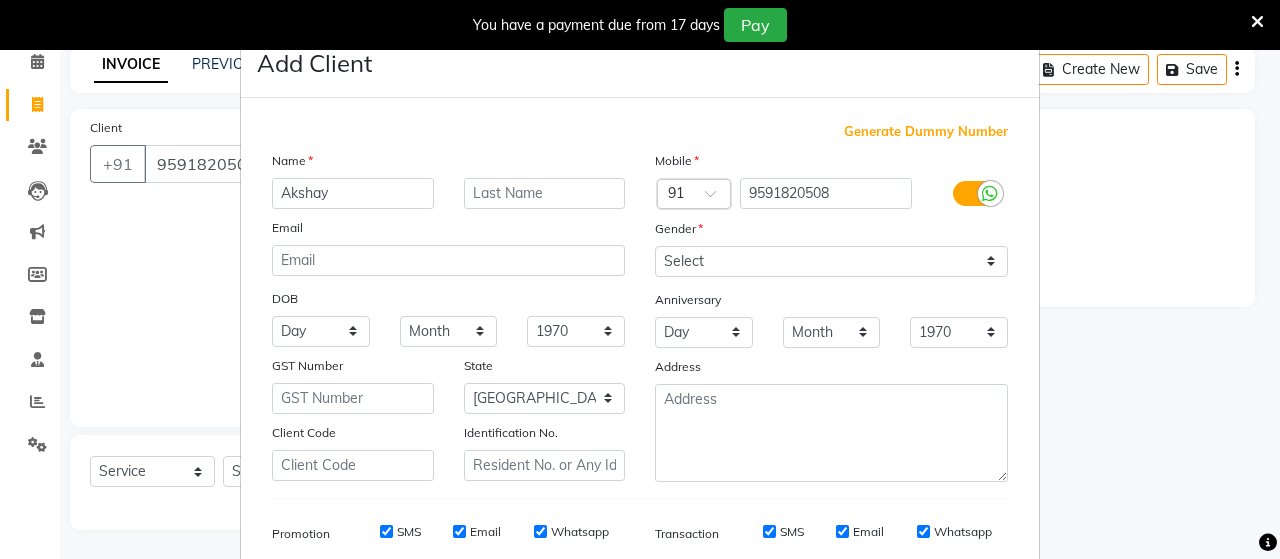 type on "Akshay" 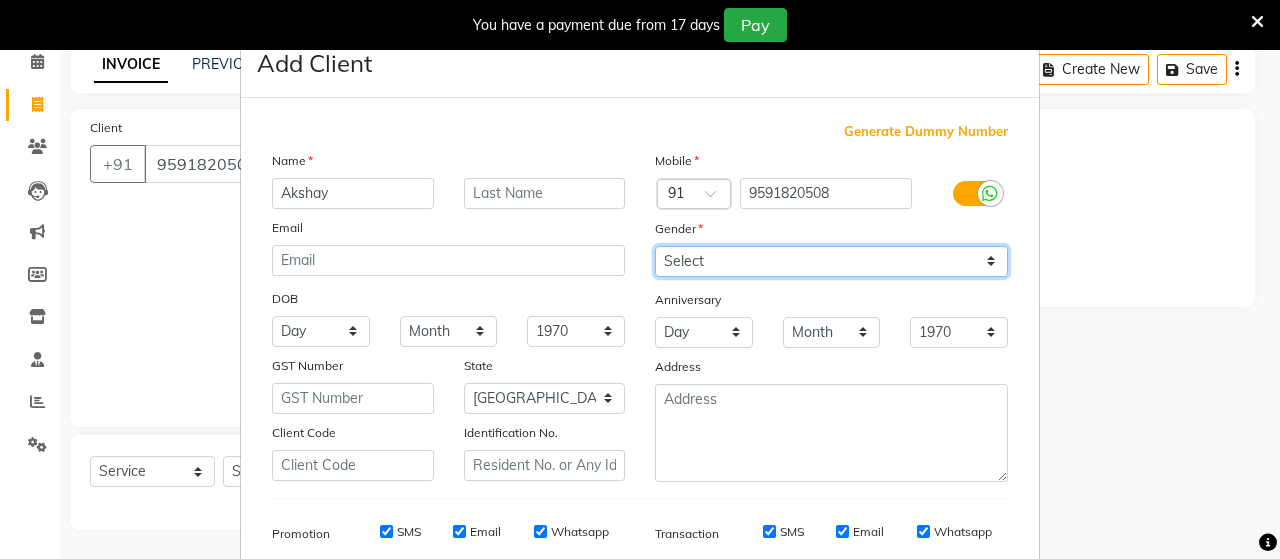 click on "Select [DEMOGRAPHIC_DATA] [DEMOGRAPHIC_DATA] Other Prefer Not To Say" at bounding box center (831, 261) 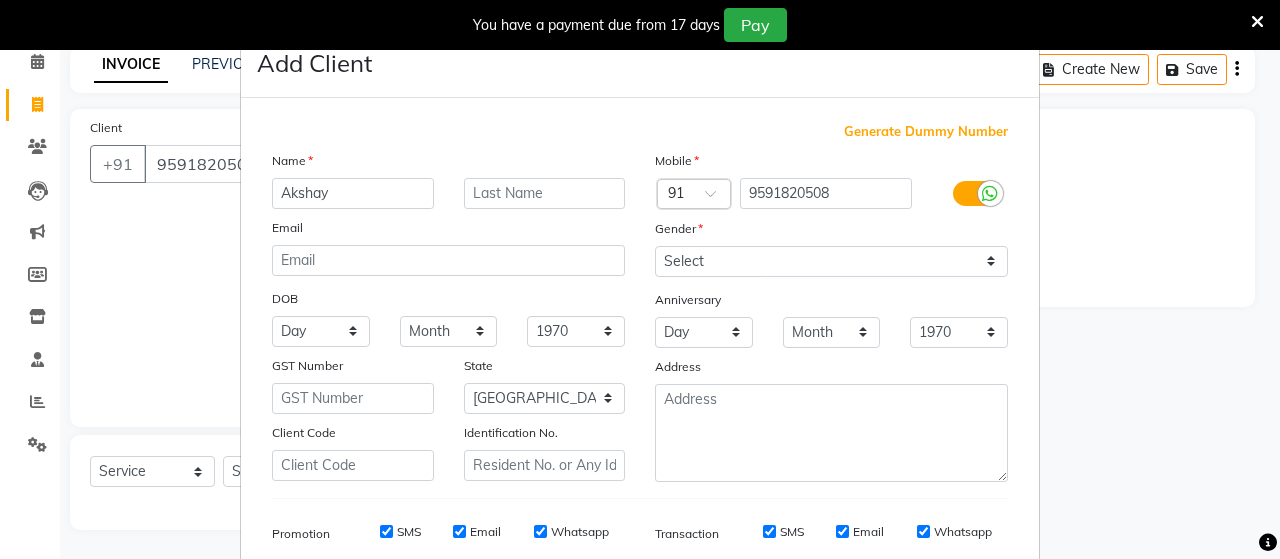 scroll, scrollTop: 286, scrollLeft: 0, axis: vertical 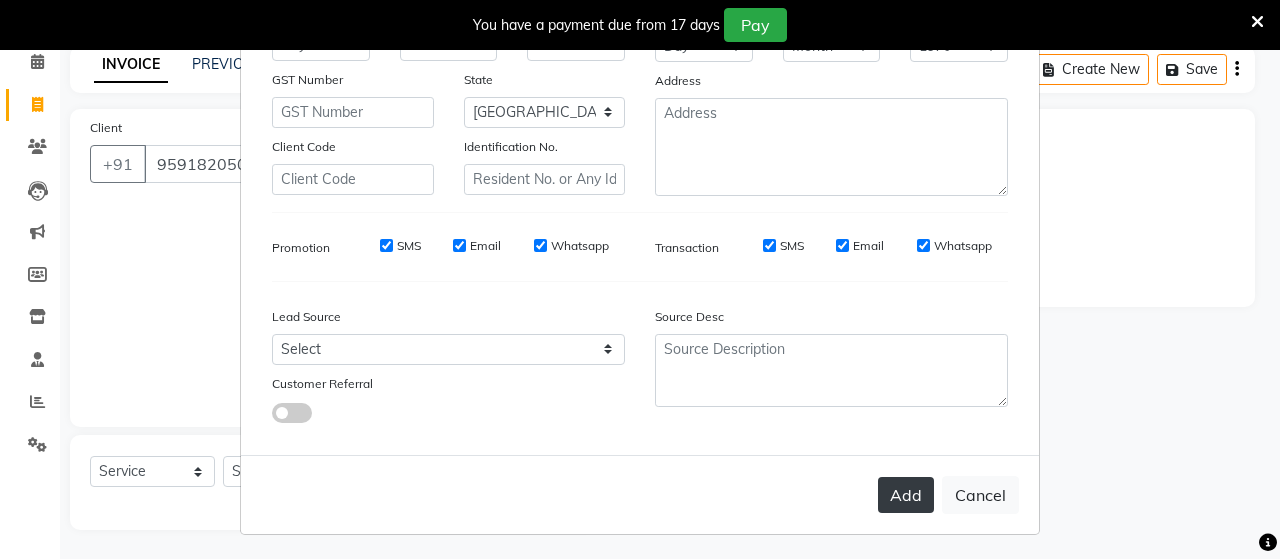 click on "Add" at bounding box center [906, 495] 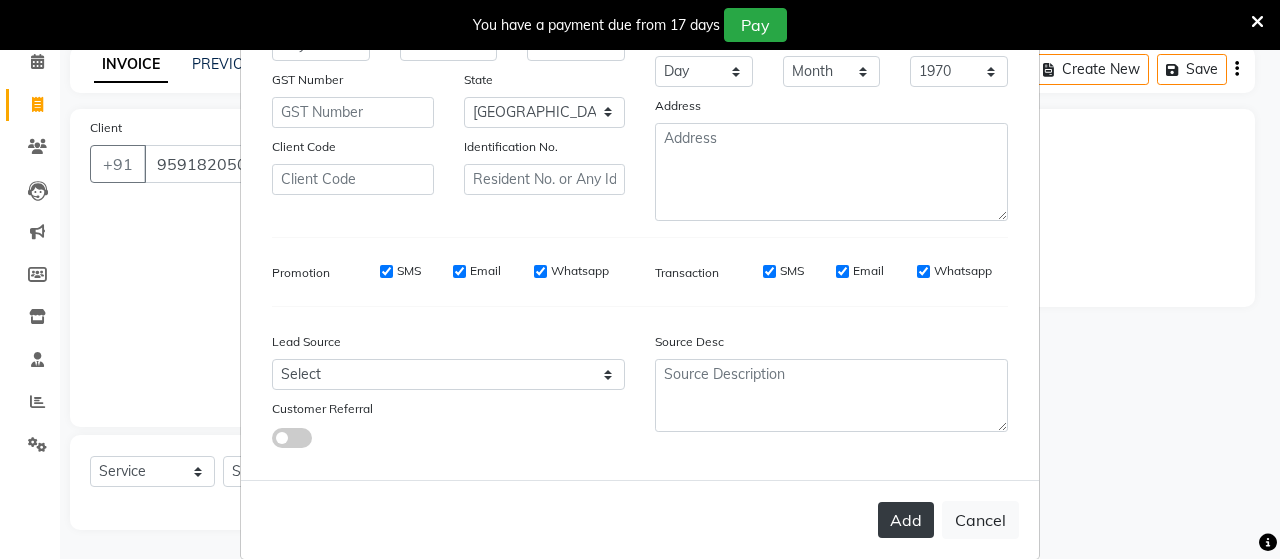 click on "Add" at bounding box center (906, 520) 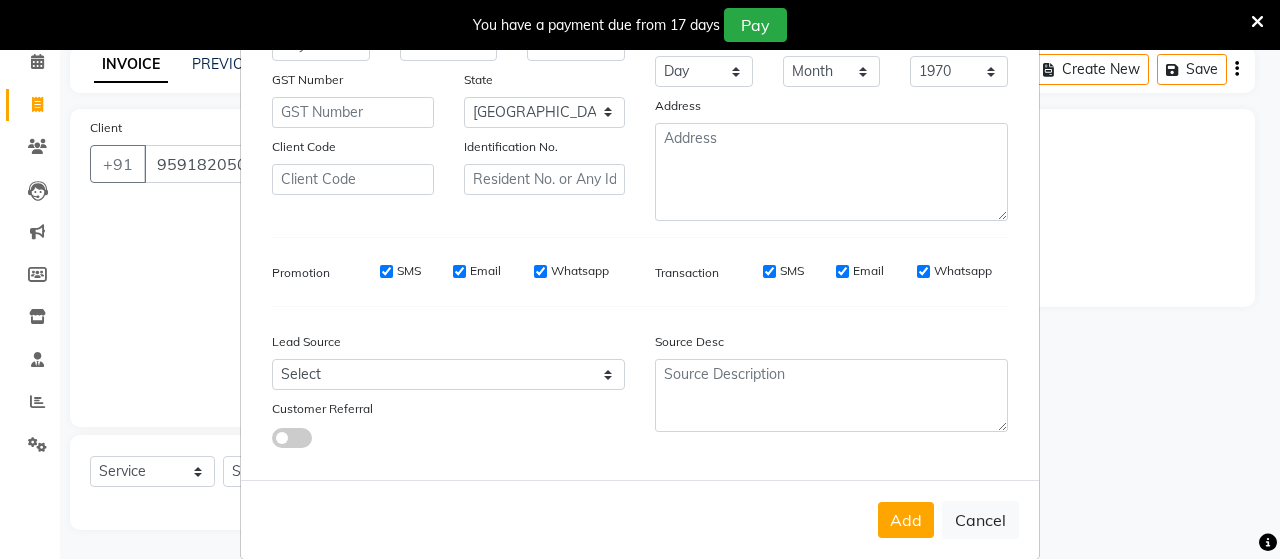 scroll, scrollTop: 312, scrollLeft: 0, axis: vertical 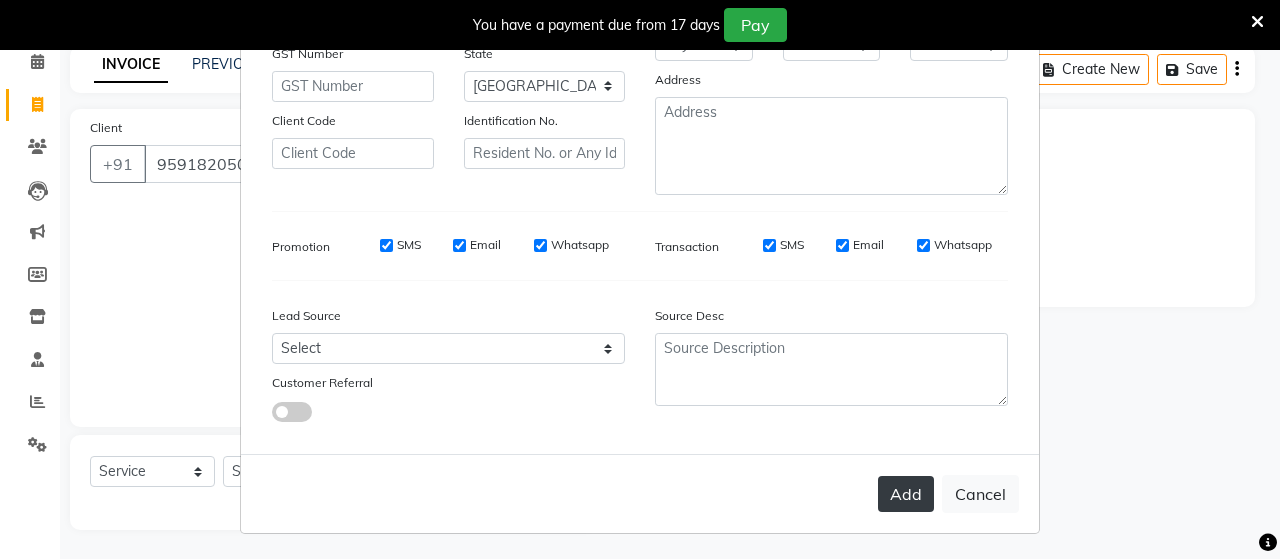 drag, startPoint x: 900, startPoint y: 515, endPoint x: 904, endPoint y: 487, distance: 28.284271 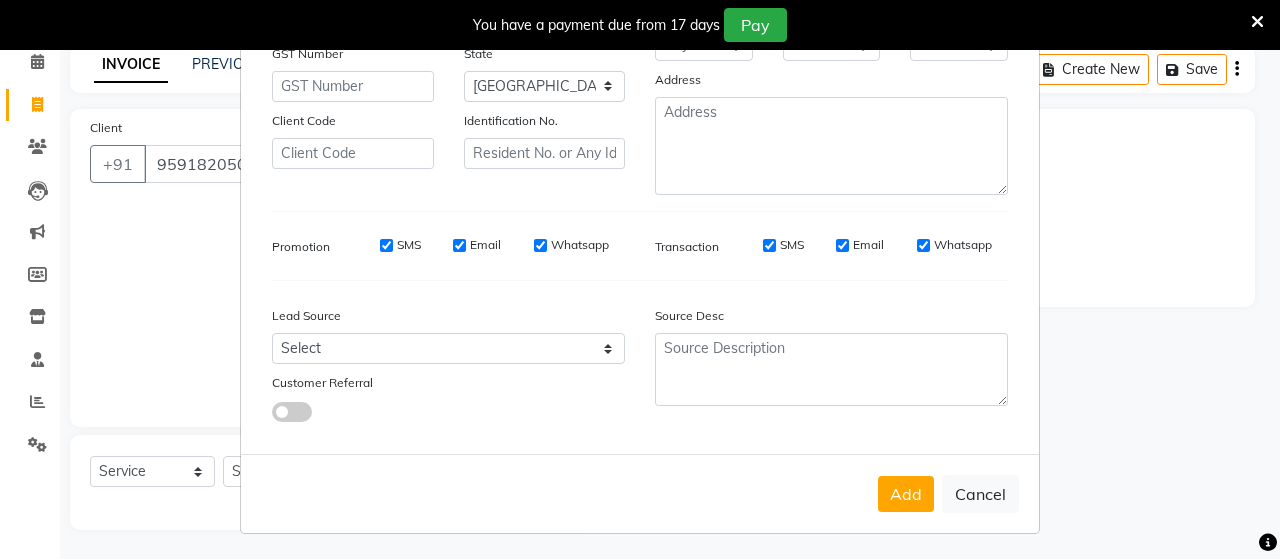 scroll, scrollTop: 0, scrollLeft: 0, axis: both 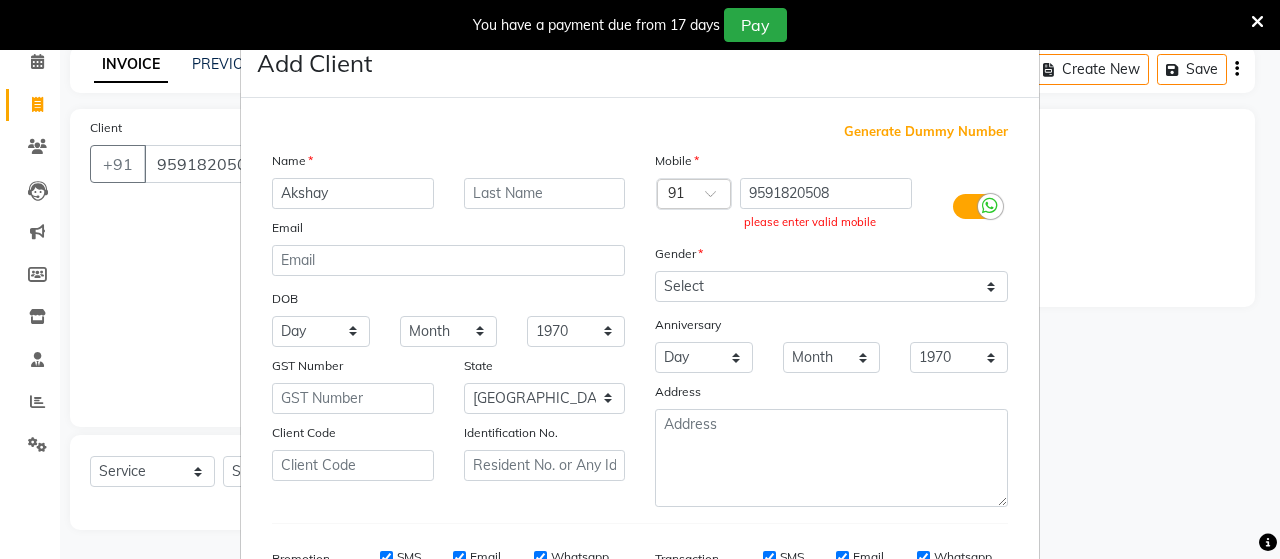 click on "Add Client Generate Dummy Number Name Akshay Email DOB Day 01 02 03 04 05 06 07 08 09 10 11 12 13 14 15 16 17 18 19 20 21 22 23 24 25 26 27 28 29 30 31 Month January February March April May June July August September October November [DATE] 1941 1942 1943 1944 1945 1946 1947 1948 1949 1950 1951 1952 1953 1954 1955 1956 1957 1958 1959 1960 1961 1962 1963 1964 1965 1966 1967 1968 1969 1970 1971 1972 1973 1974 1975 1976 1977 1978 1979 1980 1981 1982 1983 1984 1985 1986 1987 1988 1989 1990 1991 1992 1993 1994 1995 1996 1997 1998 1999 2000 2001 2002 2003 2004 2005 2006 2007 2008 2009 2010 2011 2012 2013 2014 2015 2016 2017 2018 2019 2020 2021 2022 2023 2024 GST Number State Select [GEOGRAPHIC_DATA] [GEOGRAPHIC_DATA] [GEOGRAPHIC_DATA] [GEOGRAPHIC_DATA] [GEOGRAPHIC_DATA] [GEOGRAPHIC_DATA] [GEOGRAPHIC_DATA] [GEOGRAPHIC_DATA] and [GEOGRAPHIC_DATA] [GEOGRAPHIC_DATA] [GEOGRAPHIC_DATA] [GEOGRAPHIC_DATA] [GEOGRAPHIC_DATA] [GEOGRAPHIC_DATA] [GEOGRAPHIC_DATA] [GEOGRAPHIC_DATA] [GEOGRAPHIC_DATA] [GEOGRAPHIC_DATA] [GEOGRAPHIC_DATA] [GEOGRAPHIC_DATA] [GEOGRAPHIC_DATA] [GEOGRAPHIC_DATA] [GEOGRAPHIC_DATA] [GEOGRAPHIC_DATA] [GEOGRAPHIC_DATA] [GEOGRAPHIC_DATA] [GEOGRAPHIC_DATA] [GEOGRAPHIC_DATA] [GEOGRAPHIC_DATA] [GEOGRAPHIC_DATA]" at bounding box center [640, 279] 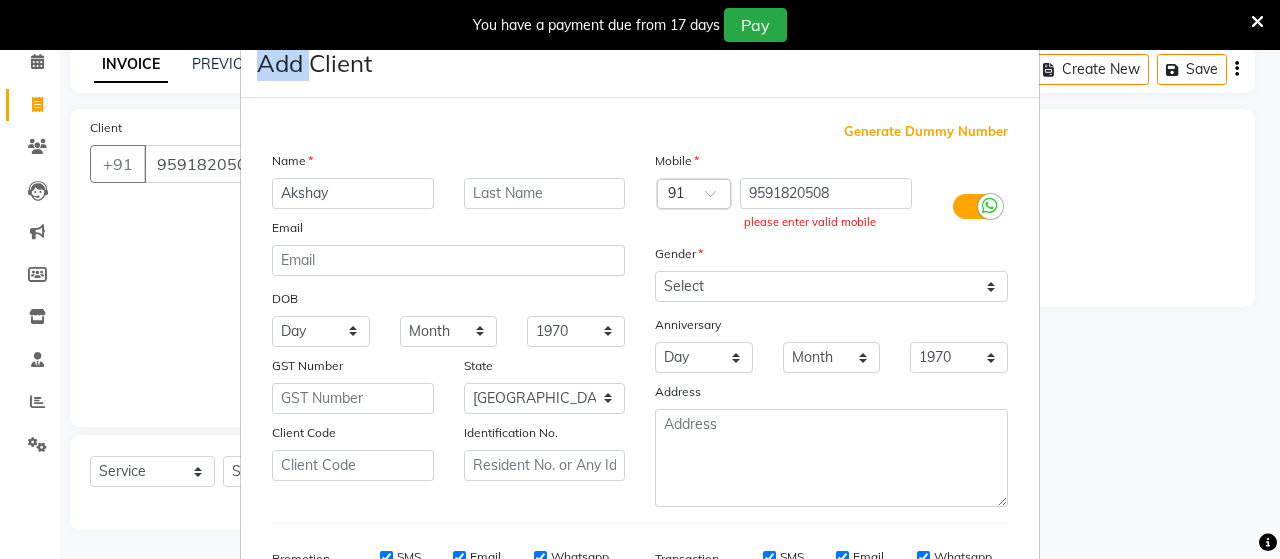 click on "Add Client Generate Dummy Number Name Akshay Email DOB Day 01 02 03 04 05 06 07 08 09 10 11 12 13 14 15 16 17 18 19 20 21 22 23 24 25 26 27 28 29 30 31 Month January February March April May June July August September October November [DATE] 1941 1942 1943 1944 1945 1946 1947 1948 1949 1950 1951 1952 1953 1954 1955 1956 1957 1958 1959 1960 1961 1962 1963 1964 1965 1966 1967 1968 1969 1970 1971 1972 1973 1974 1975 1976 1977 1978 1979 1980 1981 1982 1983 1984 1985 1986 1987 1988 1989 1990 1991 1992 1993 1994 1995 1996 1997 1998 1999 2000 2001 2002 2003 2004 2005 2006 2007 2008 2009 2010 2011 2012 2013 2014 2015 2016 2017 2018 2019 2020 2021 2022 2023 2024 GST Number State Select [GEOGRAPHIC_DATA] [GEOGRAPHIC_DATA] [GEOGRAPHIC_DATA] [GEOGRAPHIC_DATA] [GEOGRAPHIC_DATA] [GEOGRAPHIC_DATA] [GEOGRAPHIC_DATA] [GEOGRAPHIC_DATA] and [GEOGRAPHIC_DATA] [GEOGRAPHIC_DATA] [GEOGRAPHIC_DATA] [GEOGRAPHIC_DATA] [GEOGRAPHIC_DATA] [GEOGRAPHIC_DATA] [GEOGRAPHIC_DATA] [GEOGRAPHIC_DATA] [GEOGRAPHIC_DATA] [GEOGRAPHIC_DATA] [GEOGRAPHIC_DATA] [GEOGRAPHIC_DATA] [GEOGRAPHIC_DATA] [GEOGRAPHIC_DATA] [GEOGRAPHIC_DATA] [GEOGRAPHIC_DATA] [GEOGRAPHIC_DATA] [GEOGRAPHIC_DATA] [GEOGRAPHIC_DATA] [GEOGRAPHIC_DATA] [GEOGRAPHIC_DATA] [GEOGRAPHIC_DATA]" at bounding box center [640, 279] 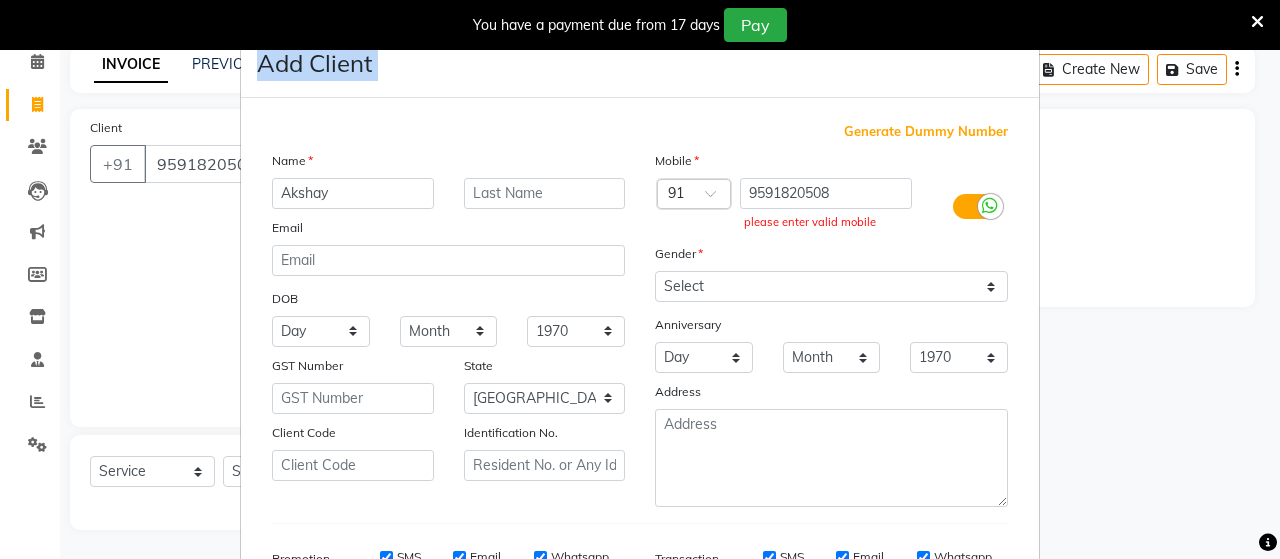 click on "Add Client Generate Dummy Number Name Akshay Email DOB Day 01 02 03 04 05 06 07 08 09 10 11 12 13 14 15 16 17 18 19 20 21 22 23 24 25 26 27 28 29 30 31 Month January February March April May June July August September October November [DATE] 1941 1942 1943 1944 1945 1946 1947 1948 1949 1950 1951 1952 1953 1954 1955 1956 1957 1958 1959 1960 1961 1962 1963 1964 1965 1966 1967 1968 1969 1970 1971 1972 1973 1974 1975 1976 1977 1978 1979 1980 1981 1982 1983 1984 1985 1986 1987 1988 1989 1990 1991 1992 1993 1994 1995 1996 1997 1998 1999 2000 2001 2002 2003 2004 2005 2006 2007 2008 2009 2010 2011 2012 2013 2014 2015 2016 2017 2018 2019 2020 2021 2022 2023 2024 GST Number State Select [GEOGRAPHIC_DATA] [GEOGRAPHIC_DATA] [GEOGRAPHIC_DATA] [GEOGRAPHIC_DATA] [GEOGRAPHIC_DATA] [GEOGRAPHIC_DATA] [GEOGRAPHIC_DATA] [GEOGRAPHIC_DATA] and [GEOGRAPHIC_DATA] [GEOGRAPHIC_DATA] [GEOGRAPHIC_DATA] [GEOGRAPHIC_DATA] [GEOGRAPHIC_DATA] [GEOGRAPHIC_DATA] [GEOGRAPHIC_DATA] [GEOGRAPHIC_DATA] [GEOGRAPHIC_DATA] [GEOGRAPHIC_DATA] [GEOGRAPHIC_DATA] [GEOGRAPHIC_DATA] [GEOGRAPHIC_DATA] [GEOGRAPHIC_DATA] [GEOGRAPHIC_DATA] [GEOGRAPHIC_DATA] [GEOGRAPHIC_DATA] [GEOGRAPHIC_DATA] [GEOGRAPHIC_DATA] [GEOGRAPHIC_DATA] [GEOGRAPHIC_DATA] [GEOGRAPHIC_DATA]" at bounding box center [640, 279] 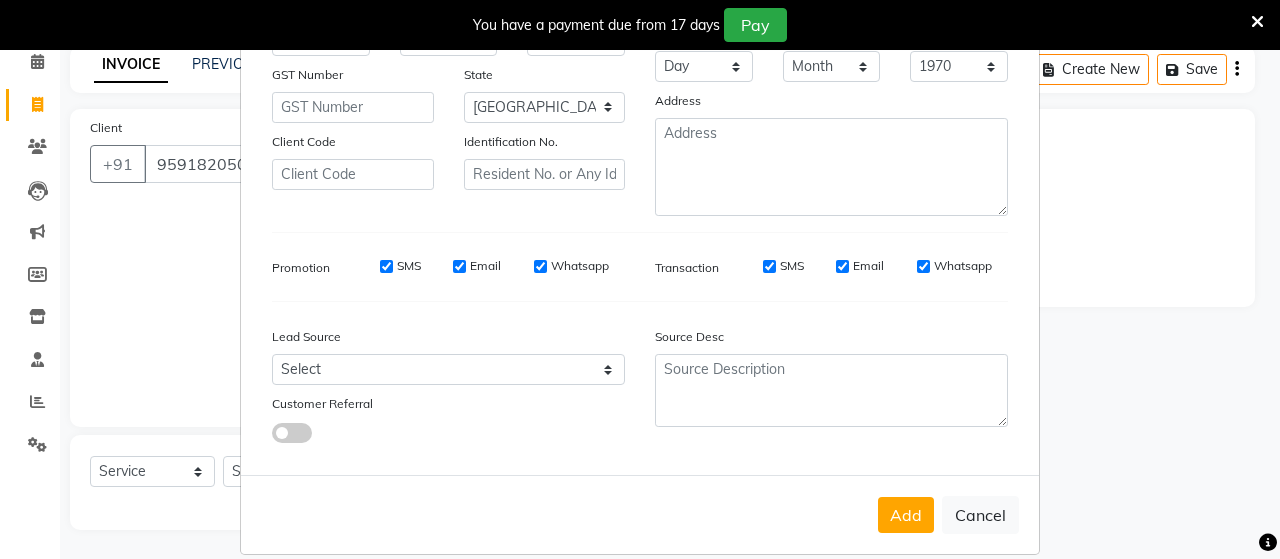 scroll, scrollTop: 312, scrollLeft: 0, axis: vertical 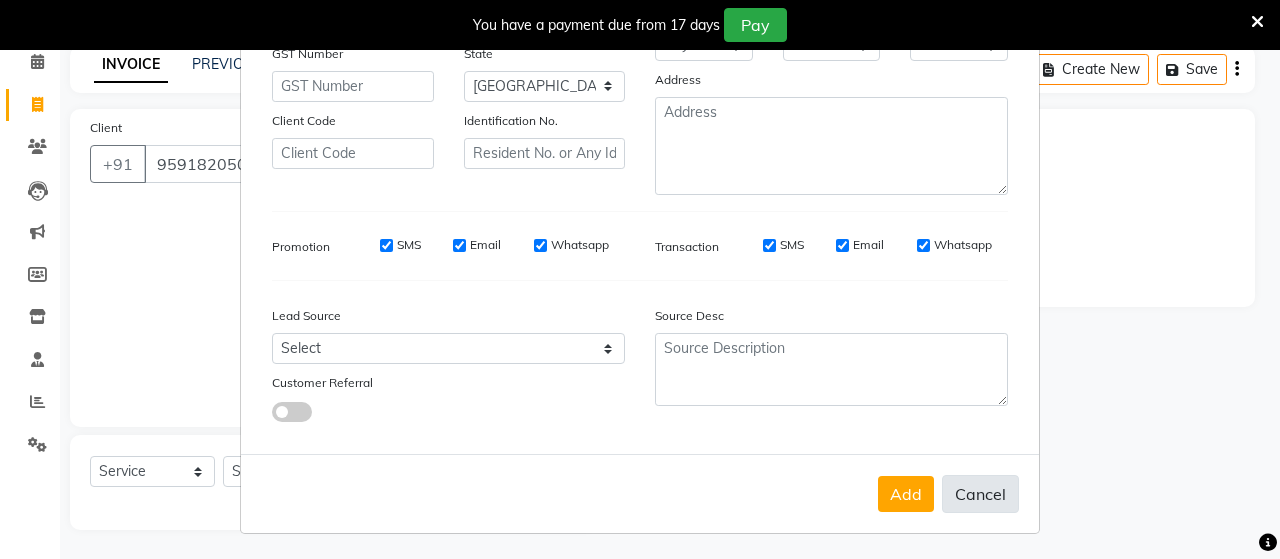click on "Cancel" at bounding box center (980, 494) 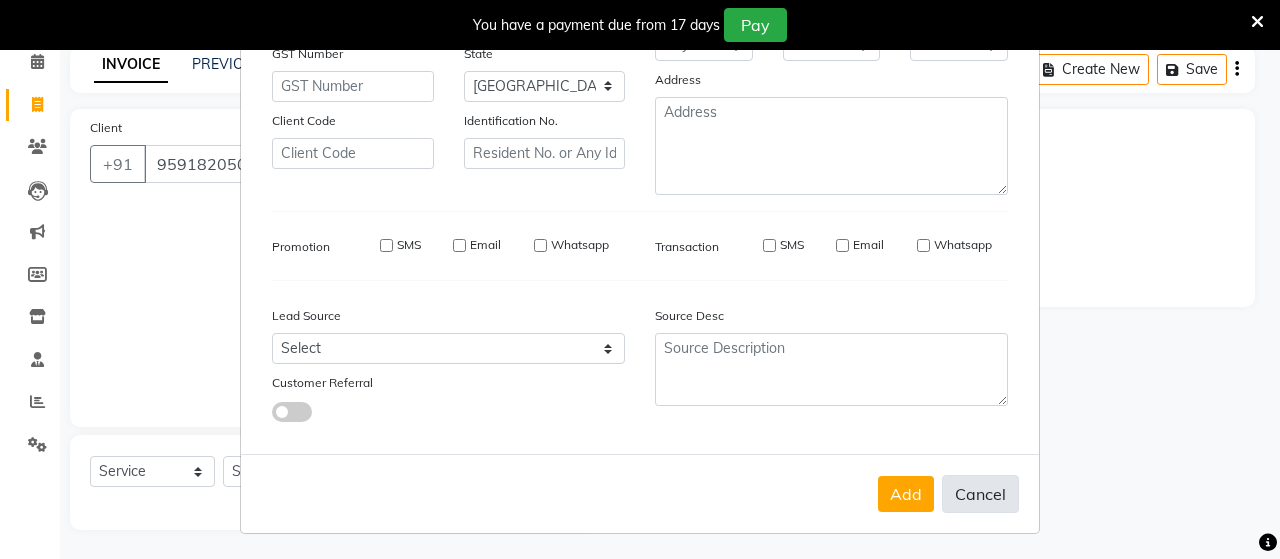 type 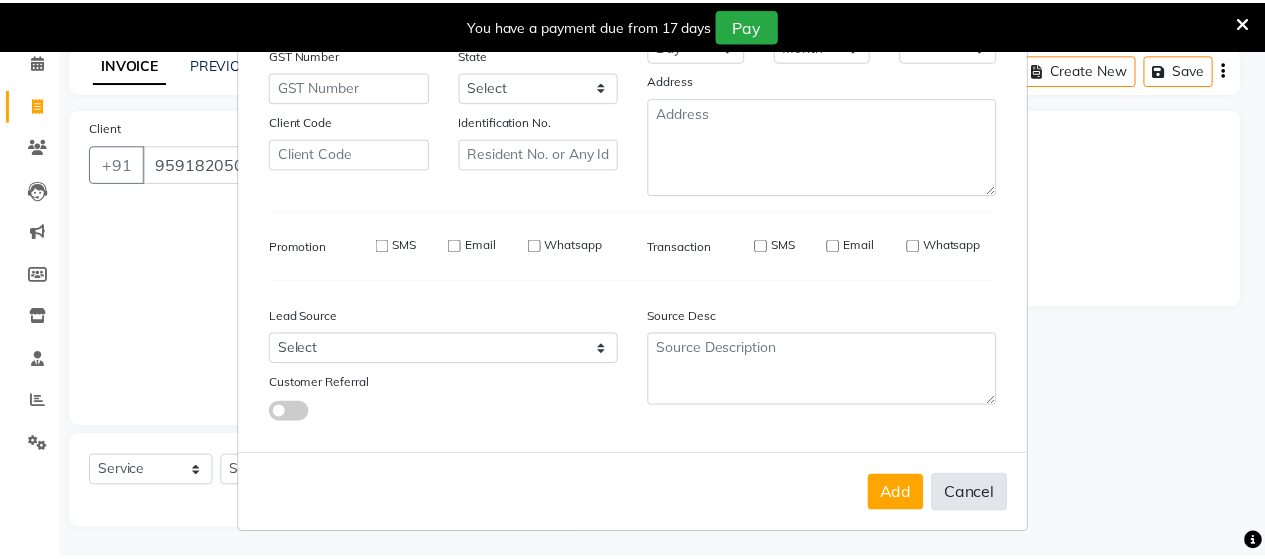 scroll, scrollTop: 306, scrollLeft: 0, axis: vertical 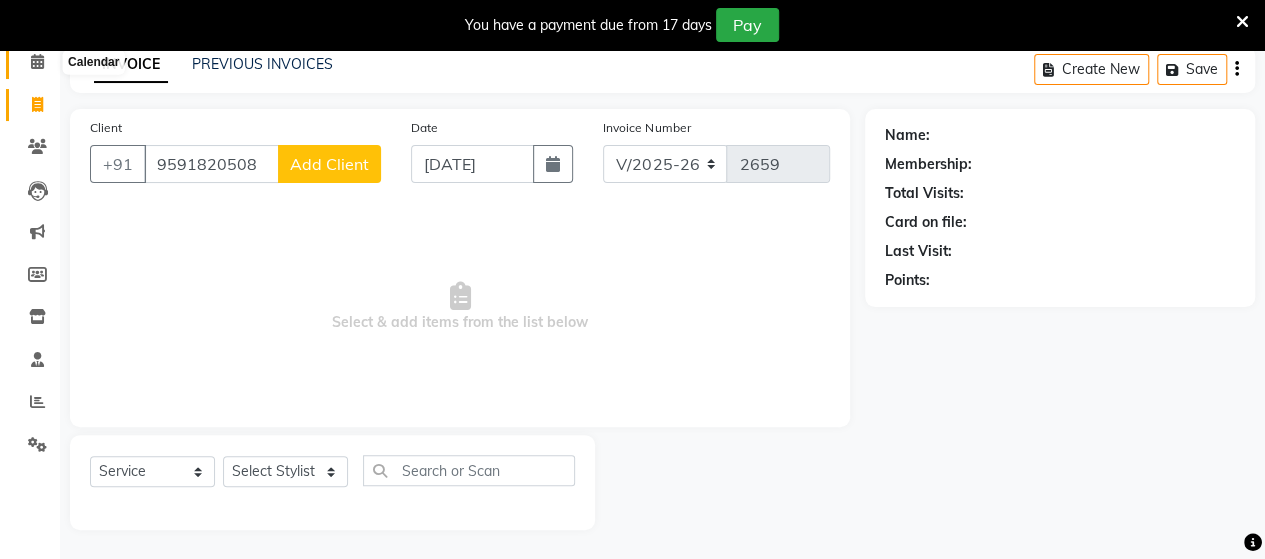 click 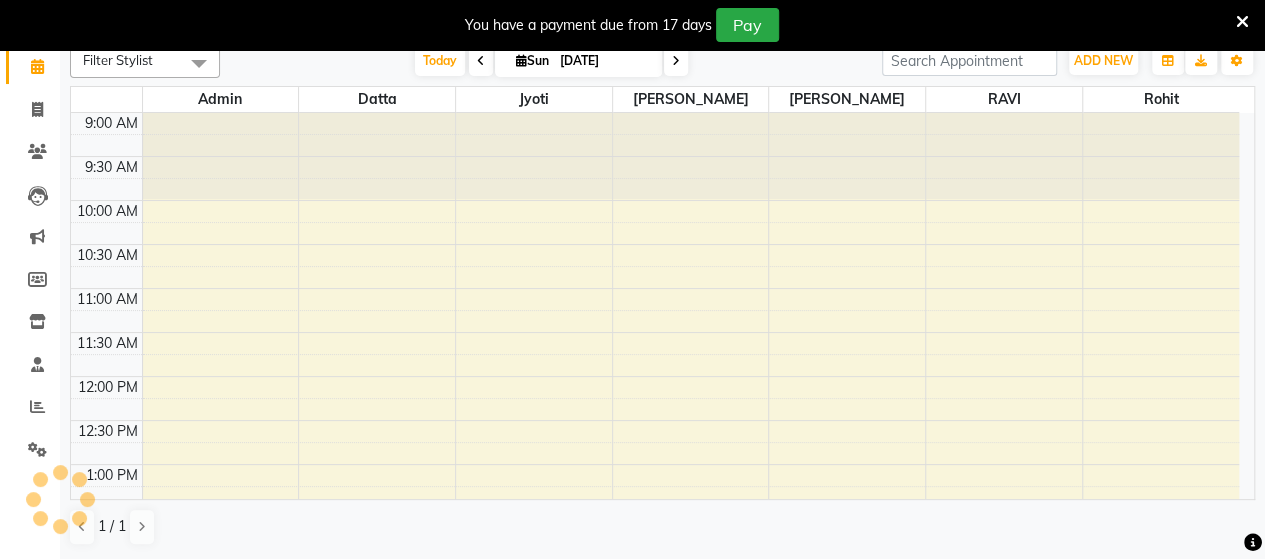 scroll, scrollTop: 49, scrollLeft: 0, axis: vertical 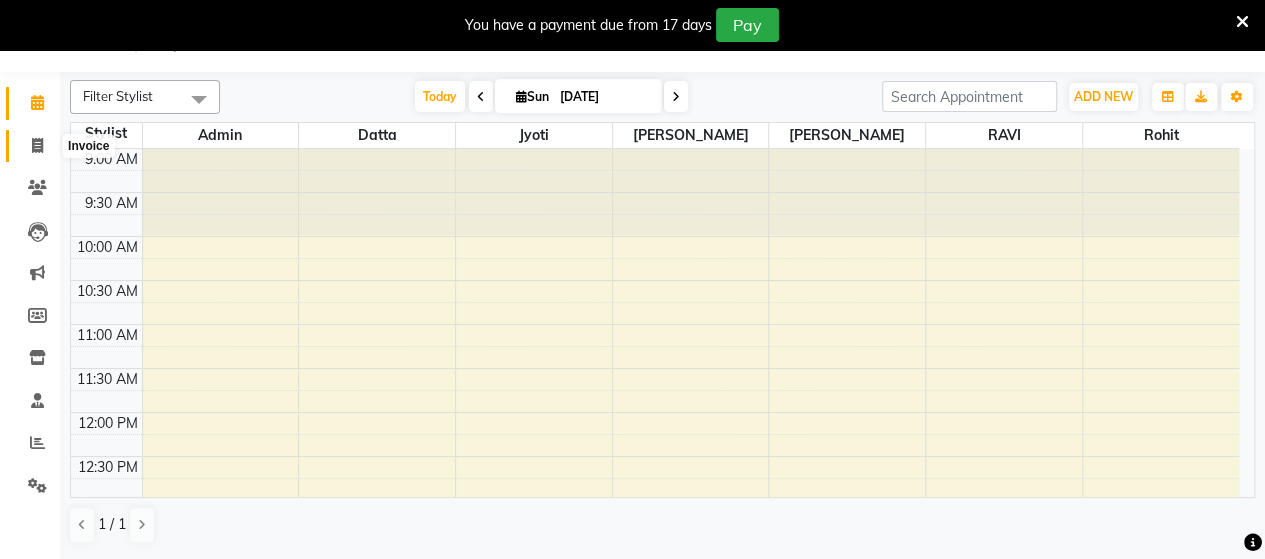 click 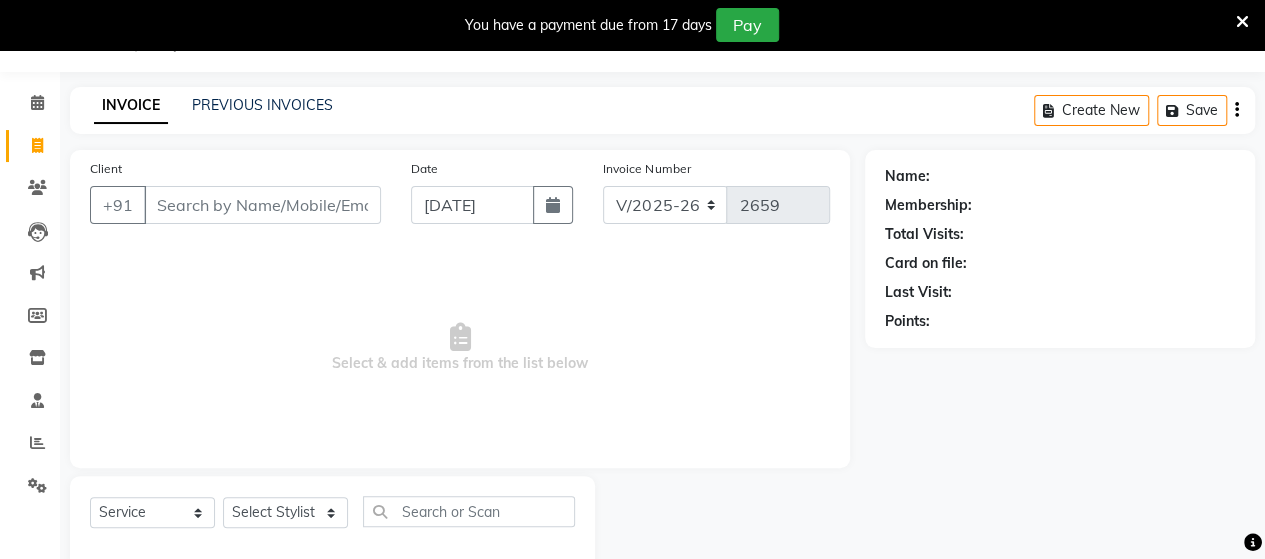 click on "Client" at bounding box center [262, 205] 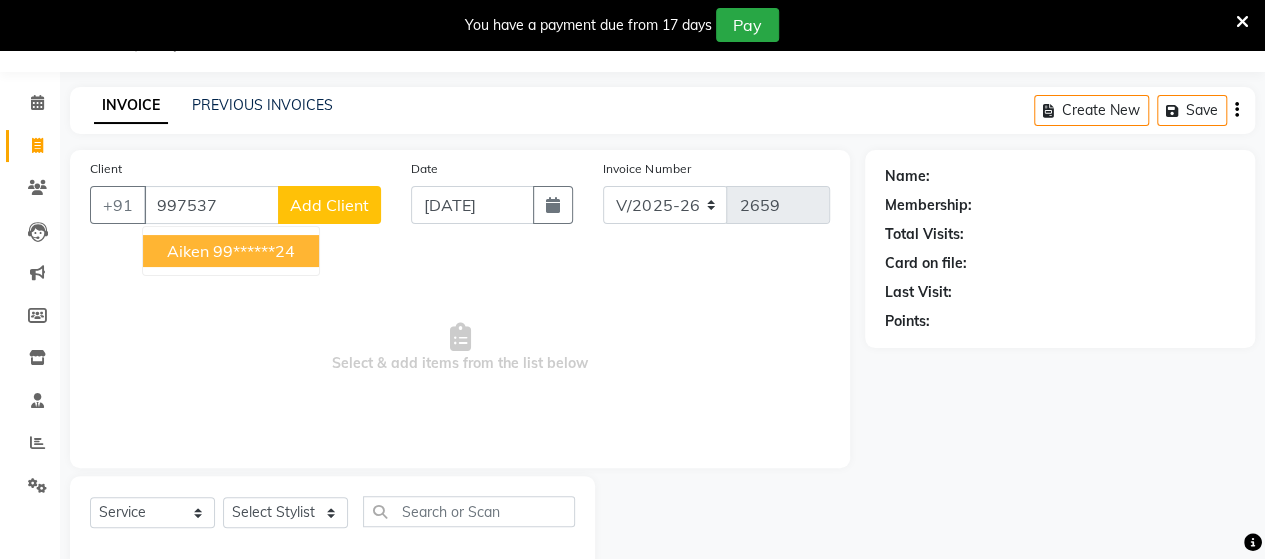 click on "99******24" at bounding box center [254, 251] 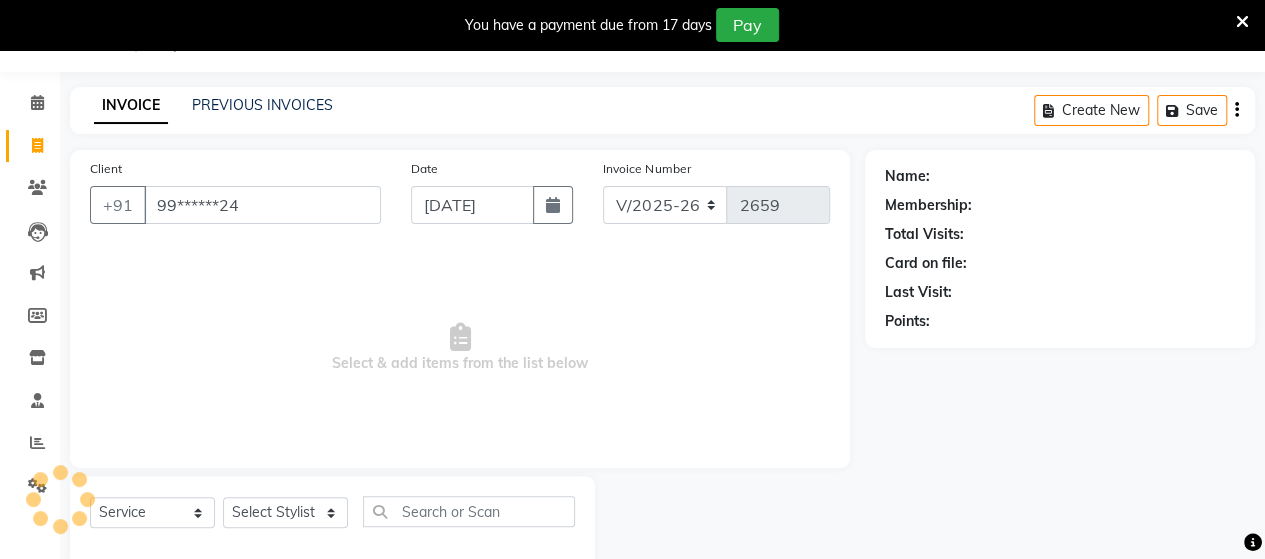 type on "99******24" 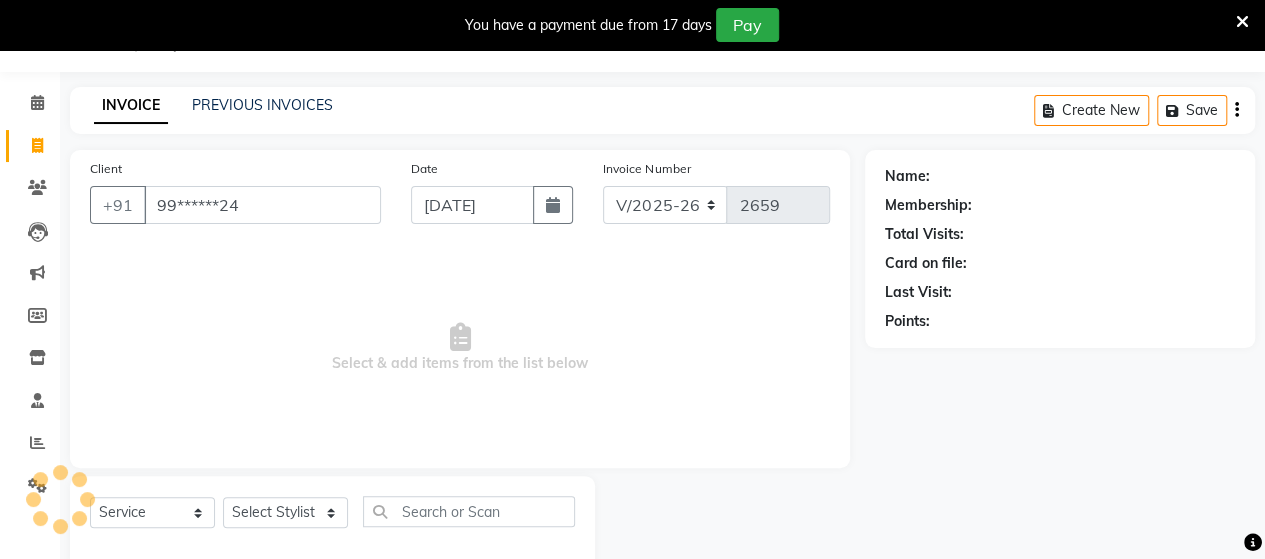 select on "1: Object" 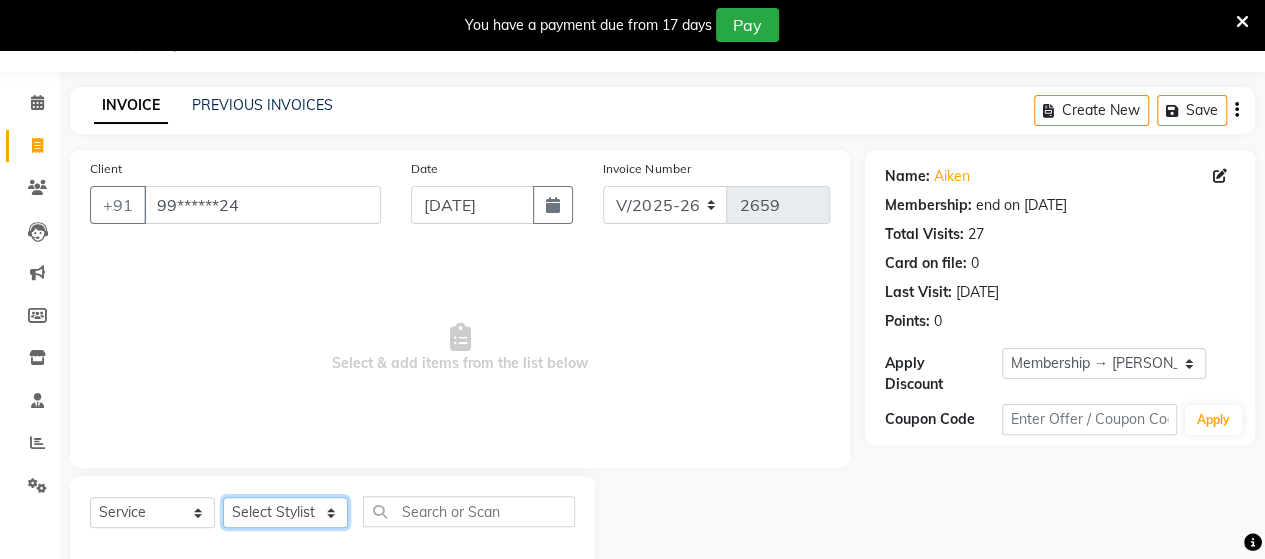 click on "Select Stylist Admin [PERSON_NAME]  [PERSON_NAME]  [PERSON_NAME] Rohit [PERSON_NAME]" 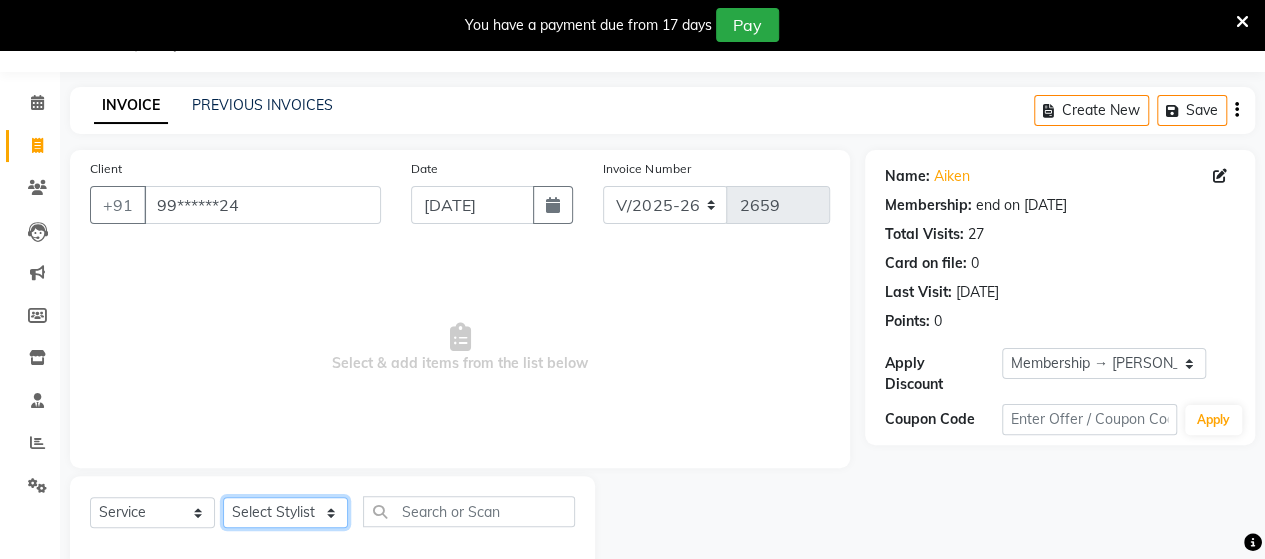 select on "58673" 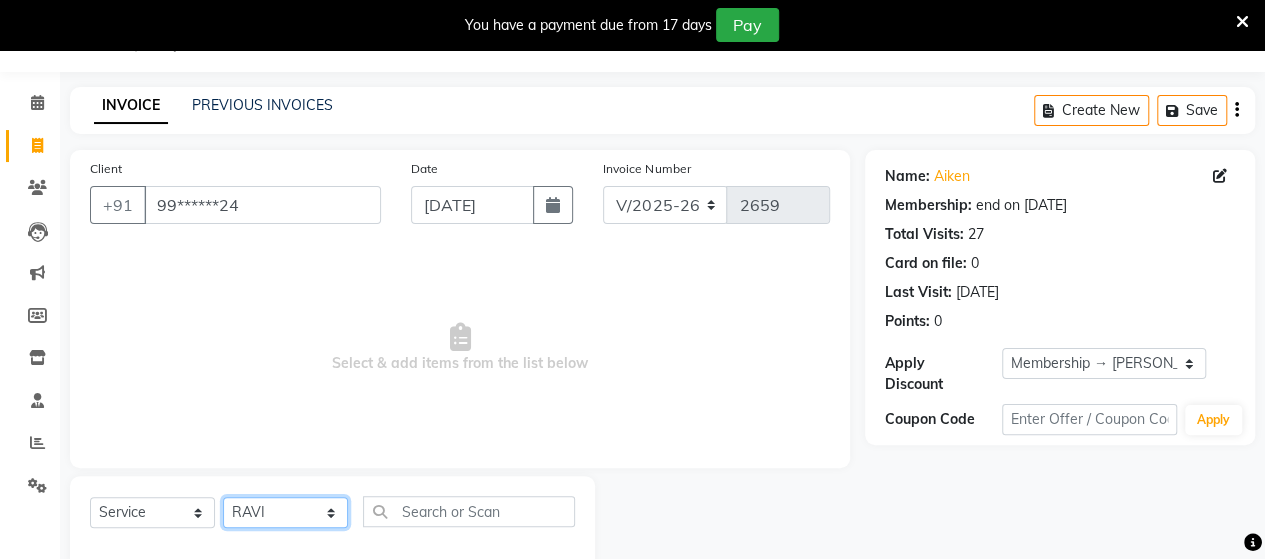 click on "Select Stylist Admin [PERSON_NAME]  [PERSON_NAME]  [PERSON_NAME] Rohit [PERSON_NAME]" 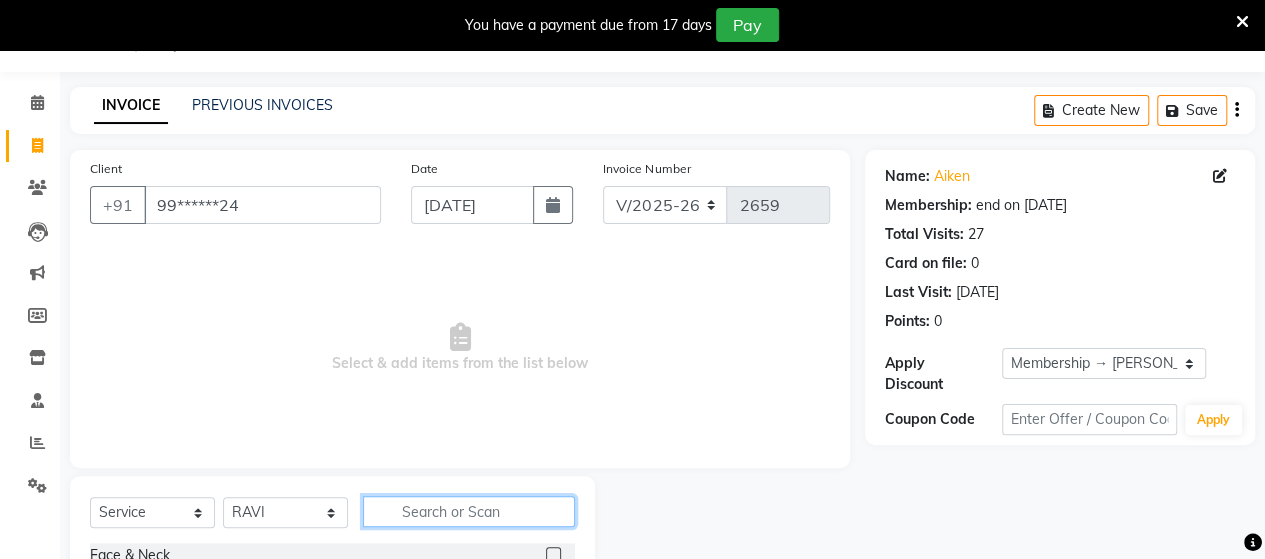 click 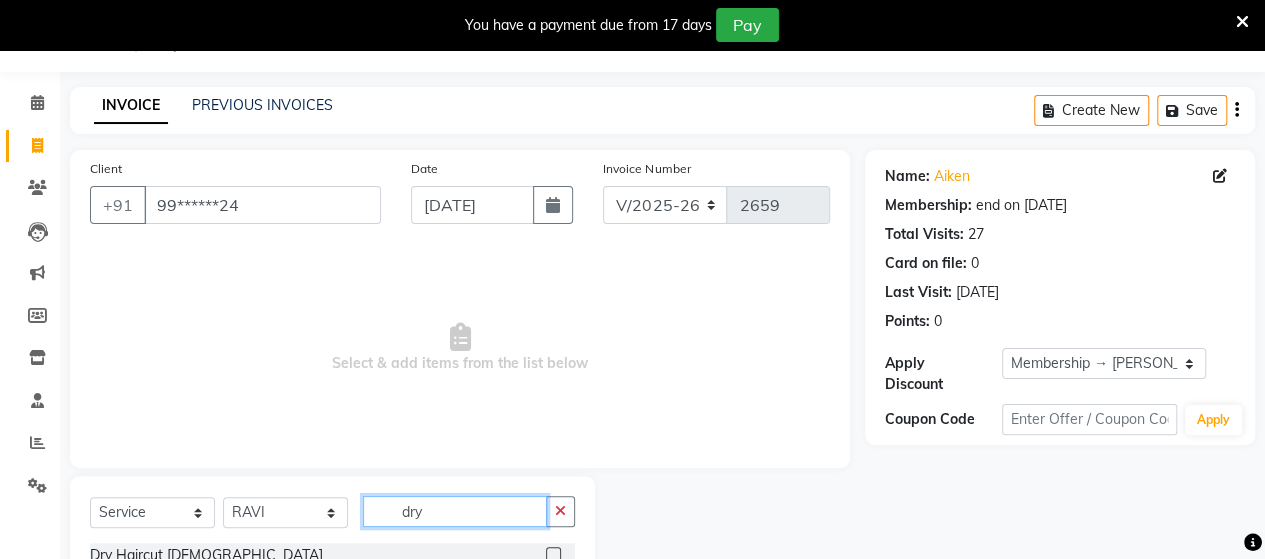 scroll, scrollTop: 177, scrollLeft: 0, axis: vertical 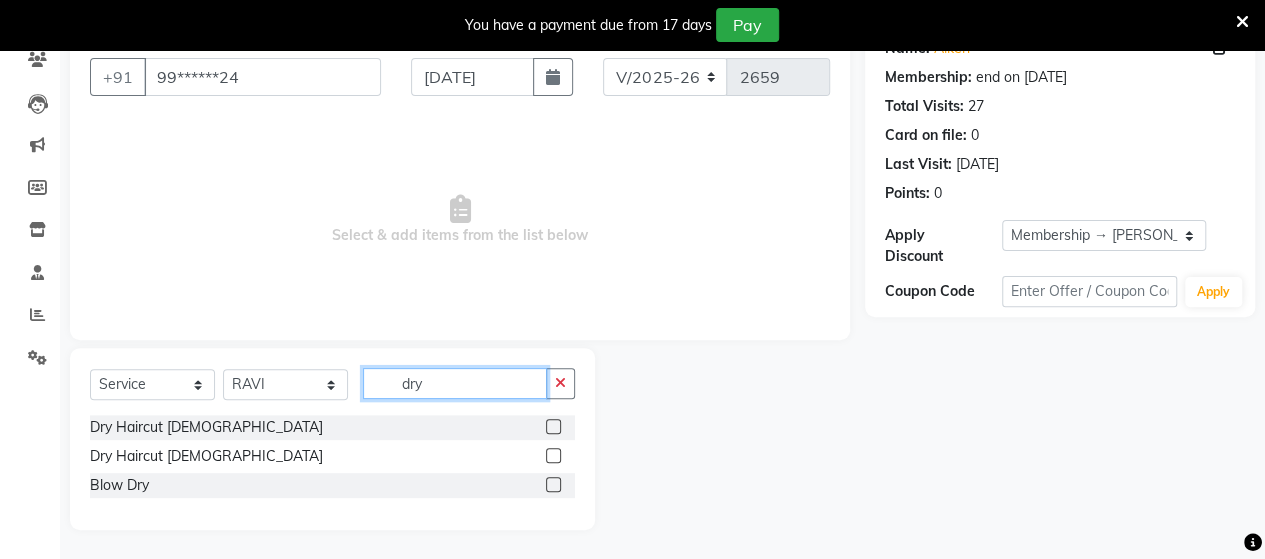 type on "dry" 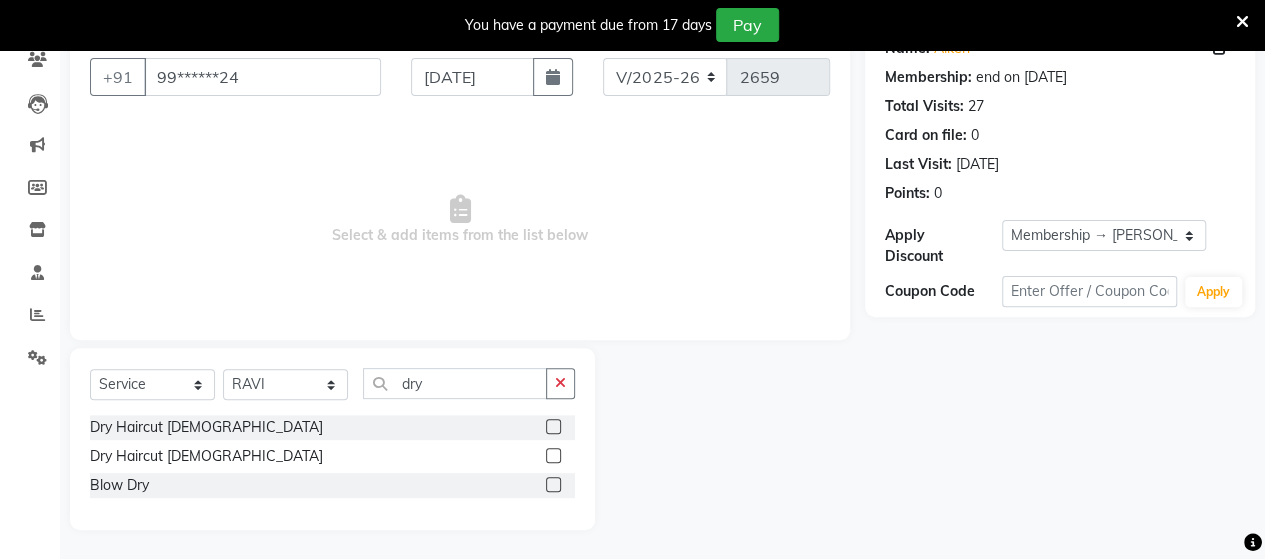 click 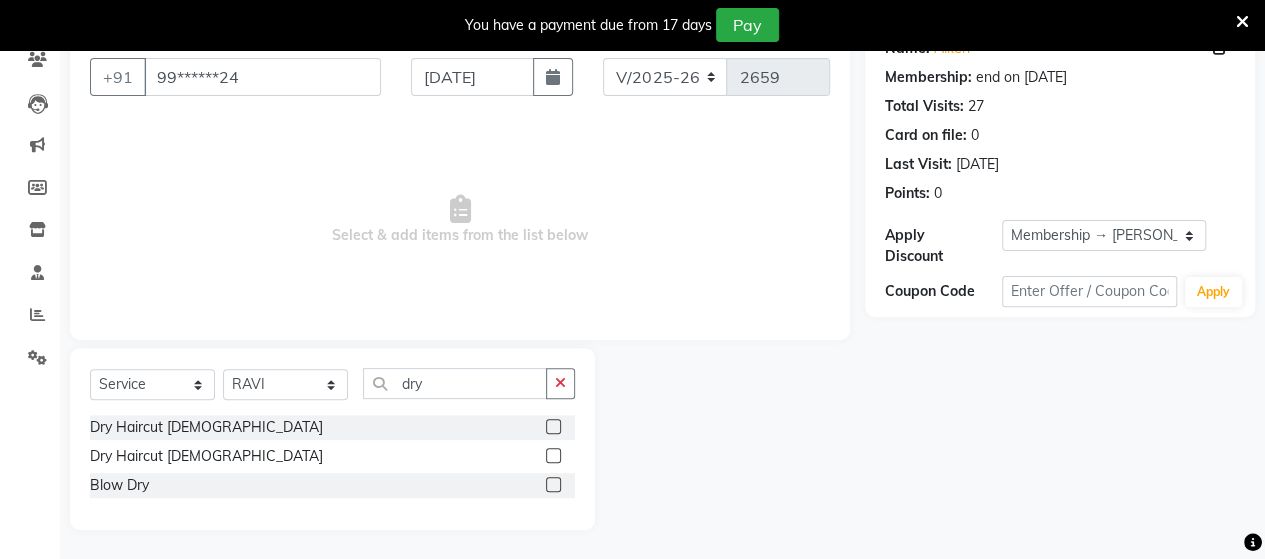 click at bounding box center [552, 456] 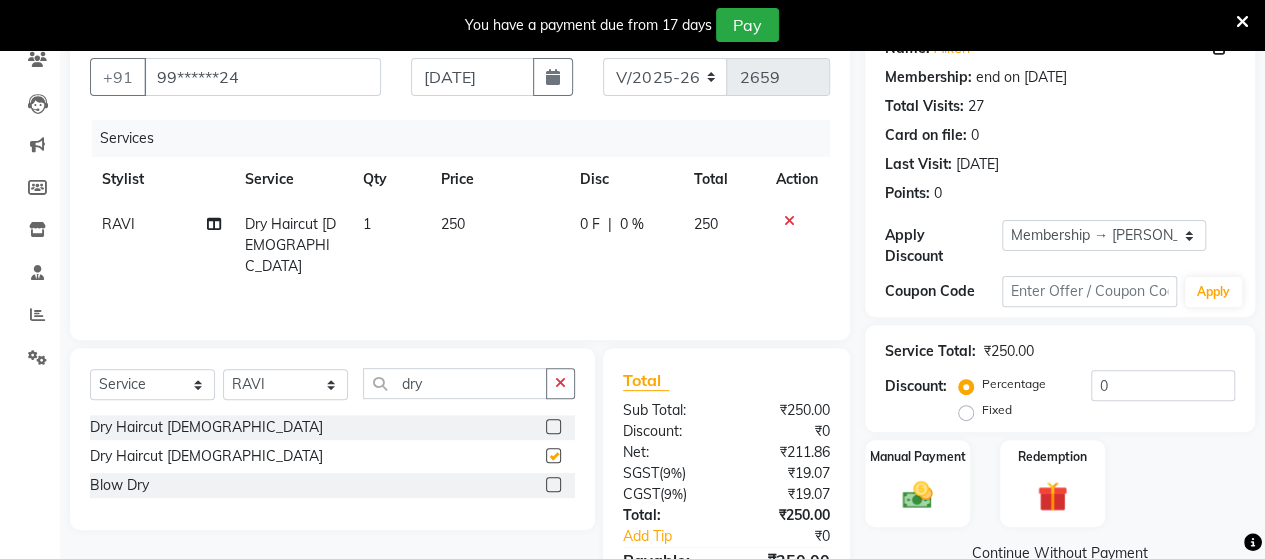 checkbox on "false" 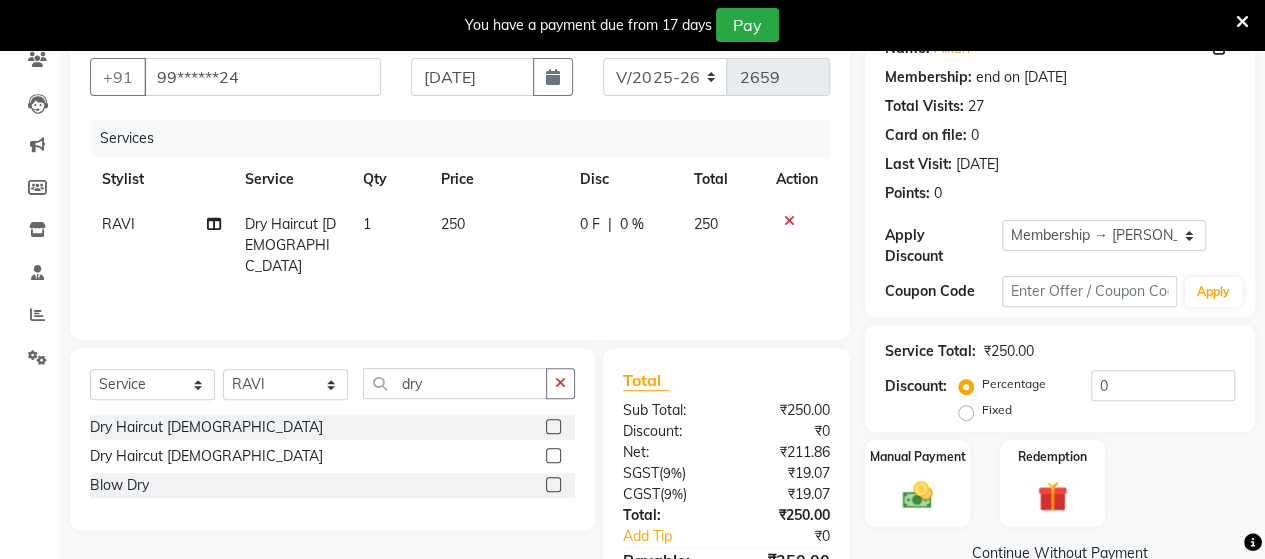 click on "250" 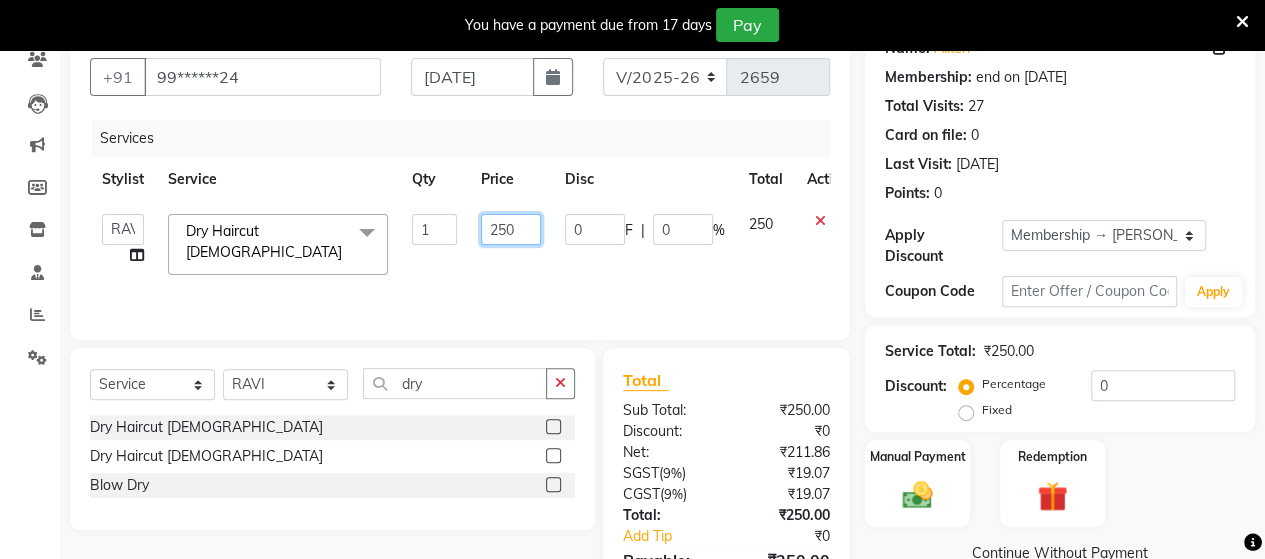 click on "250" 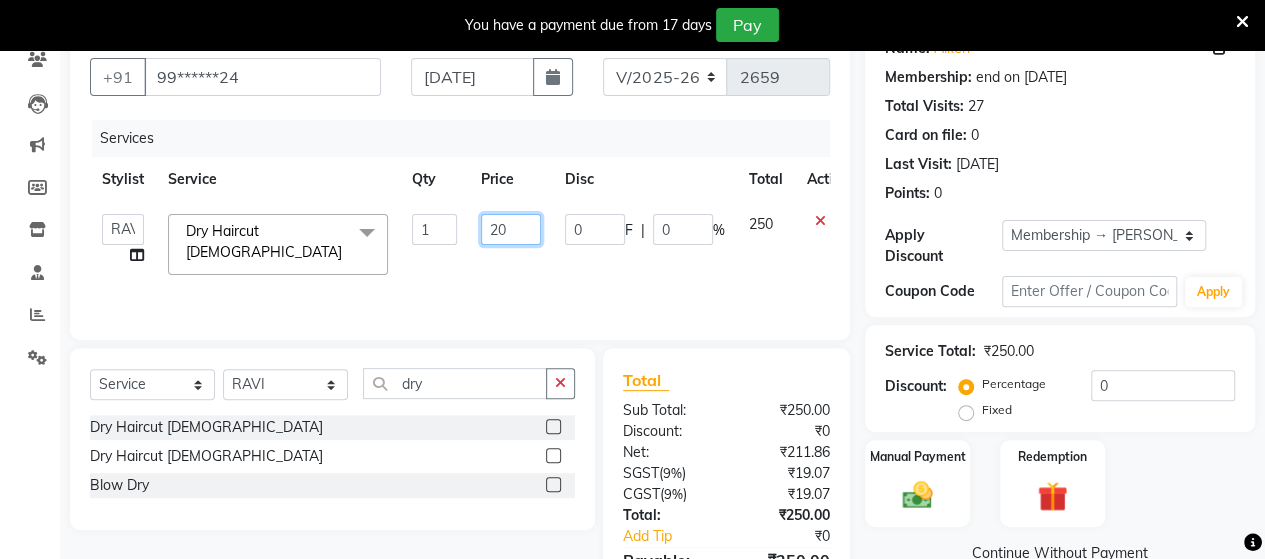 type on "200" 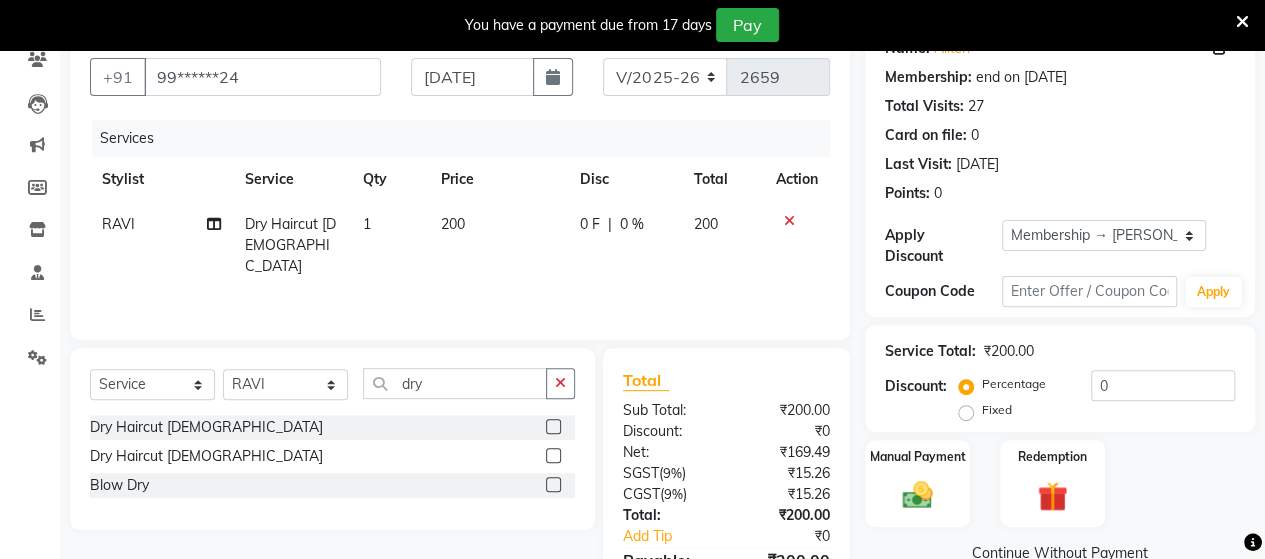 click on "200" 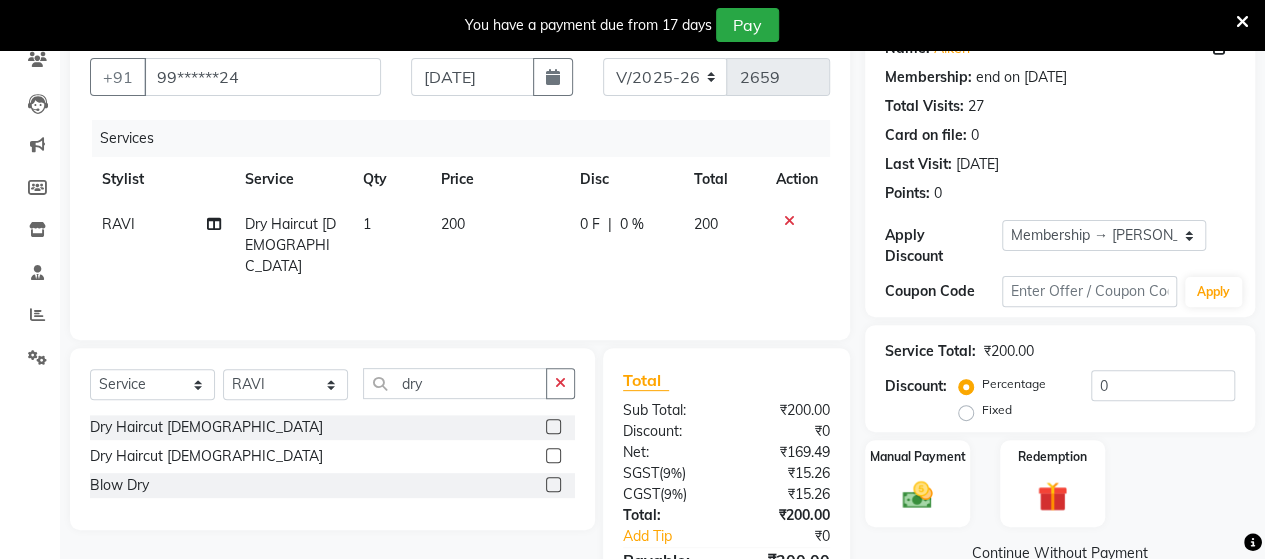 select on "58673" 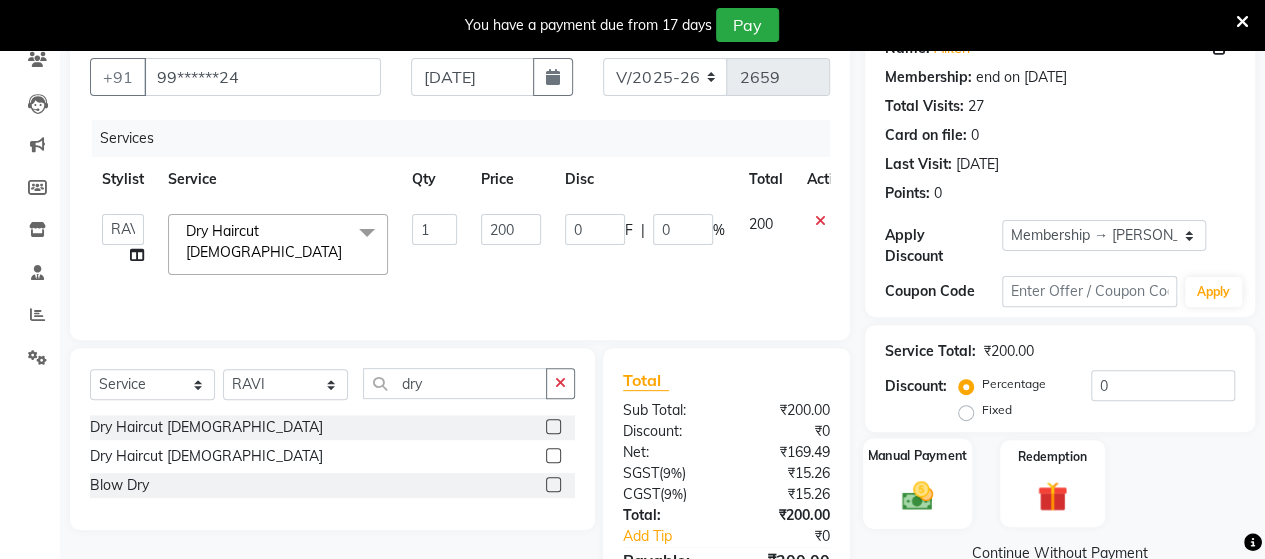click on "Manual Payment" 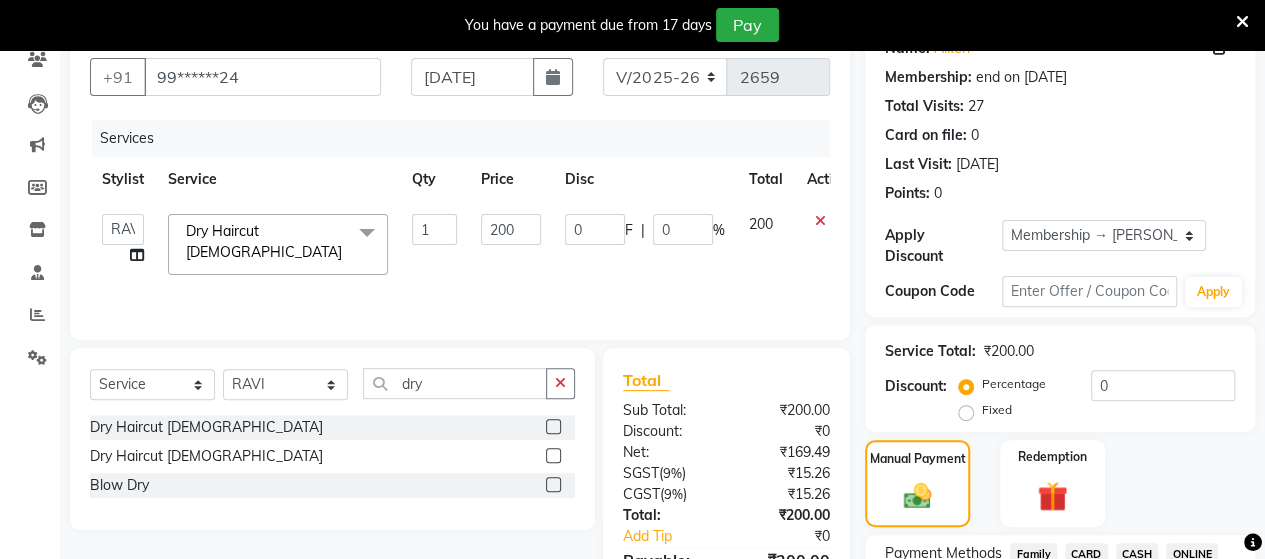 scroll, scrollTop: 343, scrollLeft: 0, axis: vertical 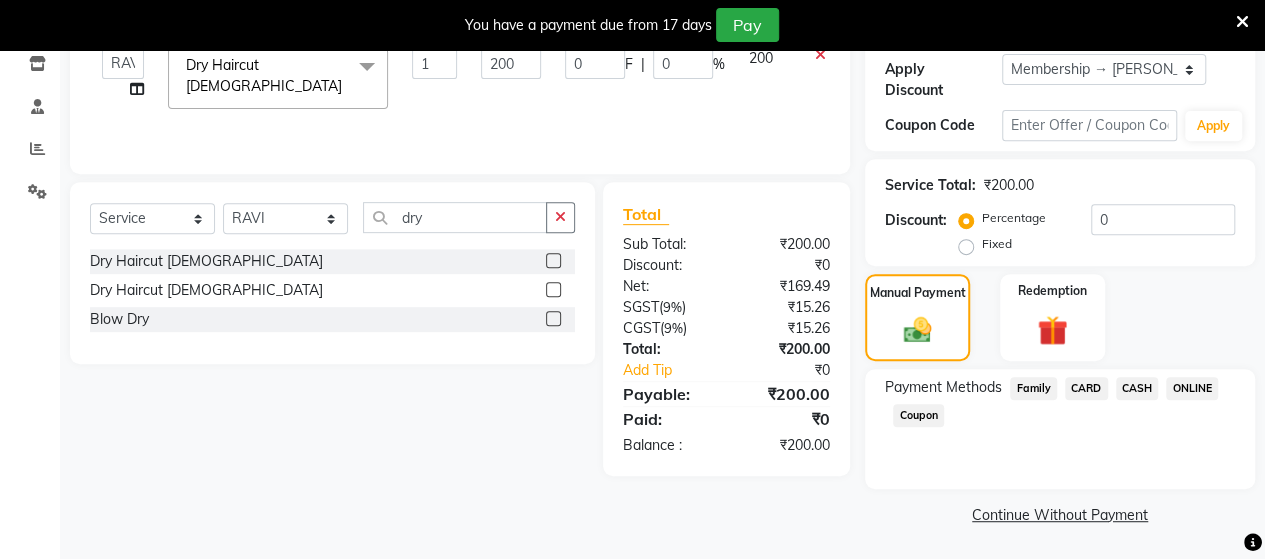 click on "CASH" 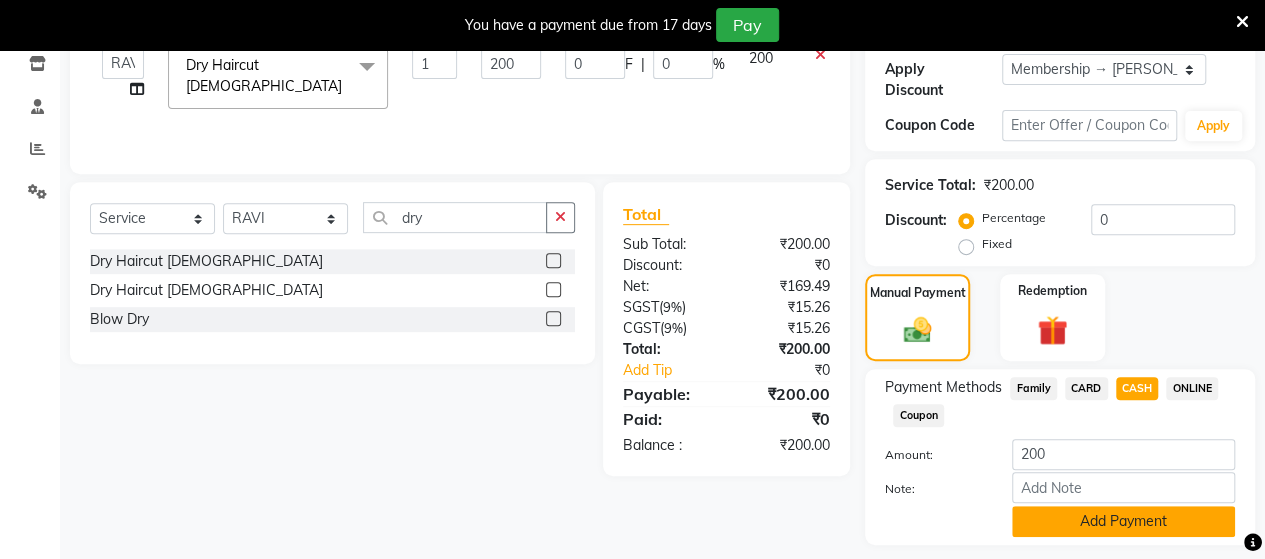 click on "Add Payment" 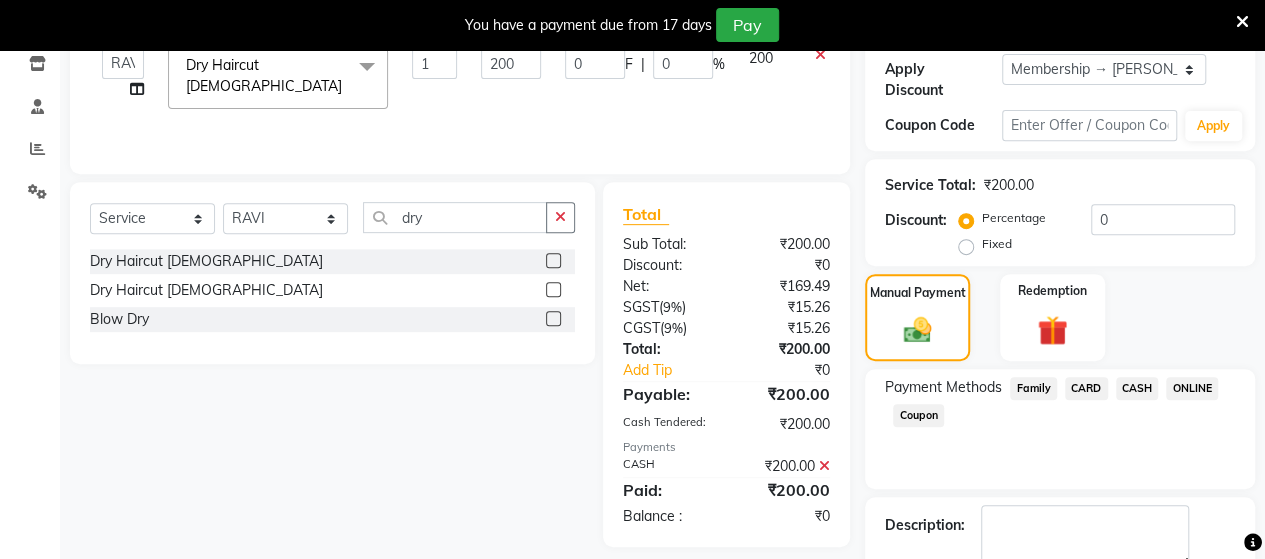 scroll, scrollTop: 454, scrollLeft: 0, axis: vertical 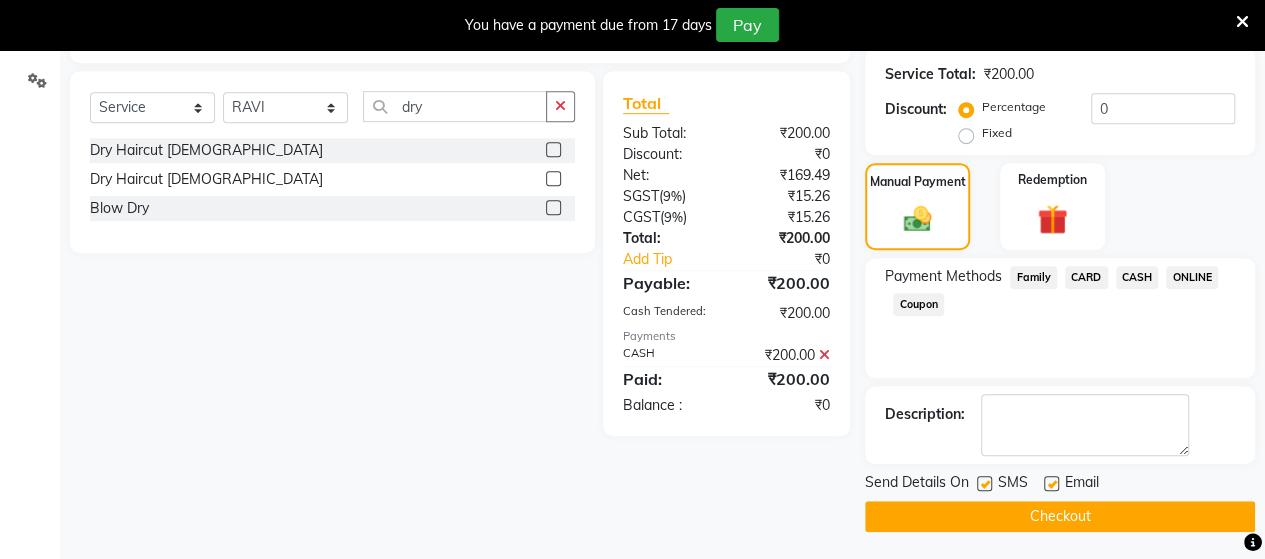 click on "Checkout" 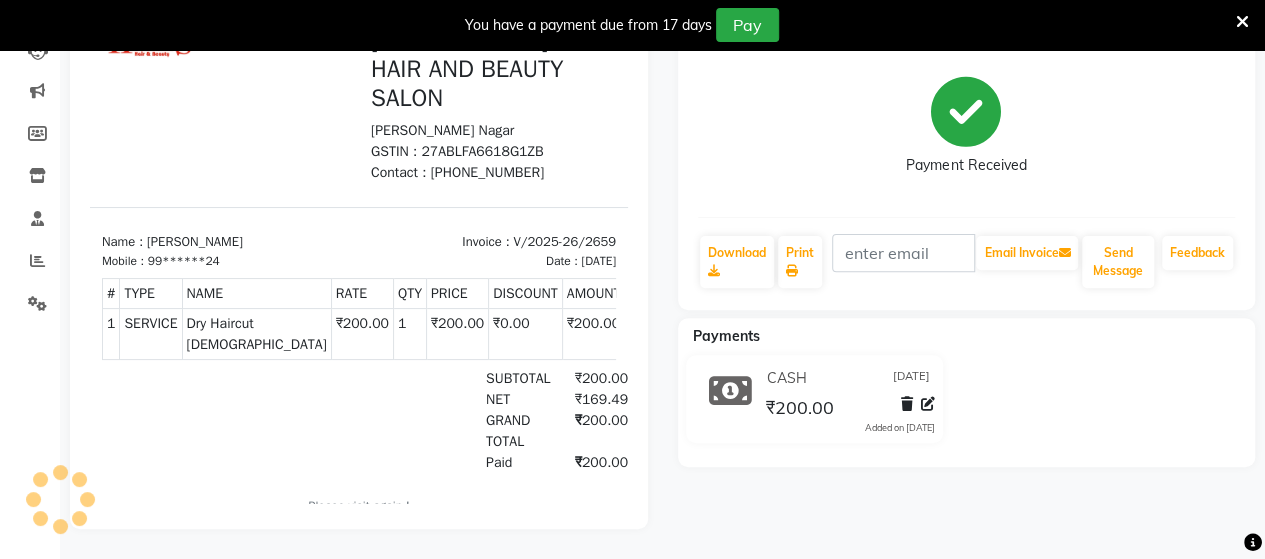 scroll, scrollTop: 0, scrollLeft: 0, axis: both 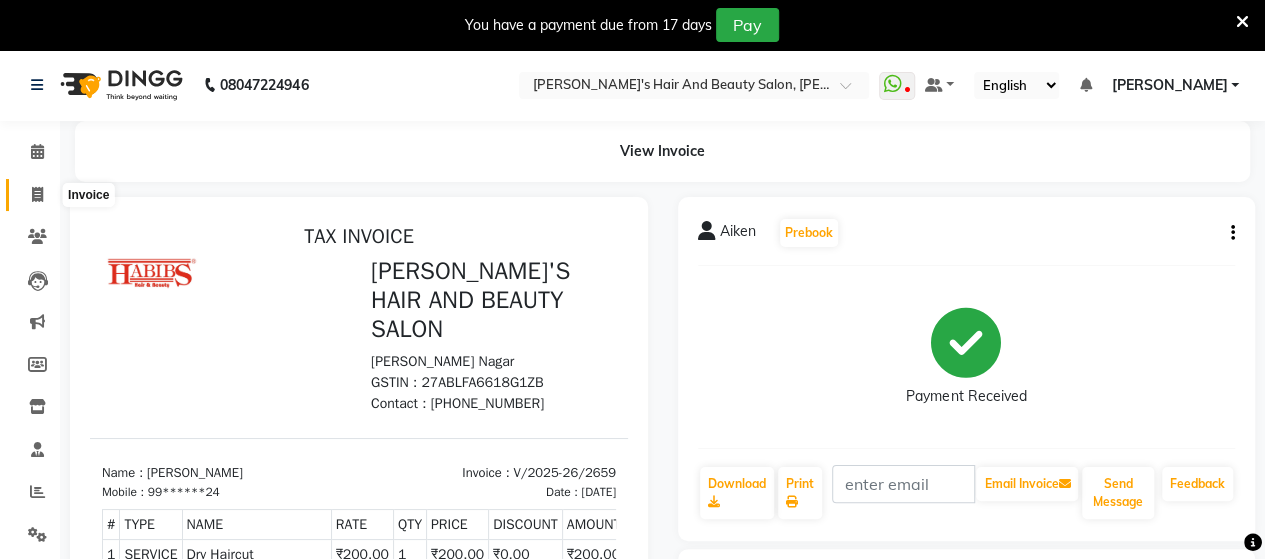 click 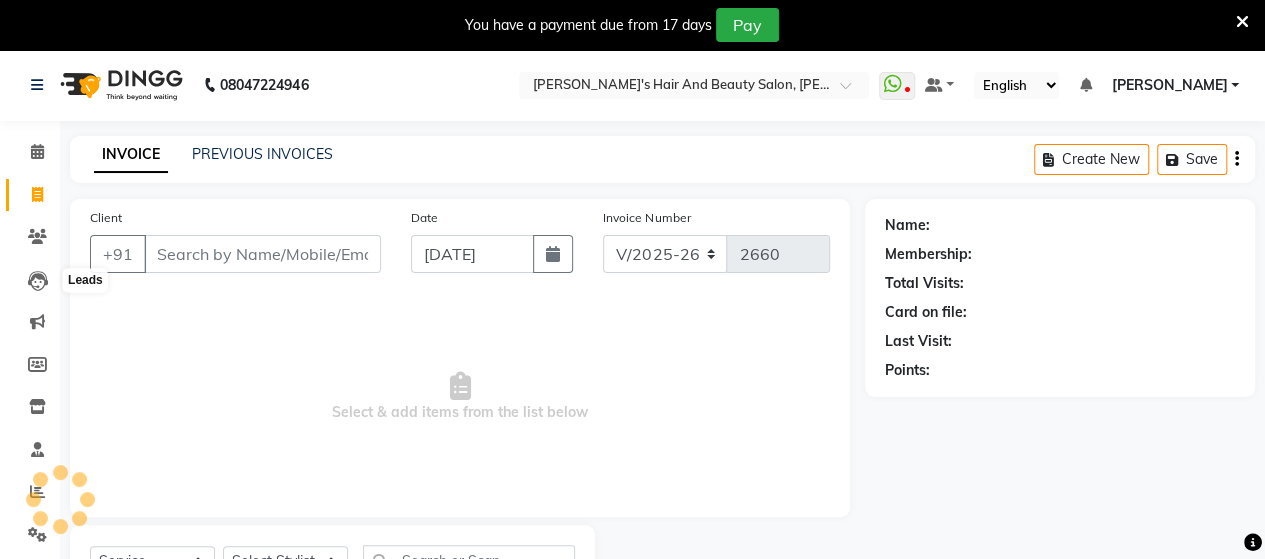 scroll, scrollTop: 90, scrollLeft: 0, axis: vertical 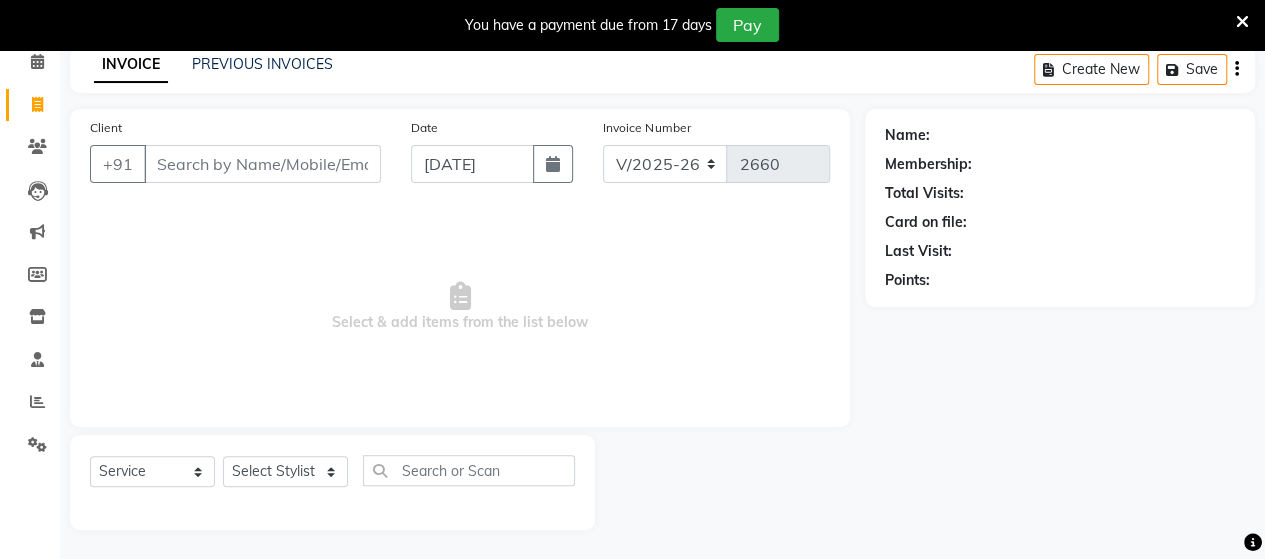 click on "Client" at bounding box center [262, 164] 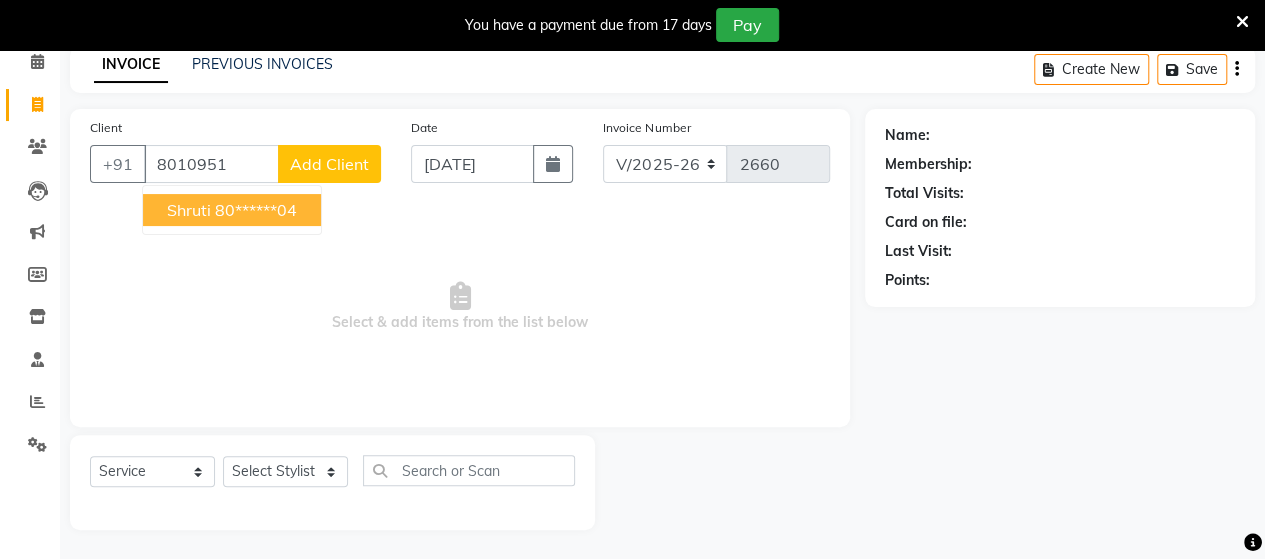 click on "Shruti" at bounding box center (189, 210) 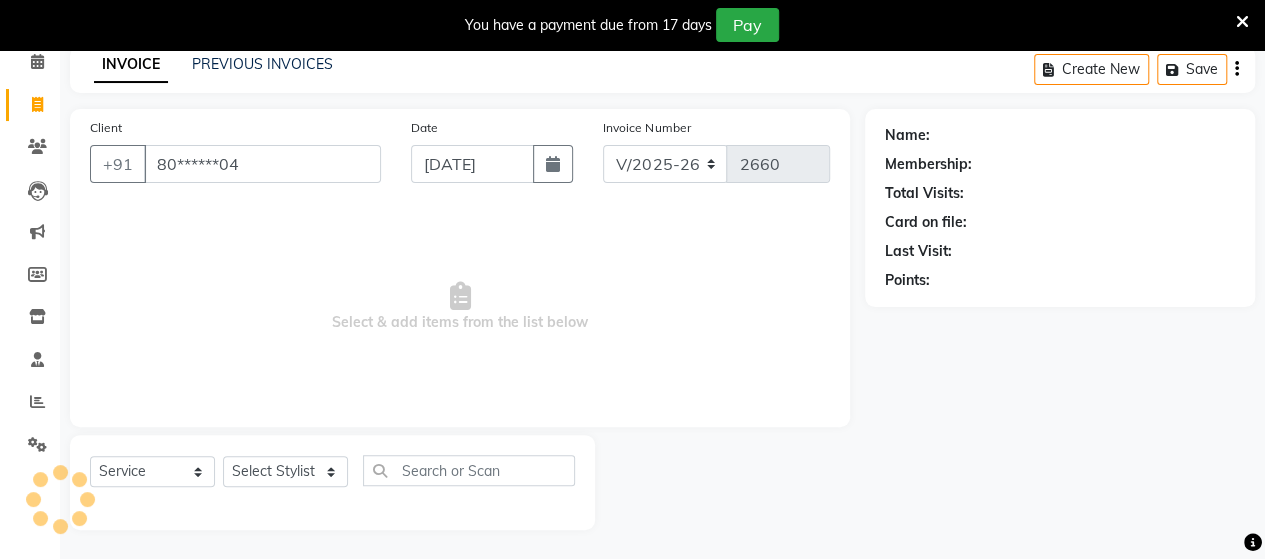 type on "80******04" 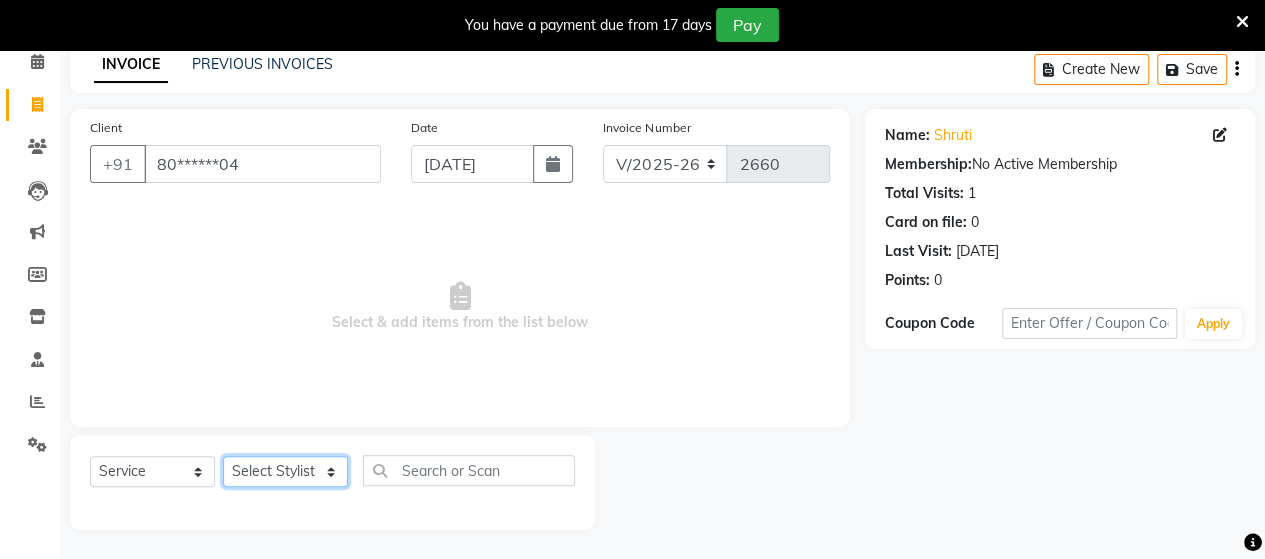 click on "Select Stylist Admin [PERSON_NAME]  [PERSON_NAME]  [PERSON_NAME] Rohit [PERSON_NAME]" 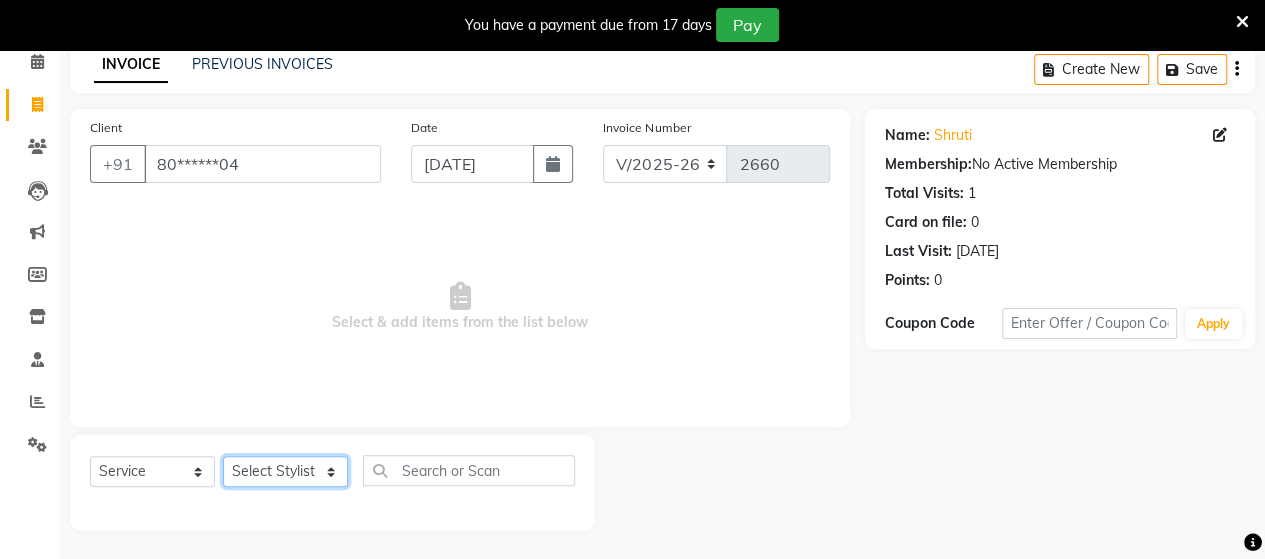 select on "58673" 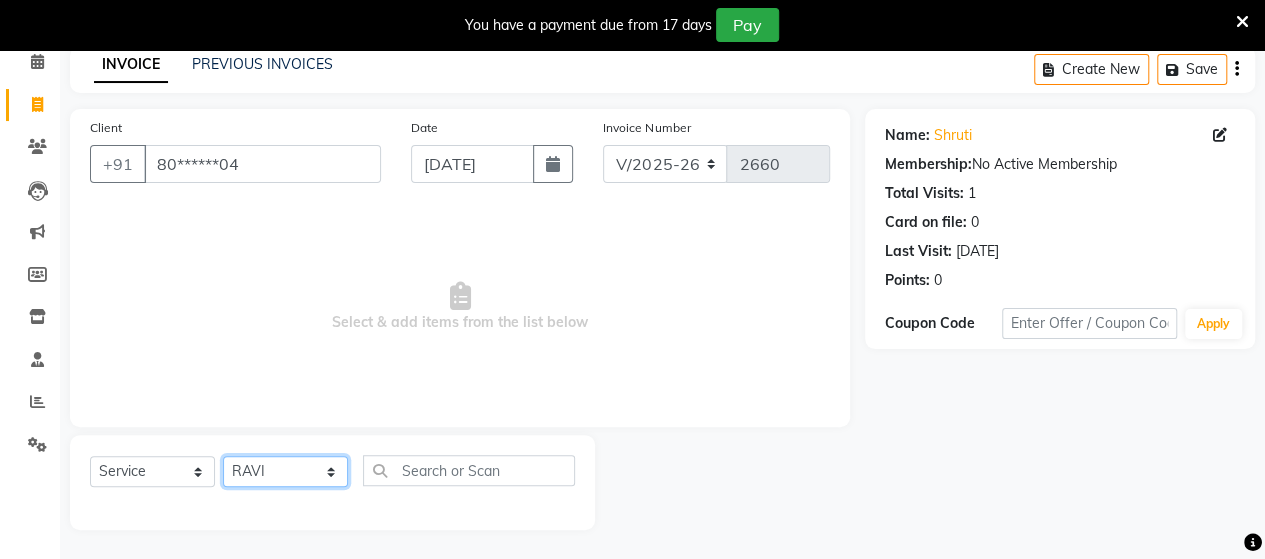 click on "Select Stylist Admin [PERSON_NAME]  [PERSON_NAME]  [PERSON_NAME] Rohit [PERSON_NAME]" 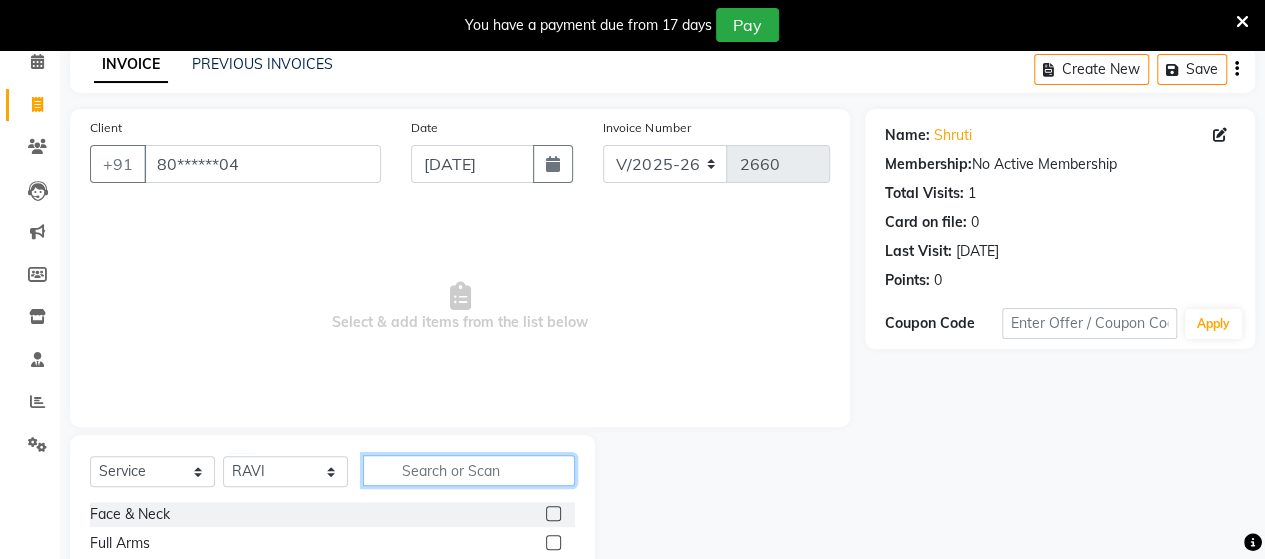 click 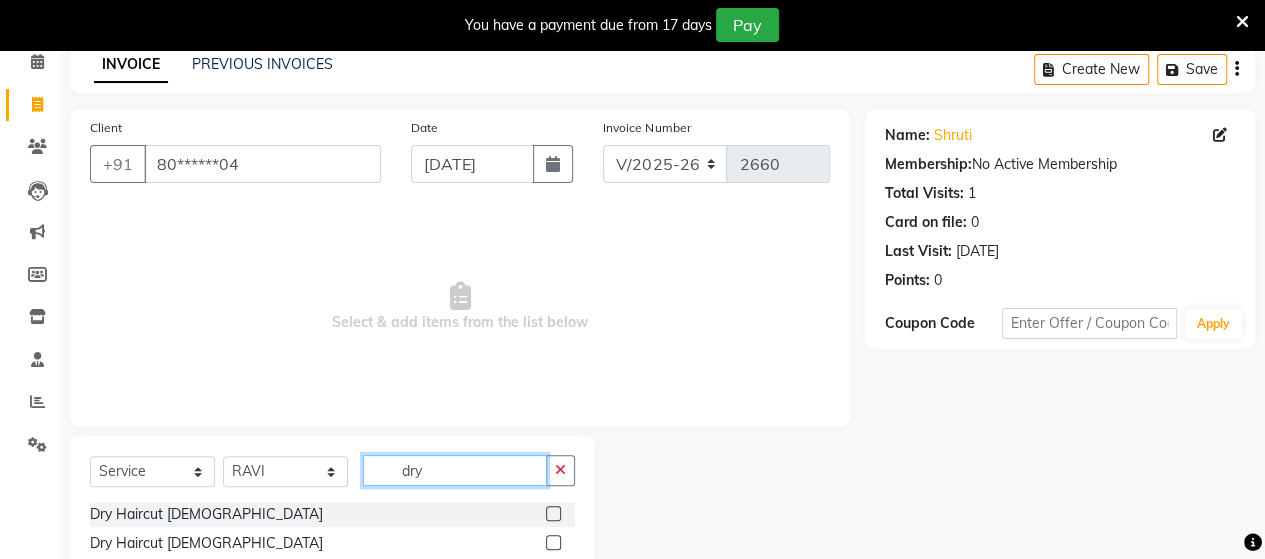 type on "dry" 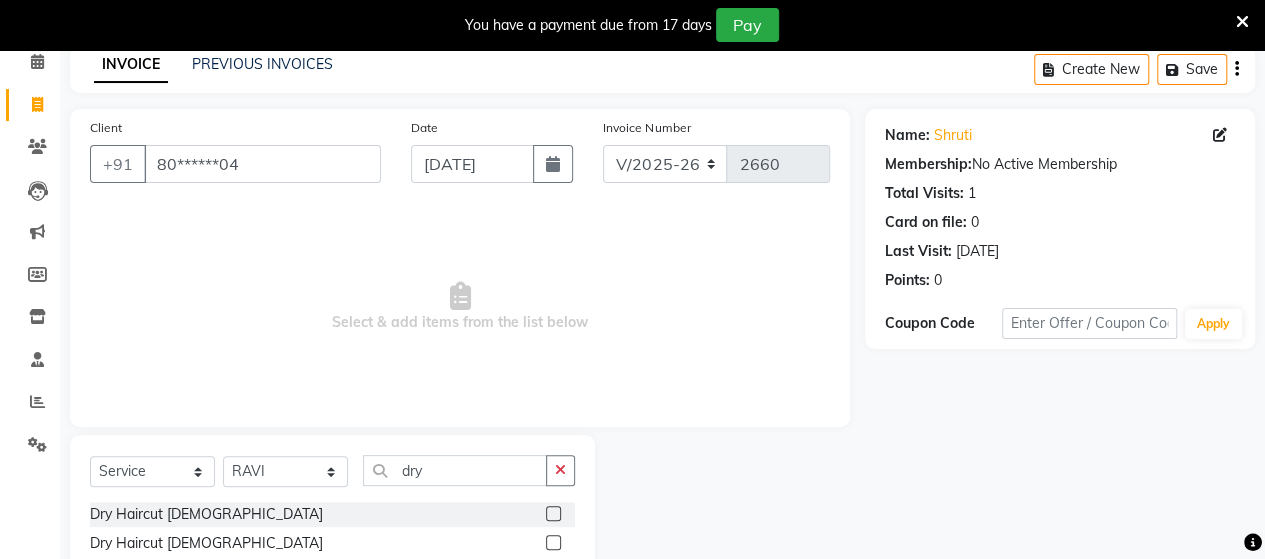 click 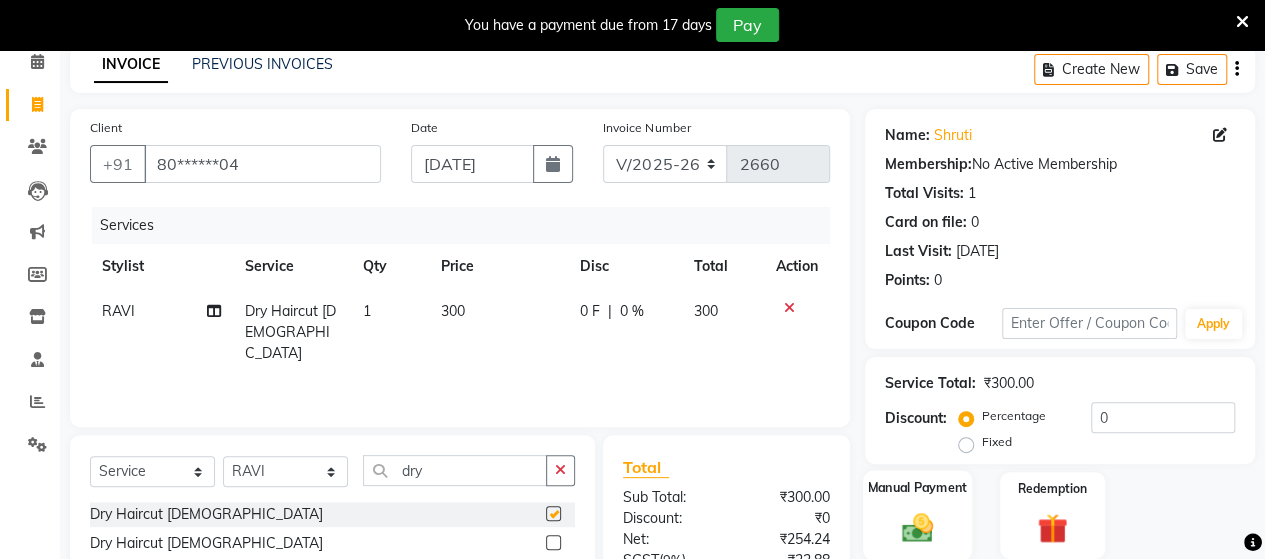 checkbox on "false" 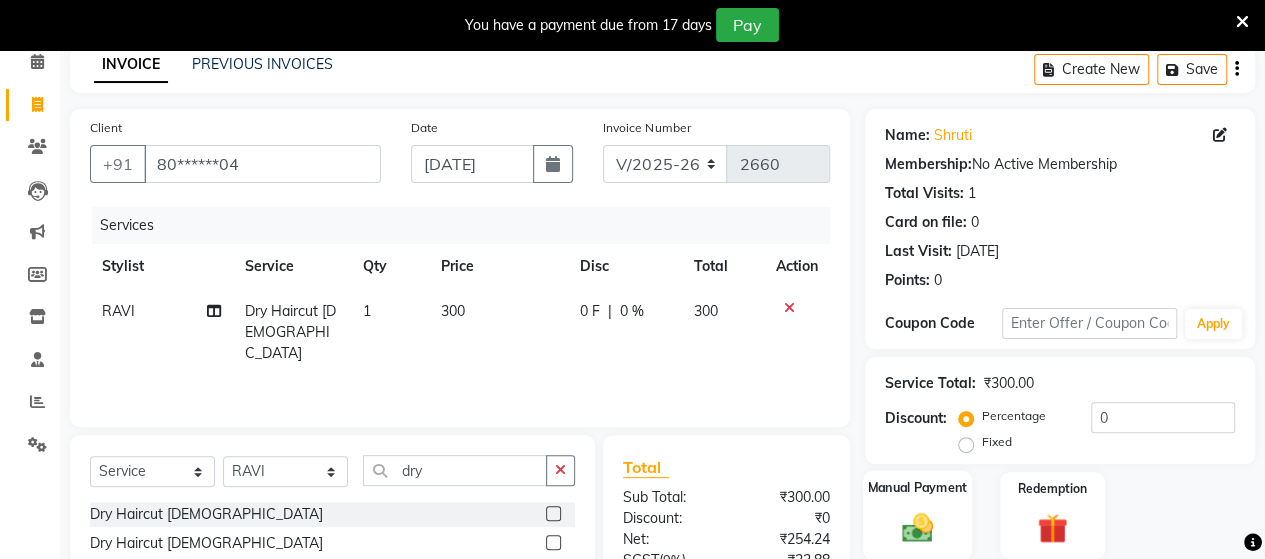 click 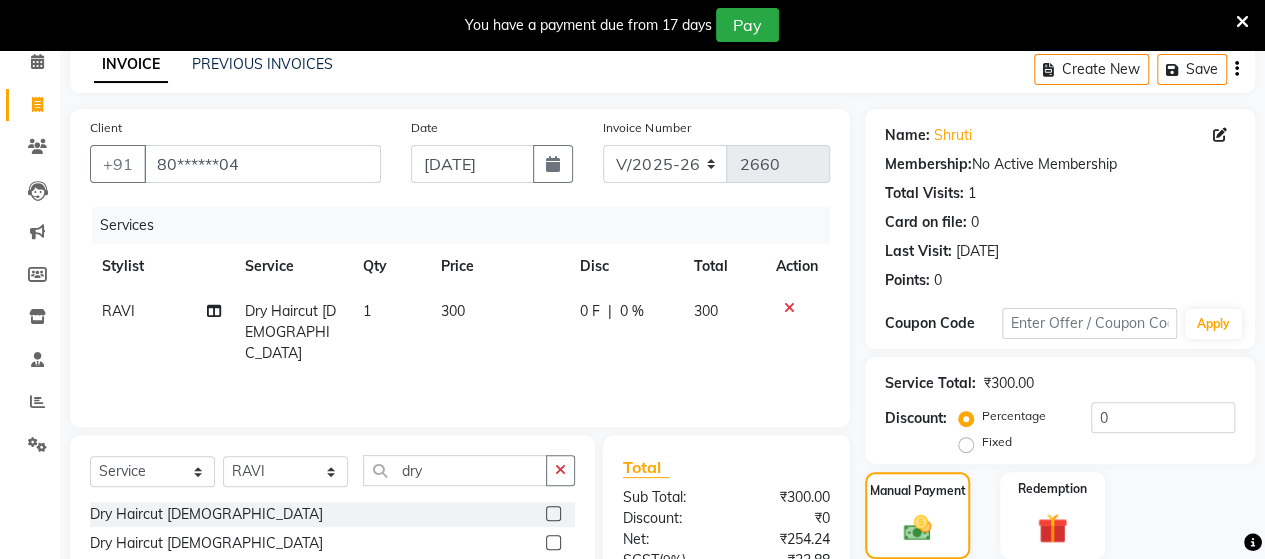 scroll, scrollTop: 288, scrollLeft: 0, axis: vertical 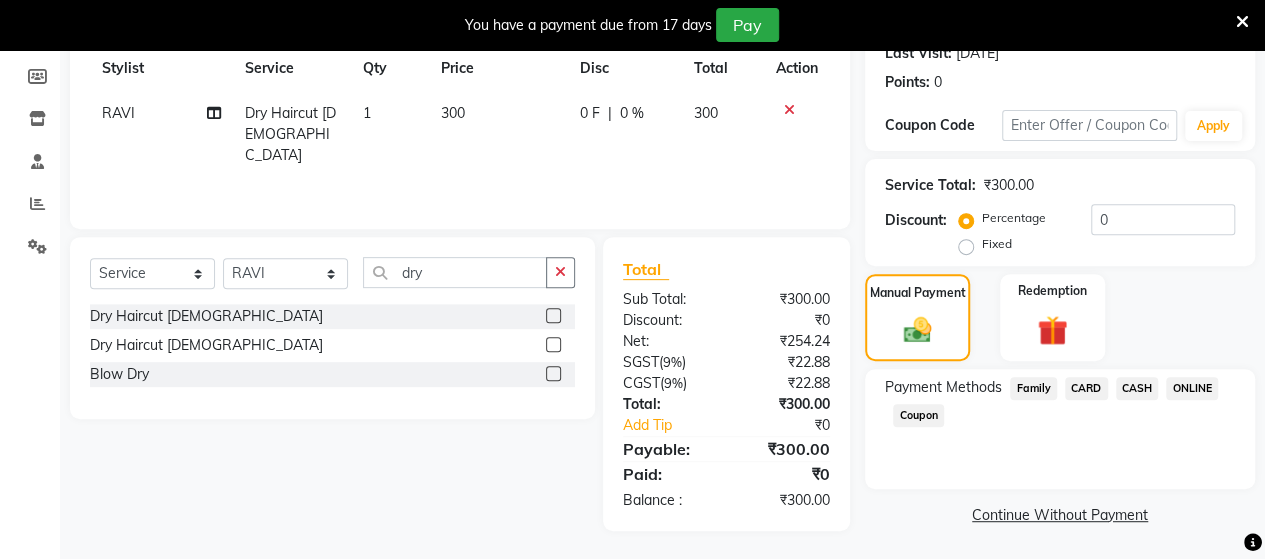 click on "ONLINE" 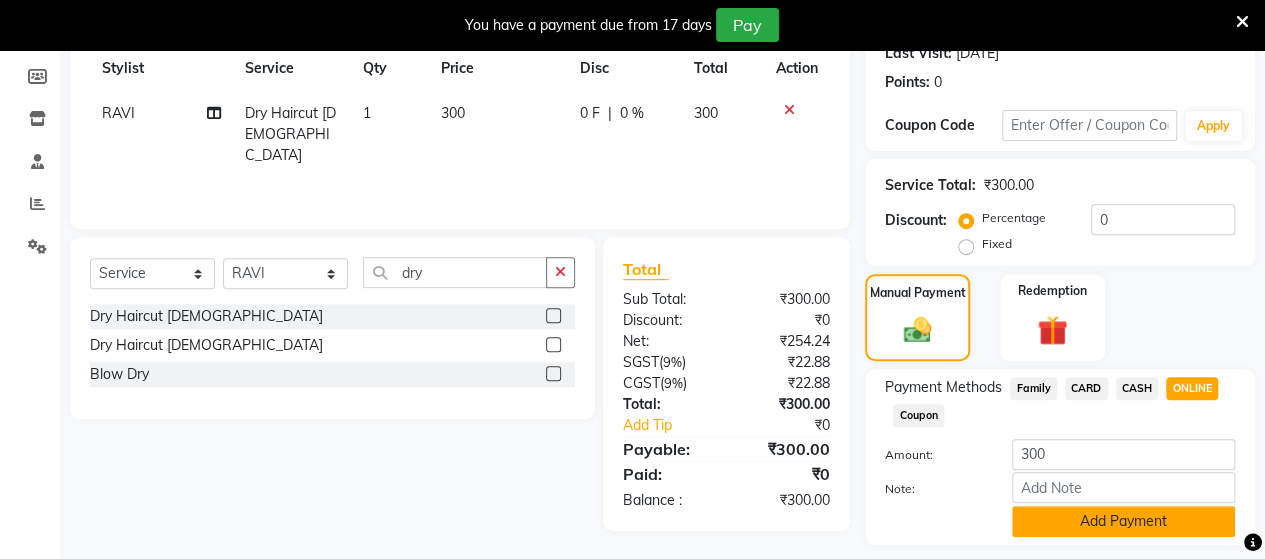 click on "Add Payment" 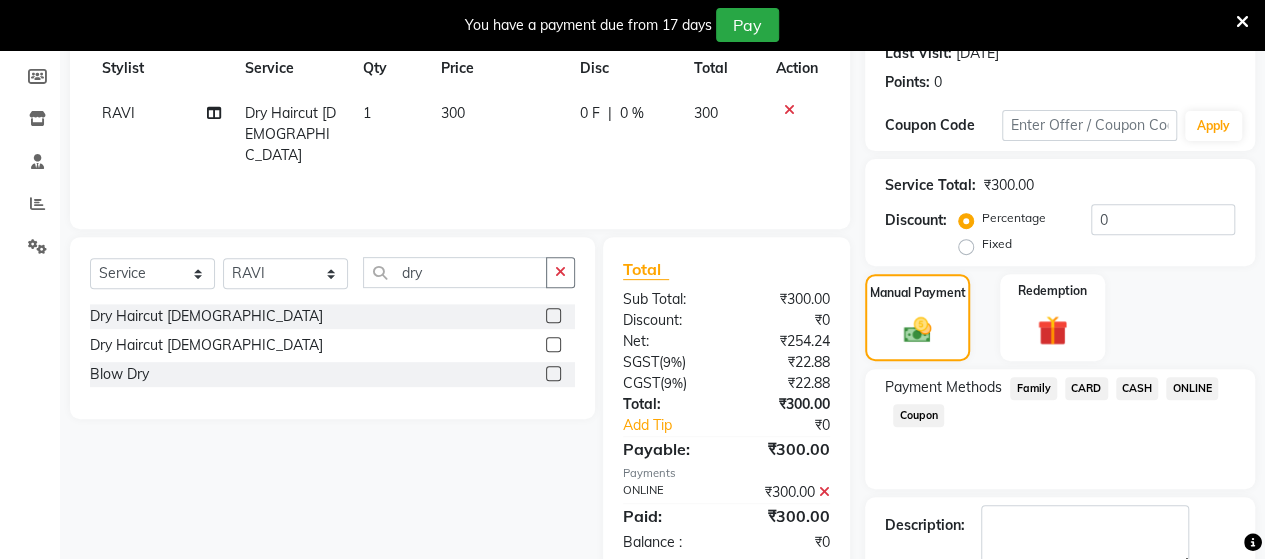 scroll, scrollTop: 400, scrollLeft: 0, axis: vertical 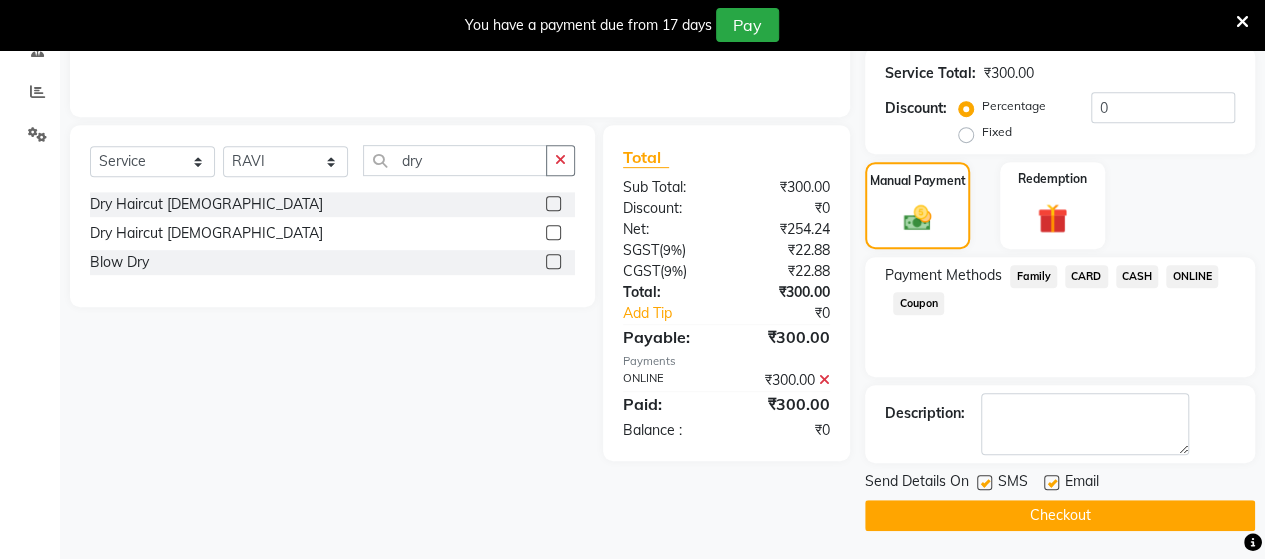 click on "Checkout" 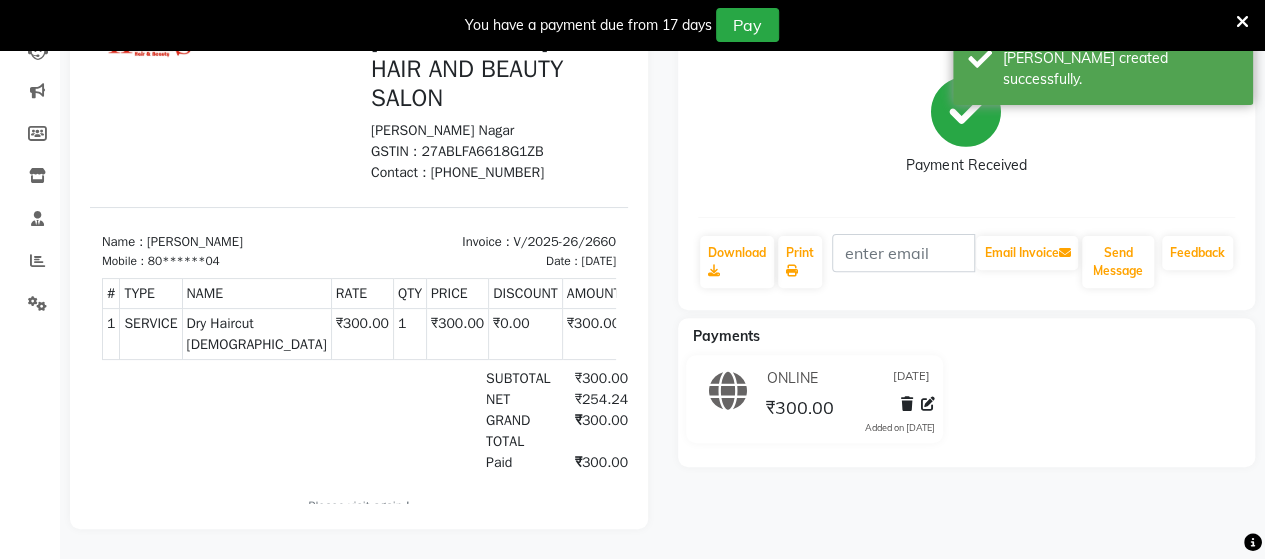 scroll, scrollTop: 0, scrollLeft: 0, axis: both 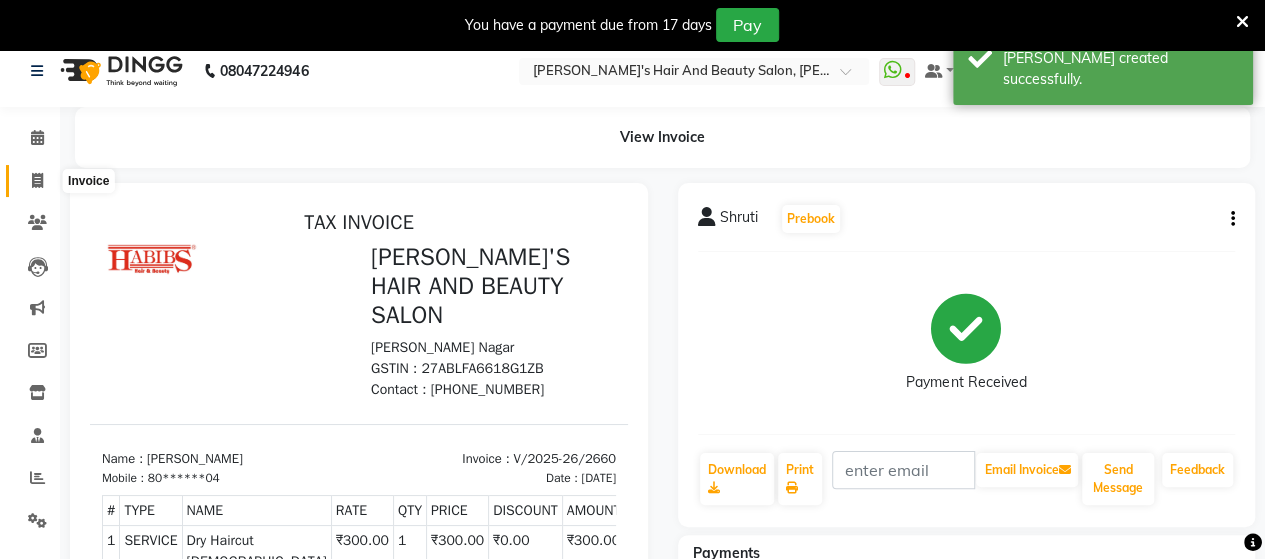 click 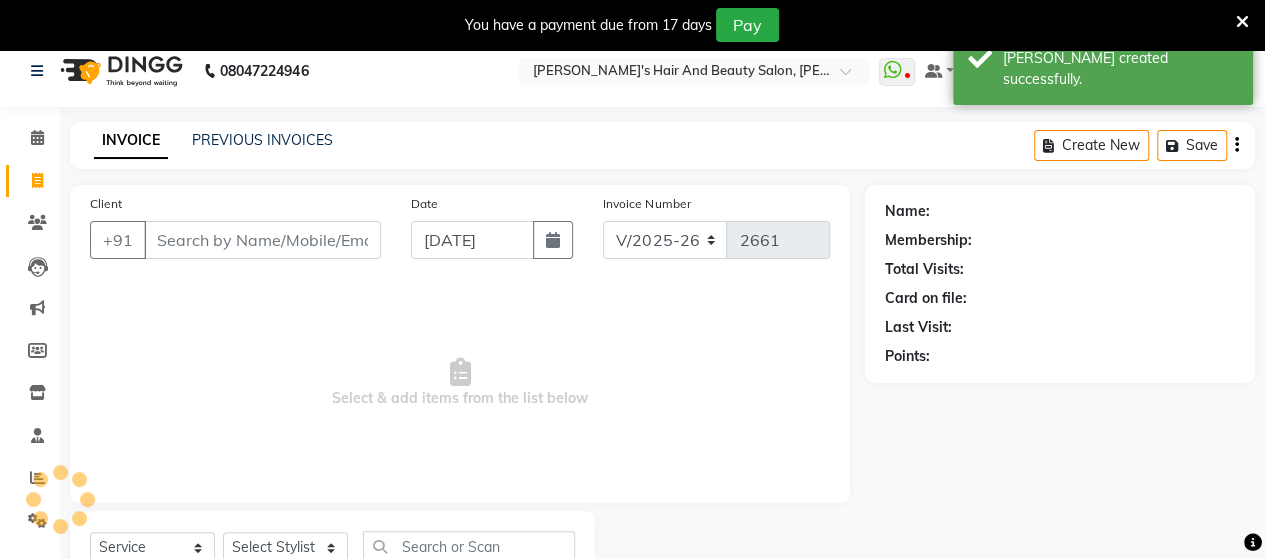 scroll, scrollTop: 90, scrollLeft: 0, axis: vertical 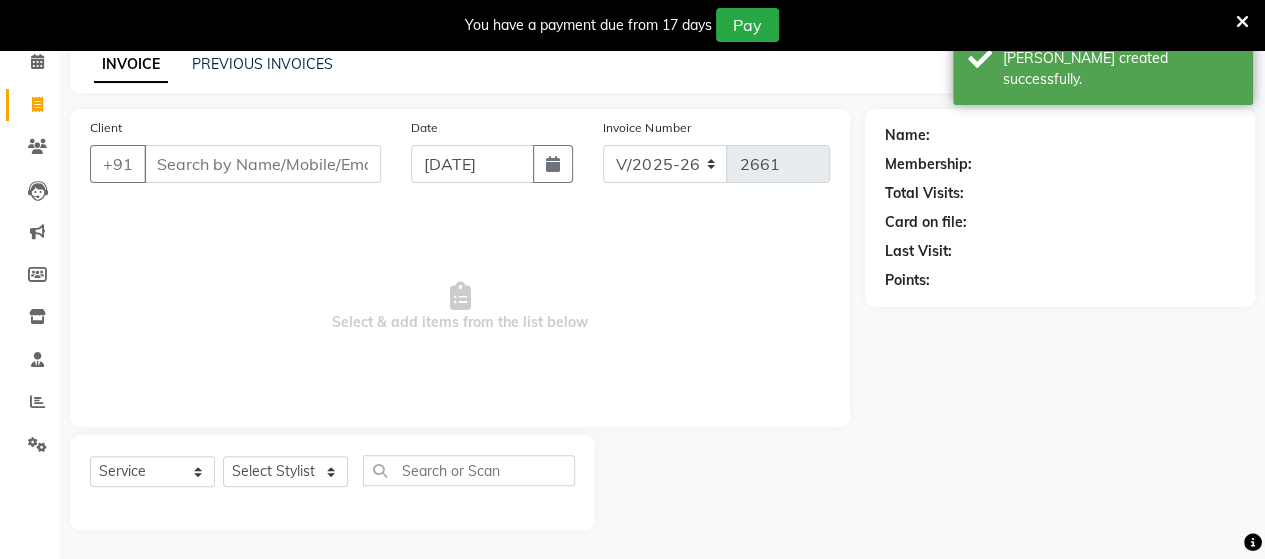 click on "Client" at bounding box center [262, 164] 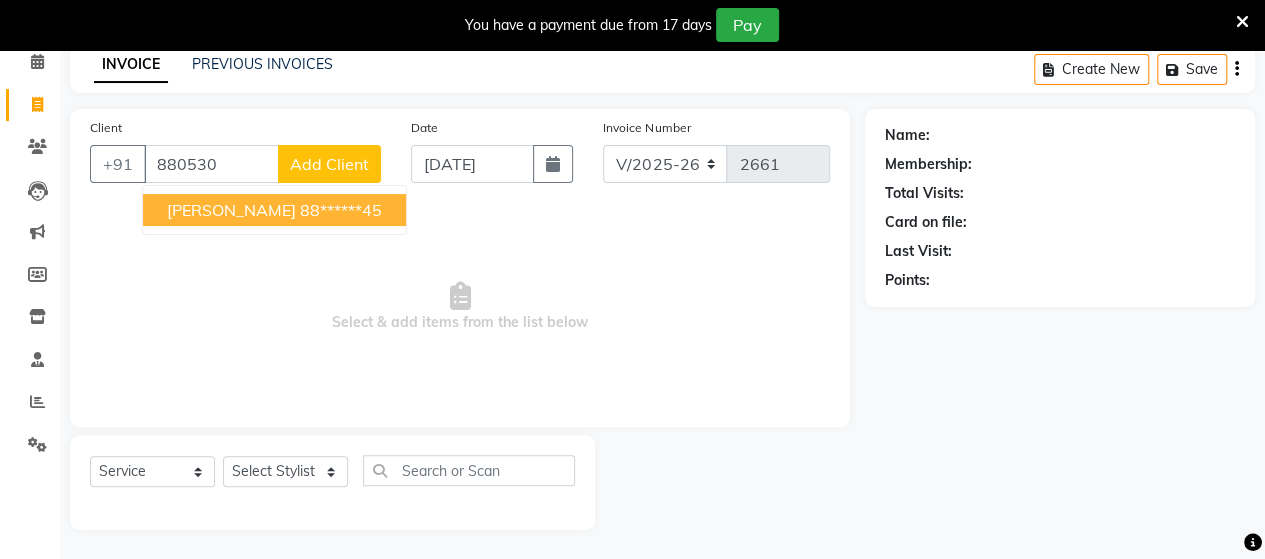 click on "88******45" at bounding box center (341, 210) 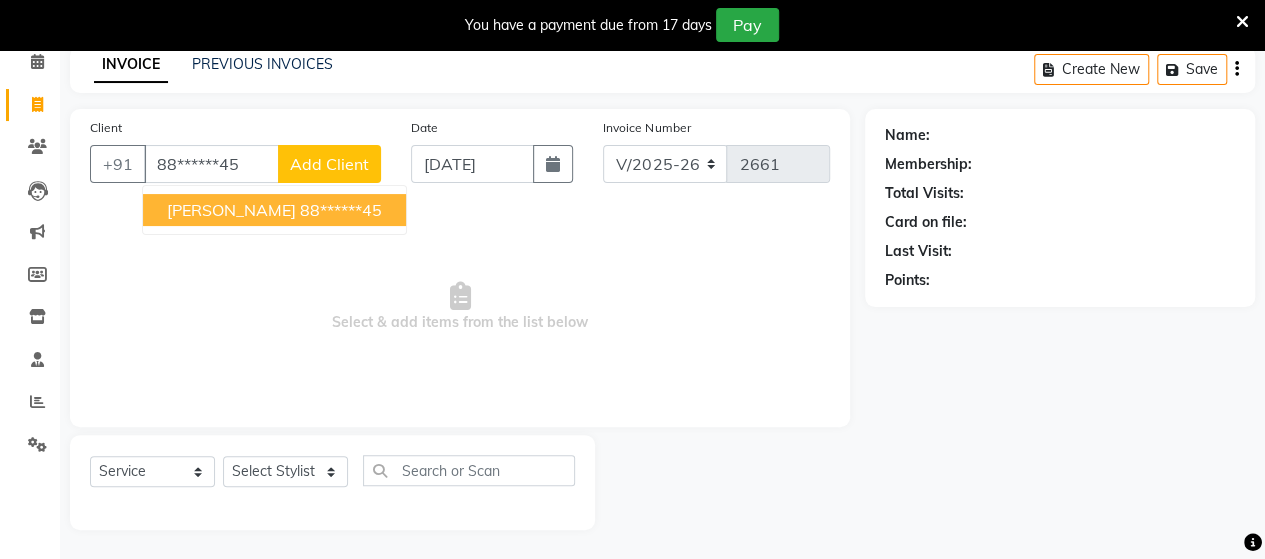 type on "88******45" 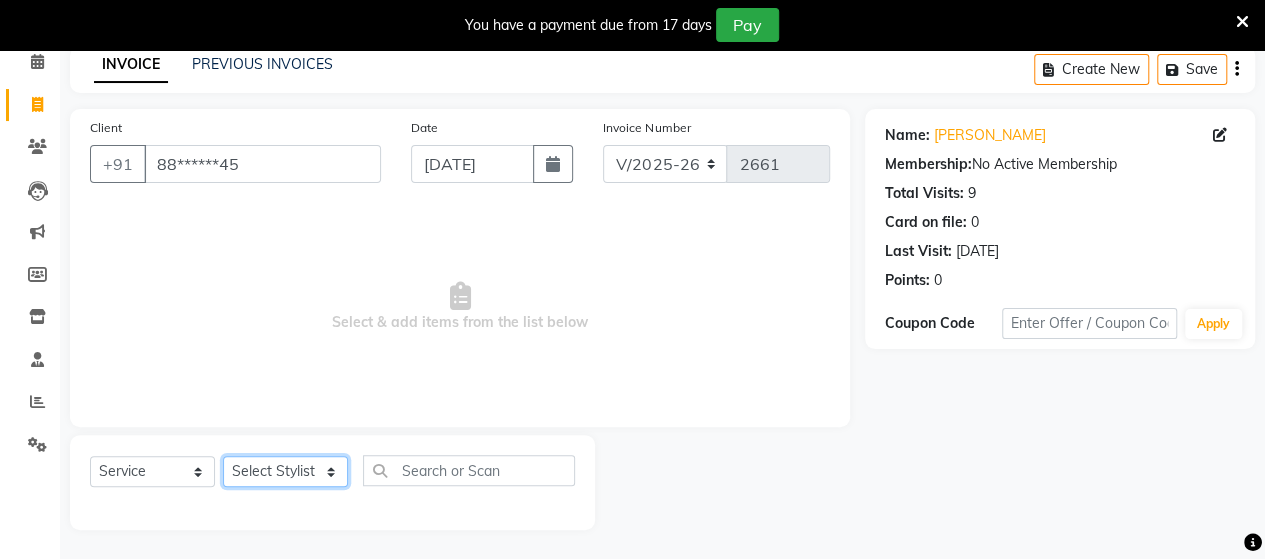 click on "Select Stylist Admin [PERSON_NAME]  [PERSON_NAME]  [PERSON_NAME] Rohit [PERSON_NAME]" 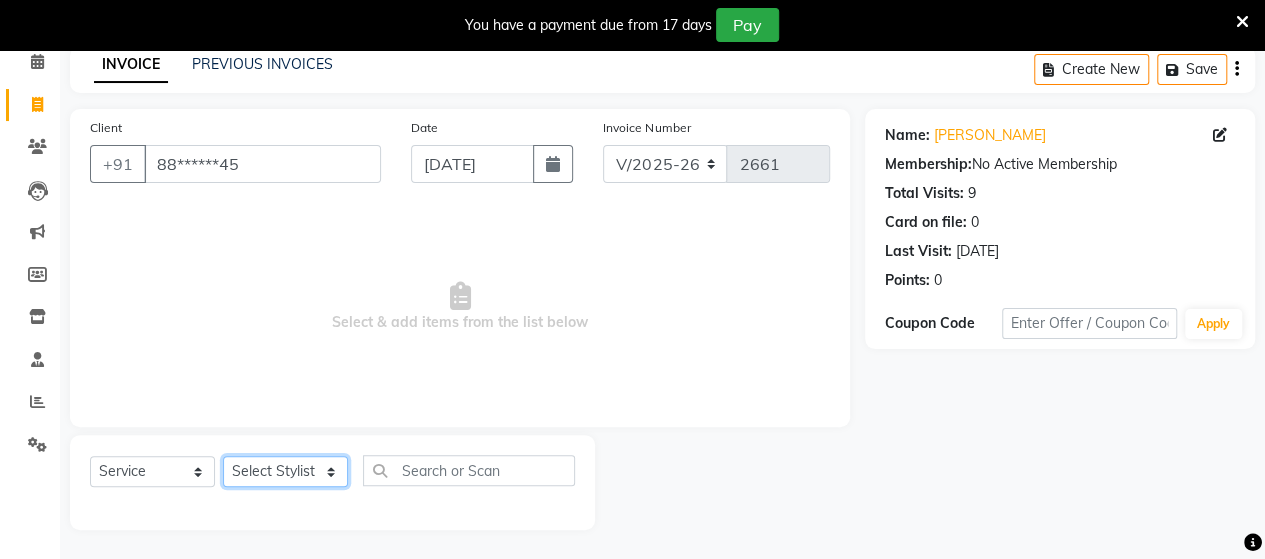 select on "58673" 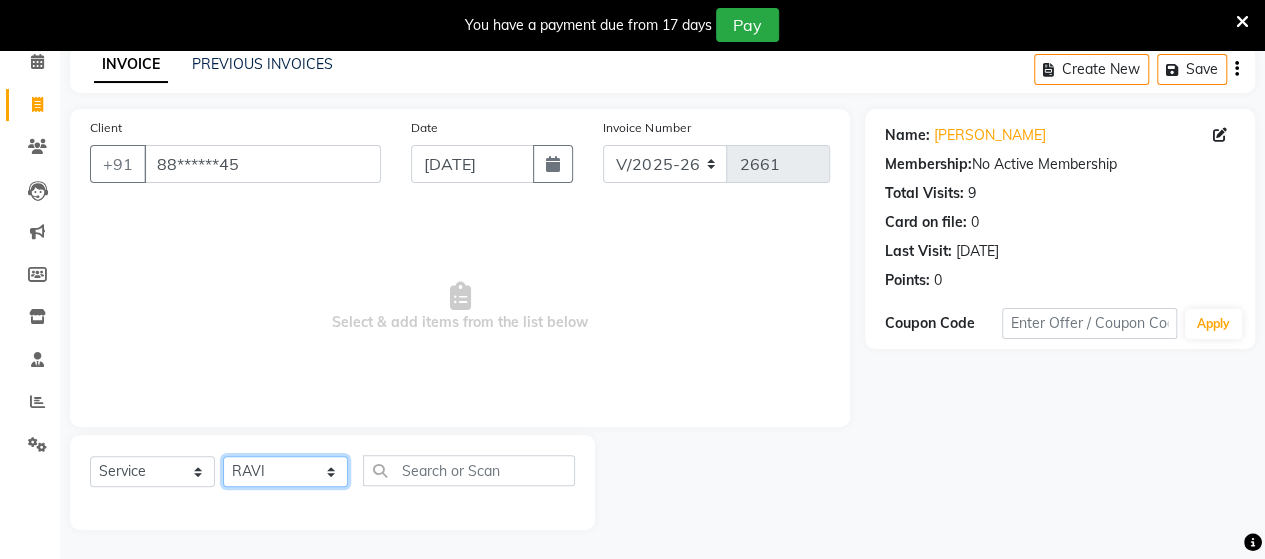 click on "Select Stylist Admin [PERSON_NAME]  [PERSON_NAME]  [PERSON_NAME] Rohit [PERSON_NAME]" 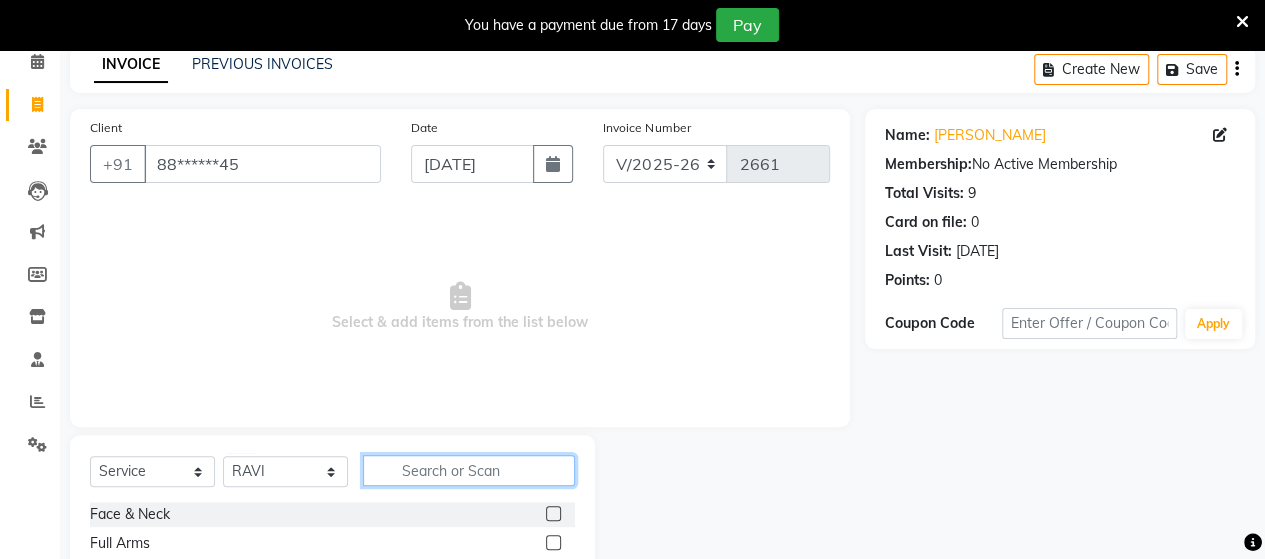 click 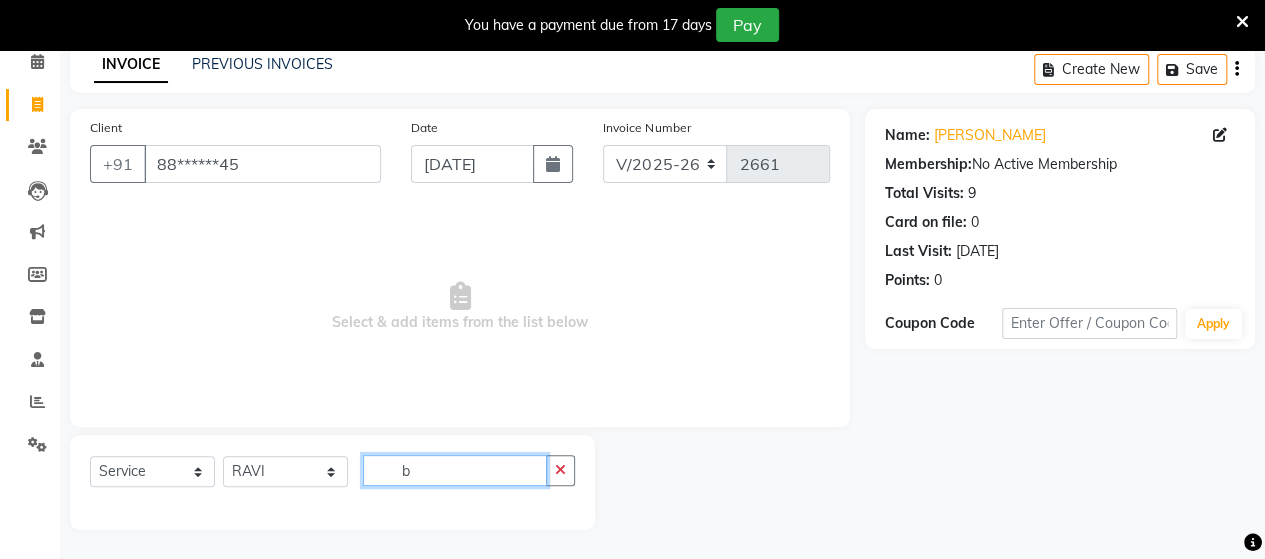 type on "b" 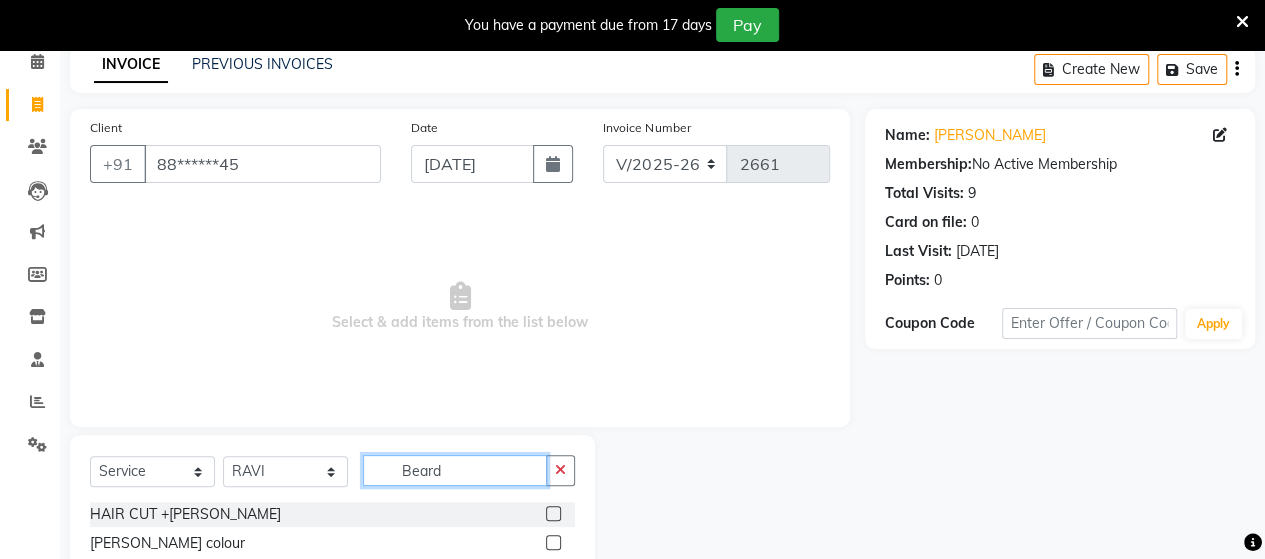 scroll, scrollTop: 177, scrollLeft: 0, axis: vertical 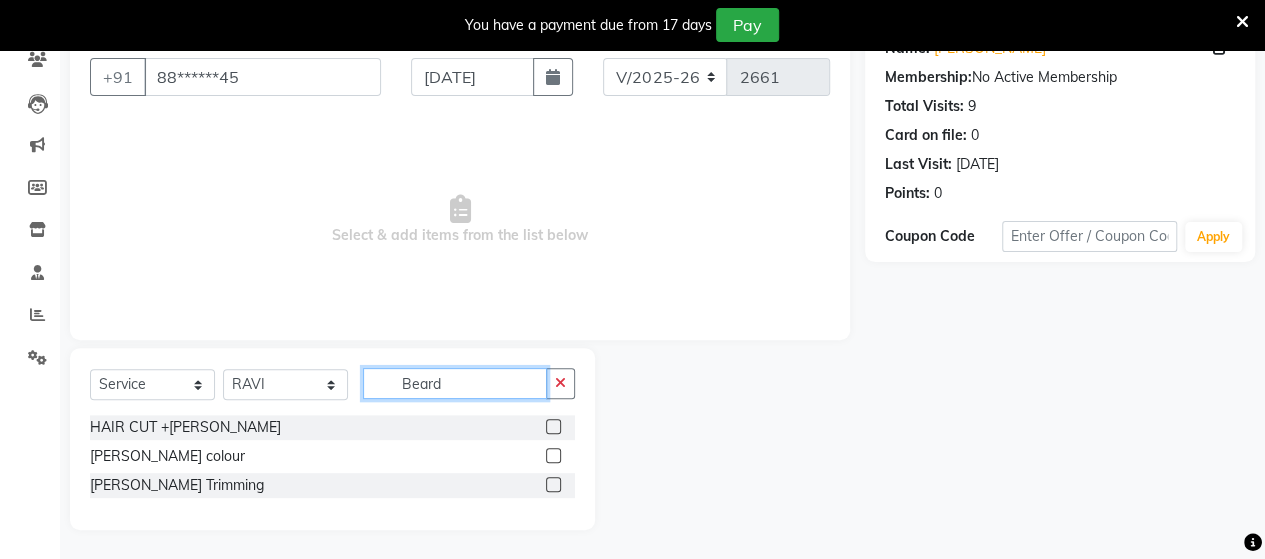 type on "Beard" 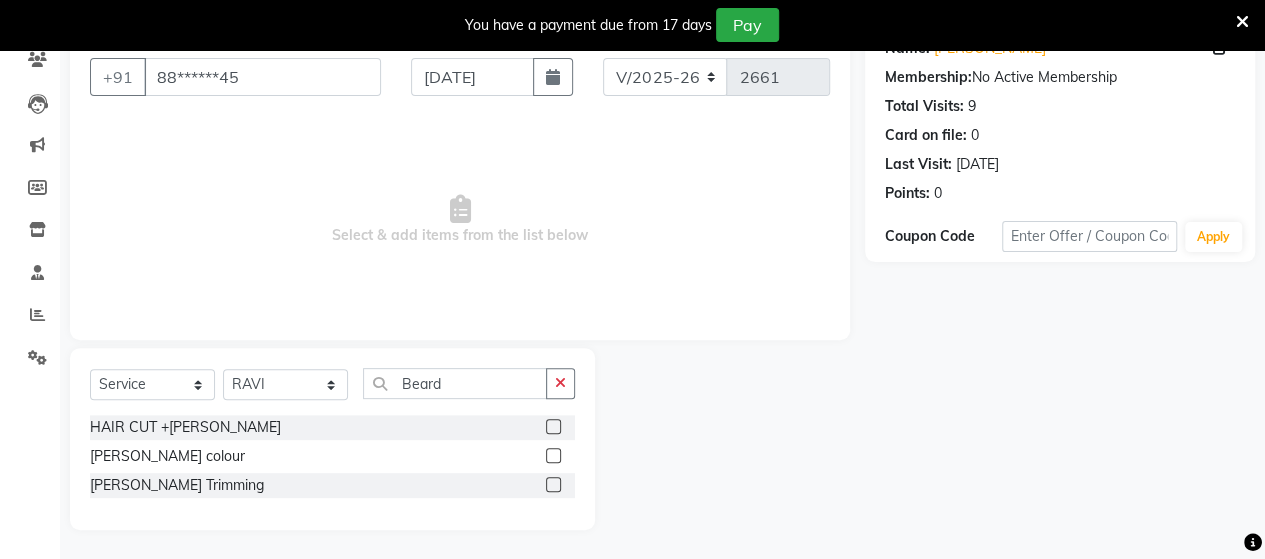 click 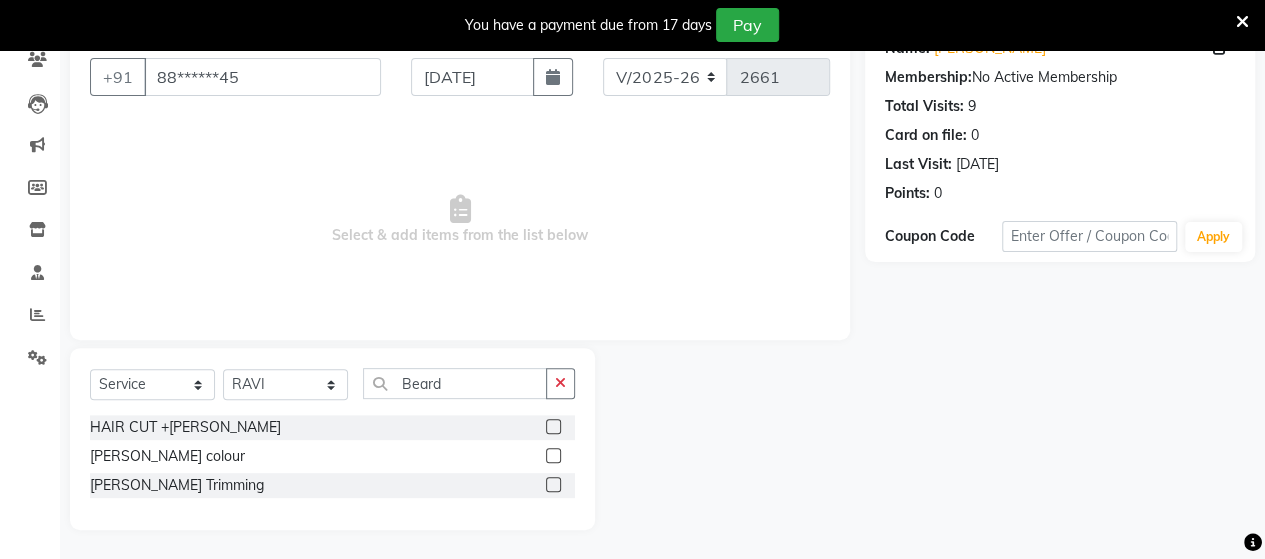 click at bounding box center (552, 485) 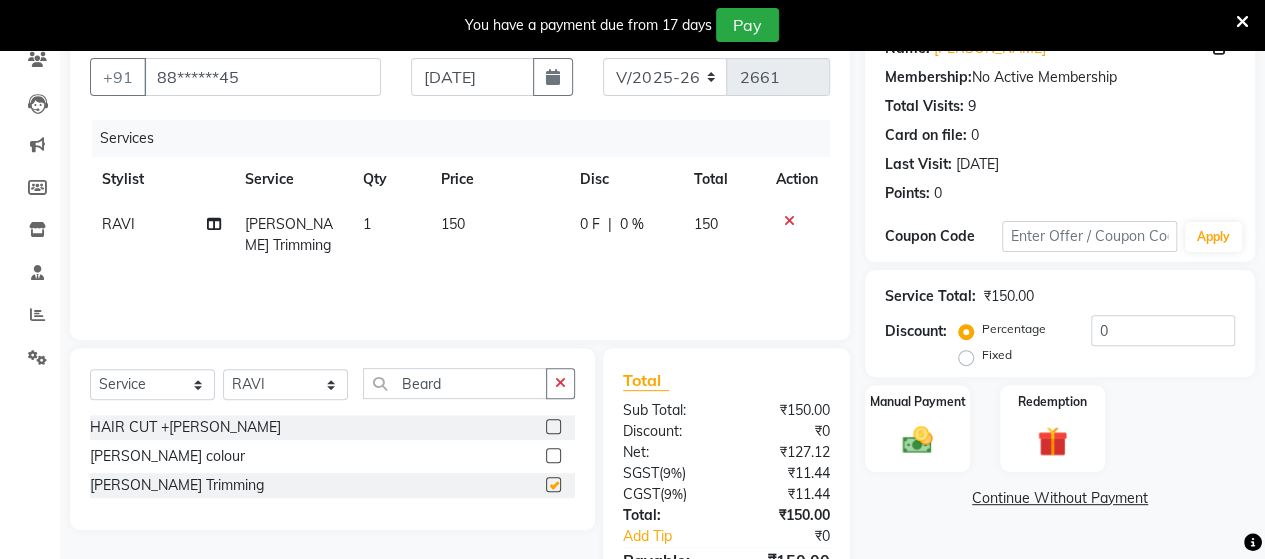 checkbox on "false" 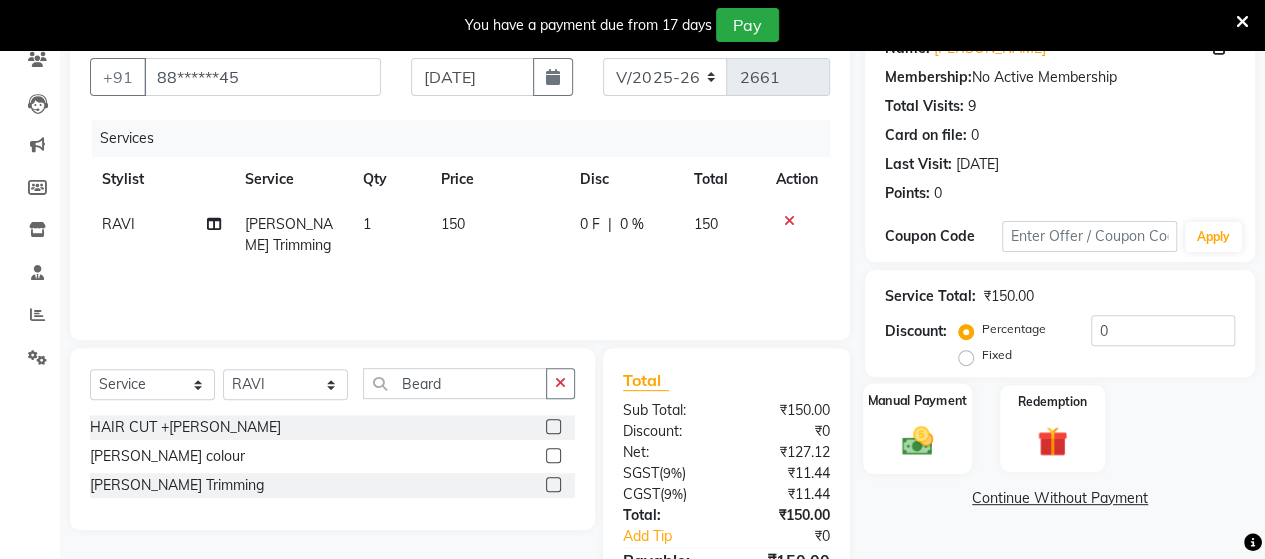 click 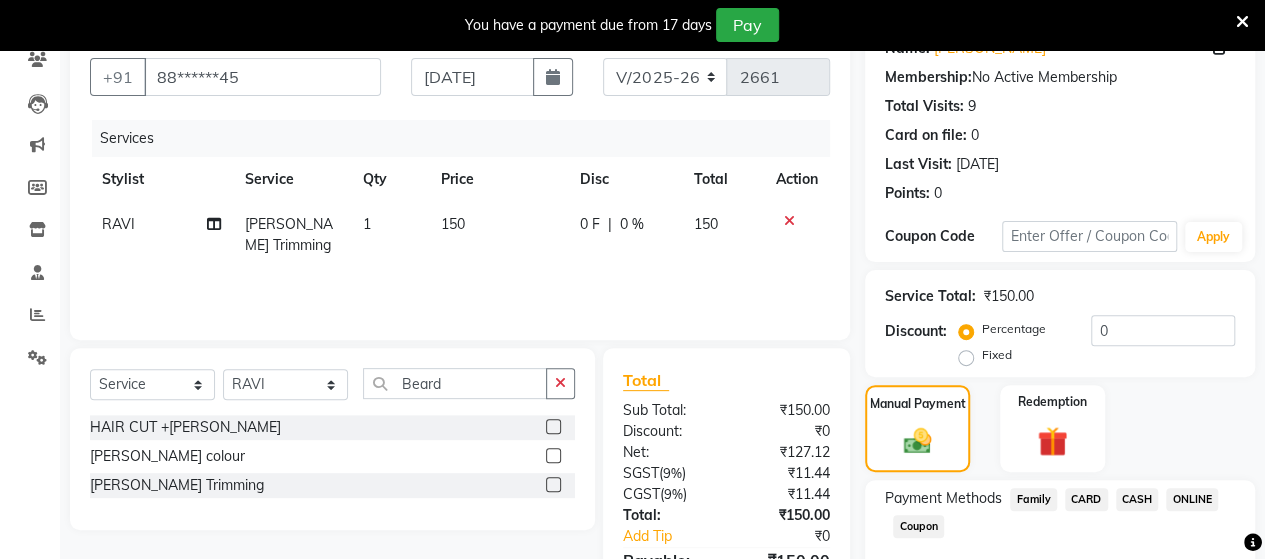 click on "ONLINE" 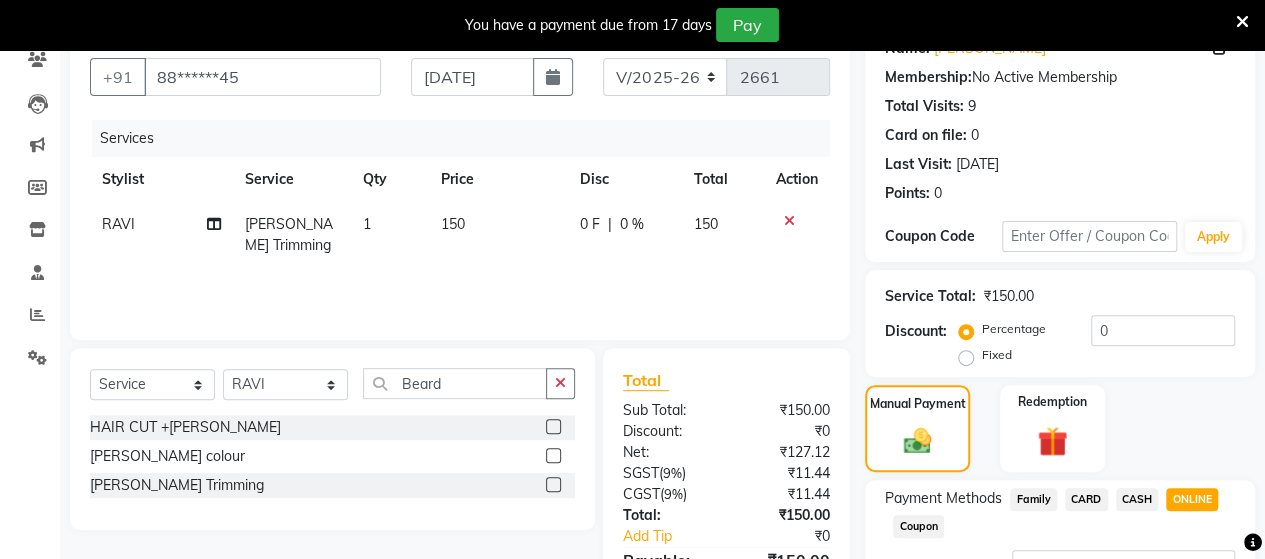 scroll, scrollTop: 344, scrollLeft: 0, axis: vertical 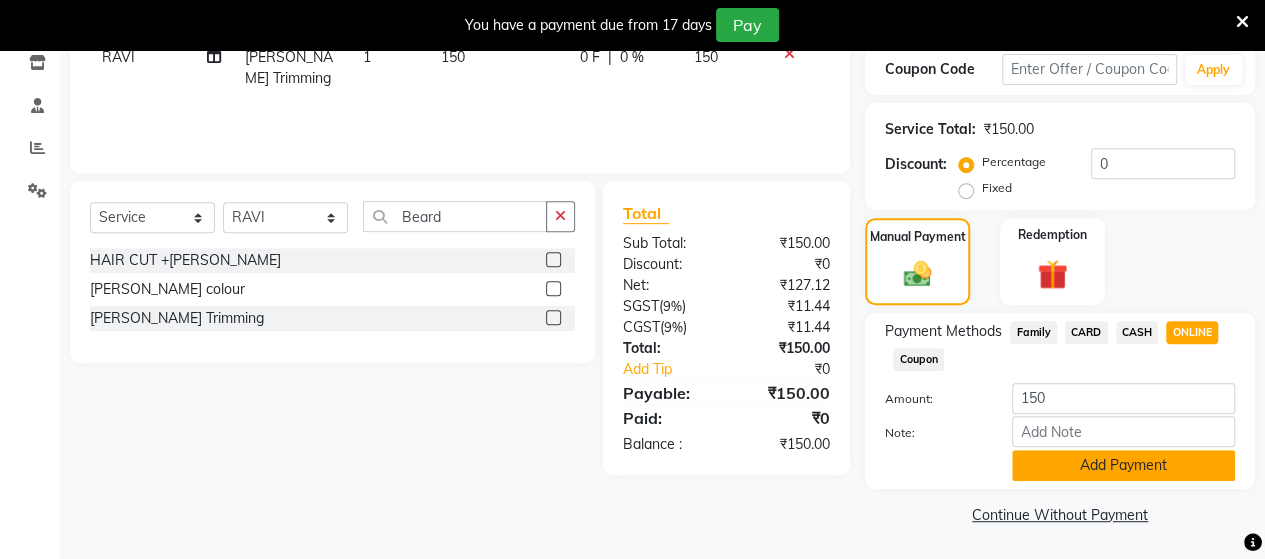 click on "Add Payment" 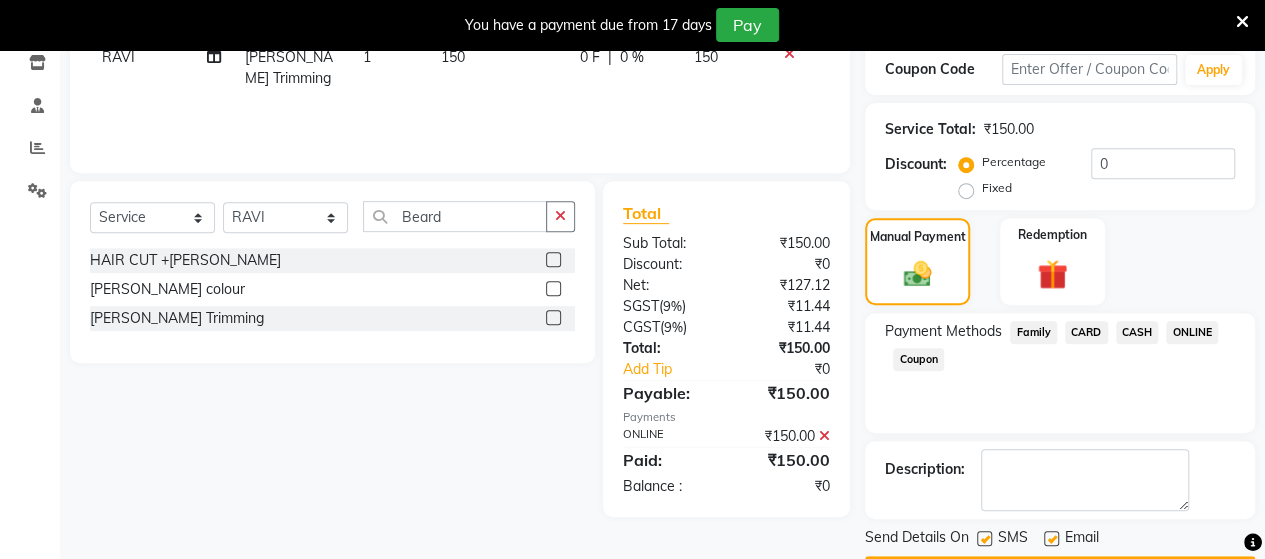 scroll, scrollTop: 400, scrollLeft: 0, axis: vertical 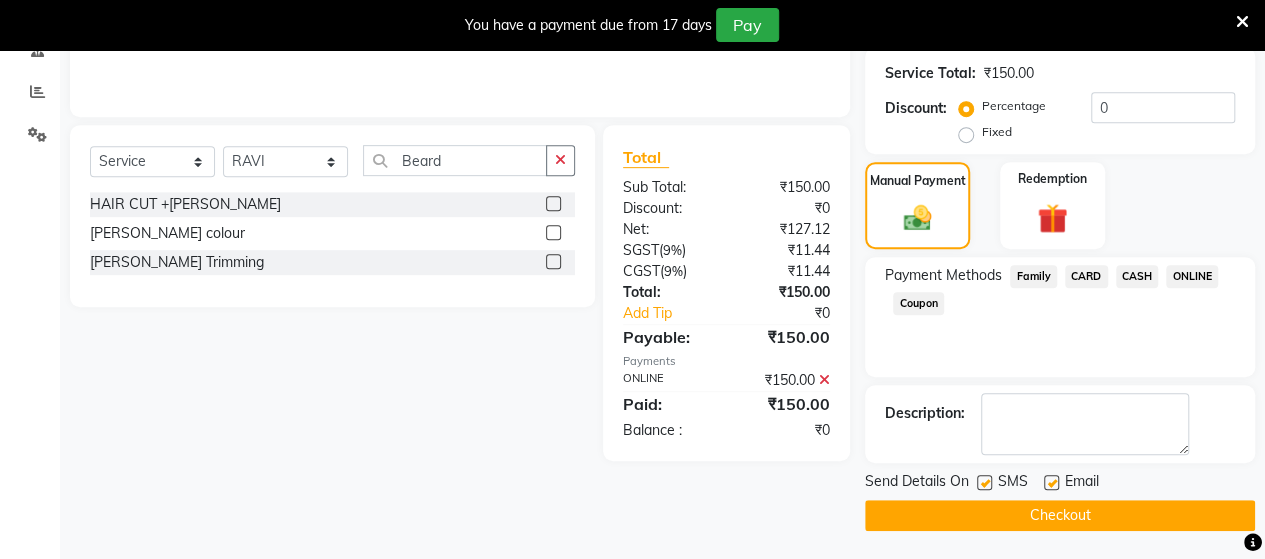 click on "Checkout" 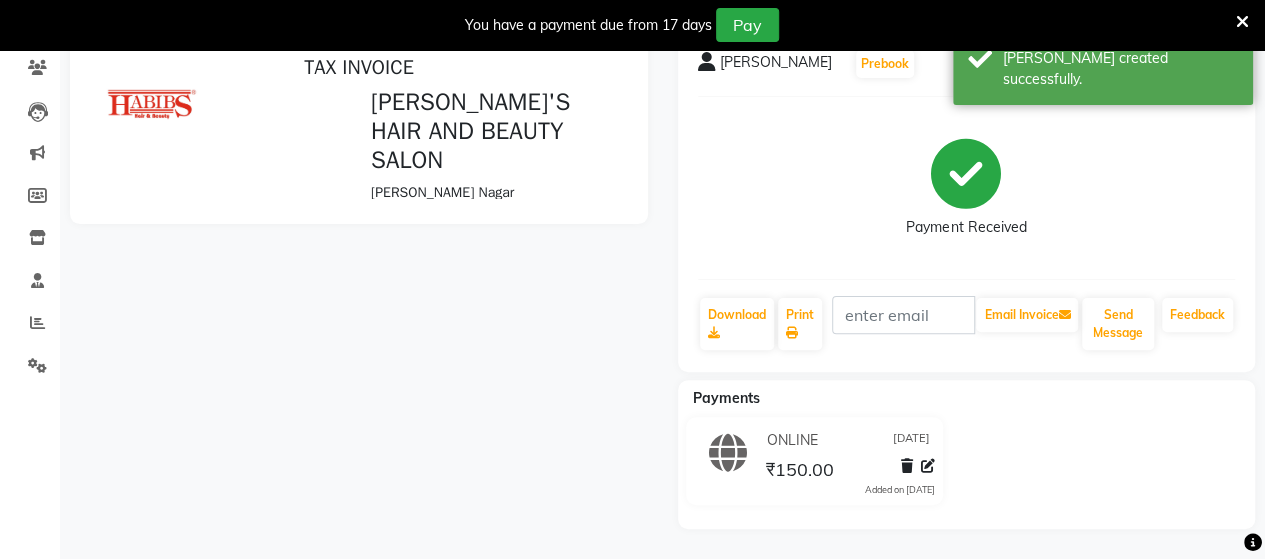 scroll, scrollTop: 0, scrollLeft: 0, axis: both 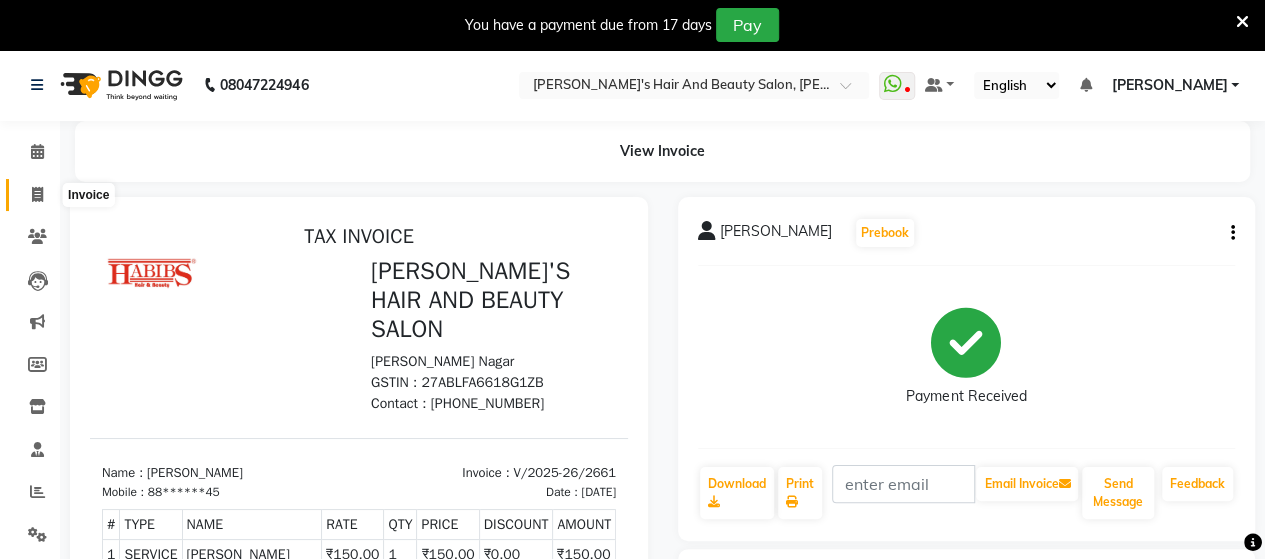click 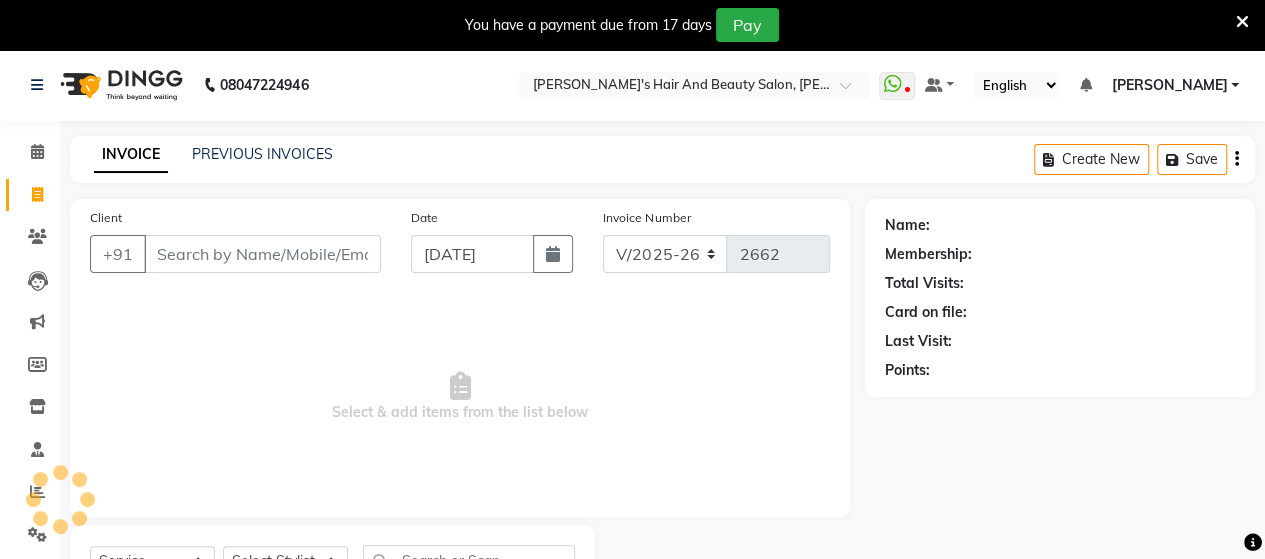 scroll, scrollTop: 90, scrollLeft: 0, axis: vertical 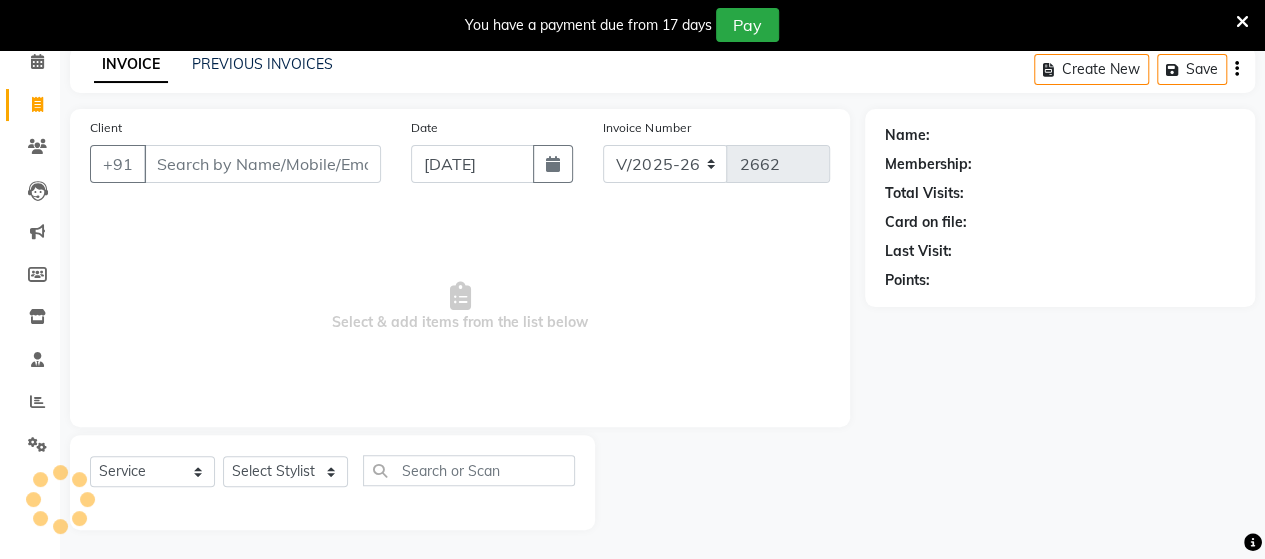 click on "Client" at bounding box center (262, 164) 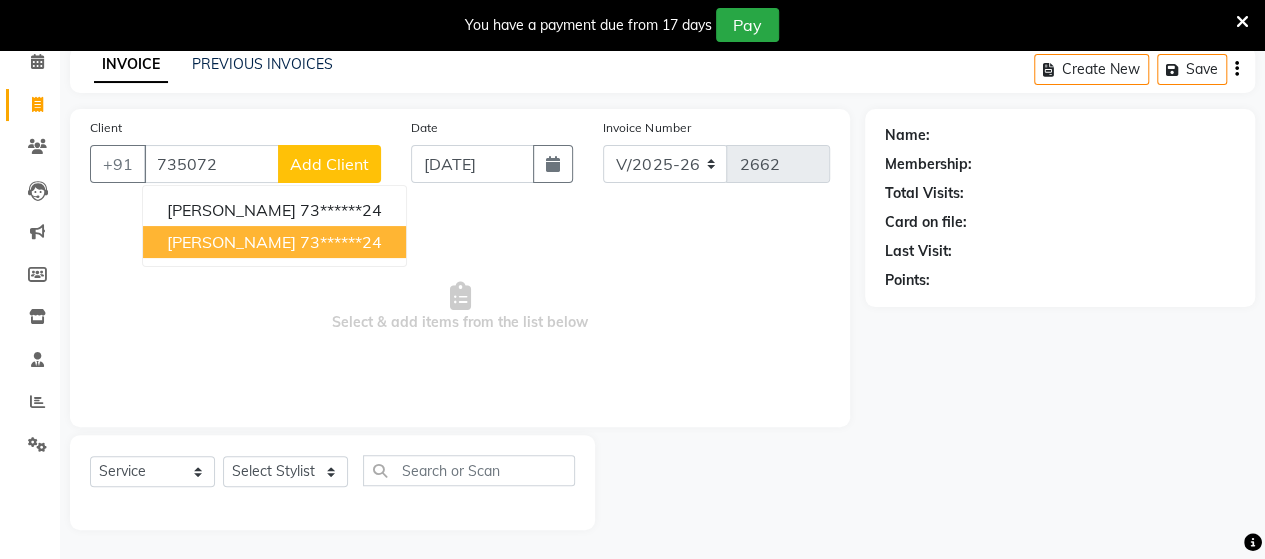click on "73******24" at bounding box center [341, 242] 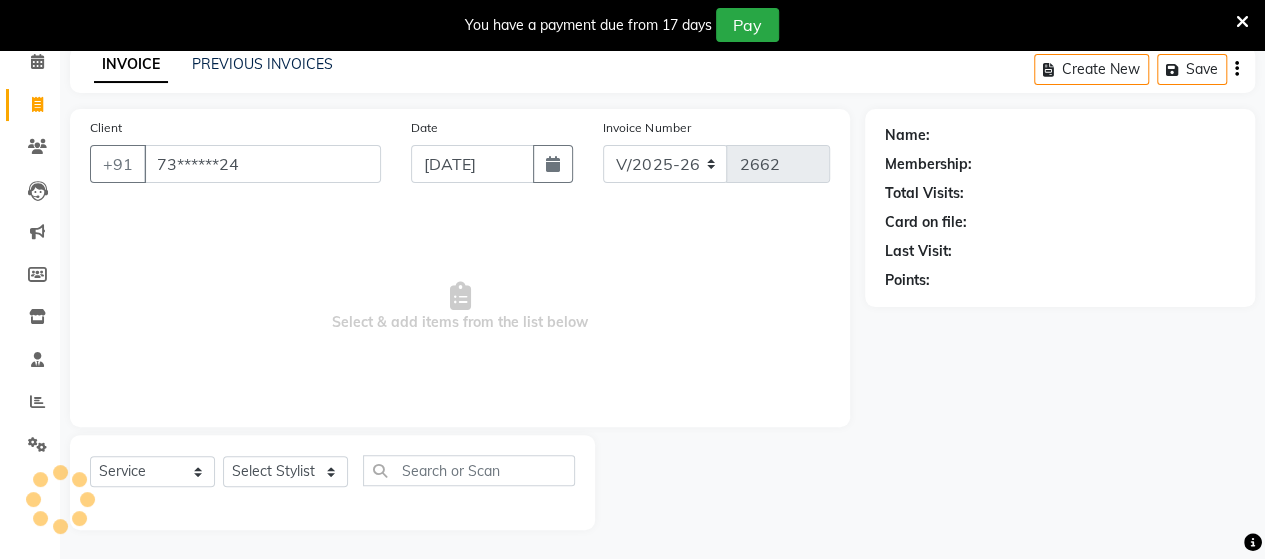 type on "73******24" 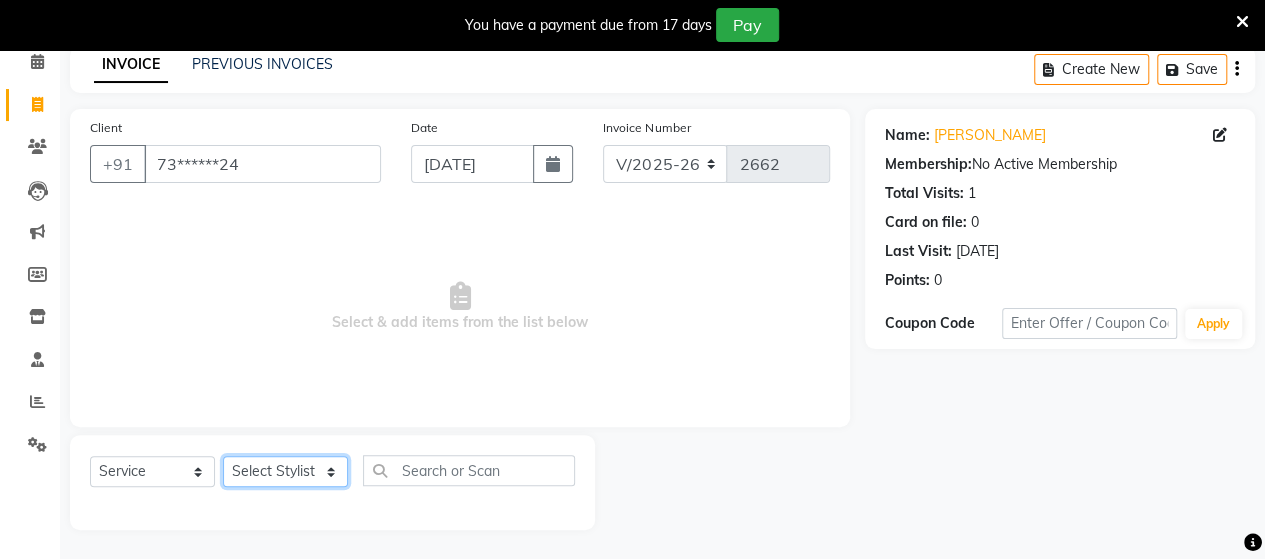click on "Select Stylist Admin [PERSON_NAME]  [PERSON_NAME]  [PERSON_NAME] Rohit [PERSON_NAME]" 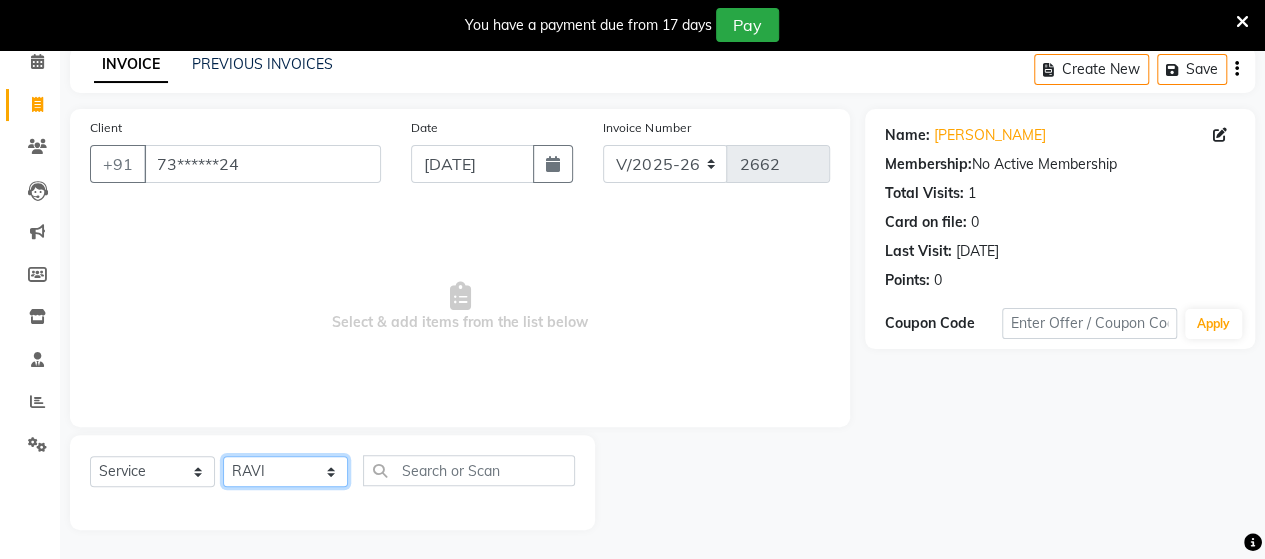 click on "Select Stylist Admin [PERSON_NAME]  [PERSON_NAME]  [PERSON_NAME] Rohit [PERSON_NAME]" 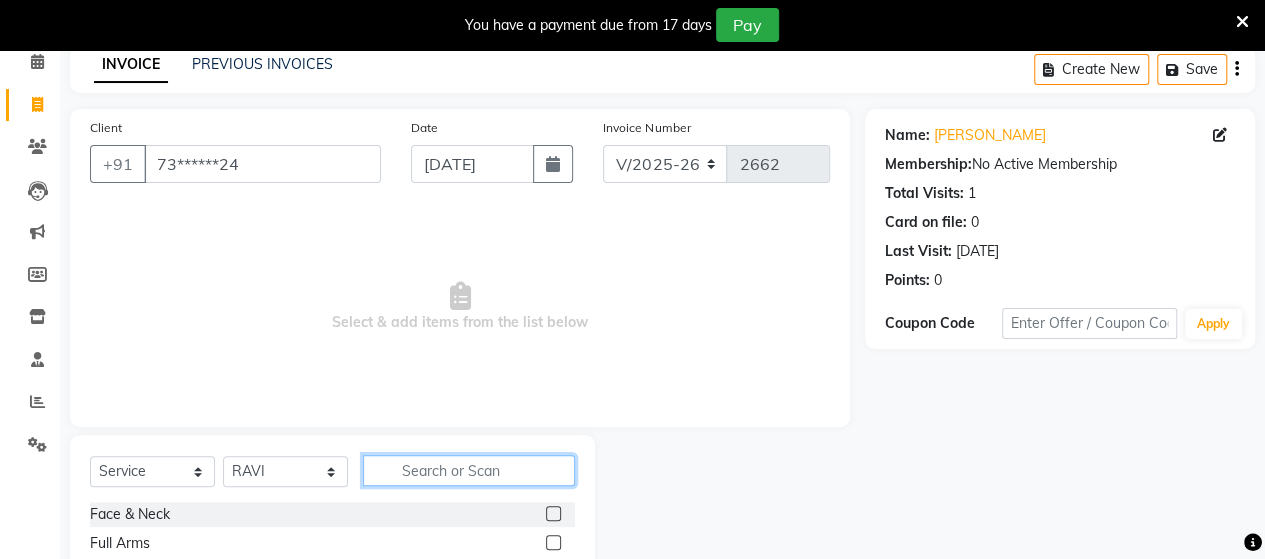 click 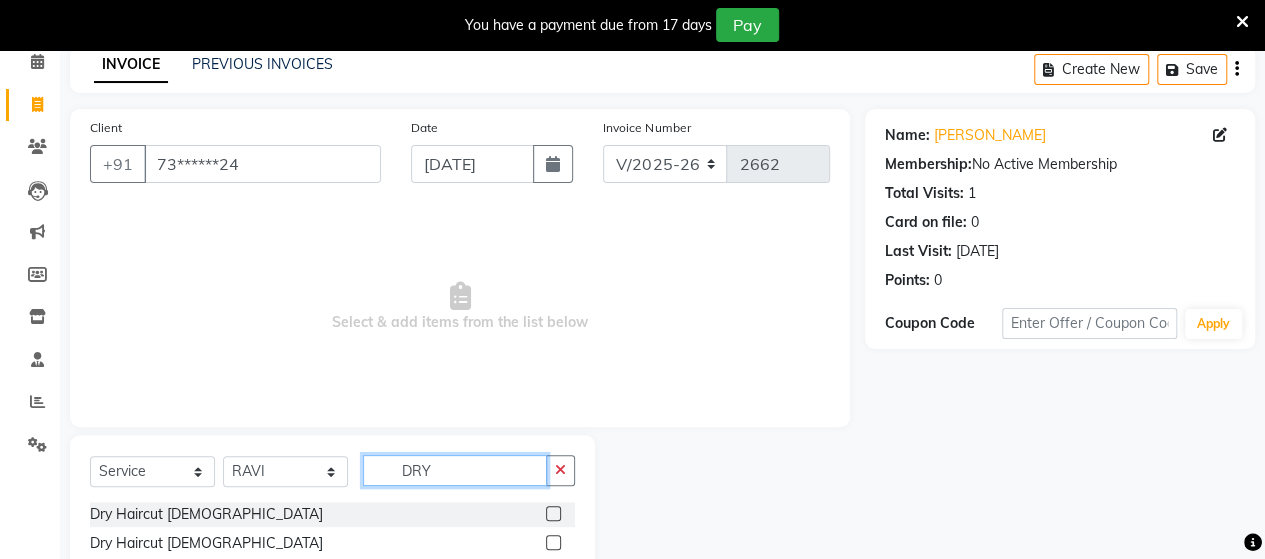 type on "DRY" 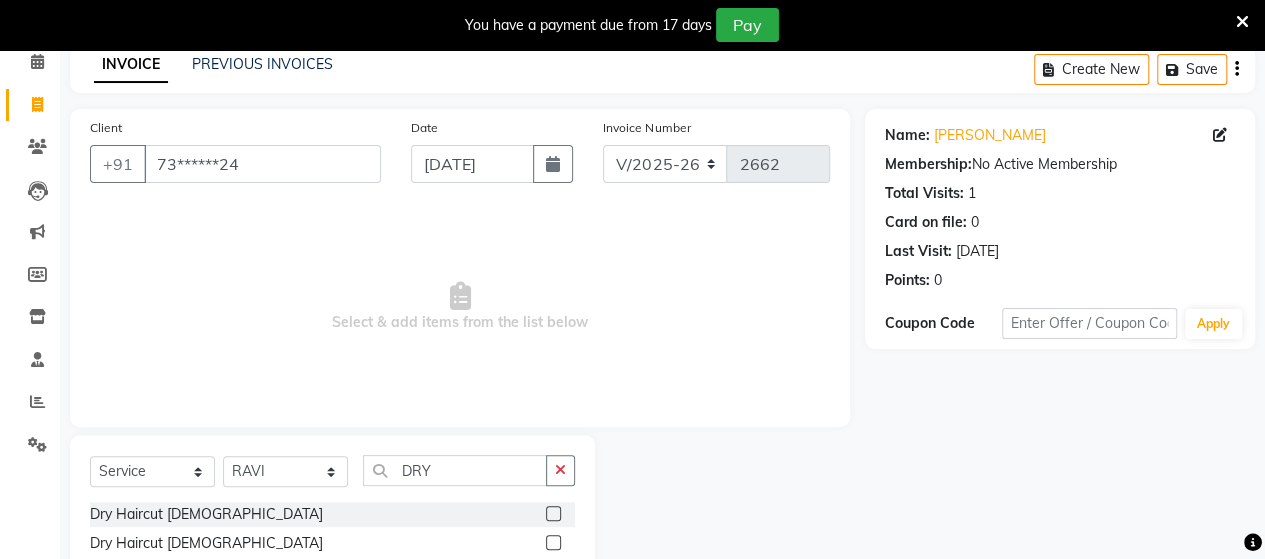 click 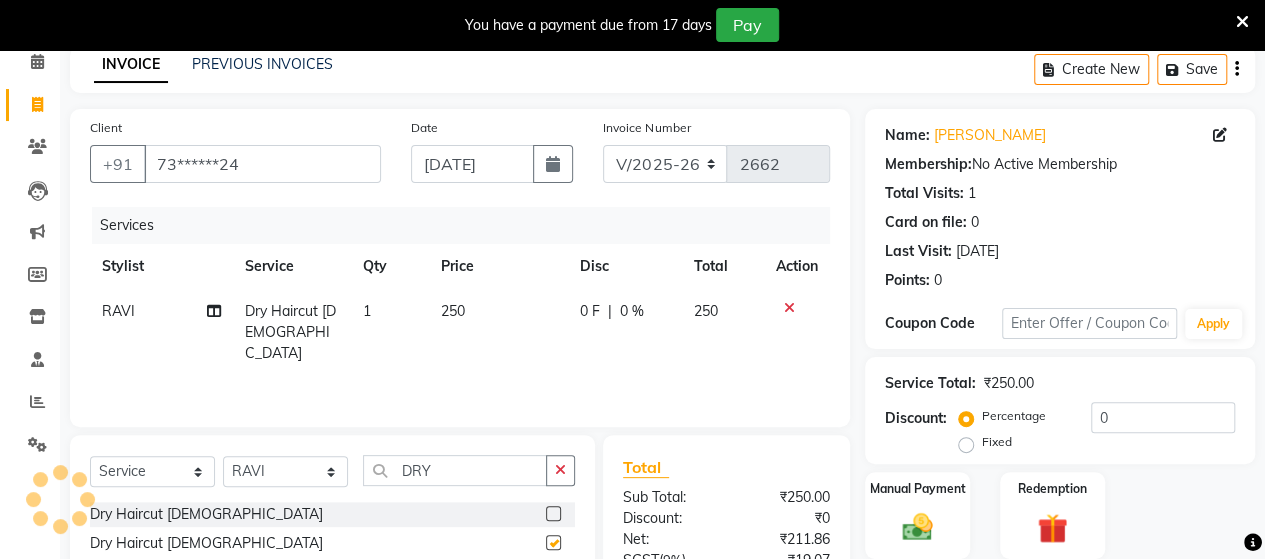 checkbox on "false" 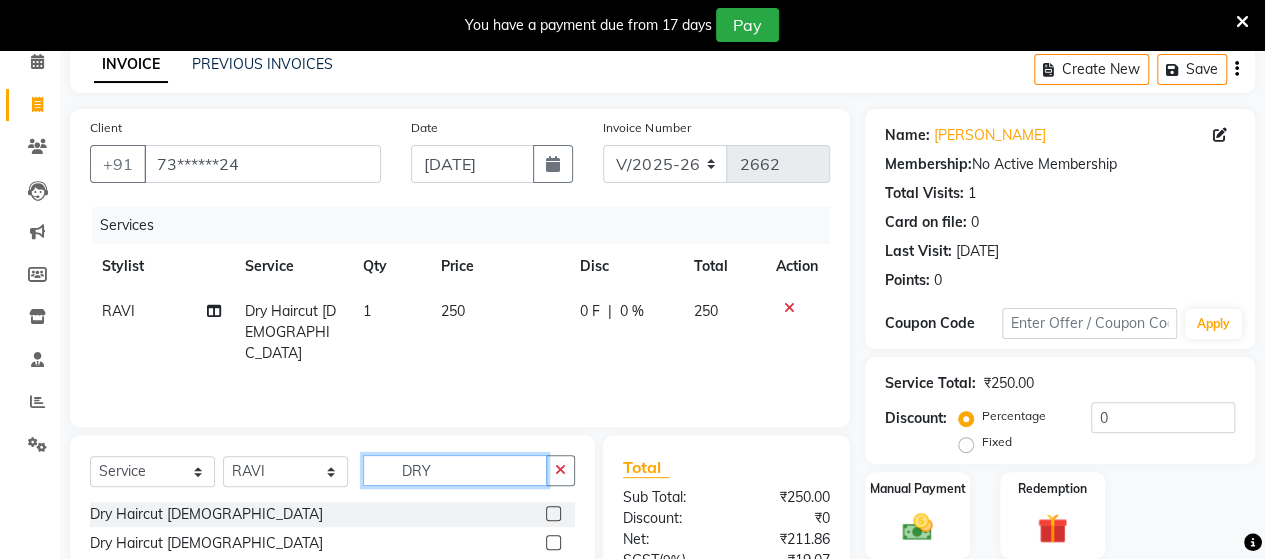 click on "DRY" 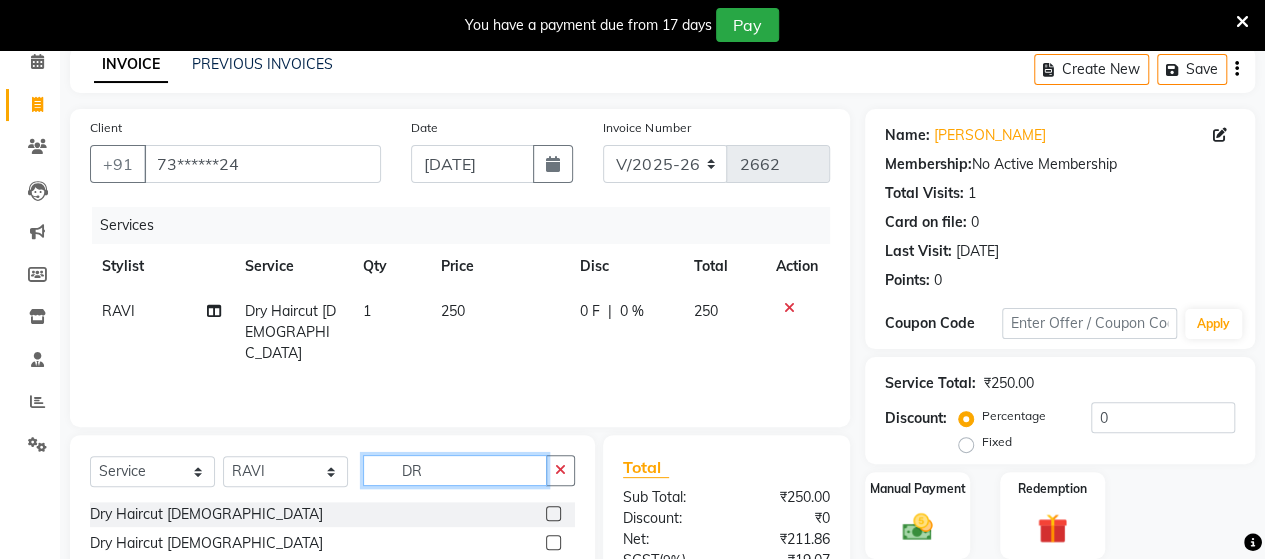 type on "D" 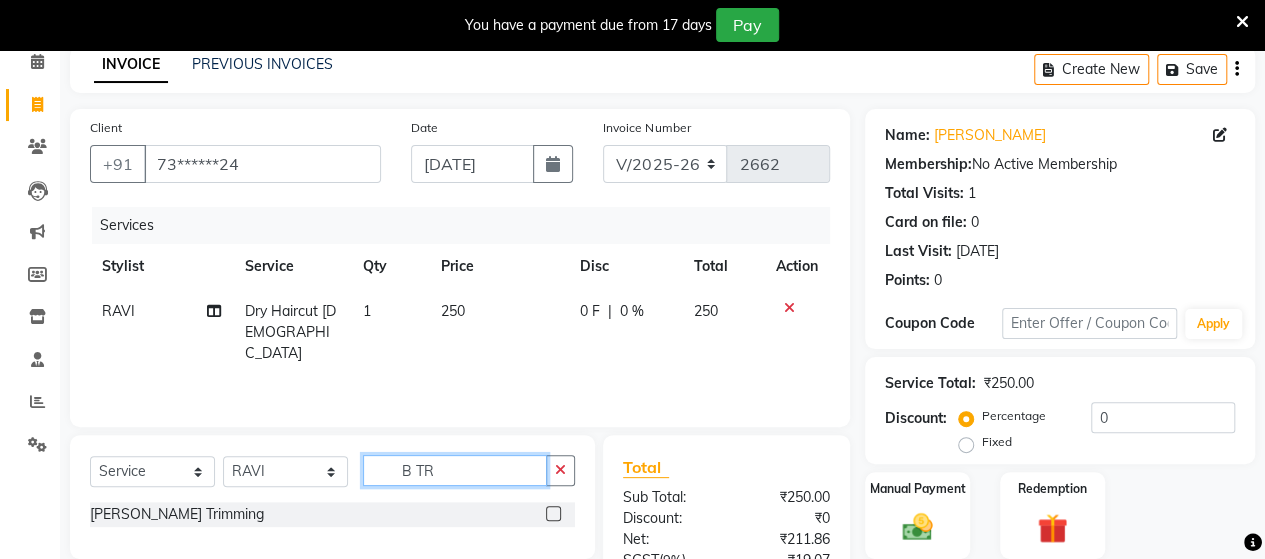 type on "B TR" 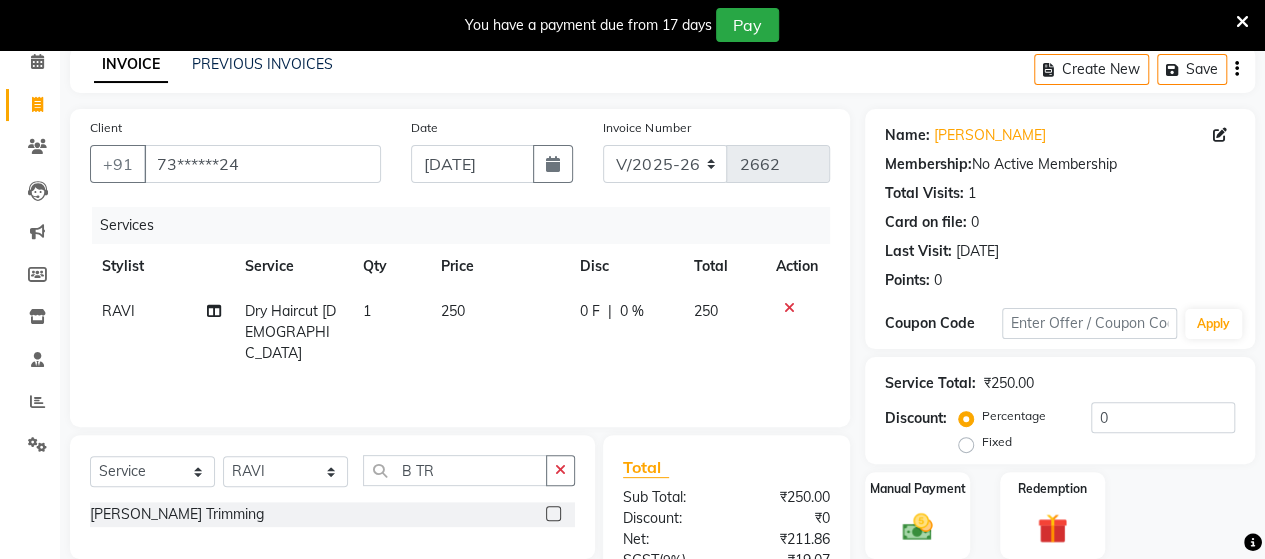click 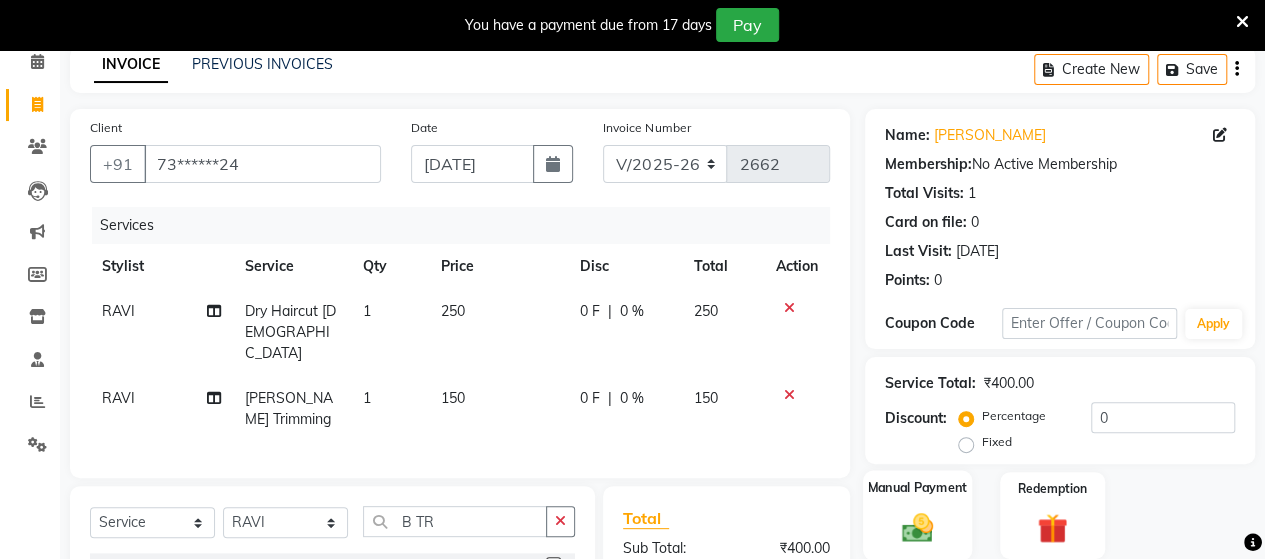checkbox on "false" 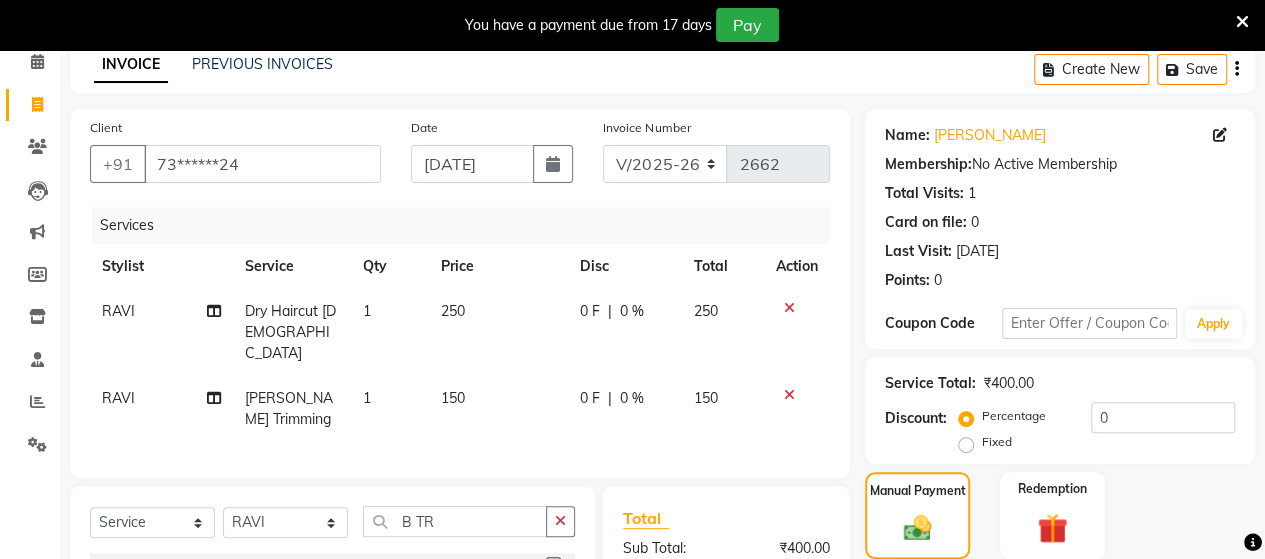 scroll, scrollTop: 334, scrollLeft: 0, axis: vertical 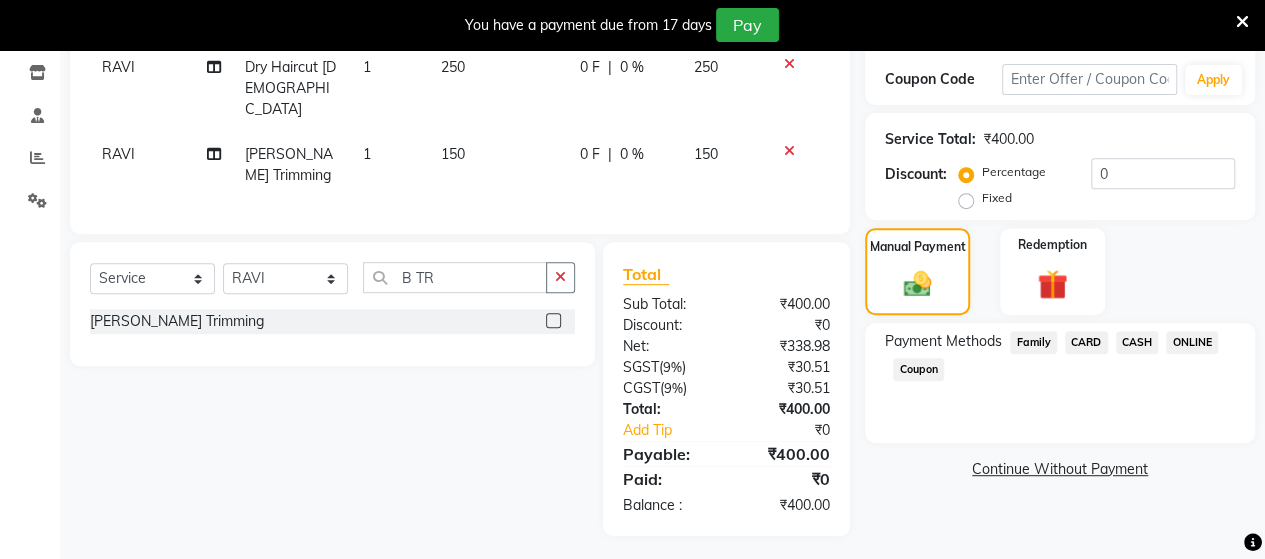 click on "ONLINE" 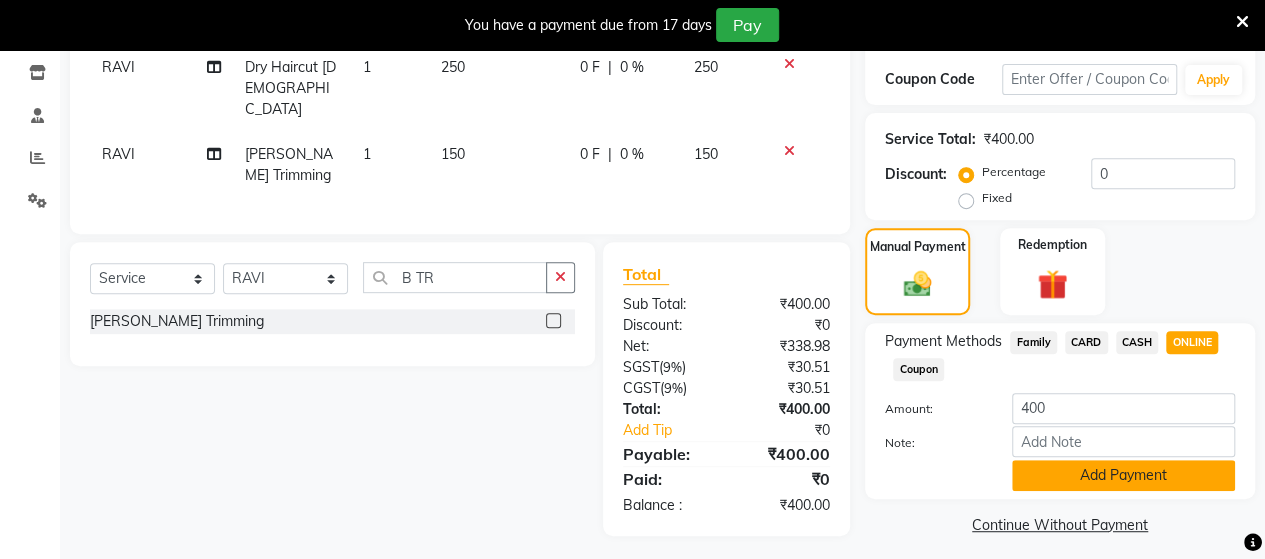 click on "Add Payment" 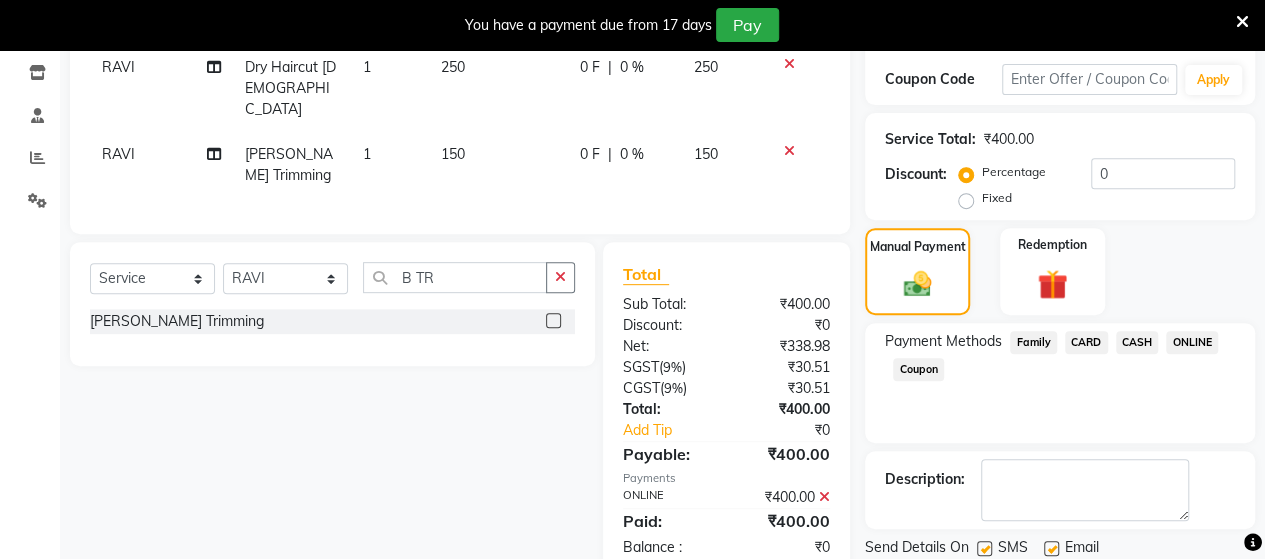 scroll, scrollTop: 400, scrollLeft: 0, axis: vertical 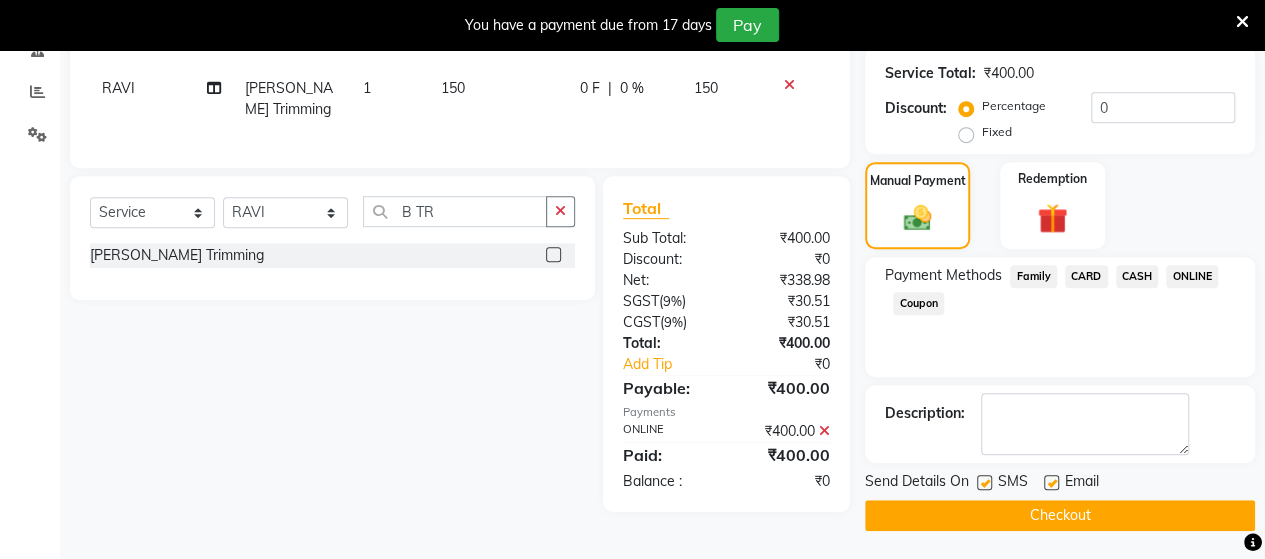 click on "Checkout" 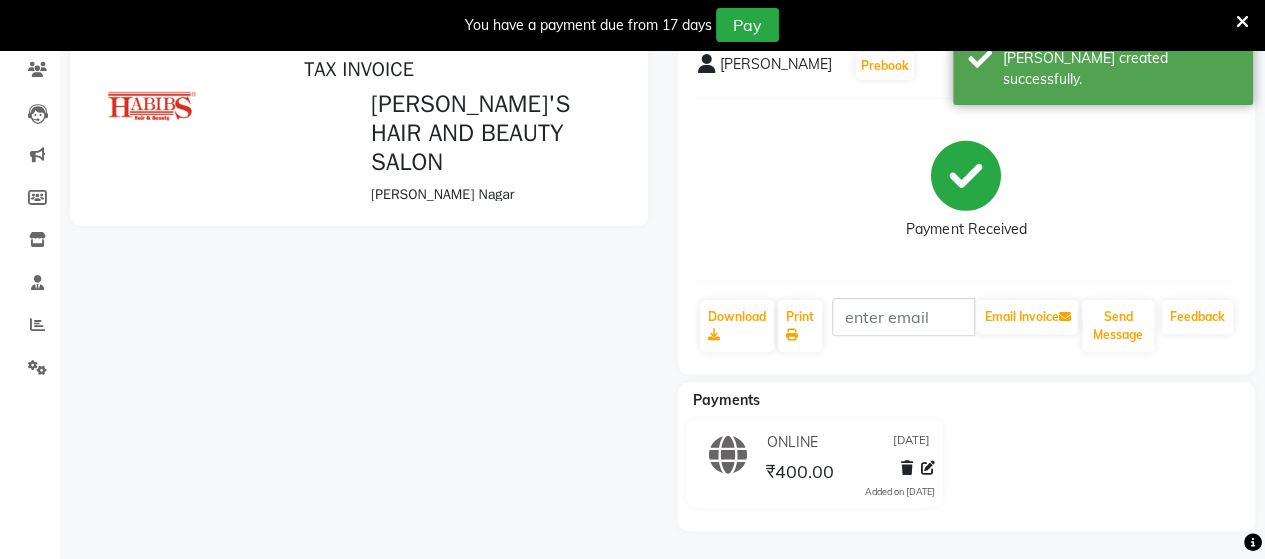 scroll, scrollTop: 296, scrollLeft: 0, axis: vertical 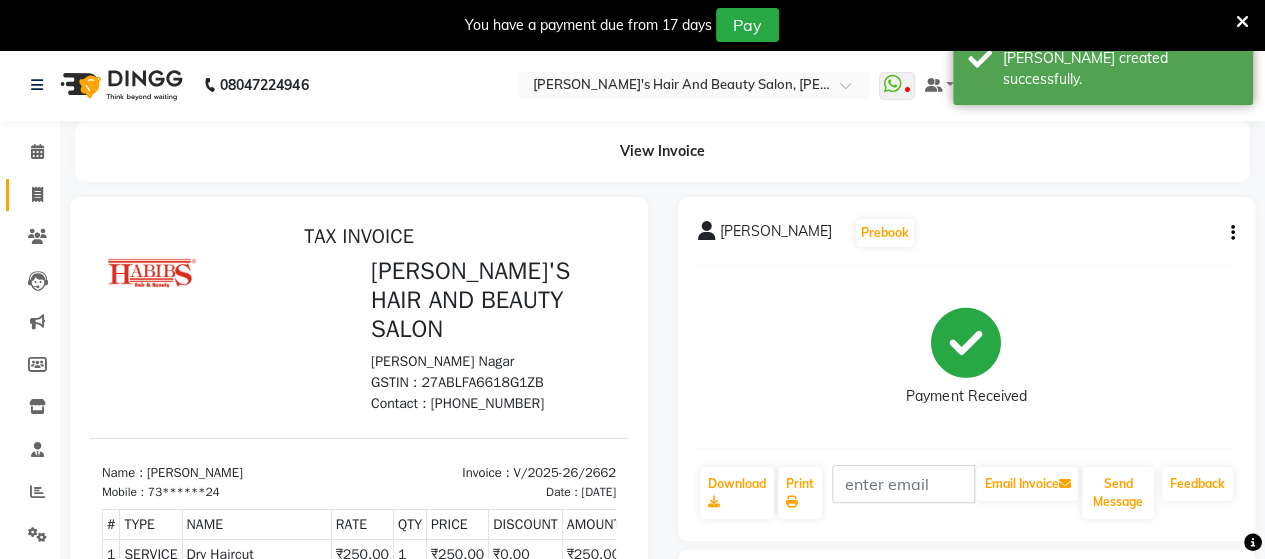 click on "Invoice" 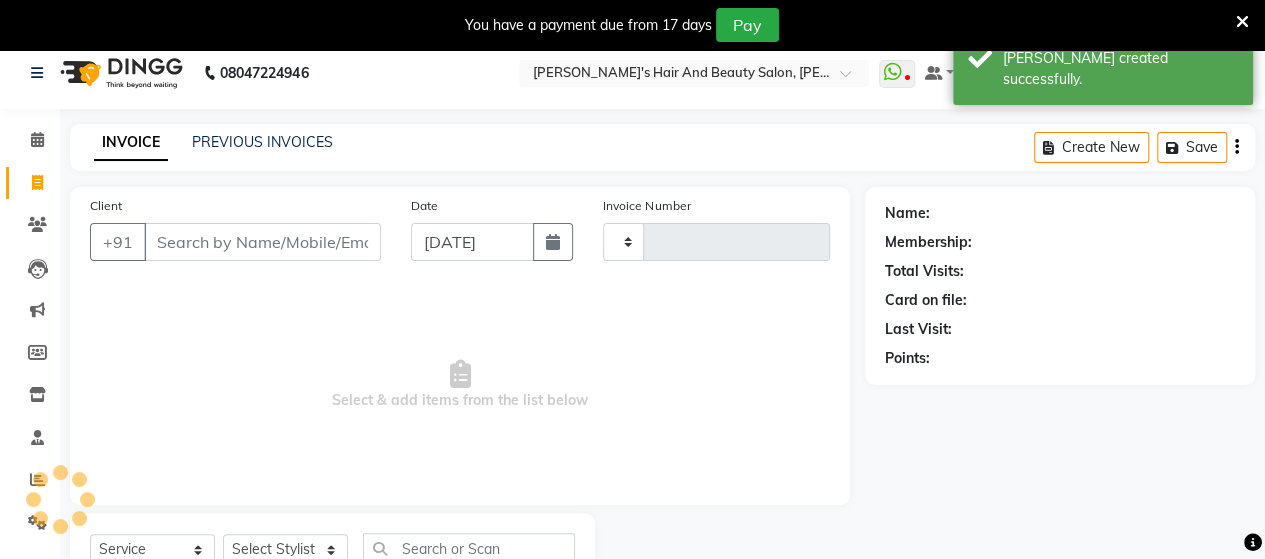 type on "2663" 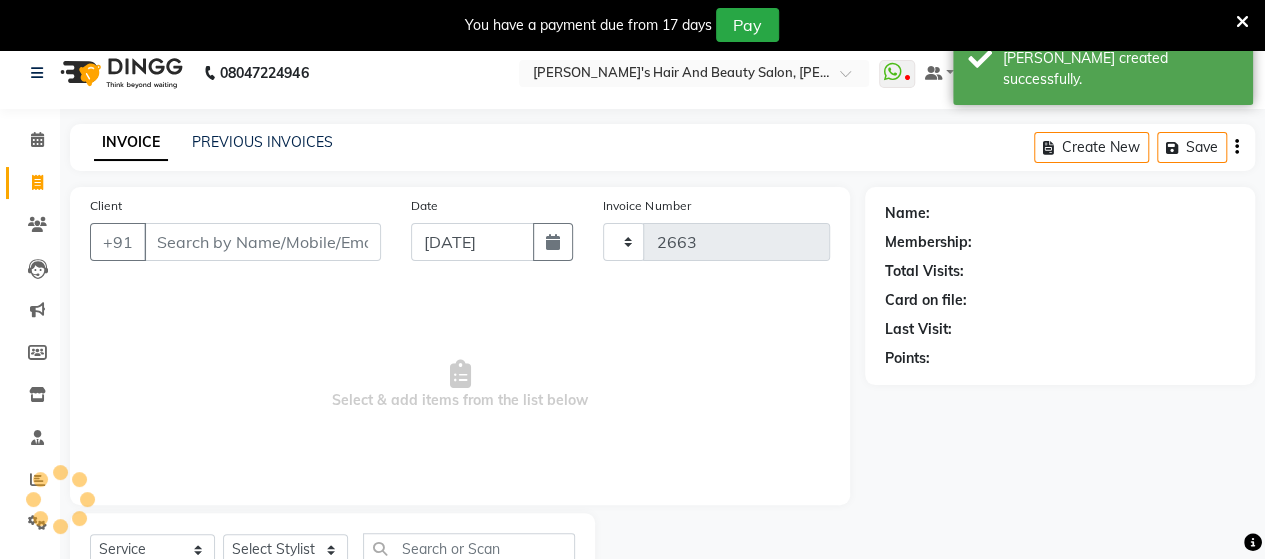 select on "6429" 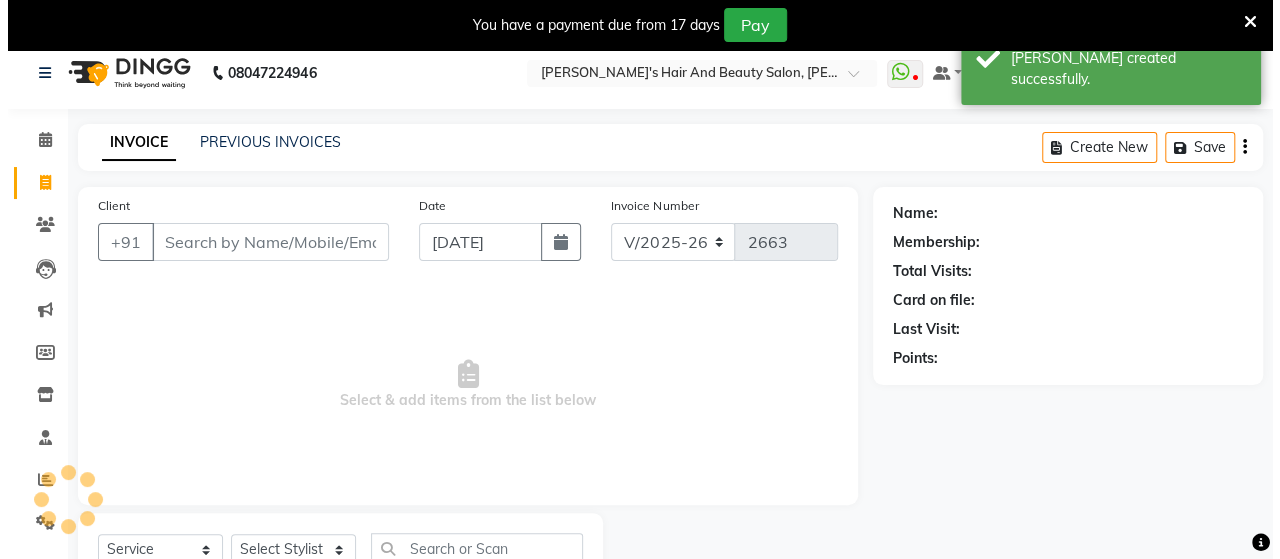 scroll, scrollTop: 90, scrollLeft: 0, axis: vertical 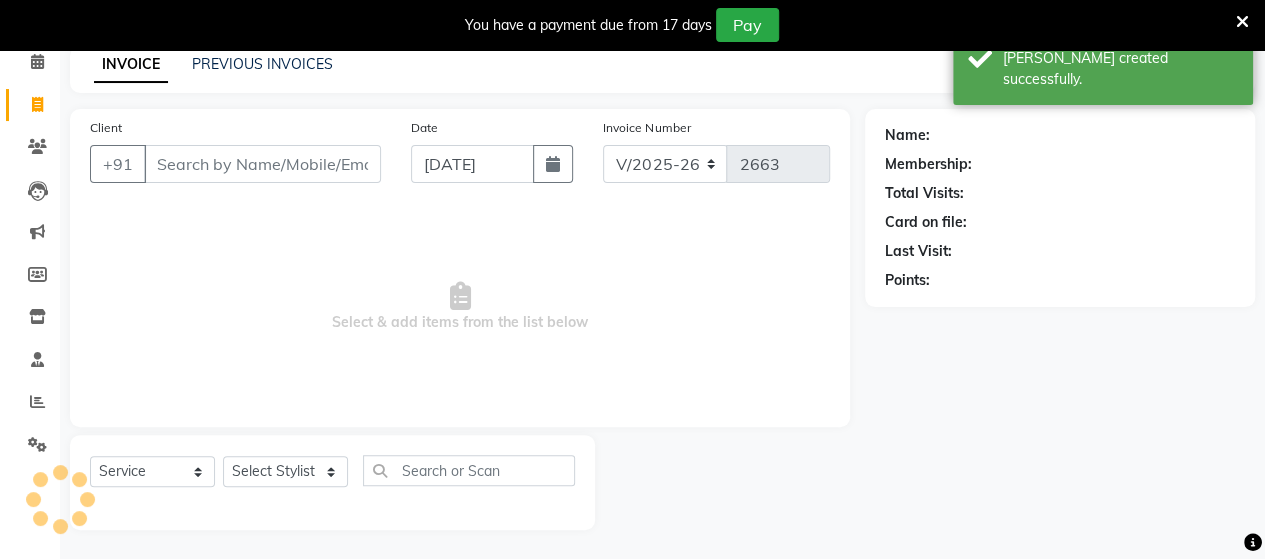 click on "Client" at bounding box center [262, 164] 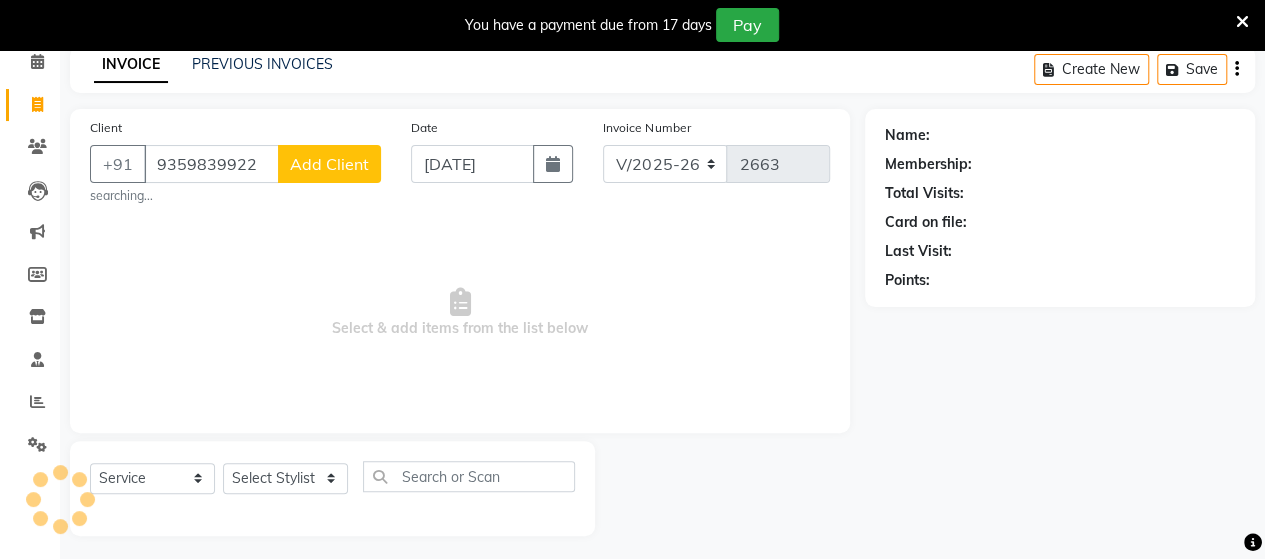 type on "9359839922" 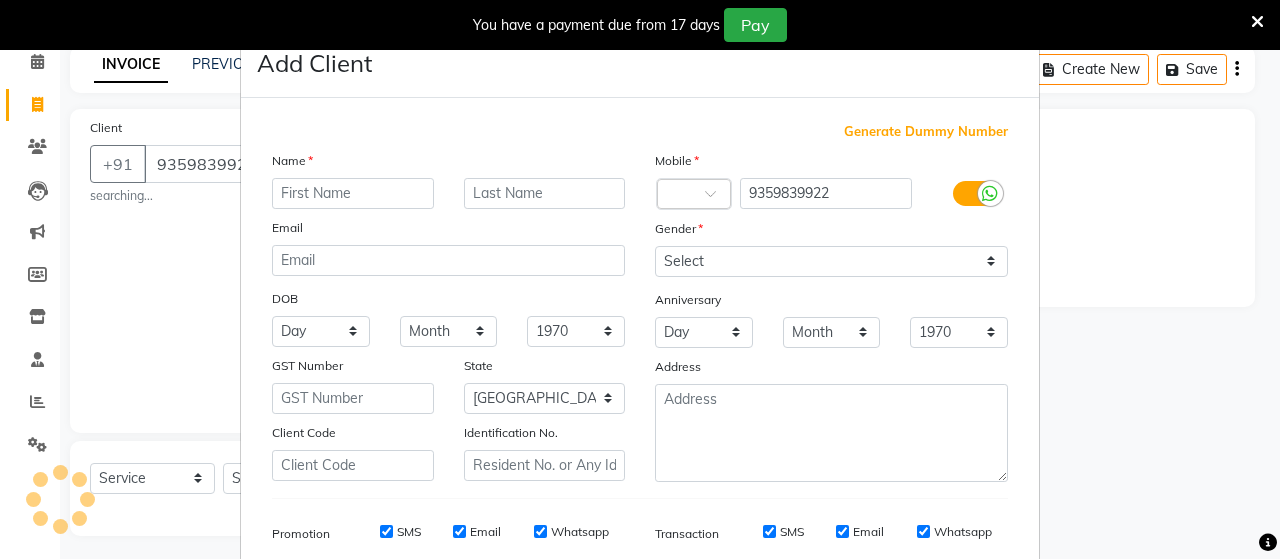 click at bounding box center [353, 193] 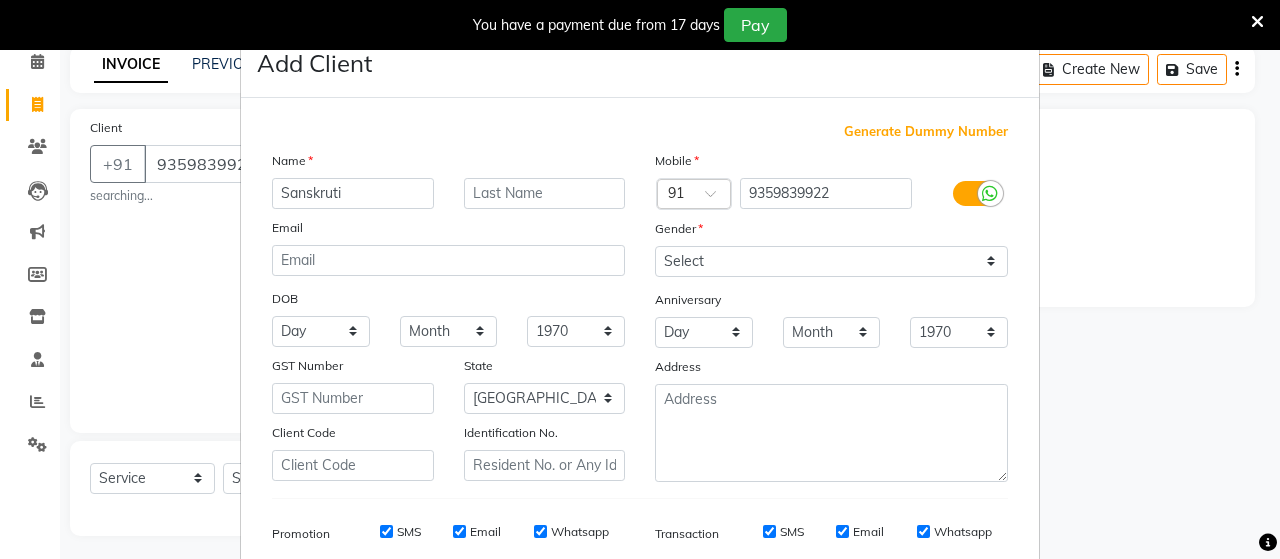 type on "Sanskruti" 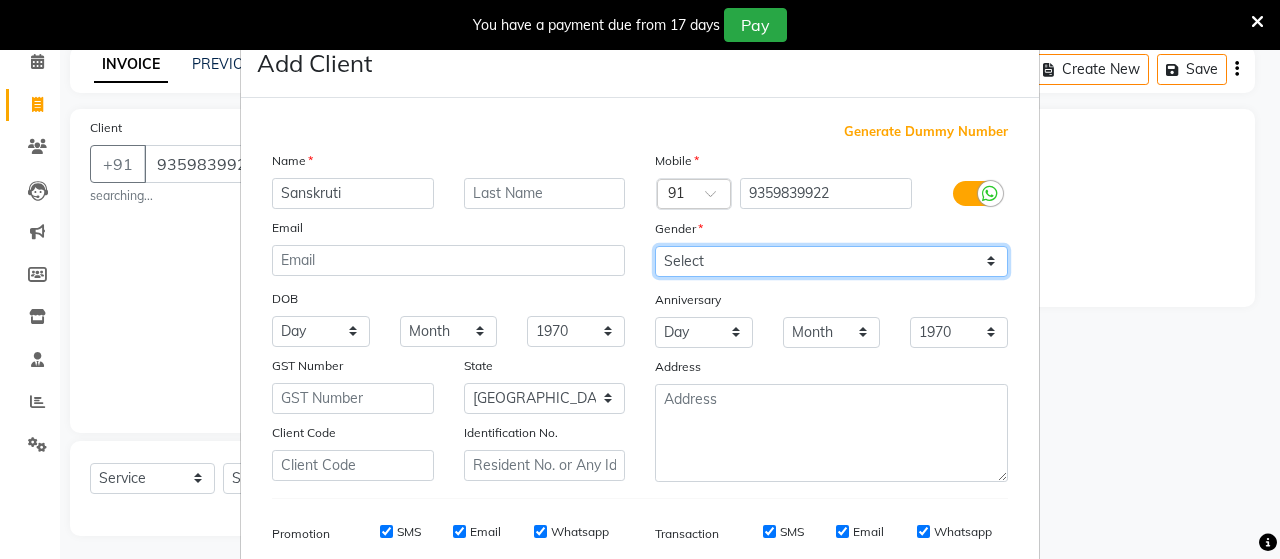 click on "Select [DEMOGRAPHIC_DATA] [DEMOGRAPHIC_DATA] Other Prefer Not To Say" at bounding box center [831, 261] 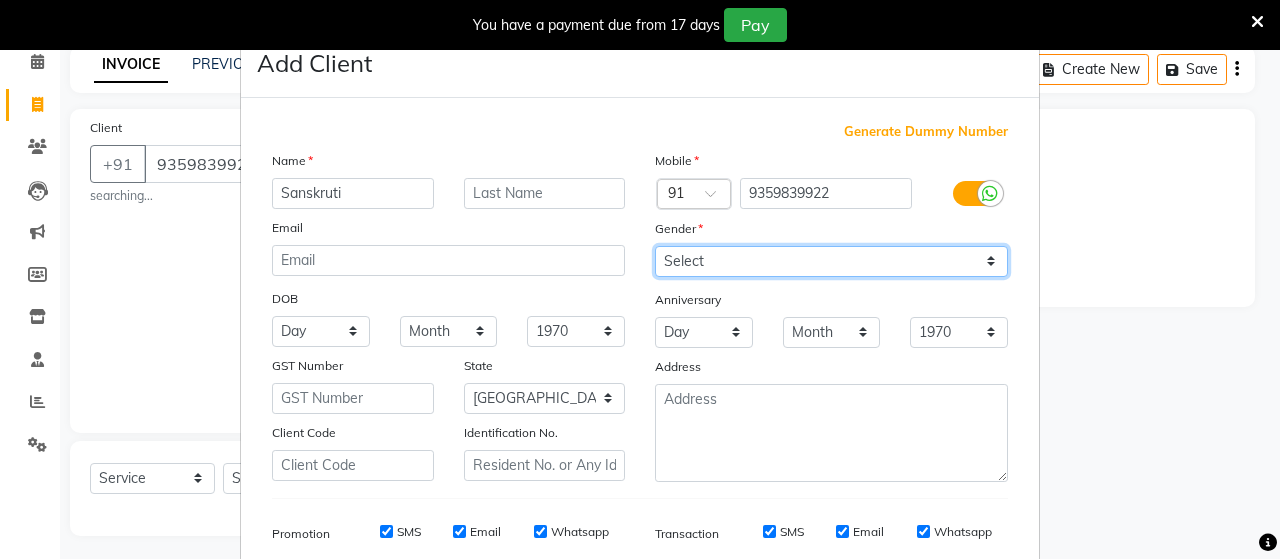 select on "[DEMOGRAPHIC_DATA]" 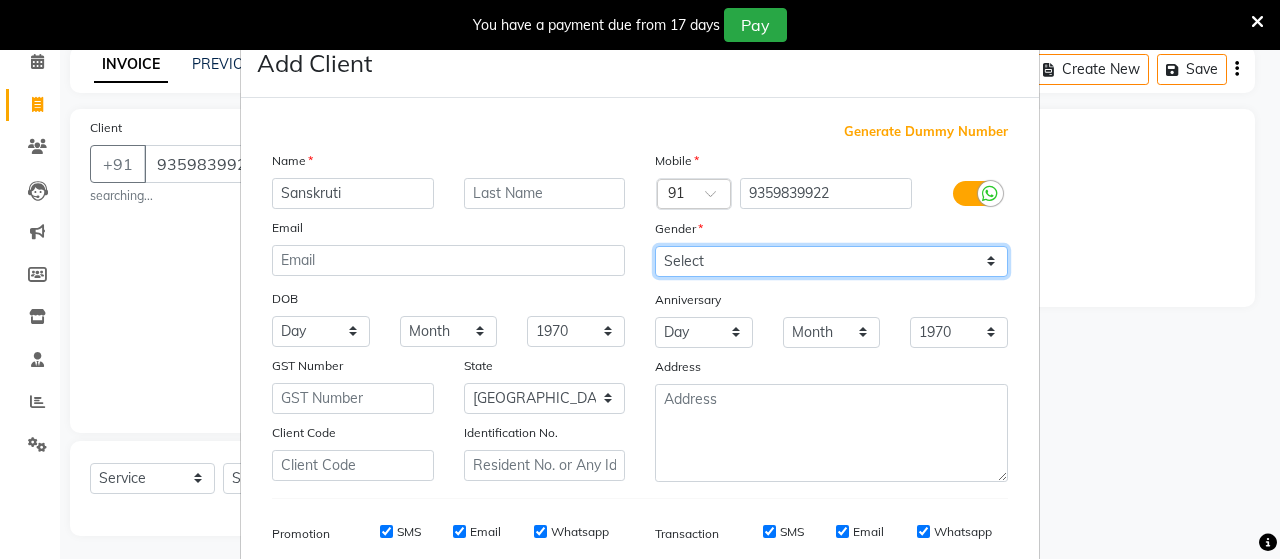 click on "Select [DEMOGRAPHIC_DATA] [DEMOGRAPHIC_DATA] Other Prefer Not To Say" at bounding box center (831, 261) 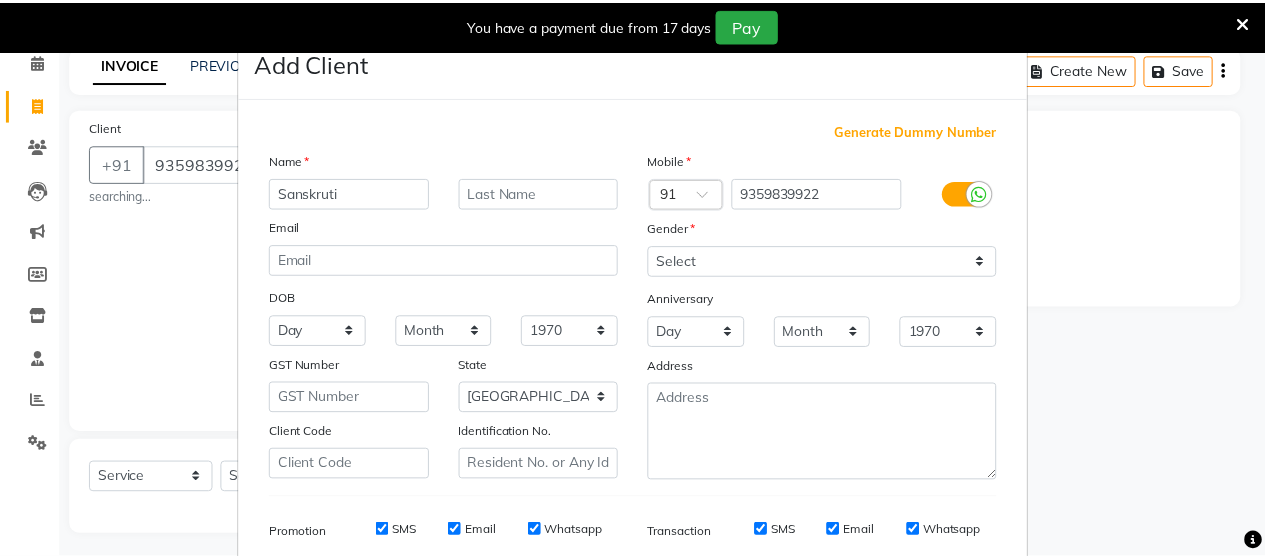 scroll, scrollTop: 286, scrollLeft: 0, axis: vertical 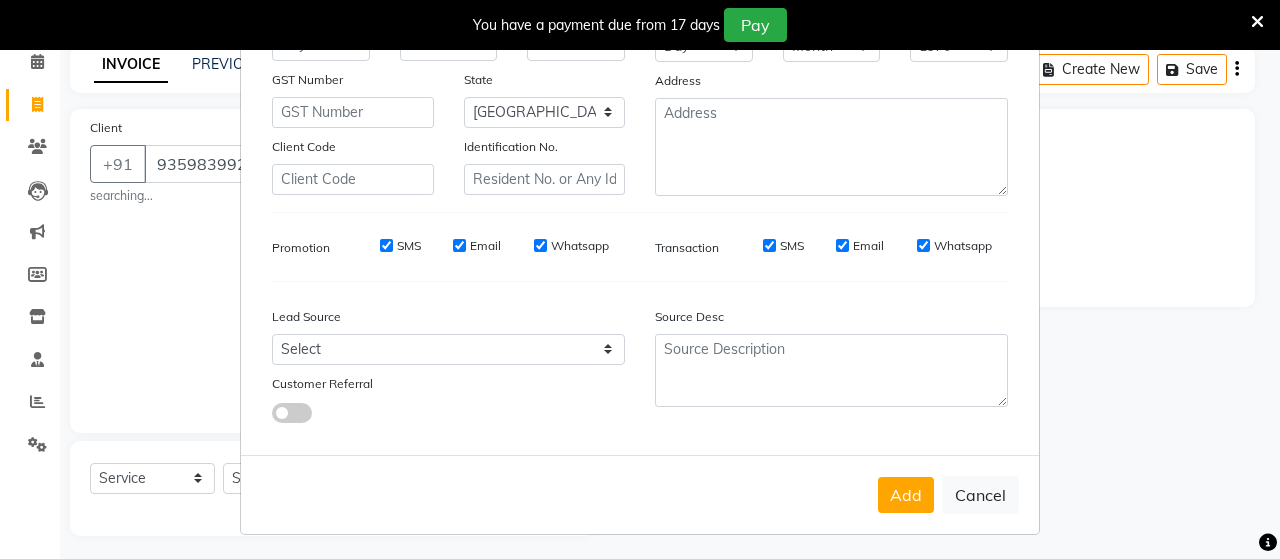 click on "Add   Cancel" at bounding box center (640, 494) 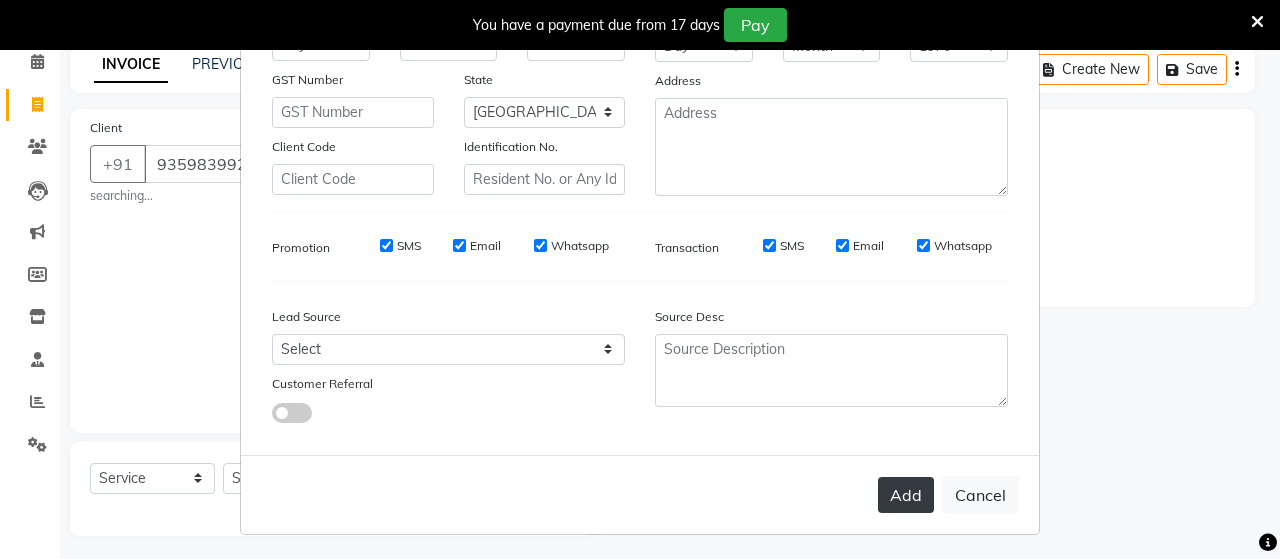 click on "Add" at bounding box center [906, 495] 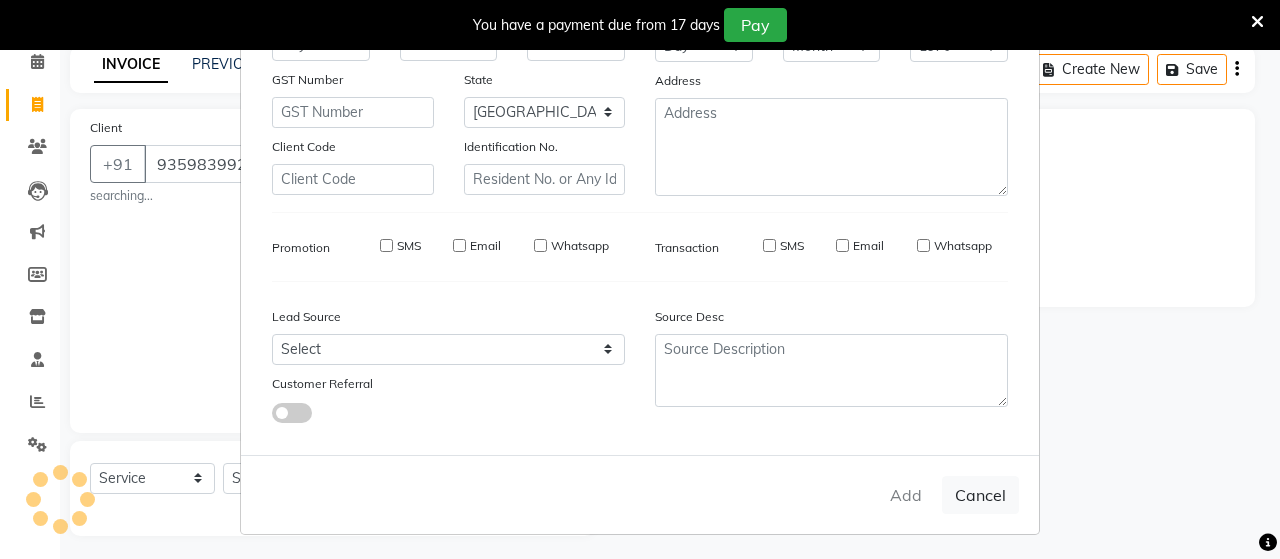 type on "93******22" 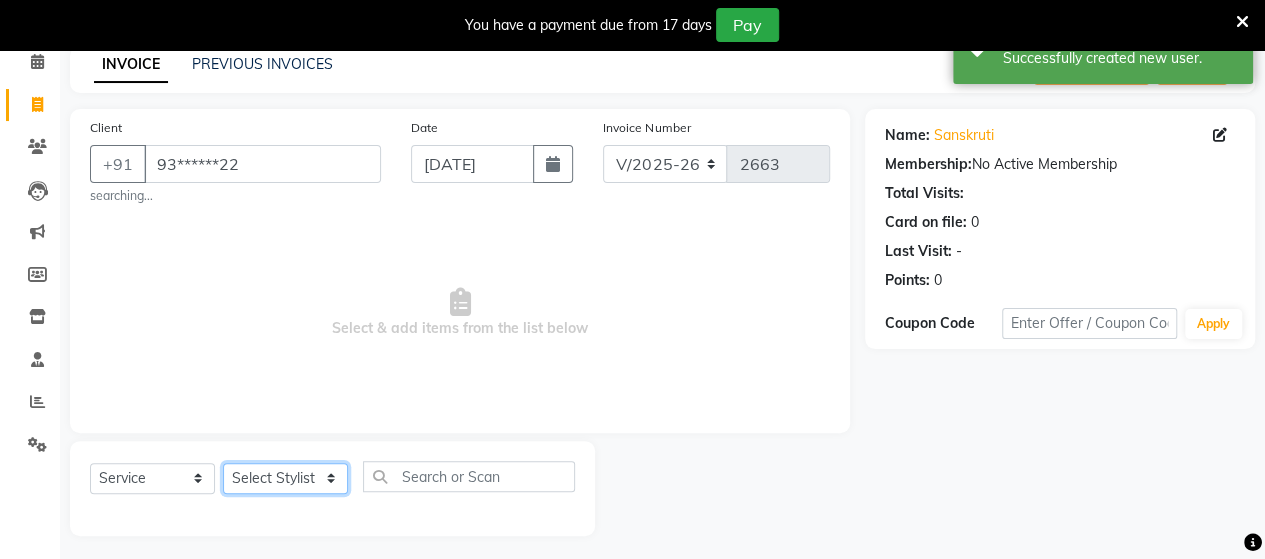 click on "Select Stylist Admin [PERSON_NAME]  [PERSON_NAME]  [PERSON_NAME] Rohit [PERSON_NAME]" 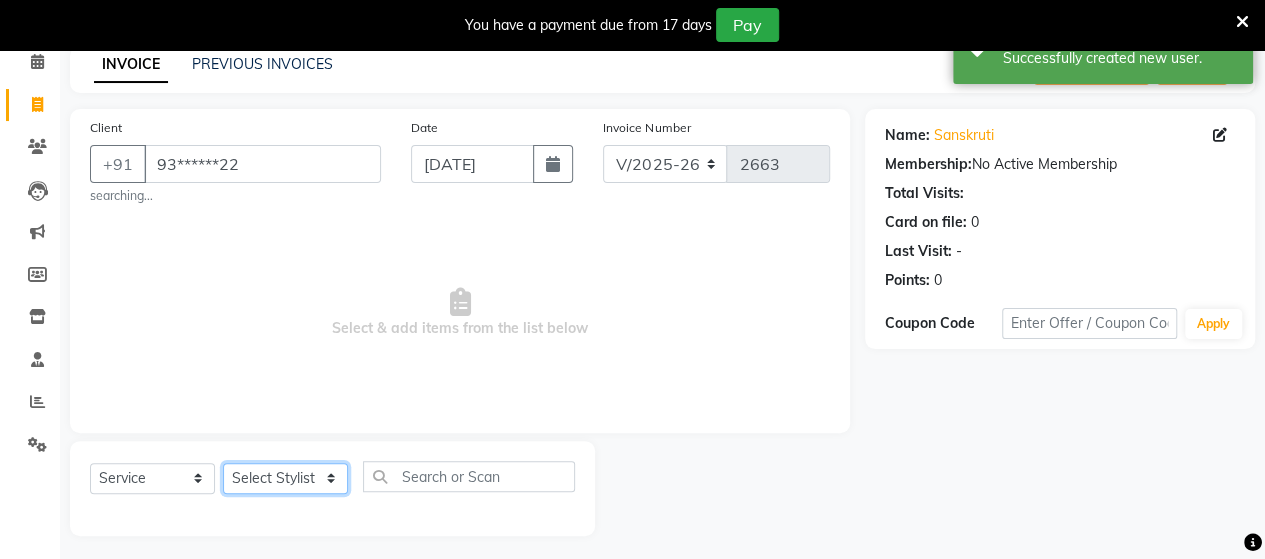 select on "48829" 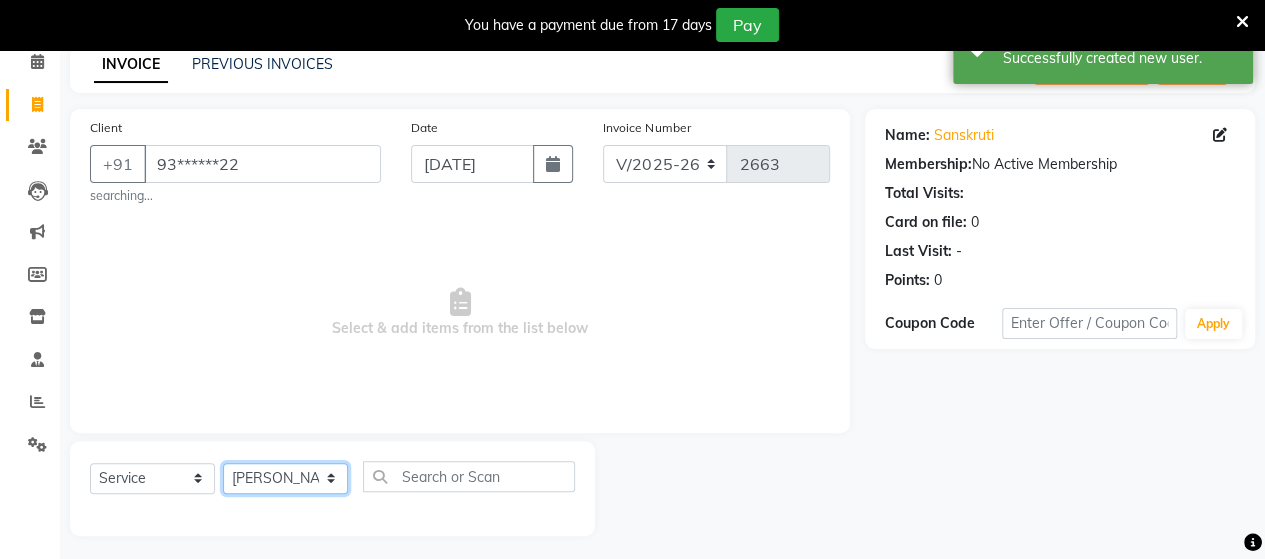 click on "Select Stylist Admin [PERSON_NAME]  [PERSON_NAME]  [PERSON_NAME] Rohit [PERSON_NAME]" 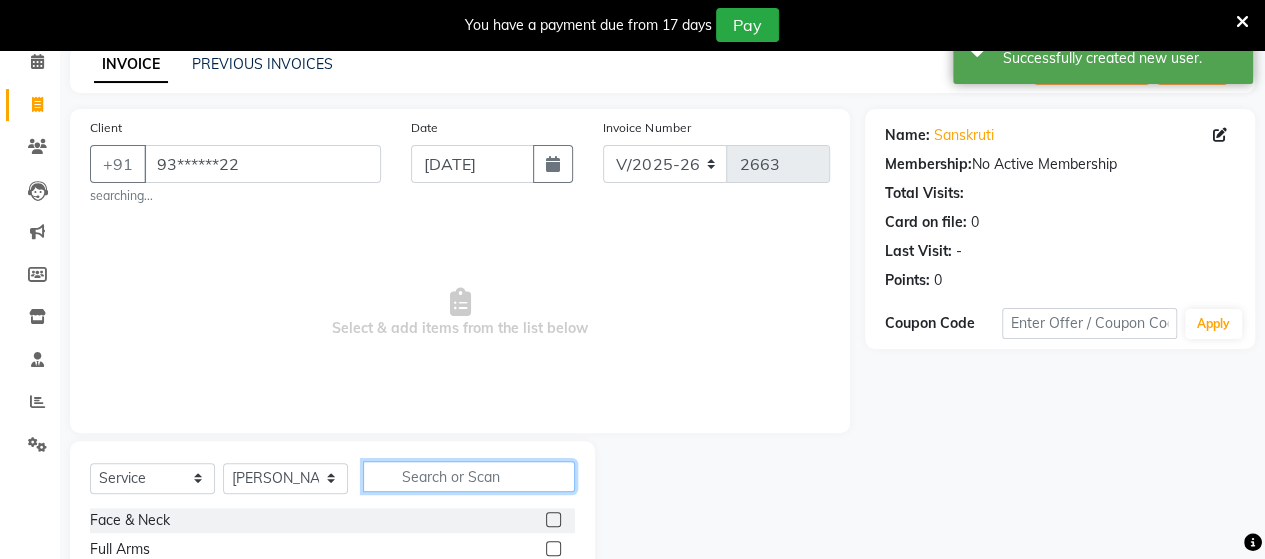 click 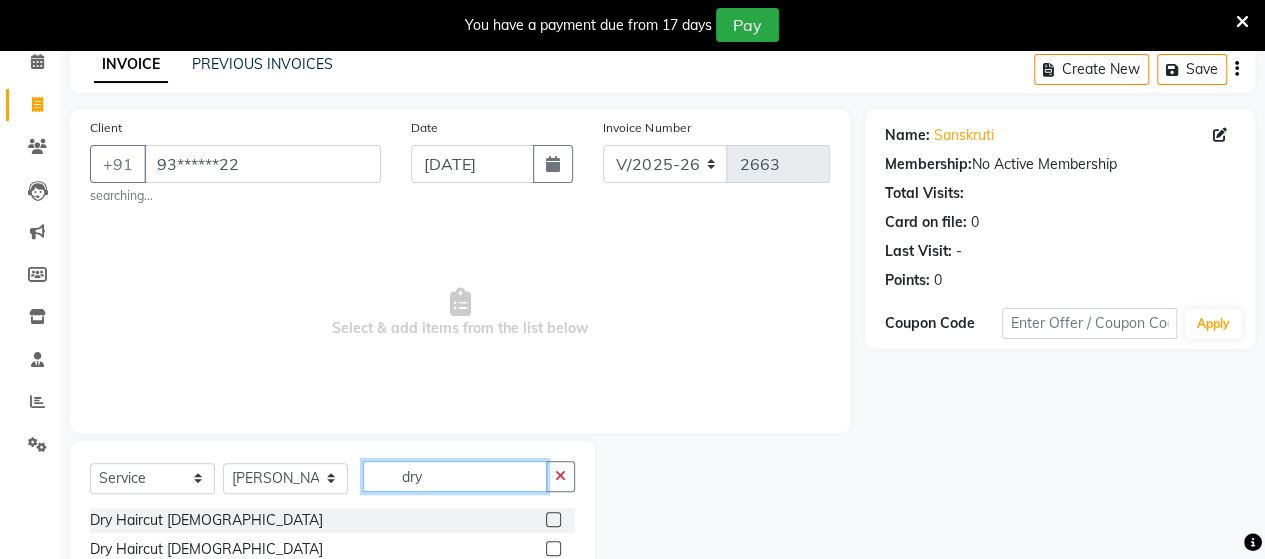 type on "dry" 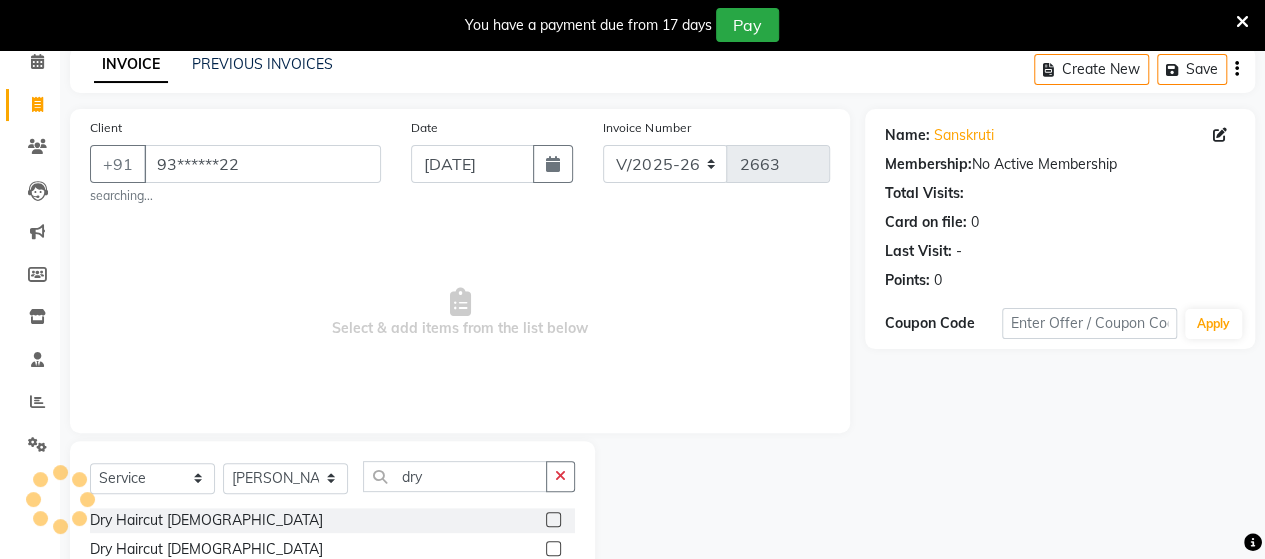 click 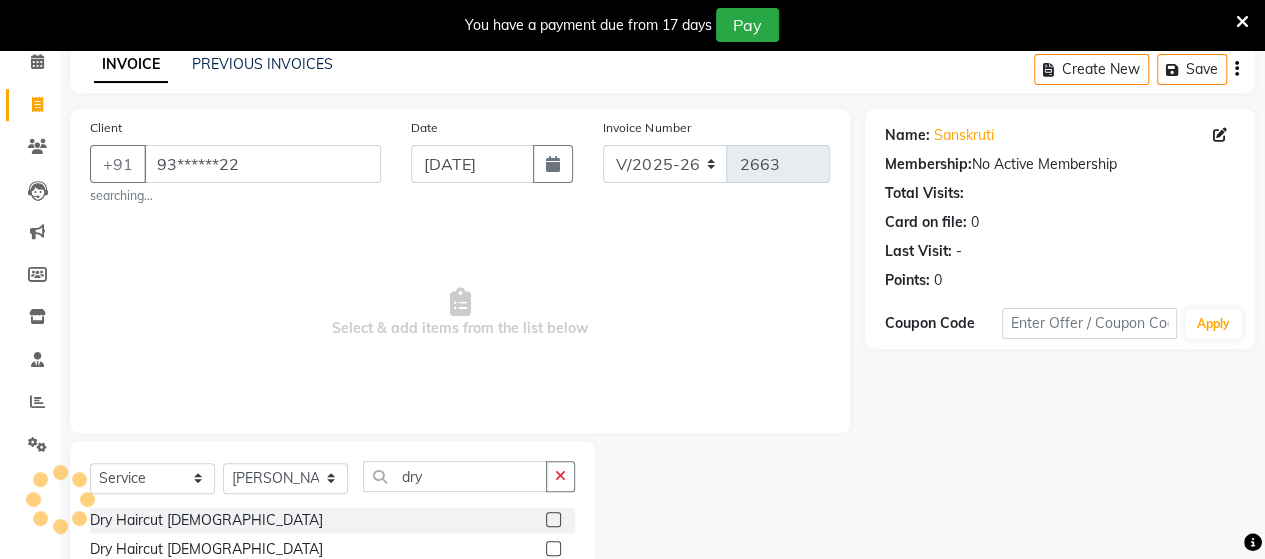 click at bounding box center [552, 520] 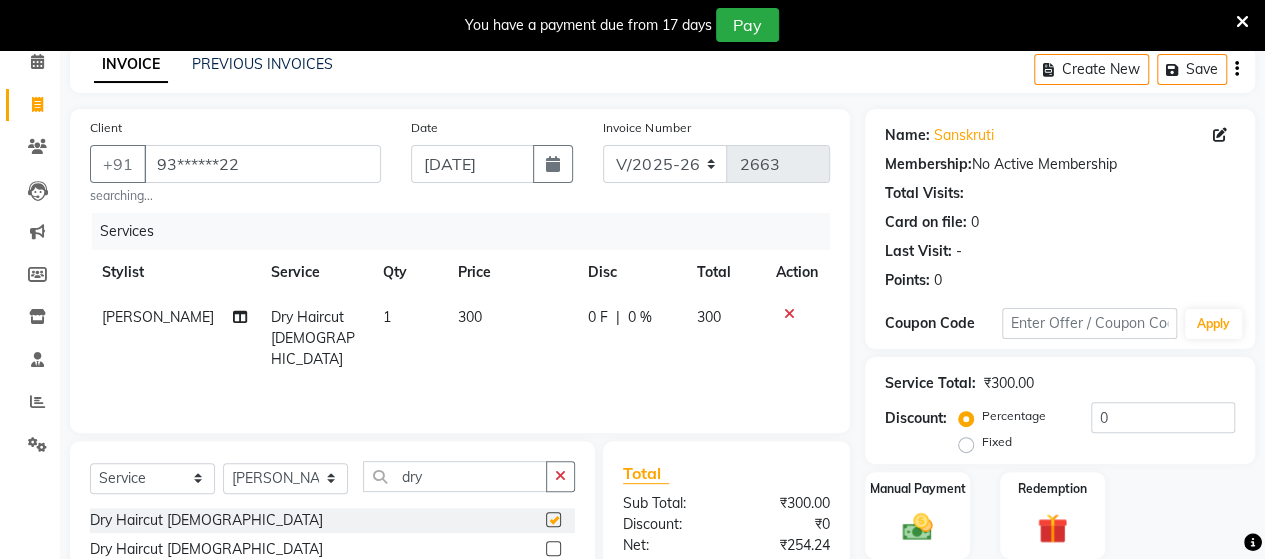 checkbox on "false" 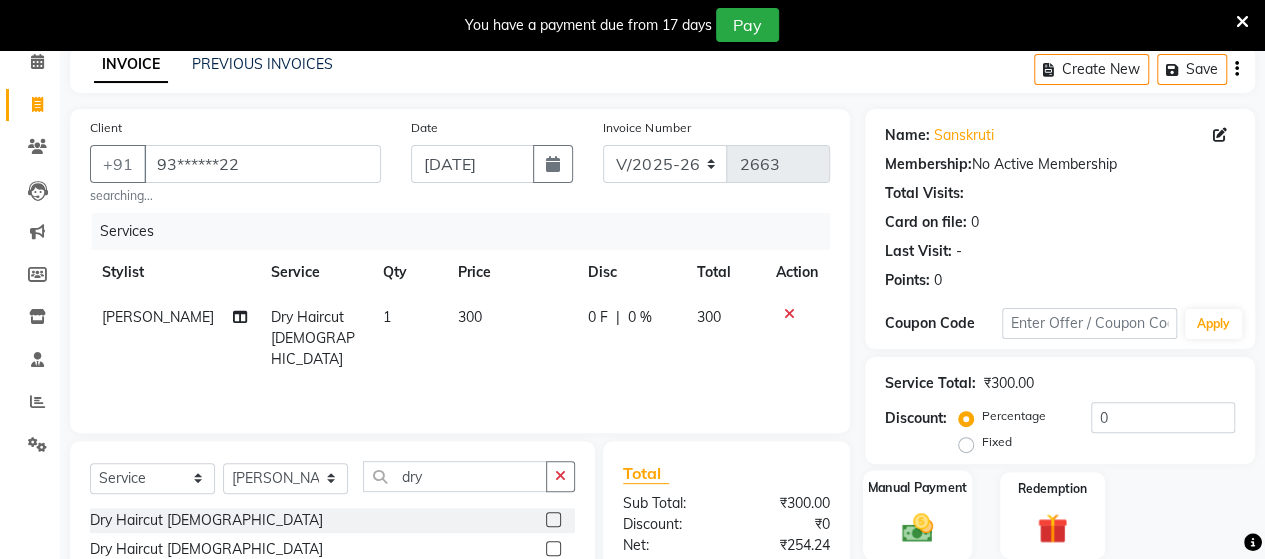 click 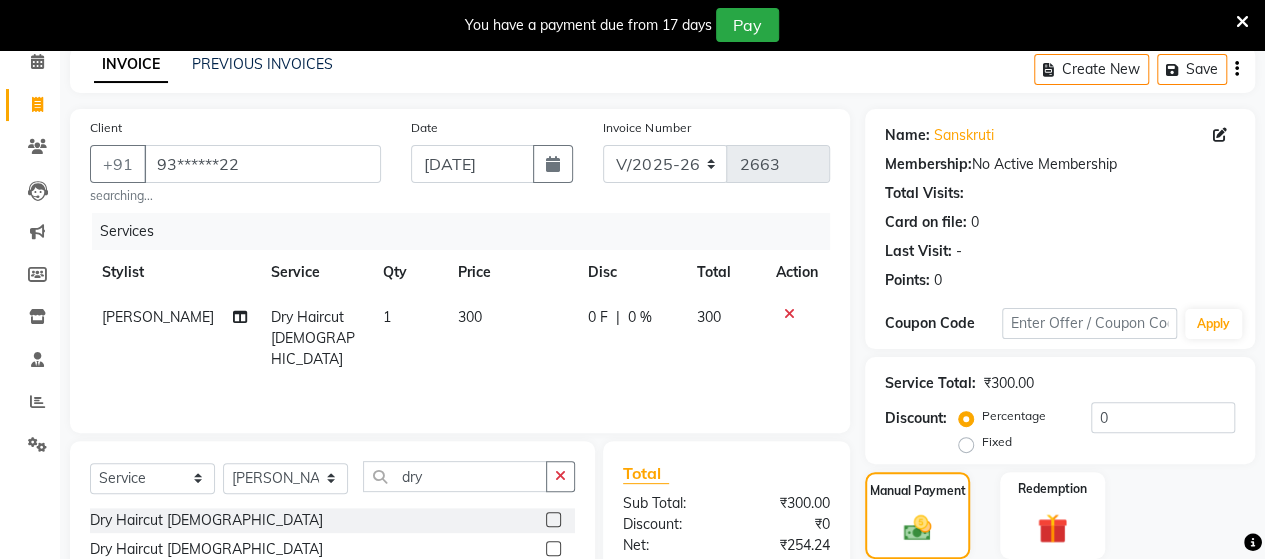 scroll, scrollTop: 294, scrollLeft: 0, axis: vertical 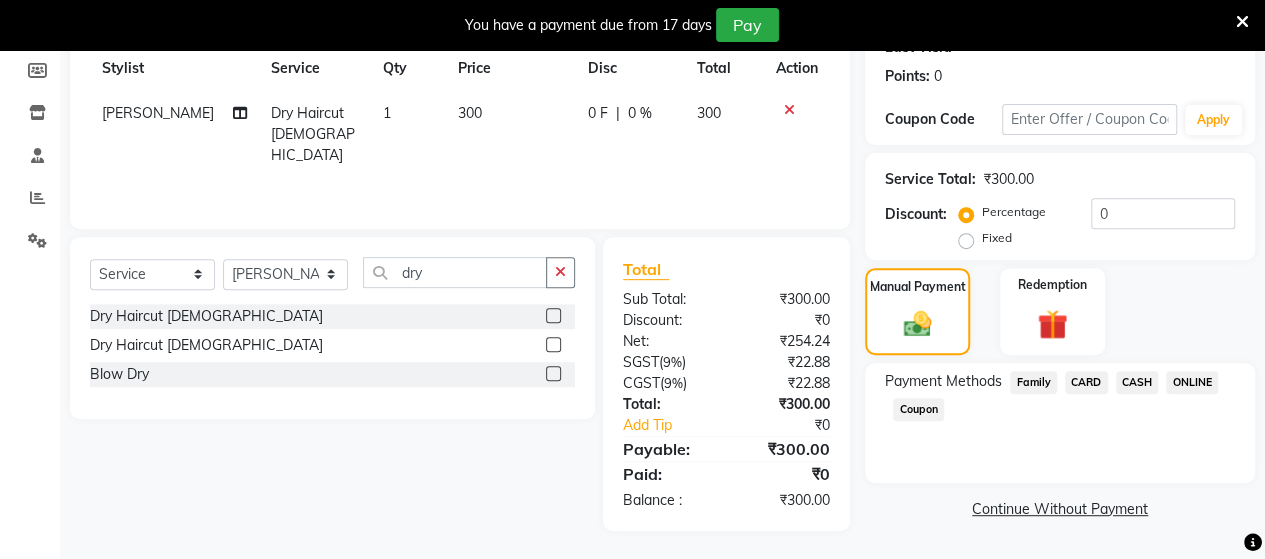 click on "ONLINE" 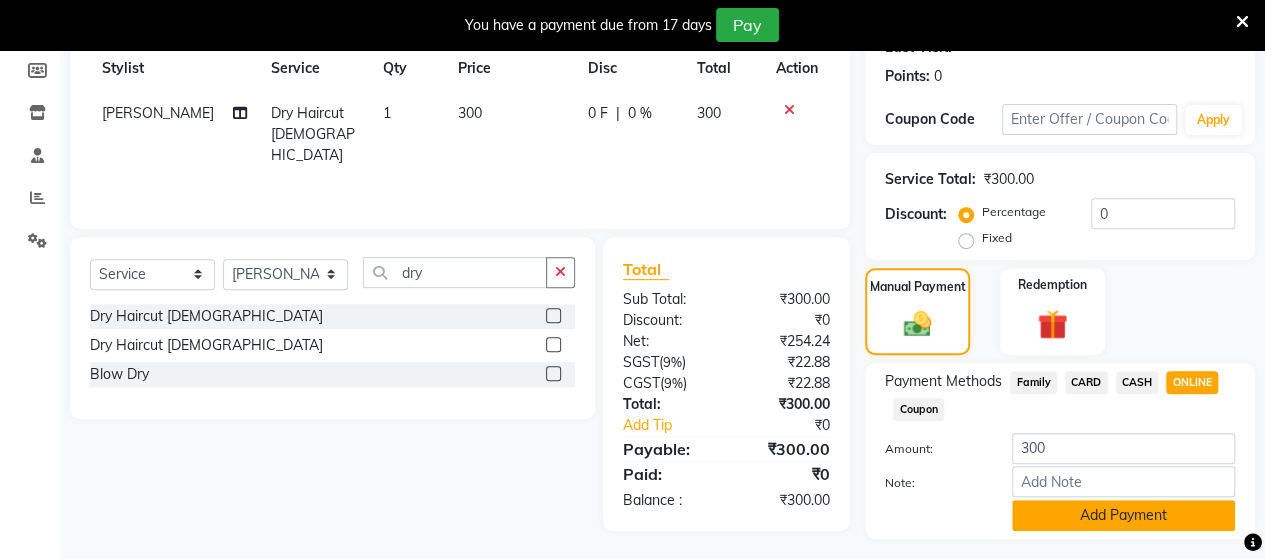 click on "Add Payment" 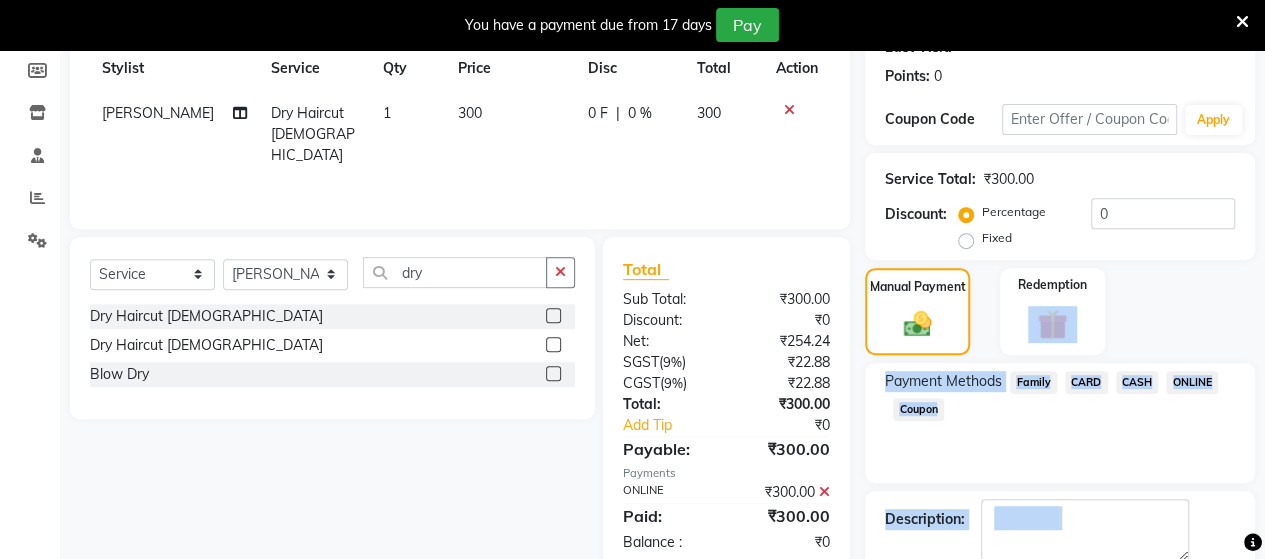 drag, startPoint x: 1264, startPoint y: 321, endPoint x: 1279, endPoint y: 598, distance: 277.40585 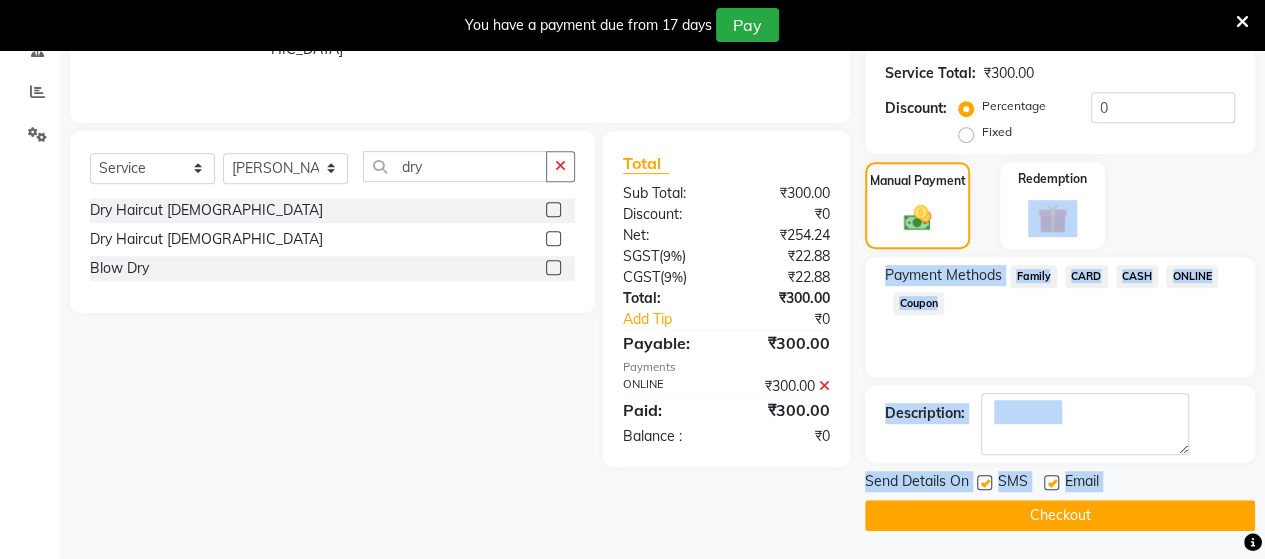 click on "Checkout" 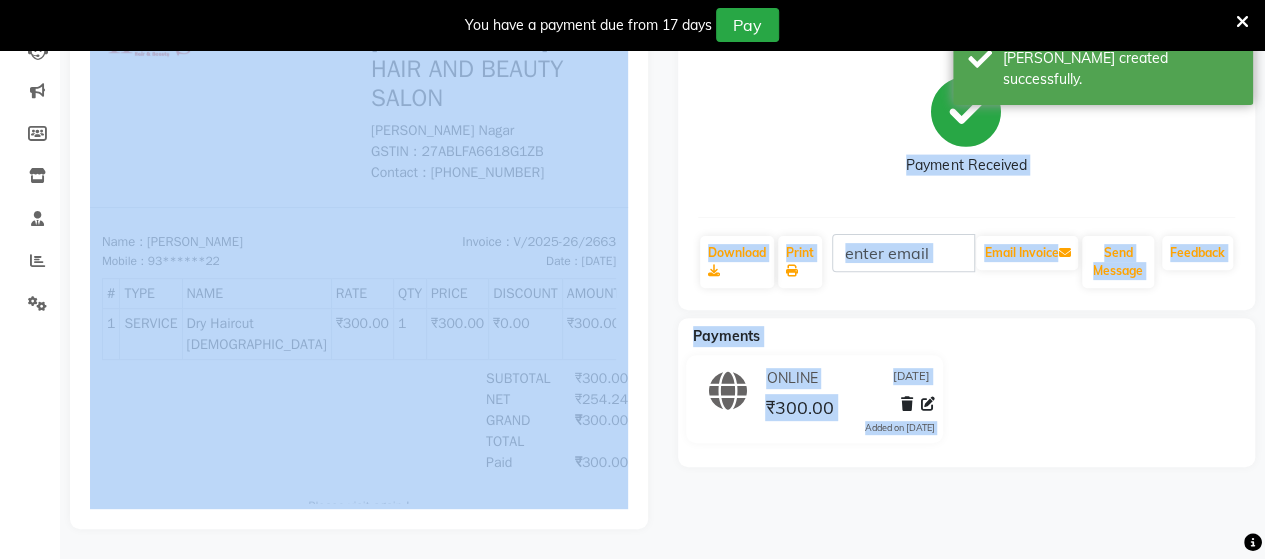 scroll, scrollTop: 0, scrollLeft: 0, axis: both 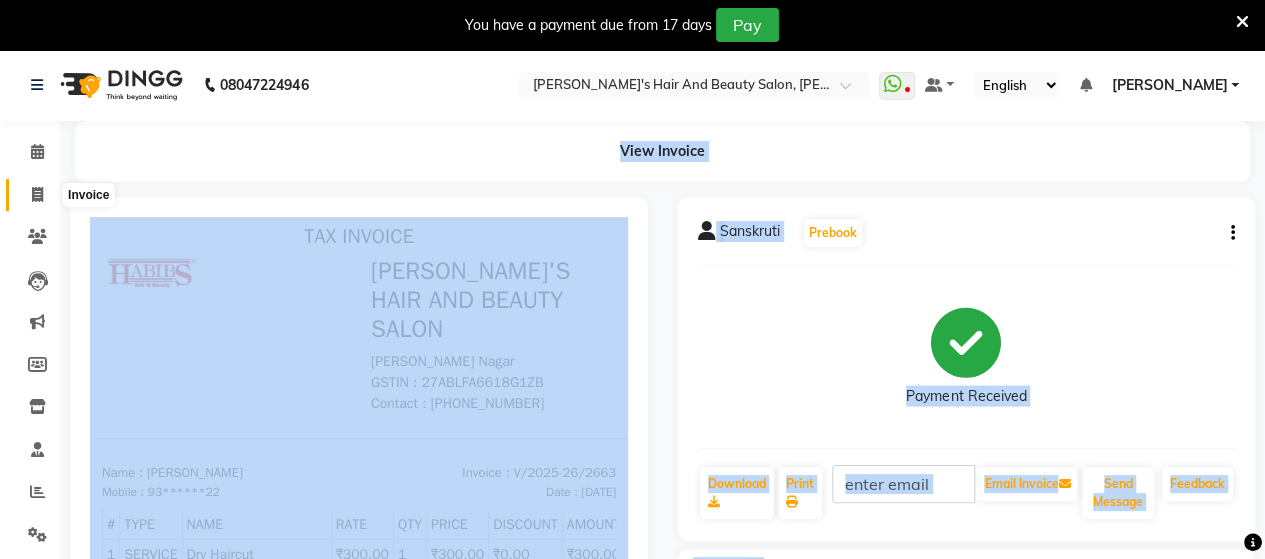 click 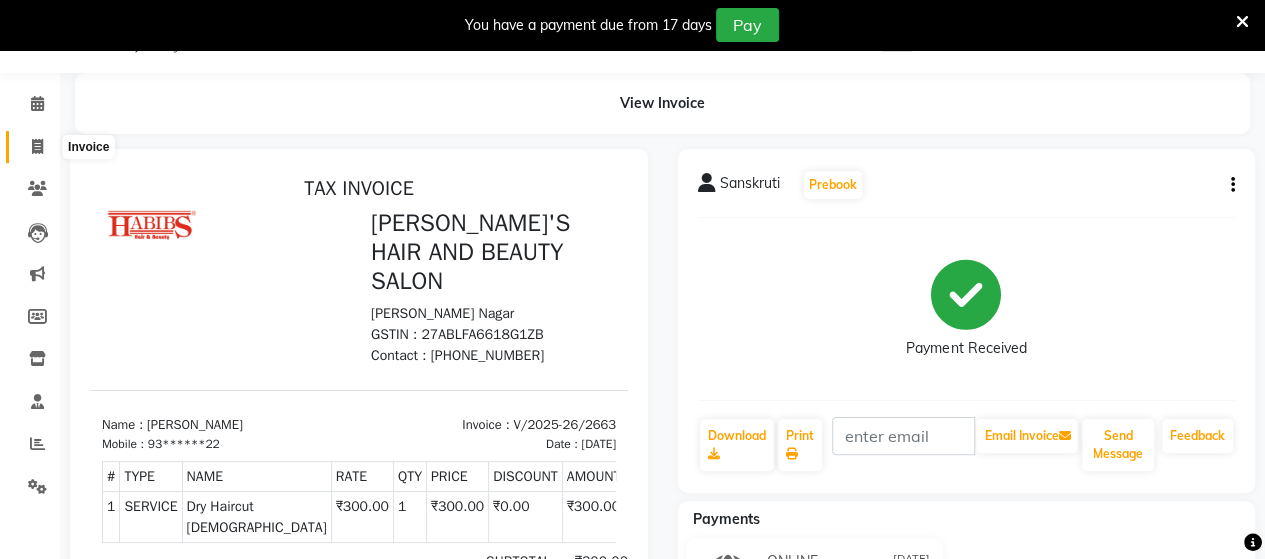 select on "6429" 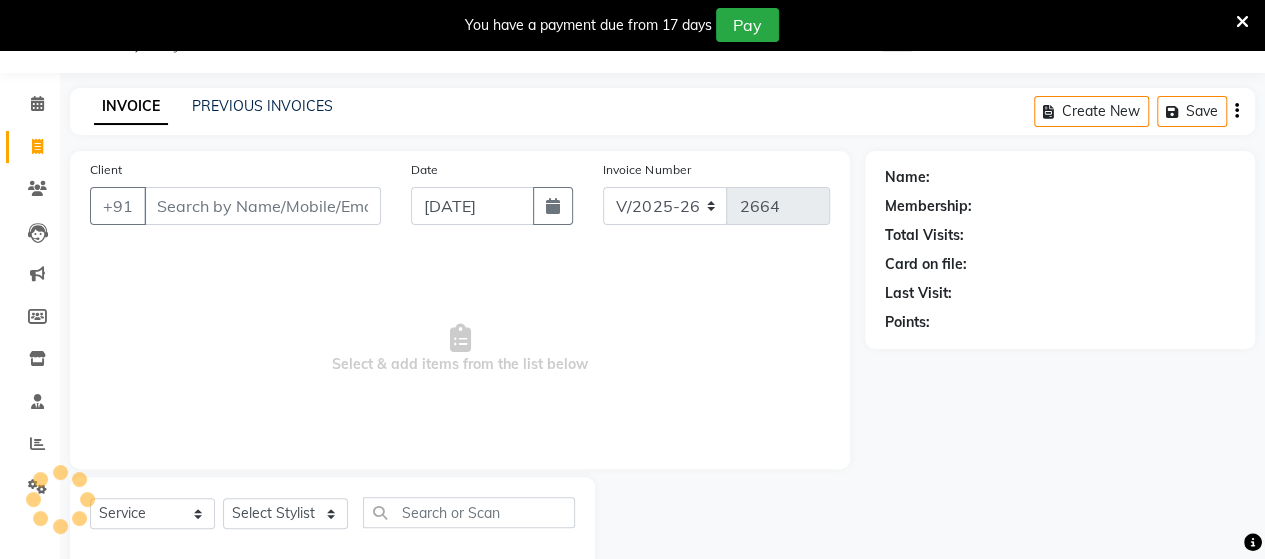 scroll, scrollTop: 90, scrollLeft: 0, axis: vertical 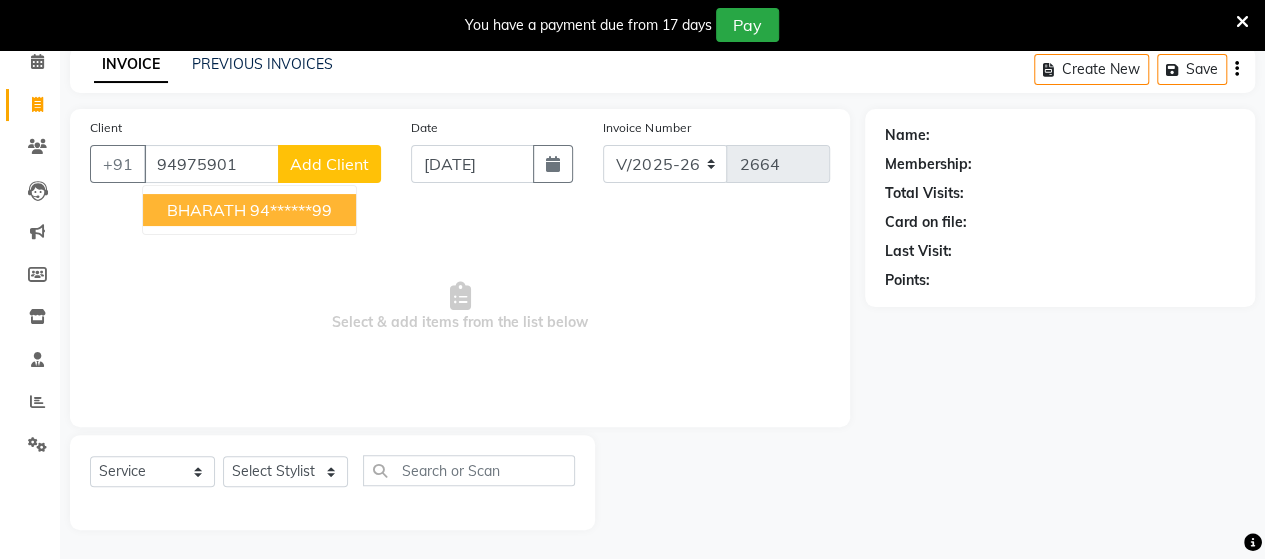 click on "BHARATH" at bounding box center (206, 210) 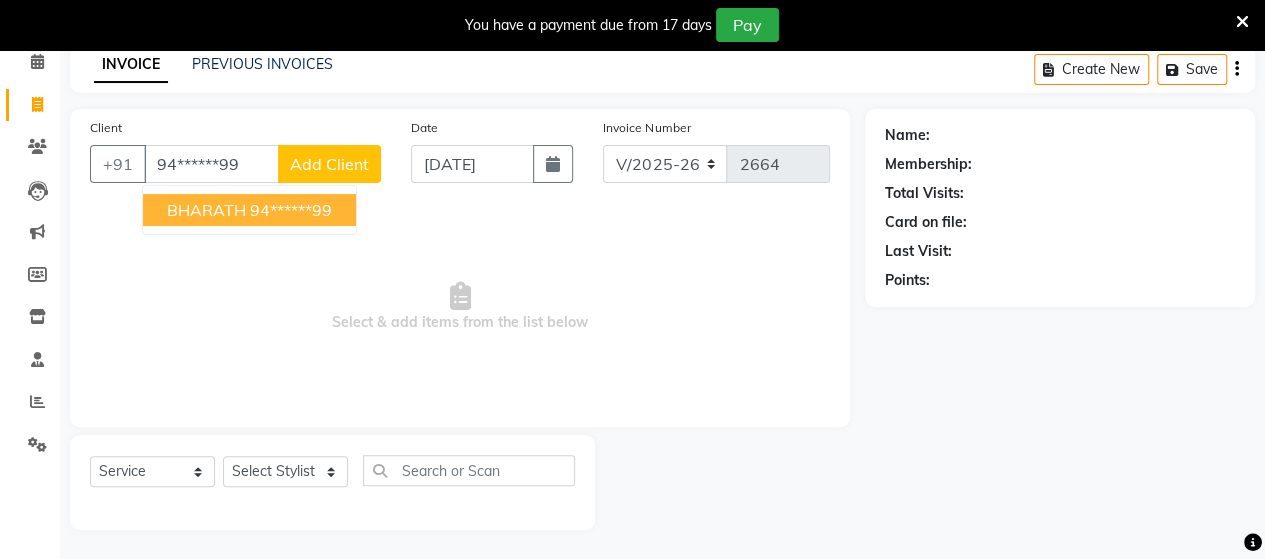 type on "94******99" 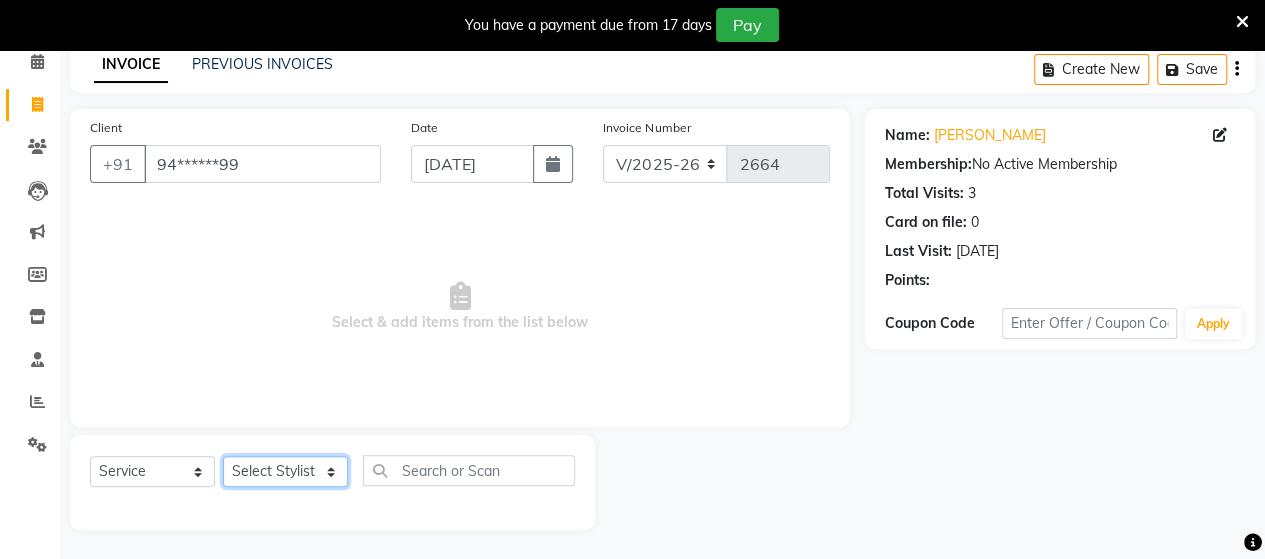 click on "Select Stylist Admin [PERSON_NAME]  [PERSON_NAME]  [PERSON_NAME] Rohit [PERSON_NAME]" 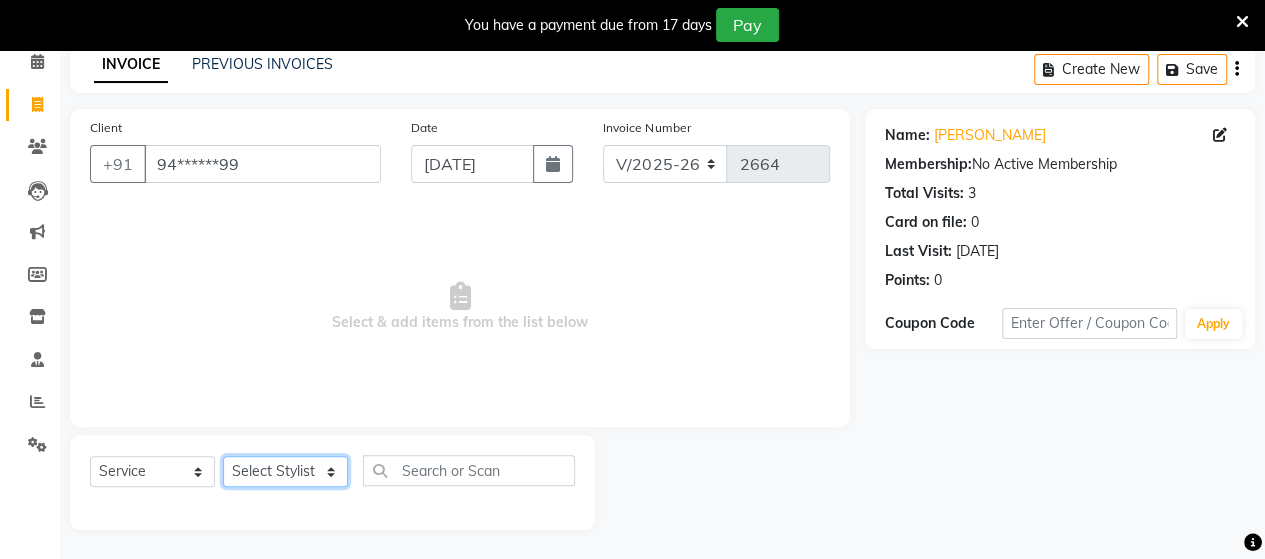 select on "62464" 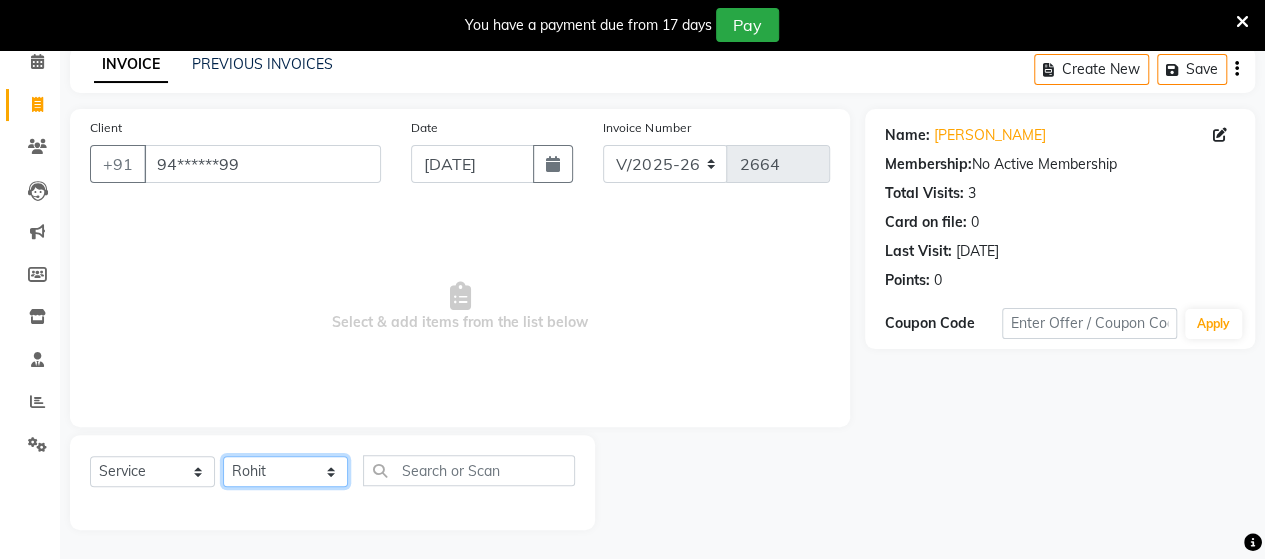 click on "Select Stylist Admin [PERSON_NAME]  [PERSON_NAME]  [PERSON_NAME] Rohit [PERSON_NAME]" 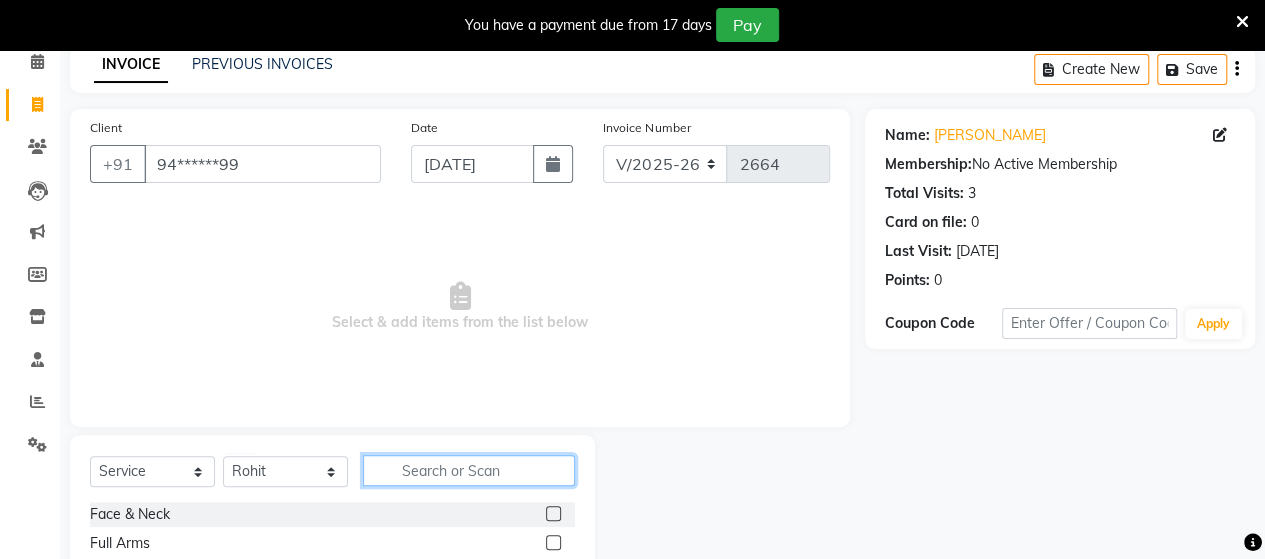 click 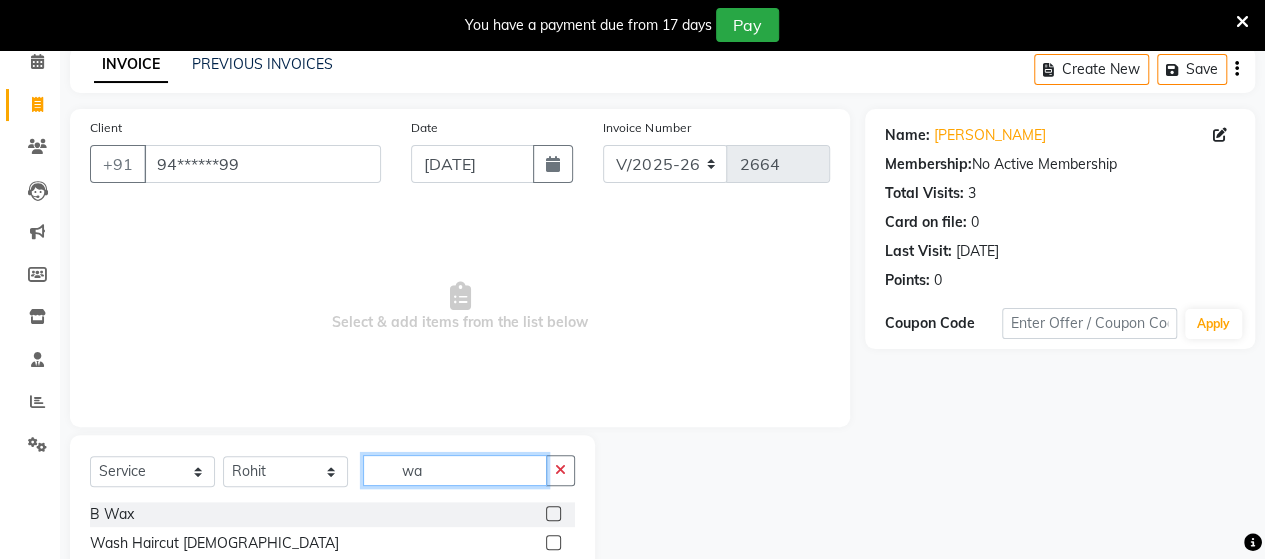 scroll, scrollTop: 290, scrollLeft: 0, axis: vertical 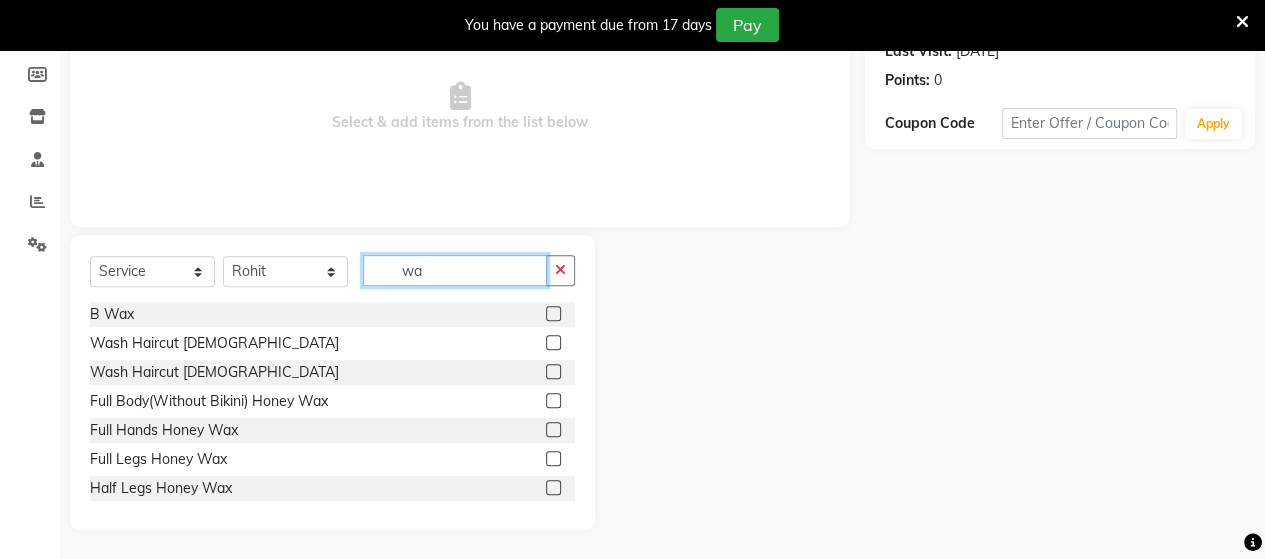 type on "wa" 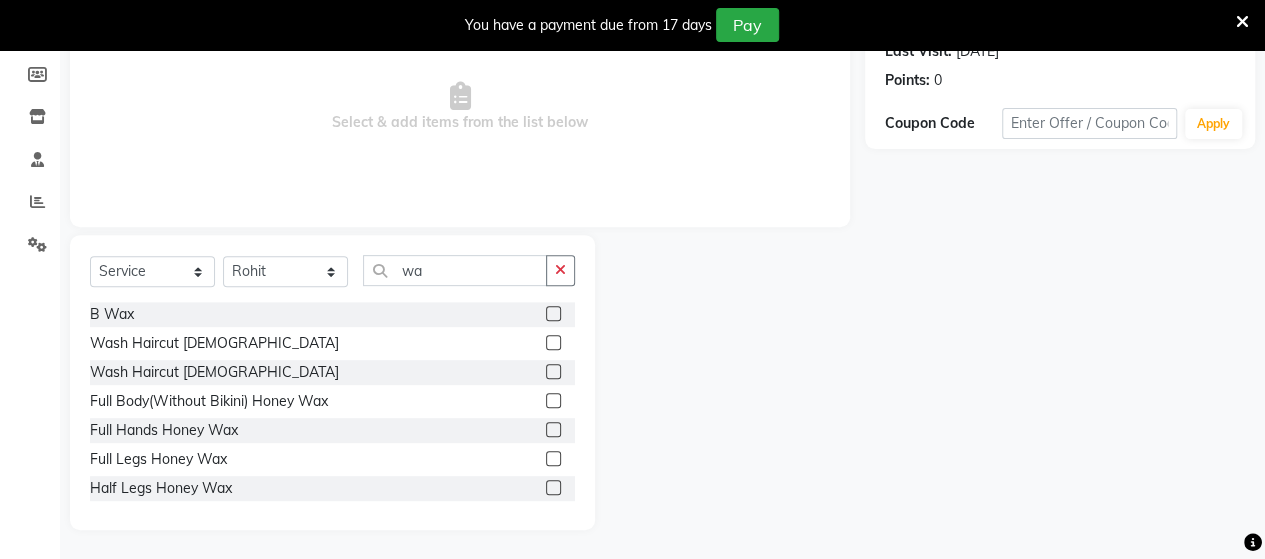 click 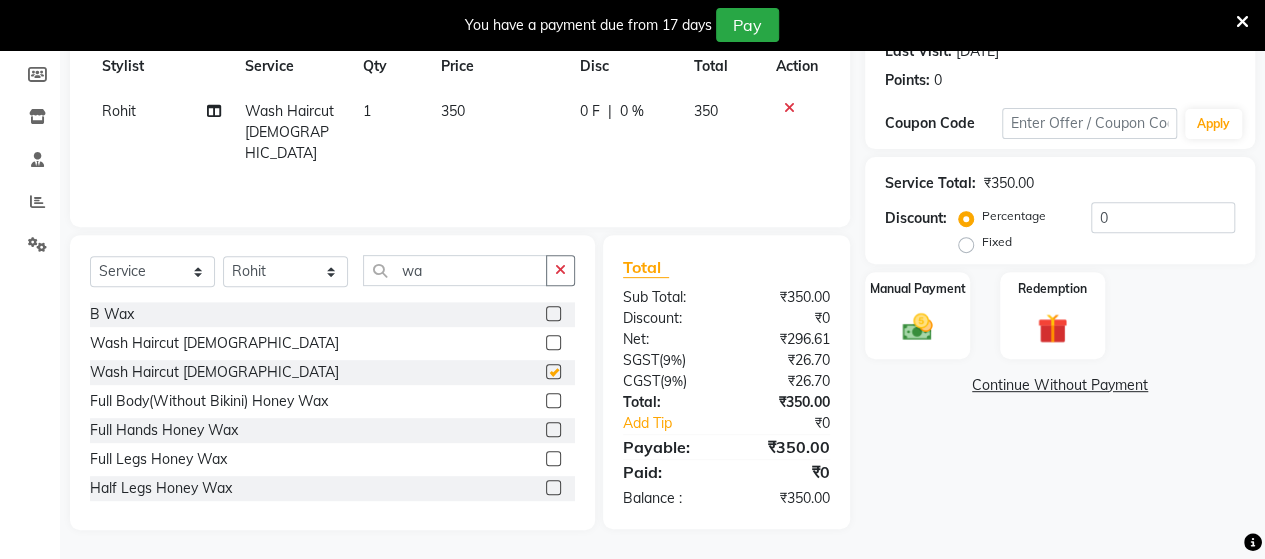 checkbox on "false" 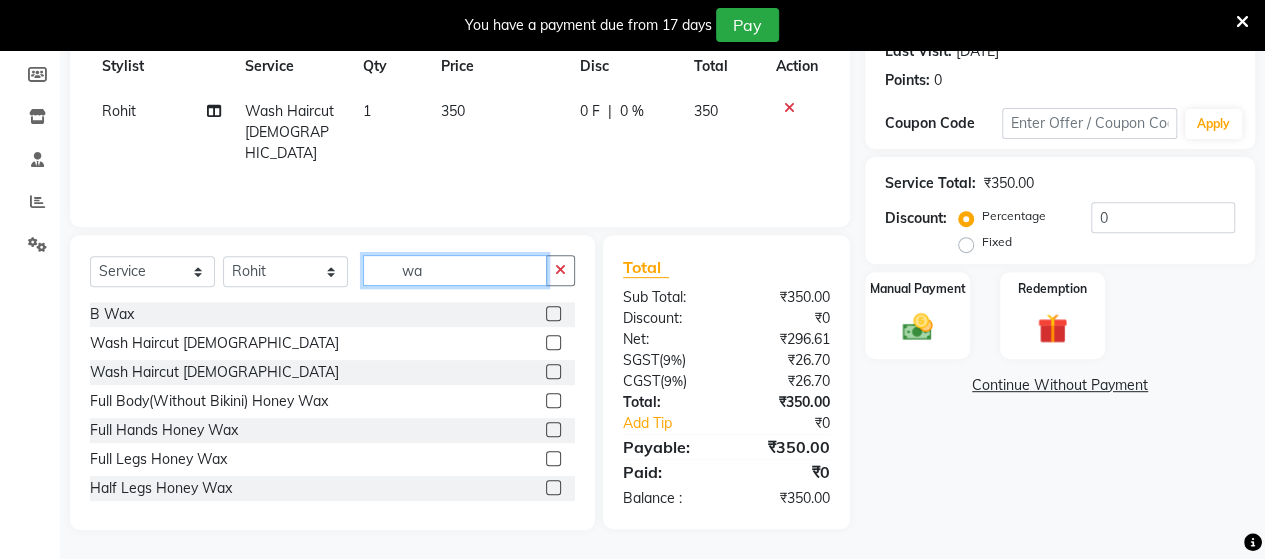 click on "wa" 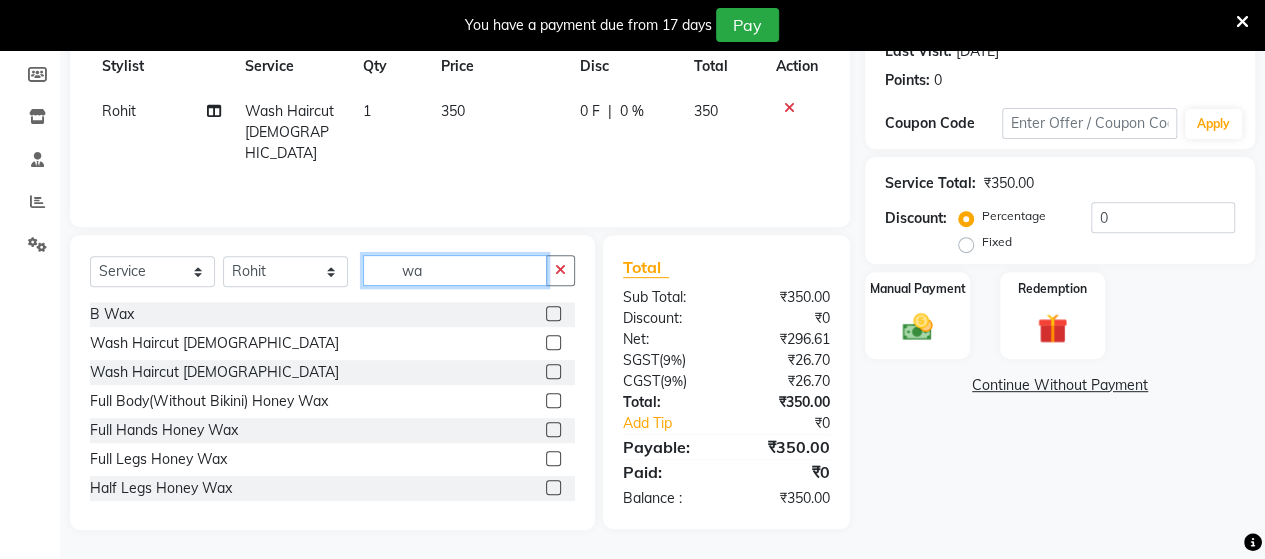 type on "w" 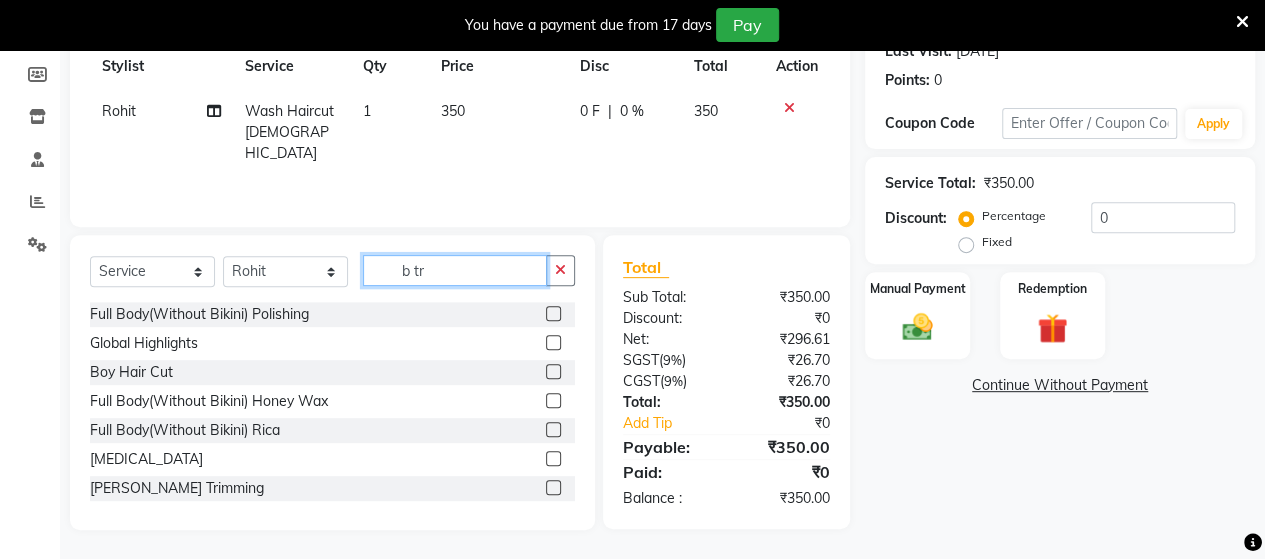 scroll, scrollTop: 288, scrollLeft: 0, axis: vertical 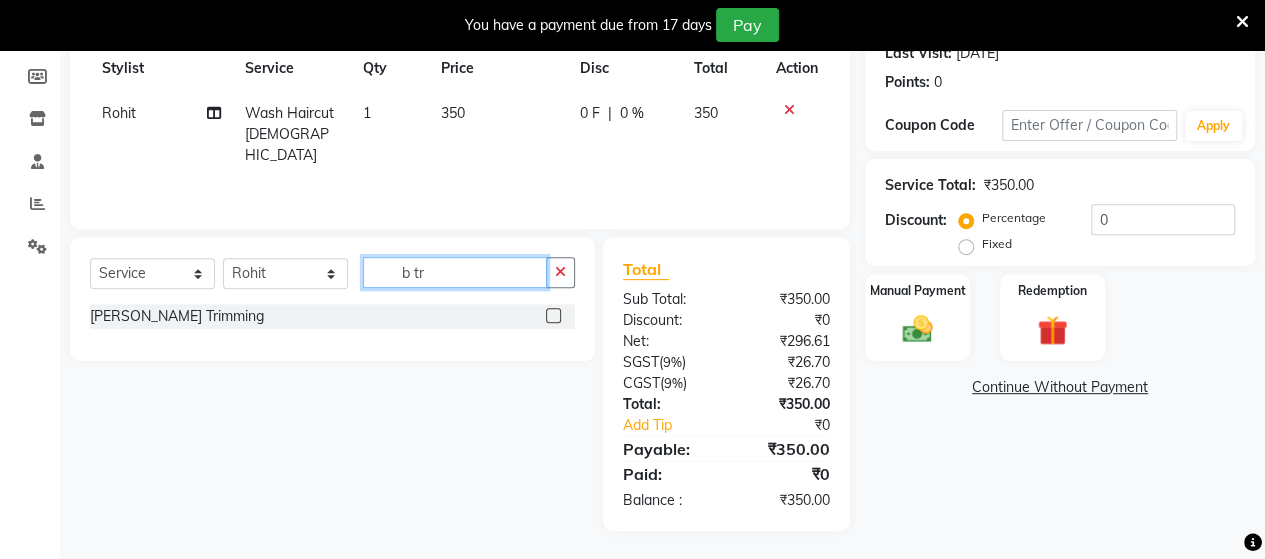 type on "b tr" 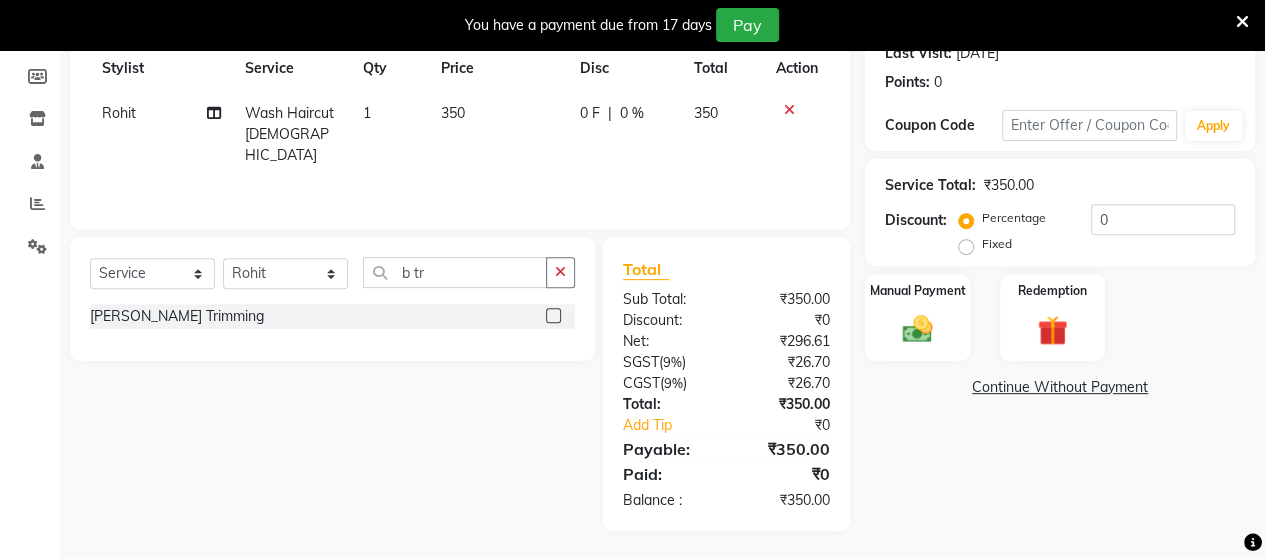 click 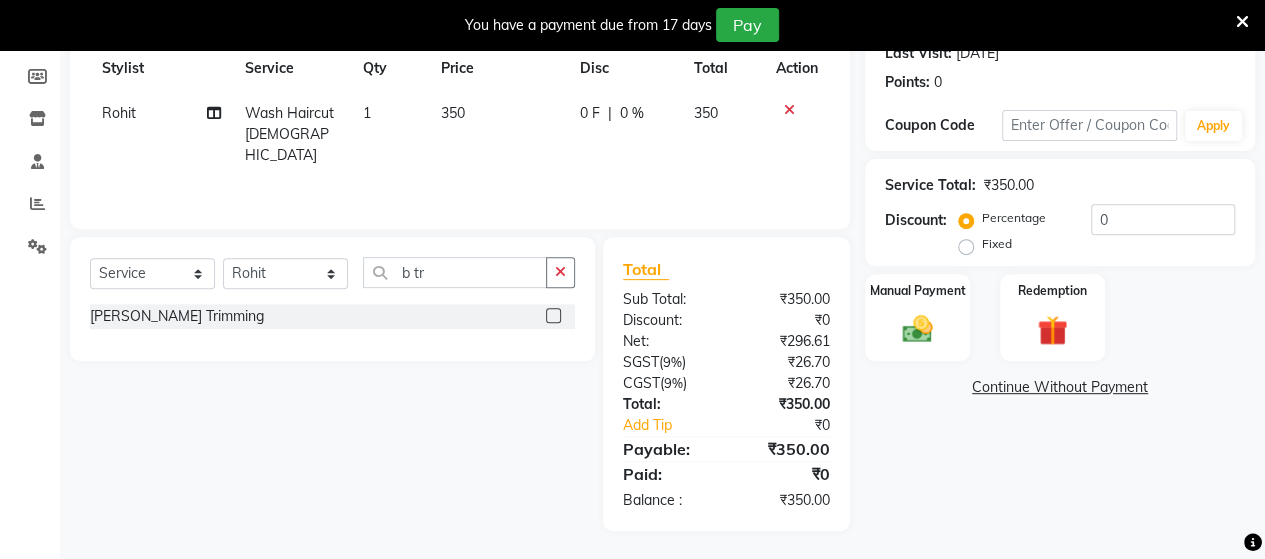 click 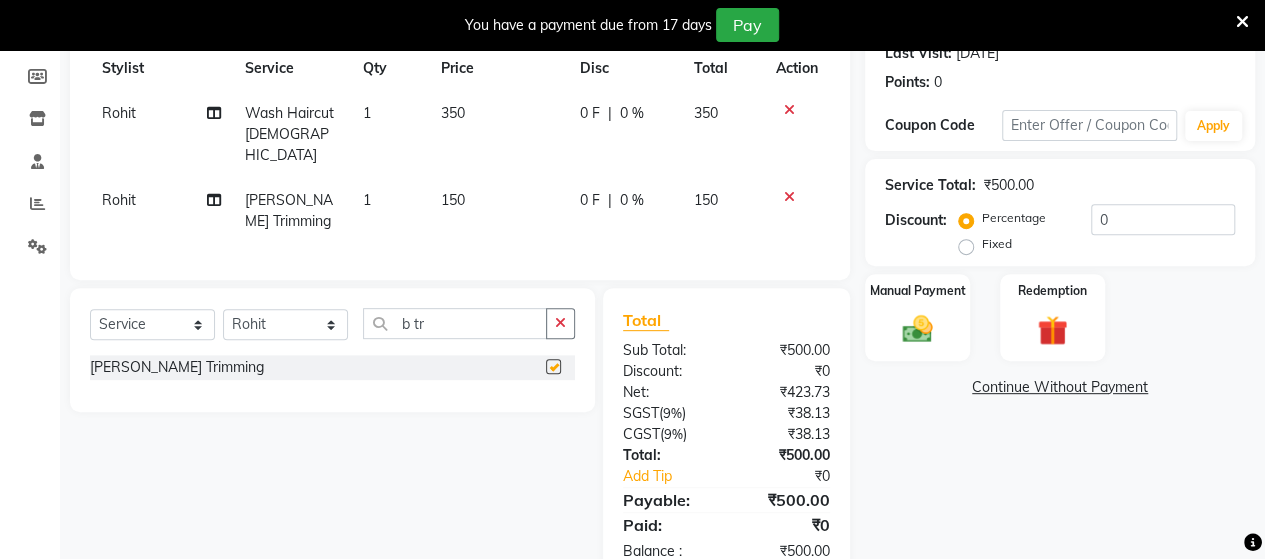 checkbox on "false" 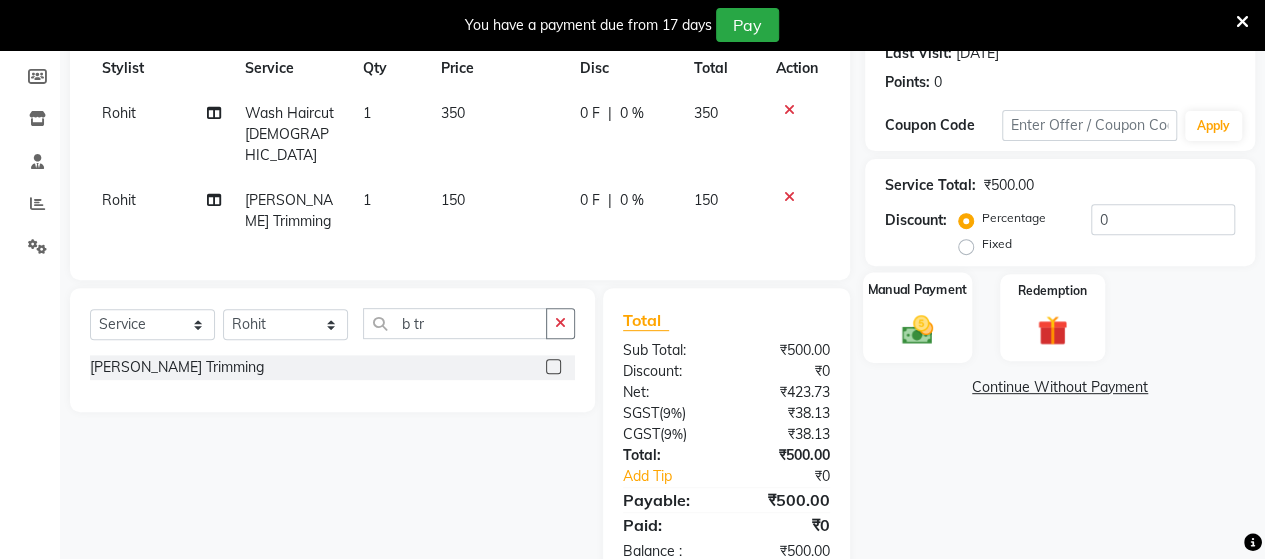 click on "Manual Payment" 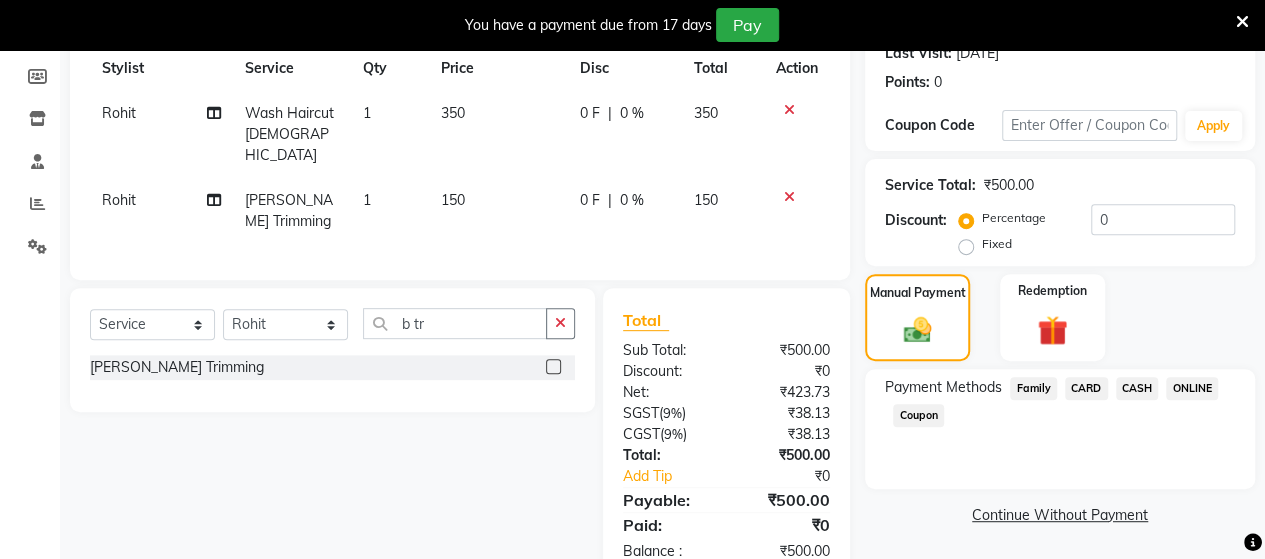 click on "ONLINE" 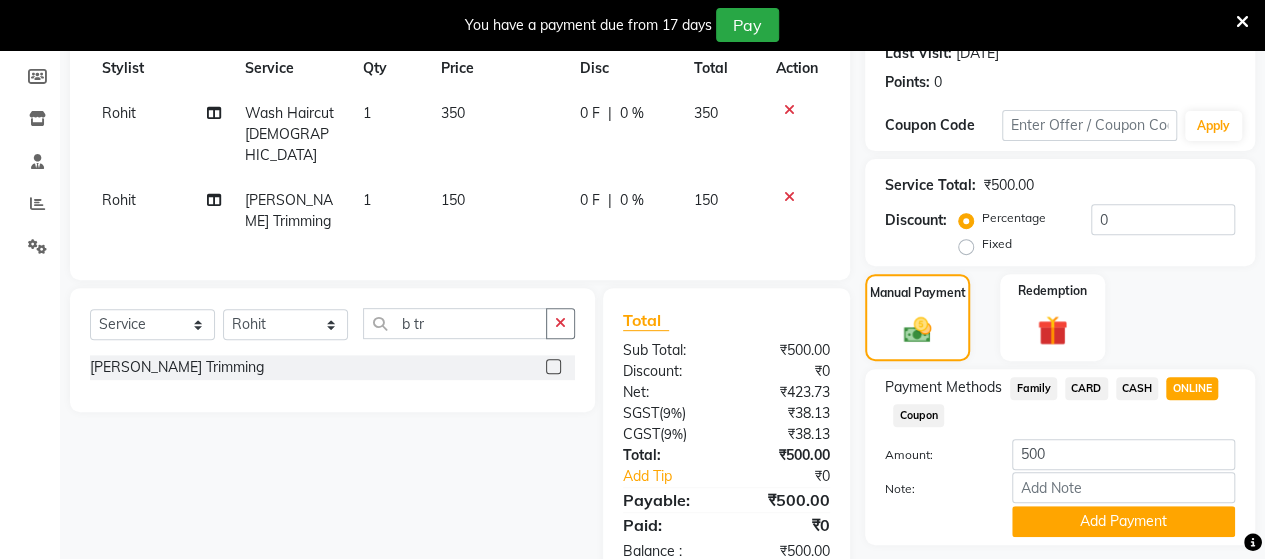 drag, startPoint x: 1161, startPoint y: 511, endPoint x: 1279, endPoint y: 406, distance: 157.95253 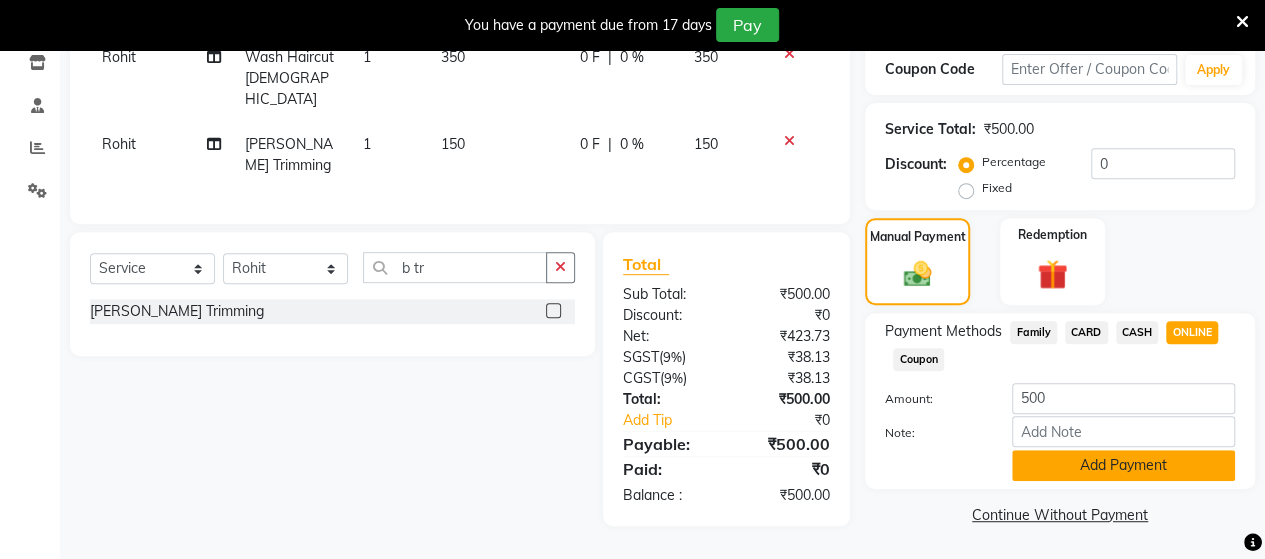 click on "Add Payment" 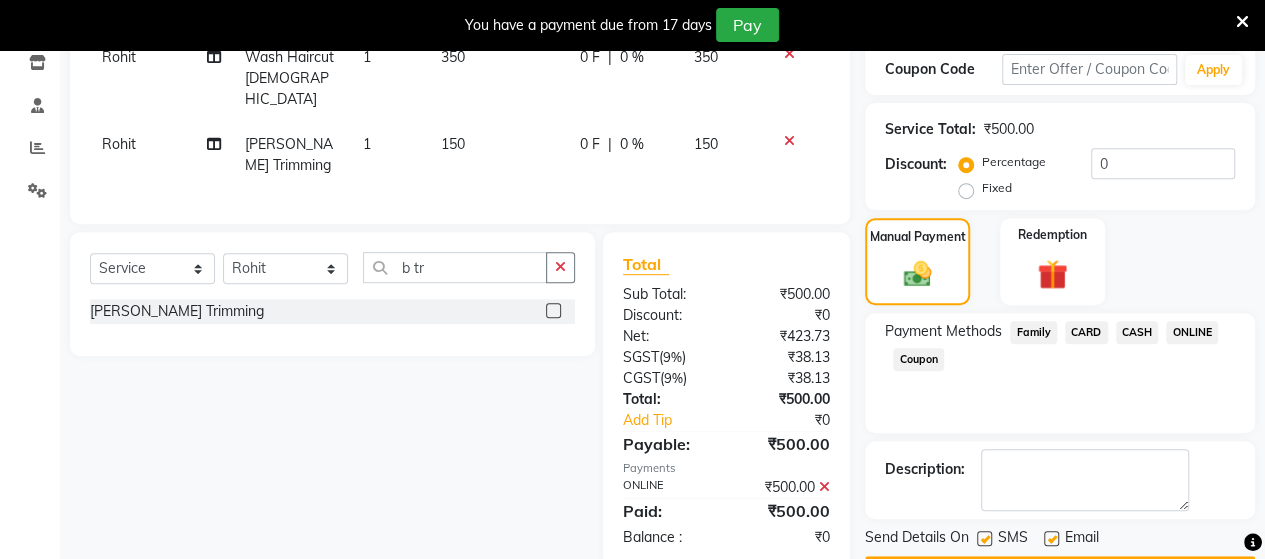 scroll, scrollTop: 400, scrollLeft: 0, axis: vertical 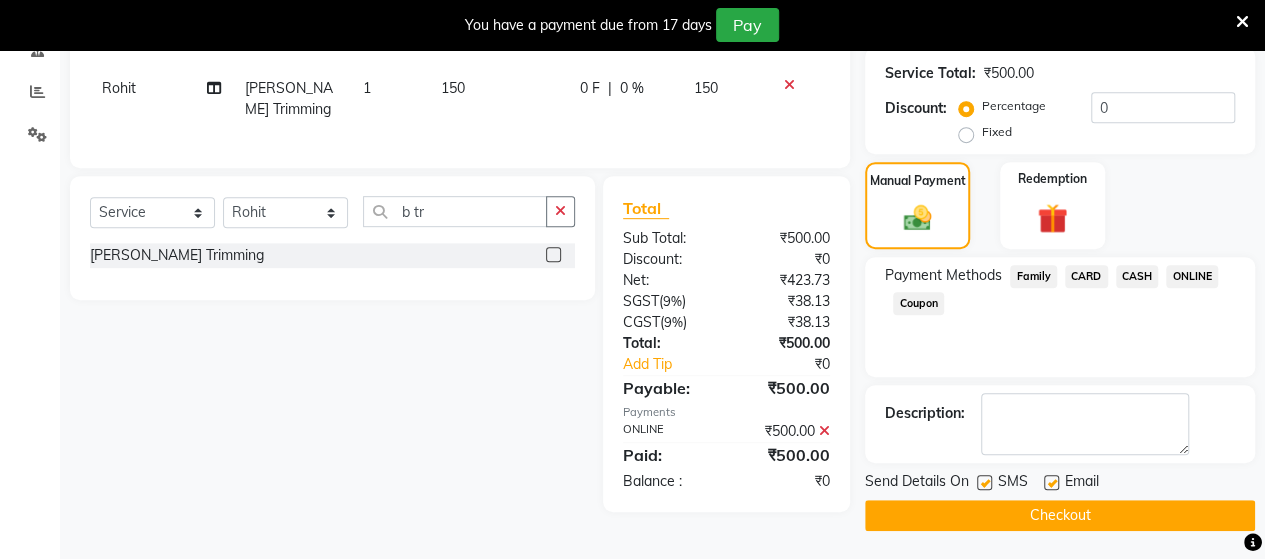 click on "Checkout" 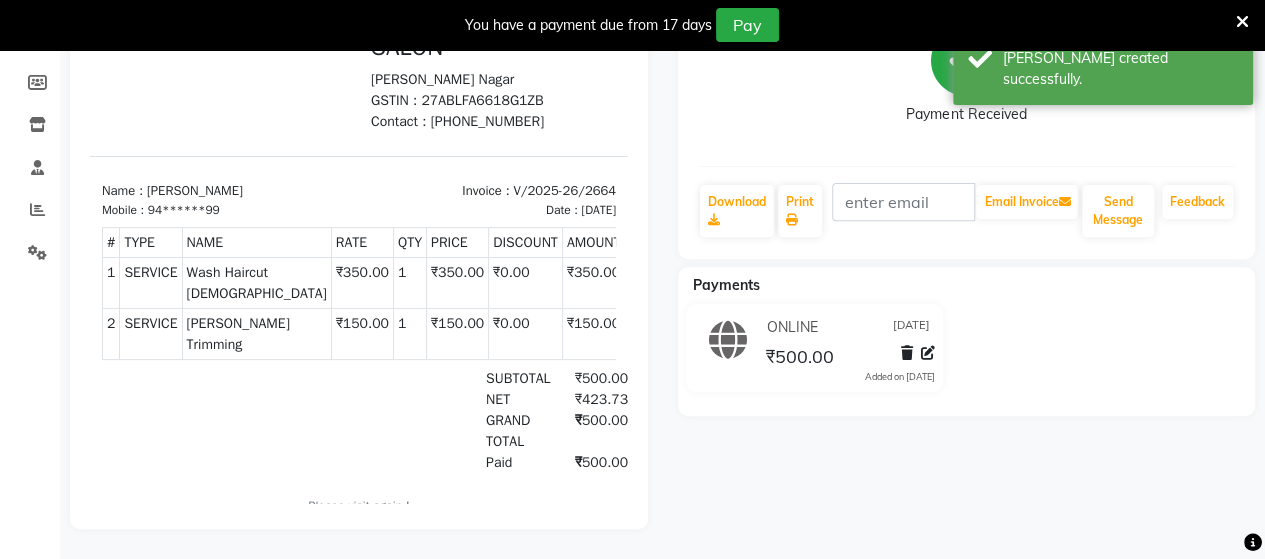 scroll, scrollTop: 76, scrollLeft: 0, axis: vertical 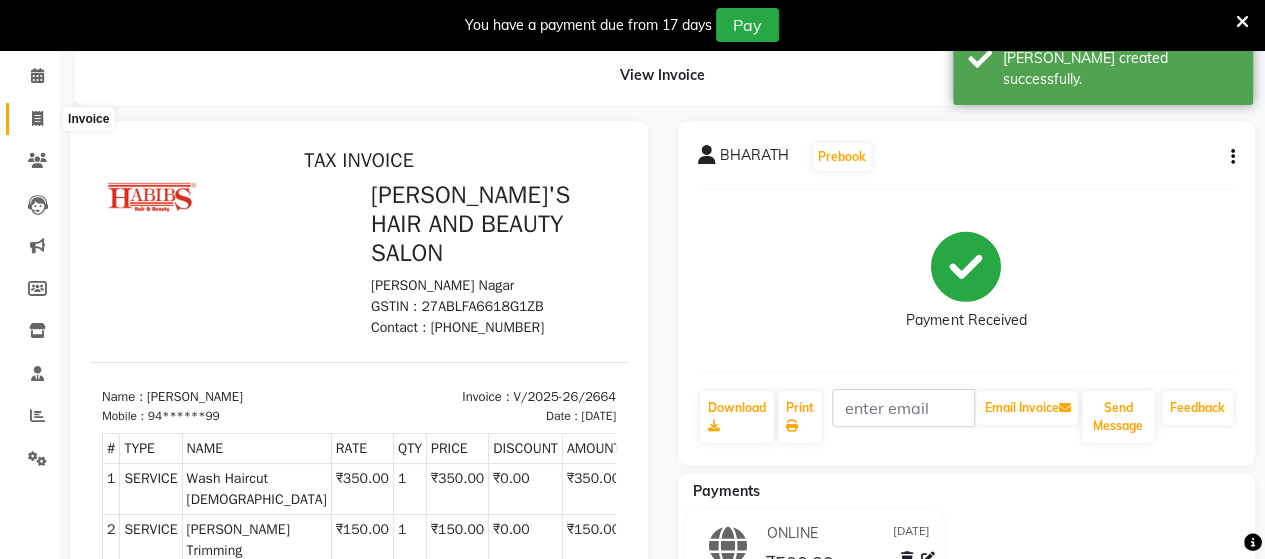 click 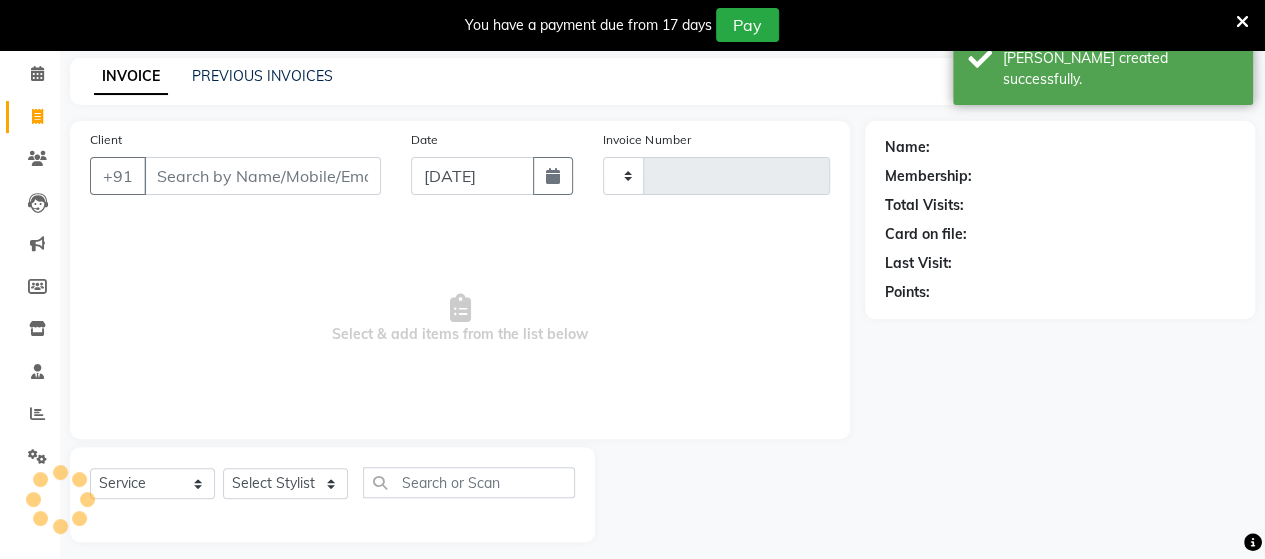type on "2665" 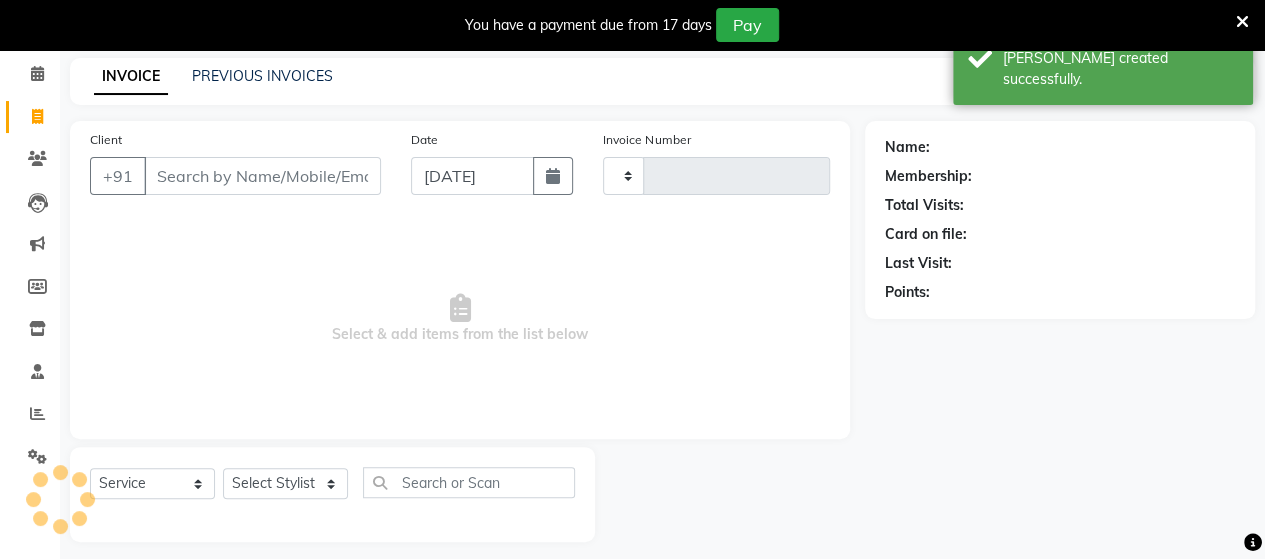 select on "6429" 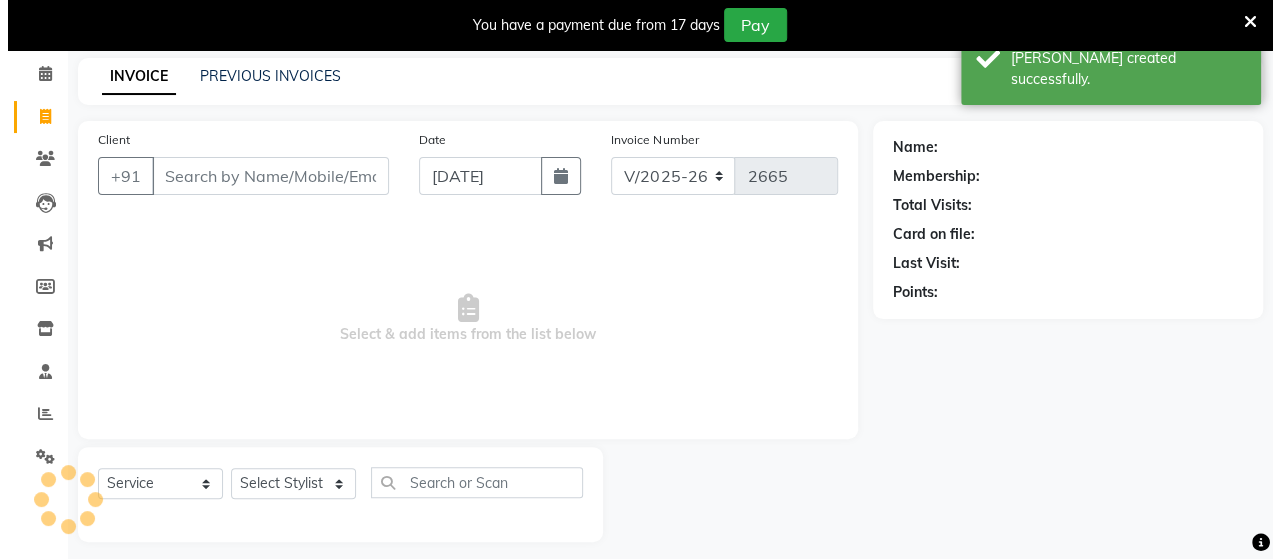 scroll, scrollTop: 90, scrollLeft: 0, axis: vertical 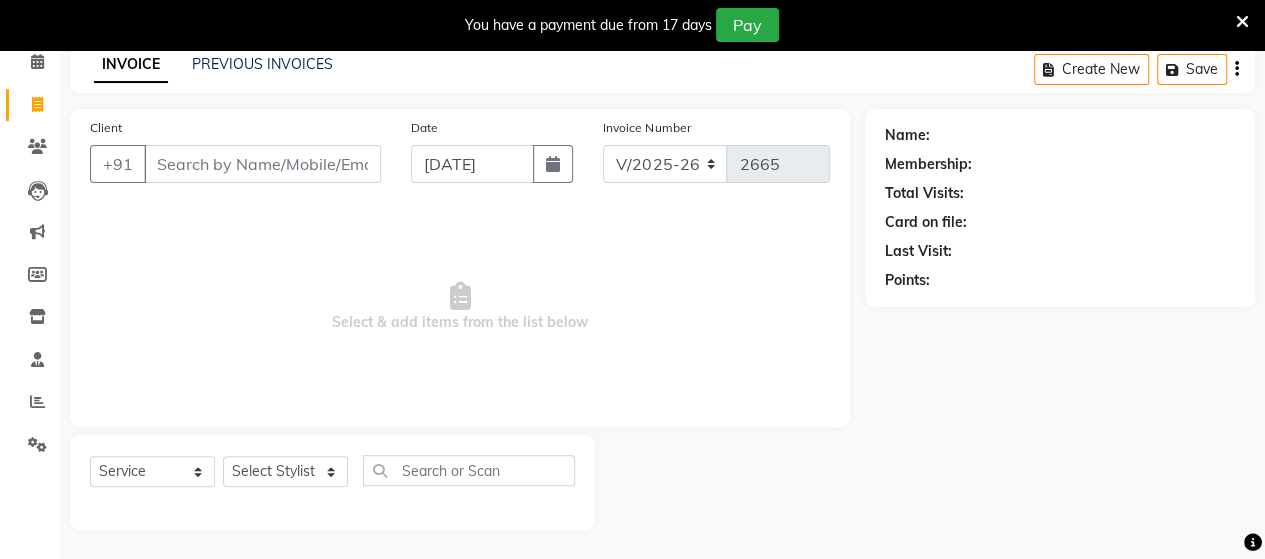 click on "Client" at bounding box center (262, 164) 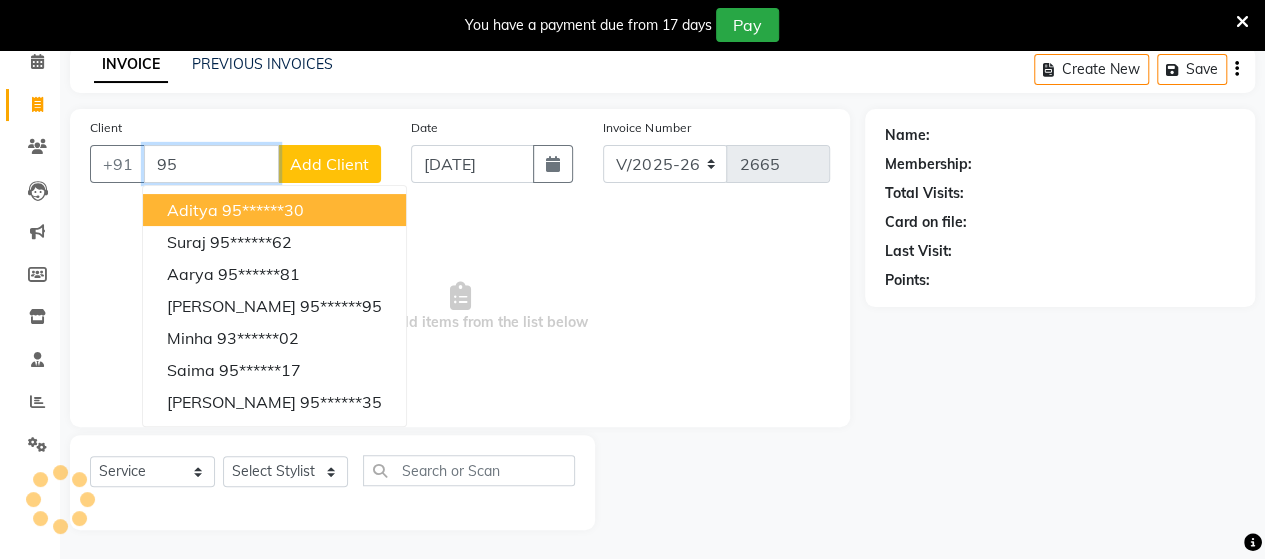 type on "9" 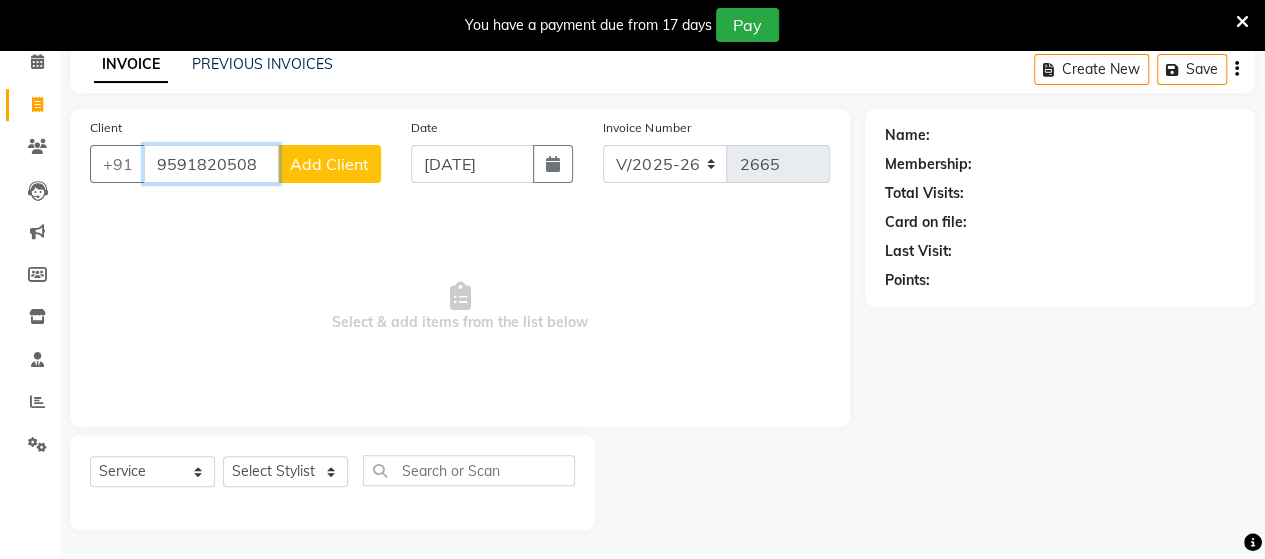 type on "9591820508" 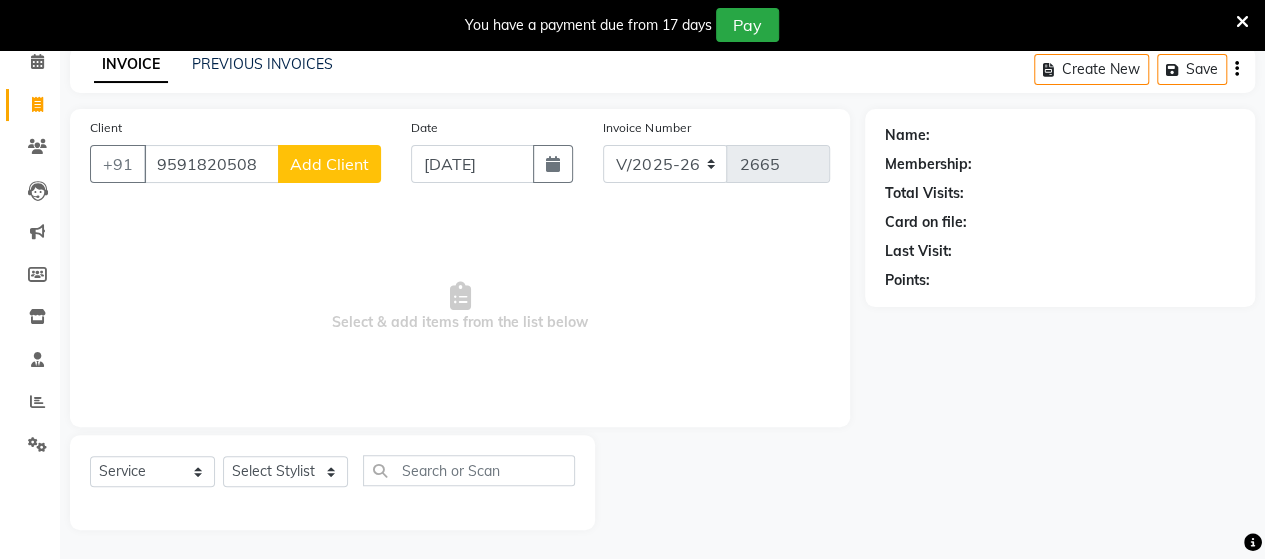 click on "Add Client" 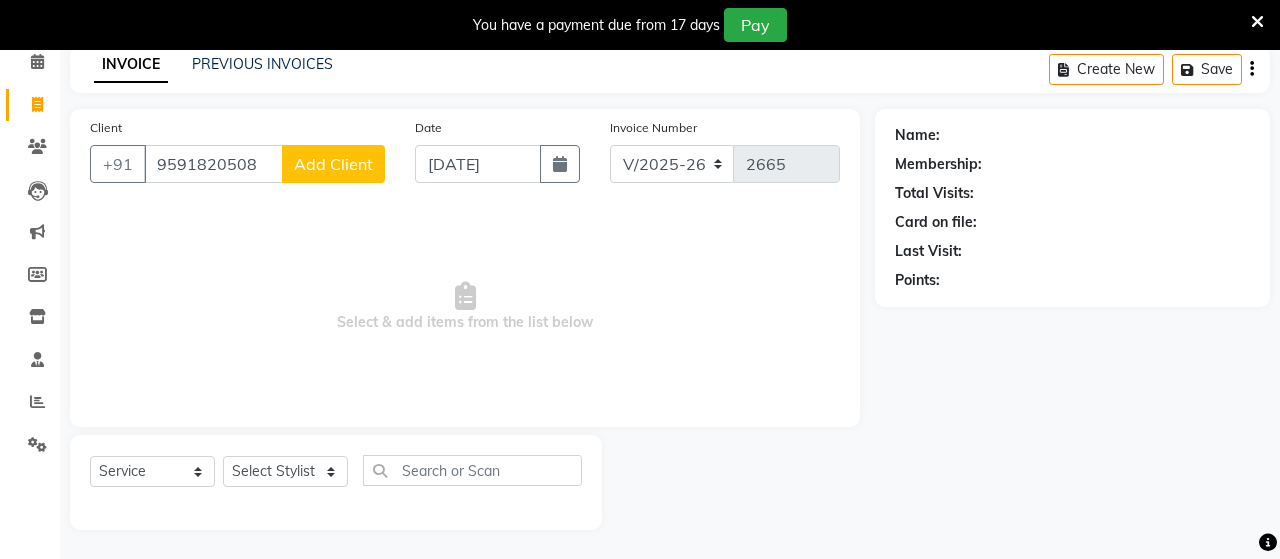 select on "22" 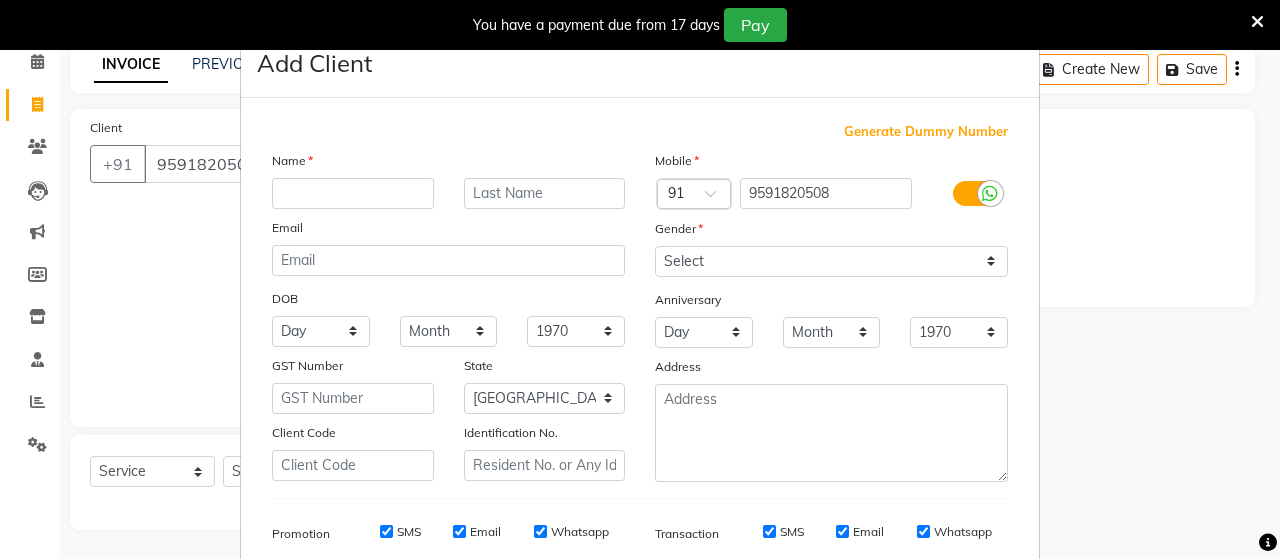click at bounding box center [353, 193] 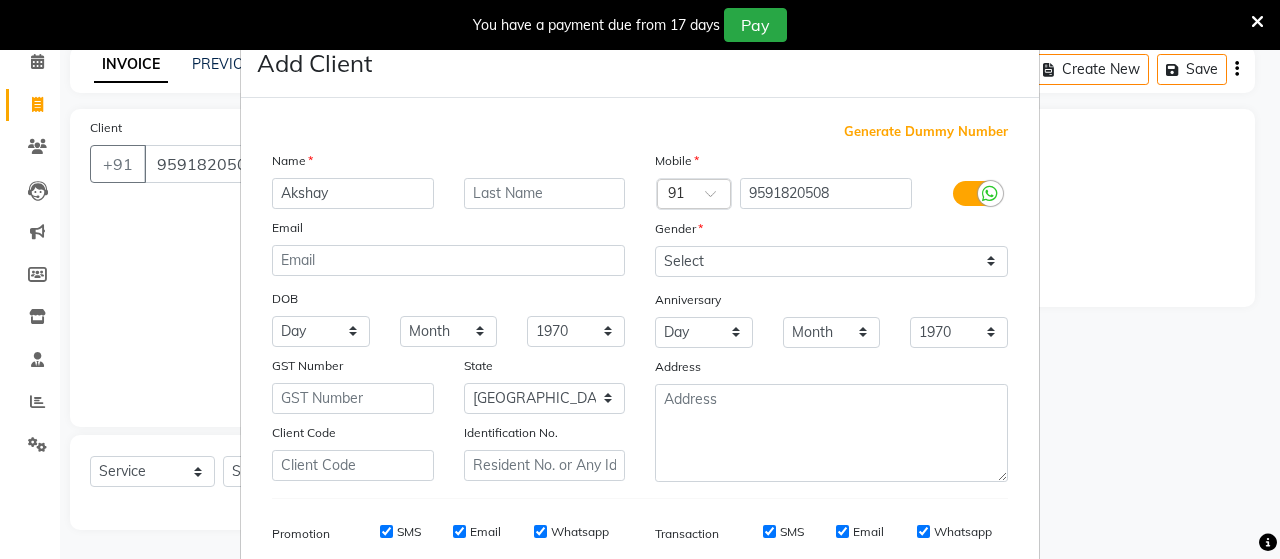 type on "Akshay" 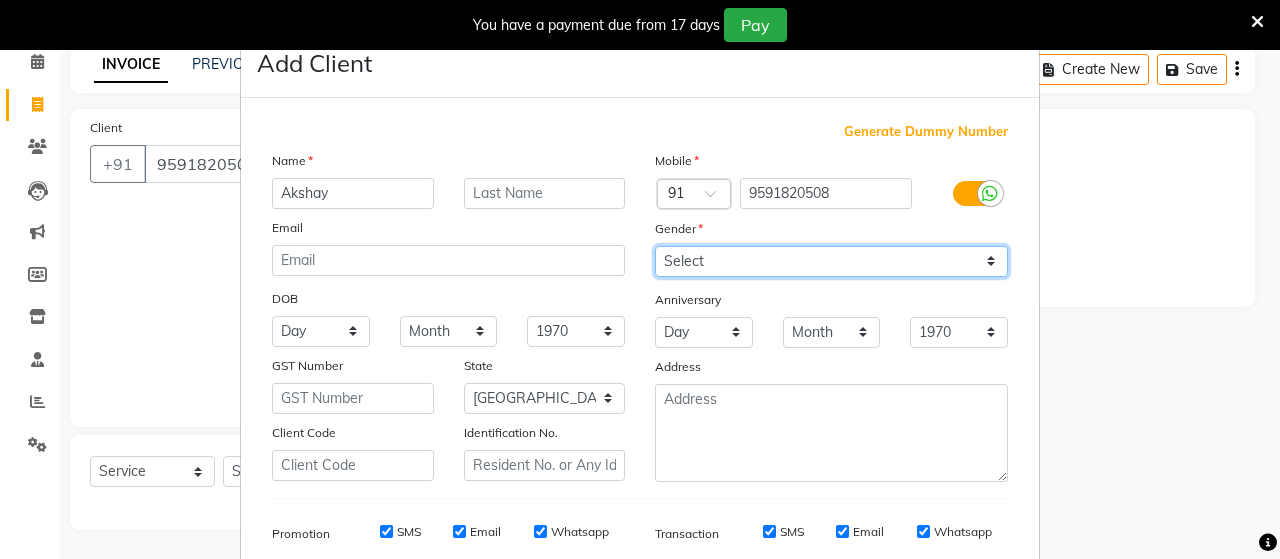 click on "Select [DEMOGRAPHIC_DATA] [DEMOGRAPHIC_DATA] Other Prefer Not To Say" at bounding box center [831, 261] 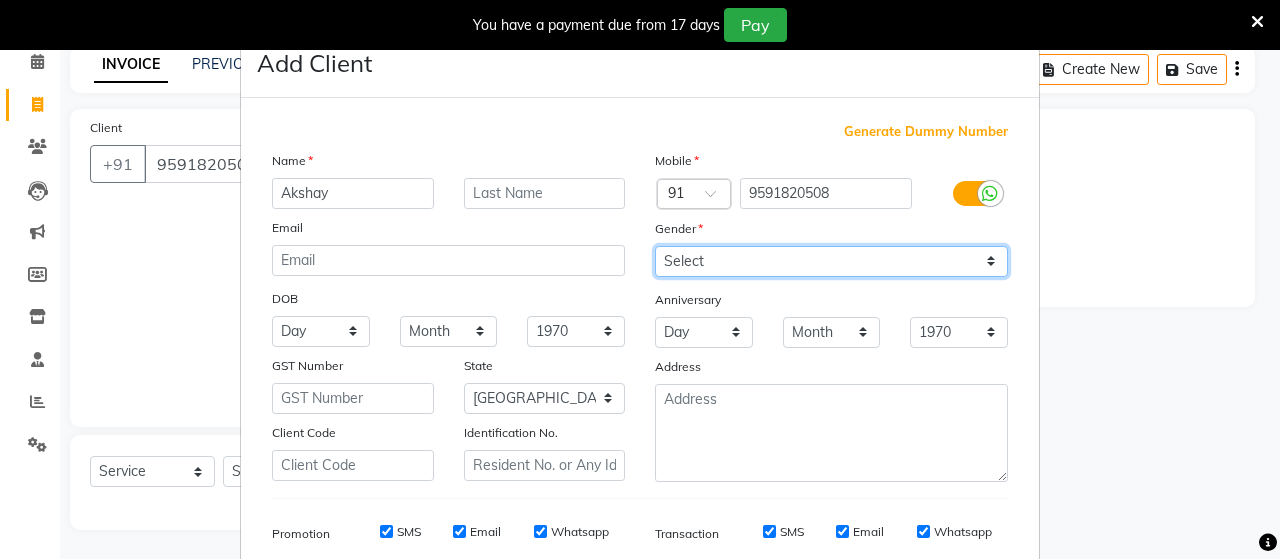 select on "[DEMOGRAPHIC_DATA]" 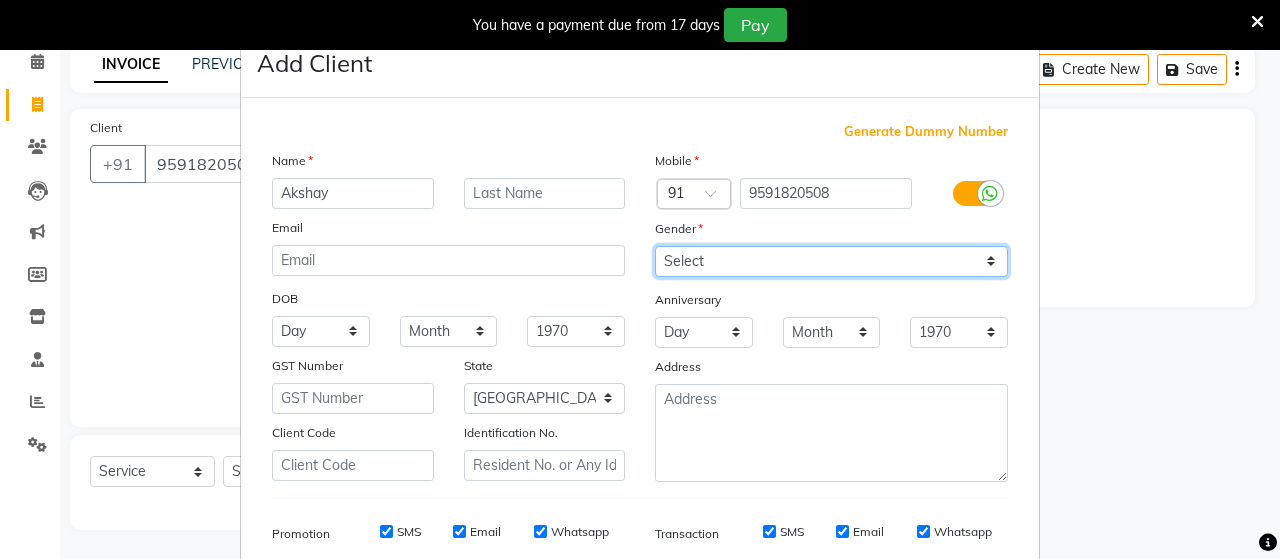 click on "Select [DEMOGRAPHIC_DATA] [DEMOGRAPHIC_DATA] Other Prefer Not To Say" at bounding box center (831, 261) 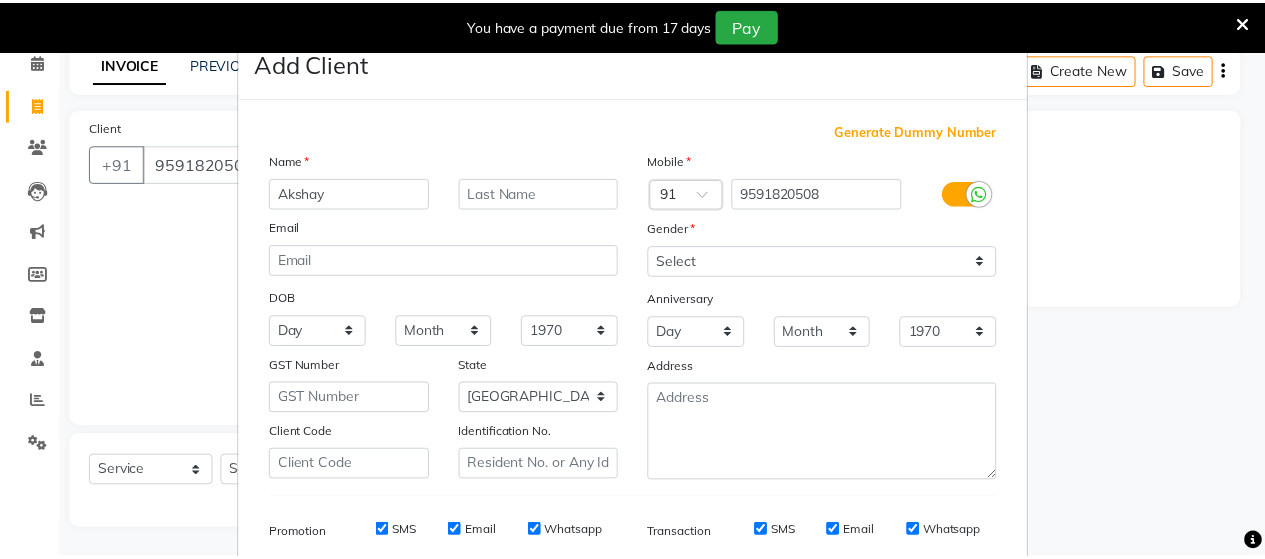 scroll, scrollTop: 286, scrollLeft: 0, axis: vertical 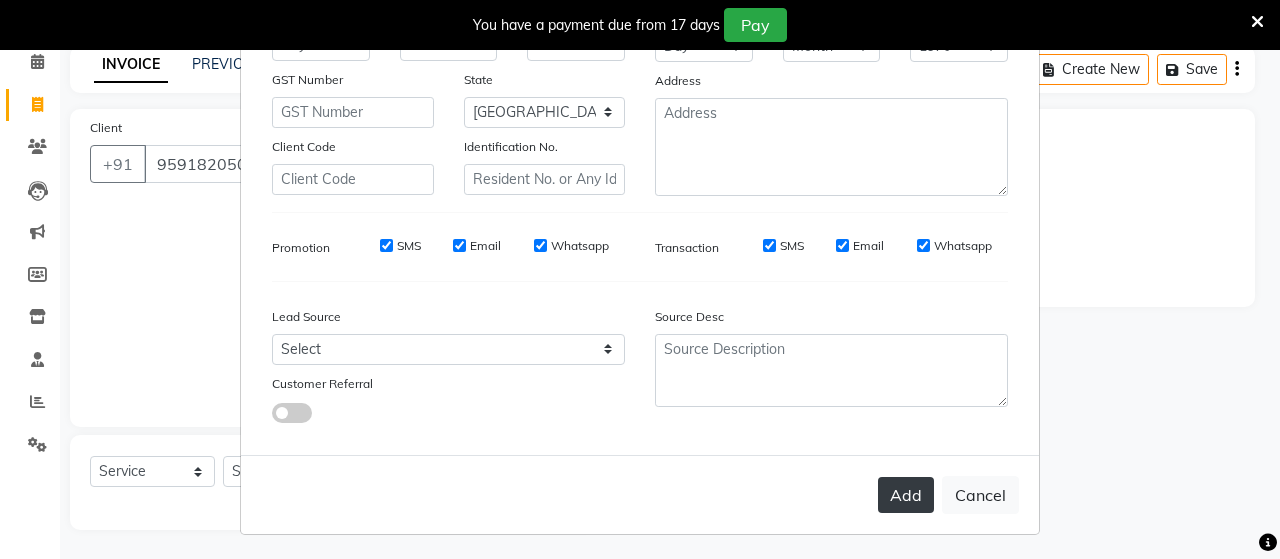 click on "Add" at bounding box center (906, 495) 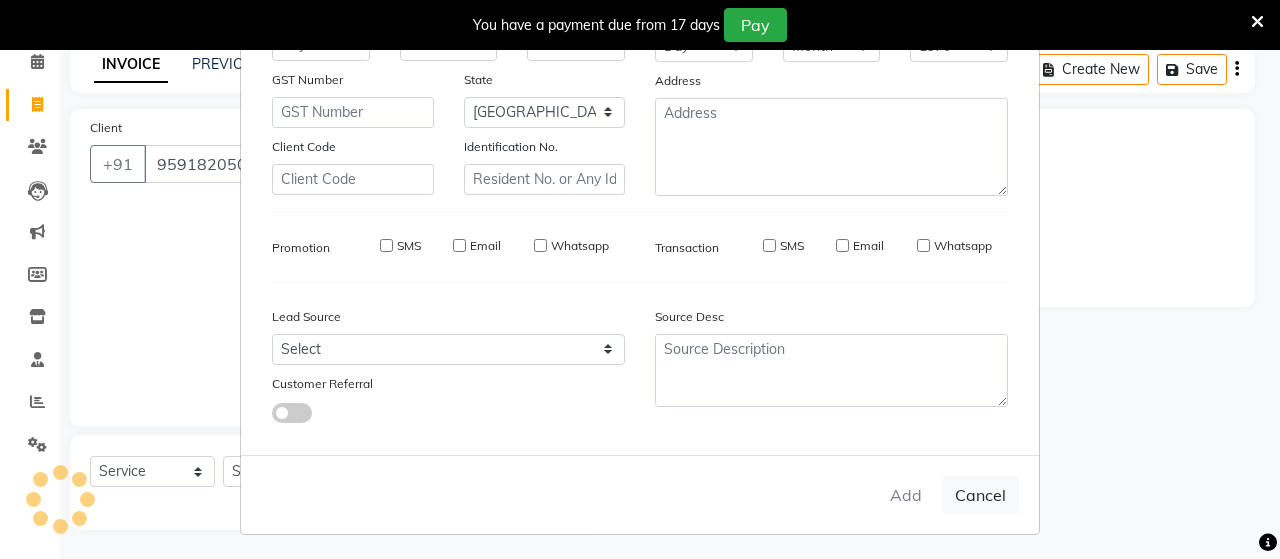 type on "95******08" 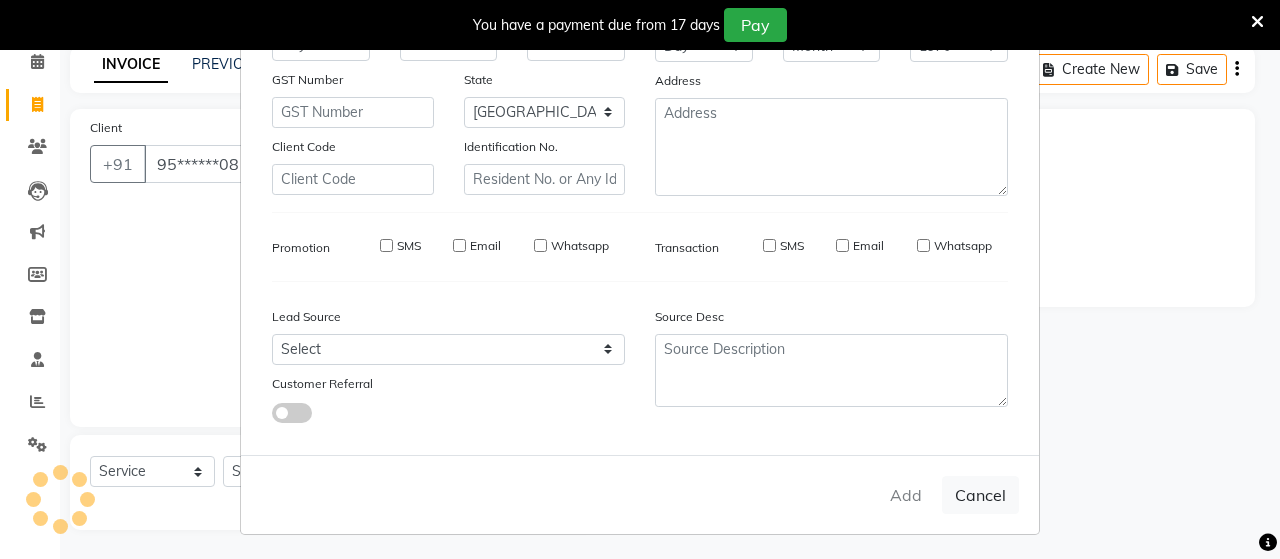 select 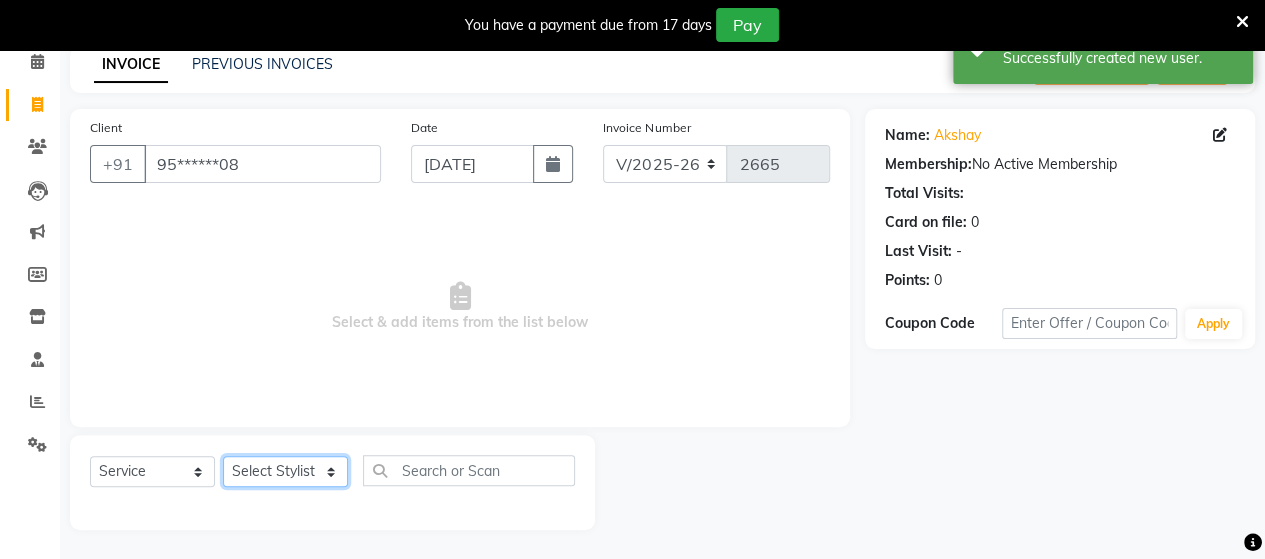 click on "Select Stylist Admin [PERSON_NAME]  [PERSON_NAME]  [PERSON_NAME] Rohit [PERSON_NAME]" 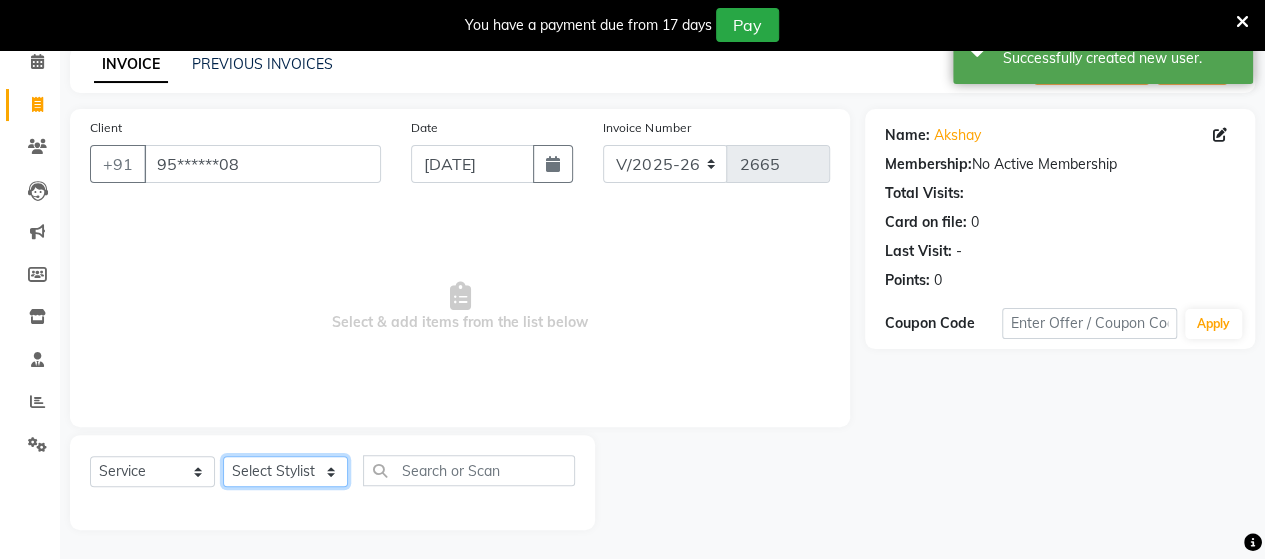 select on "48826" 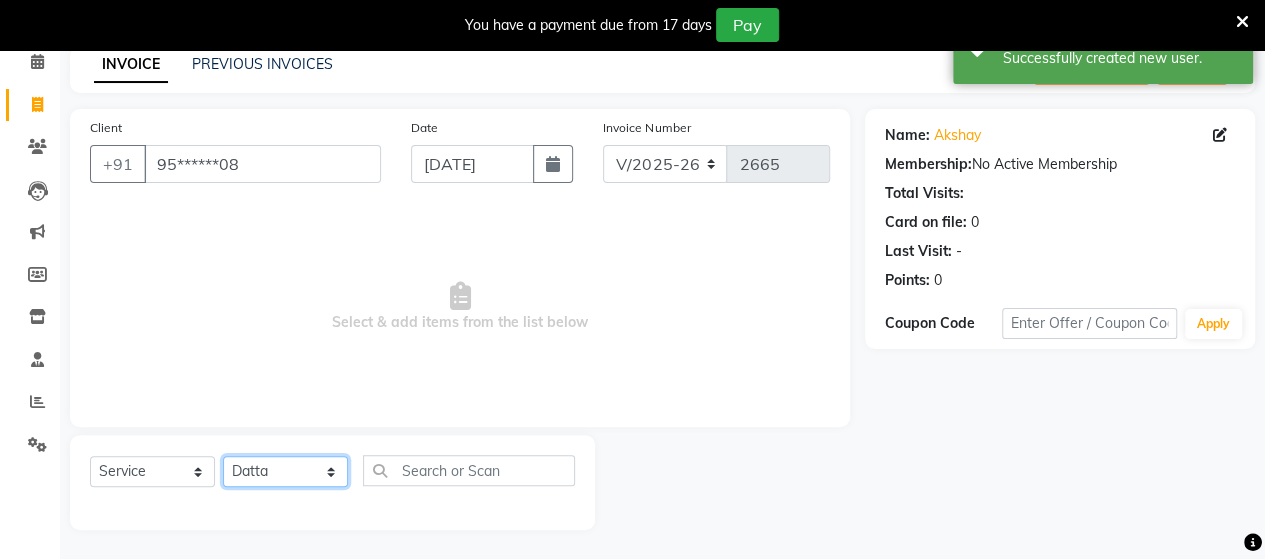 click on "Select Stylist Admin [PERSON_NAME]  [PERSON_NAME]  [PERSON_NAME] Rohit [PERSON_NAME]" 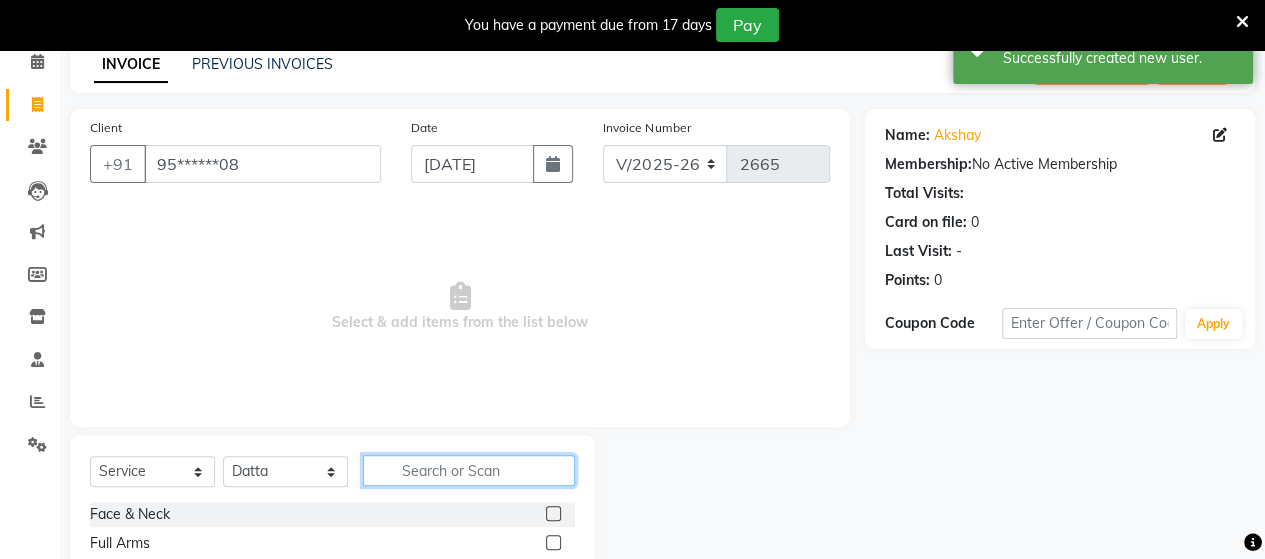 click 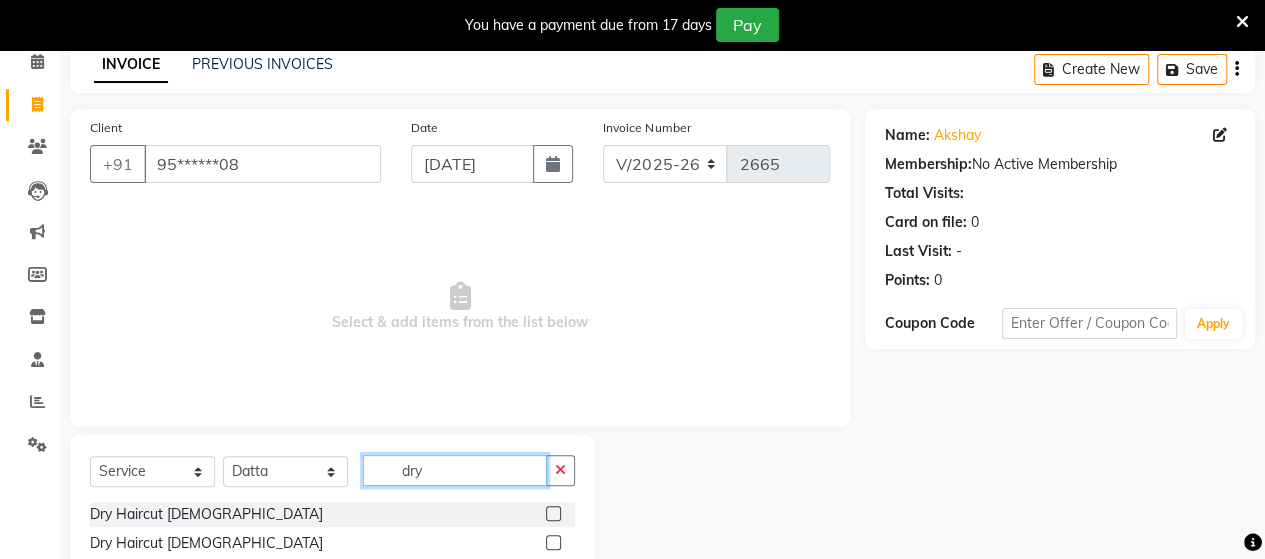 type on "dry" 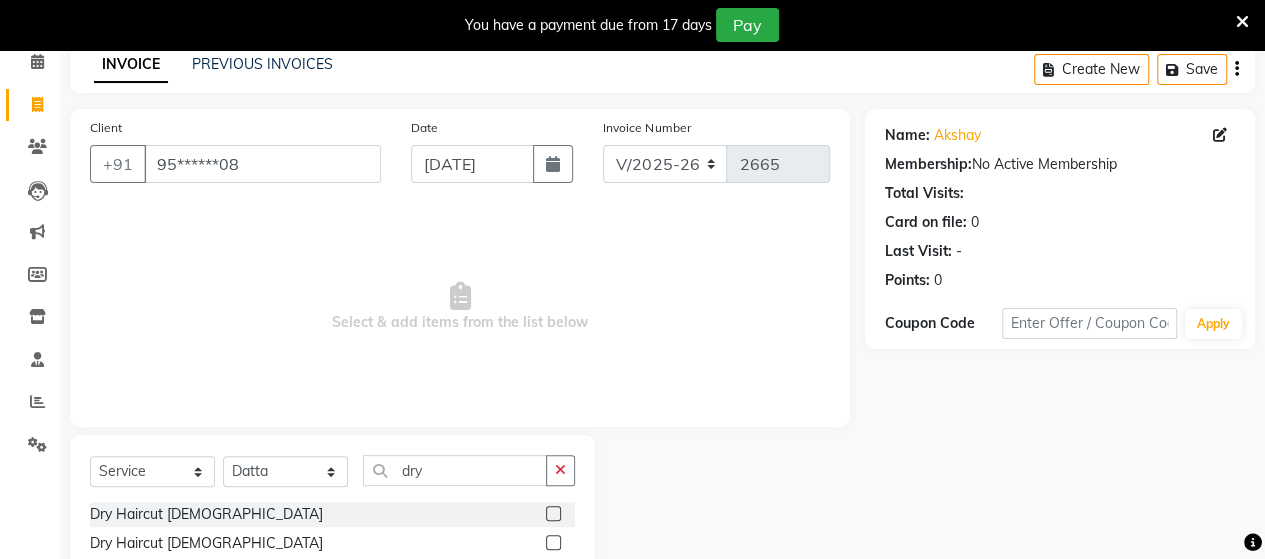 click 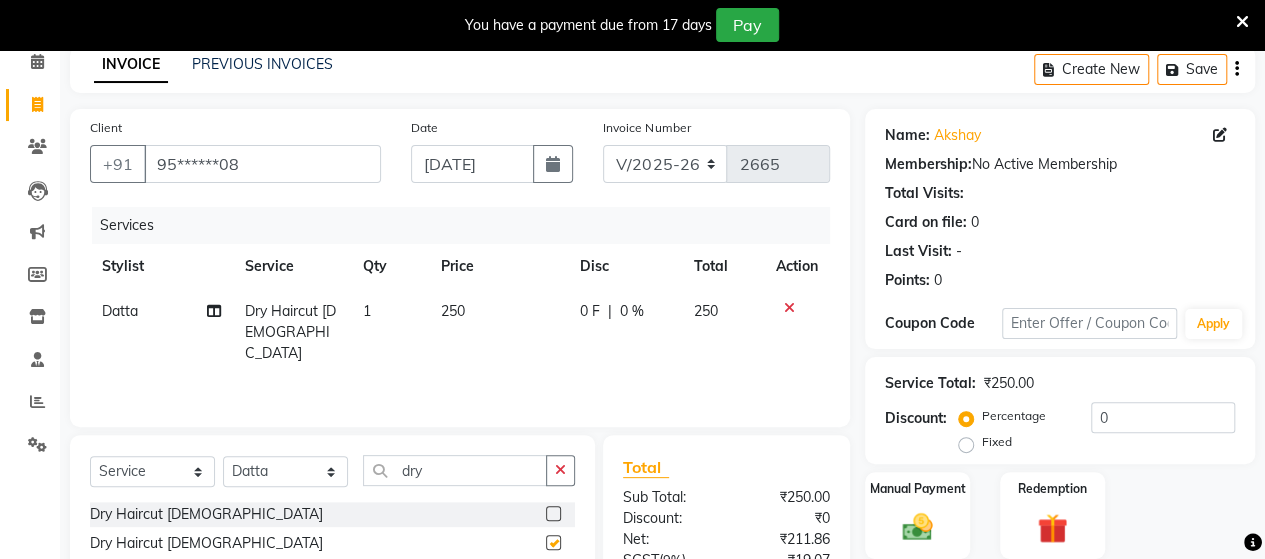 checkbox on "false" 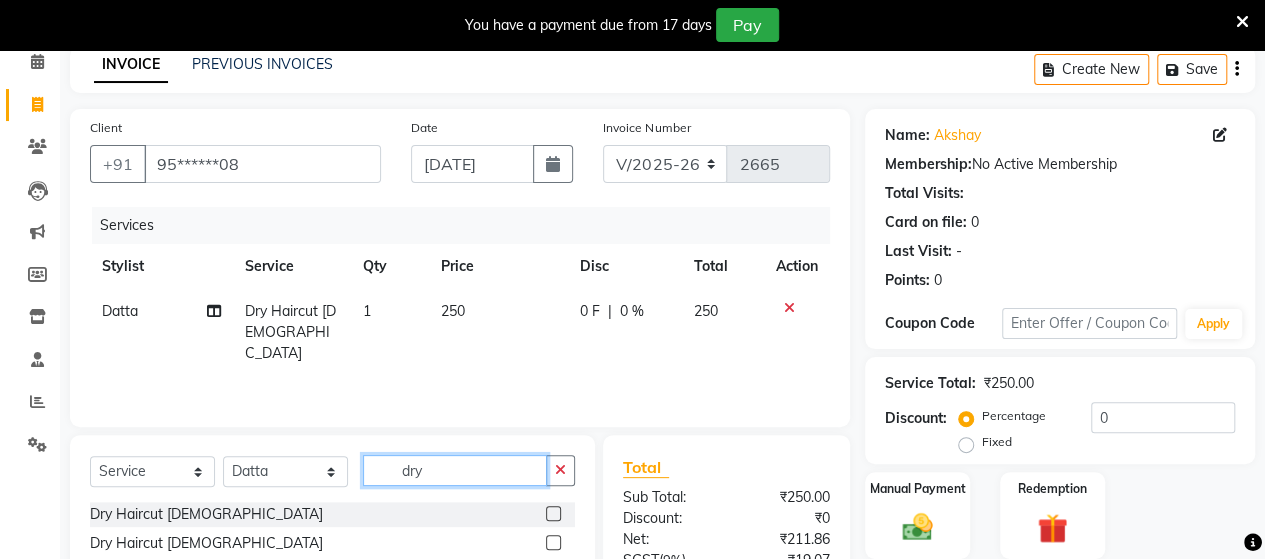 click on "dry" 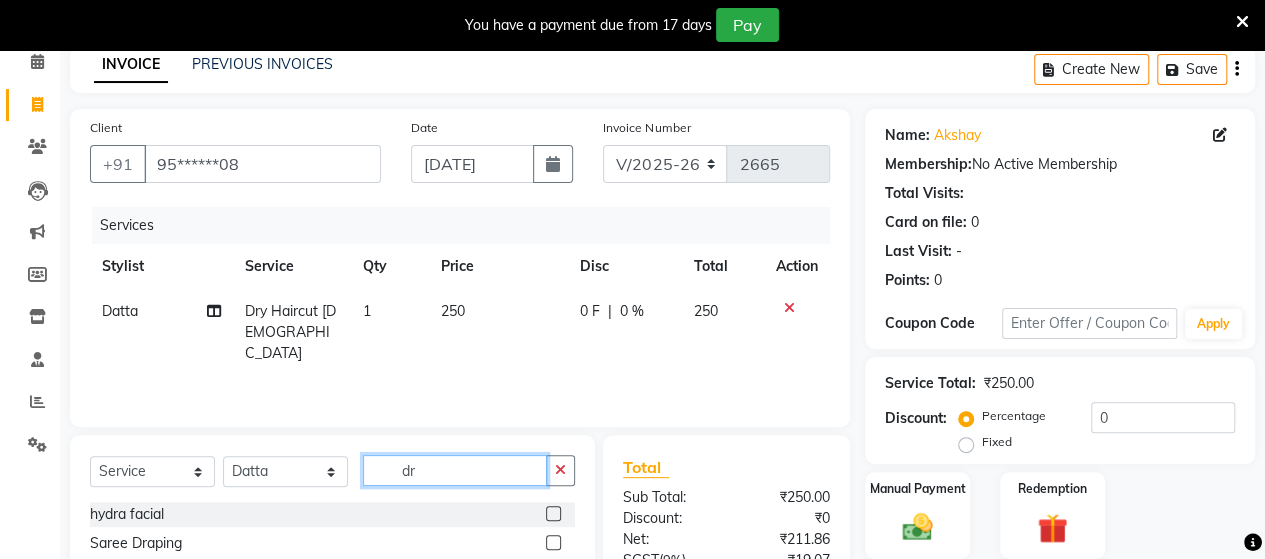 type on "d" 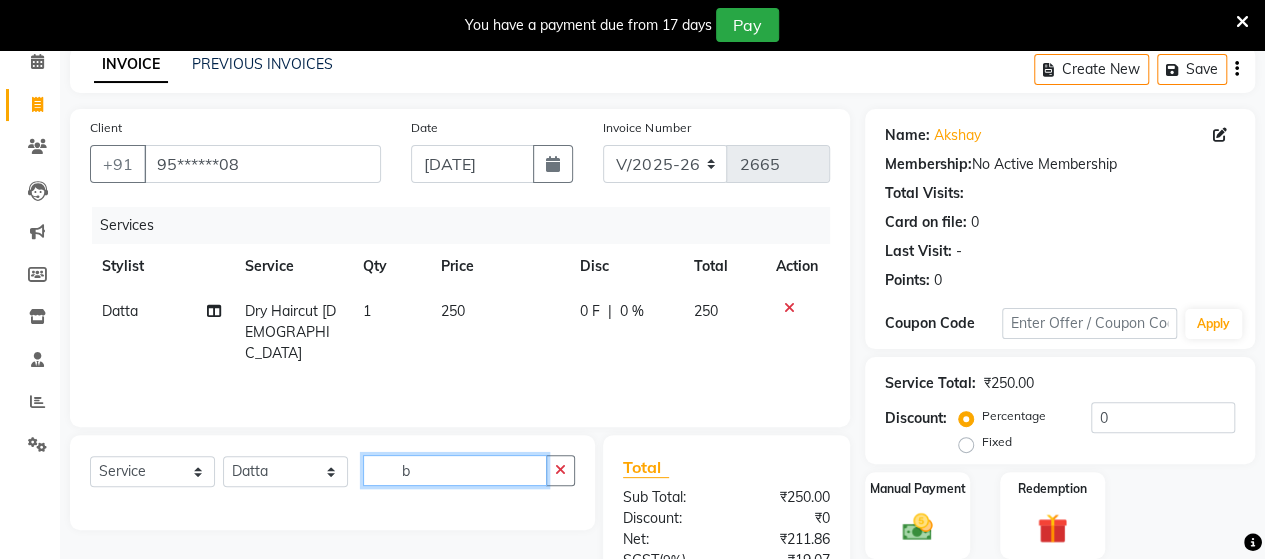 type on "b" 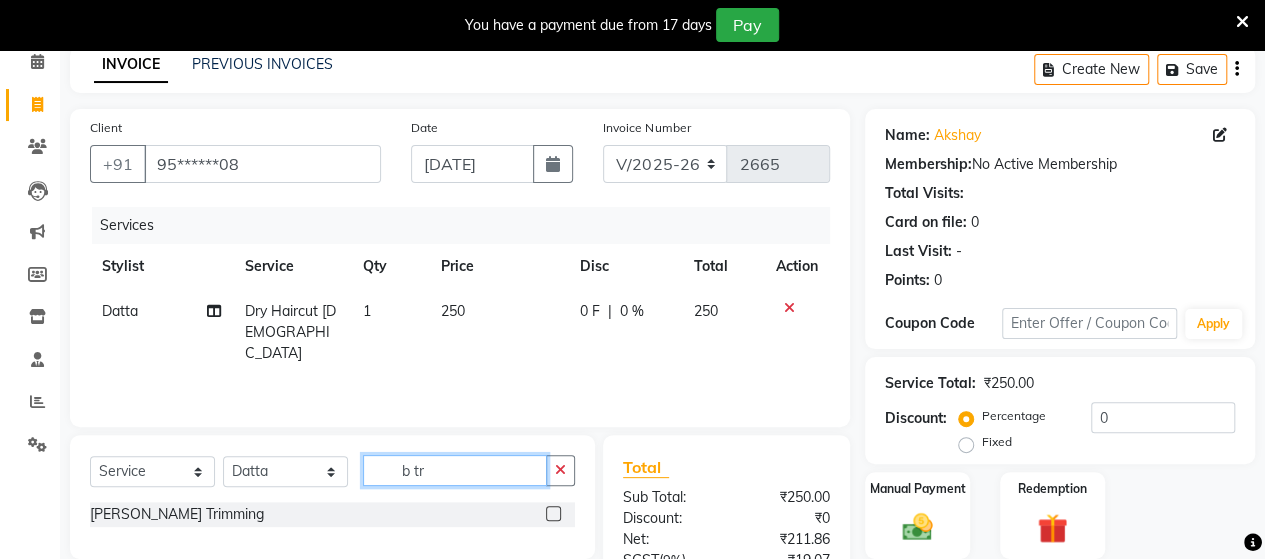 type on "b tr" 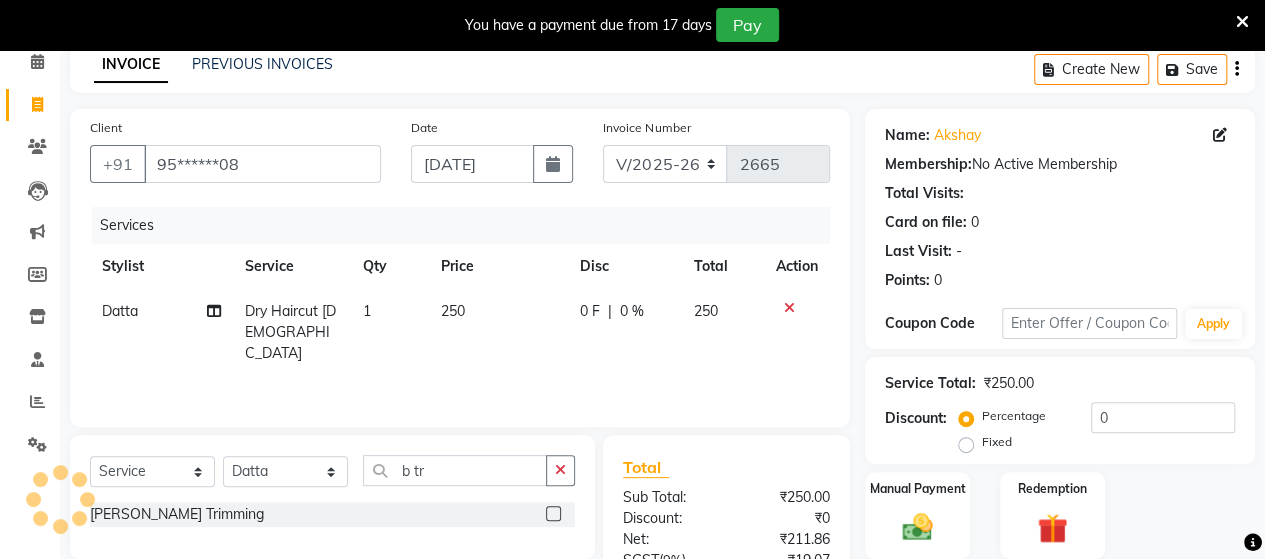 click 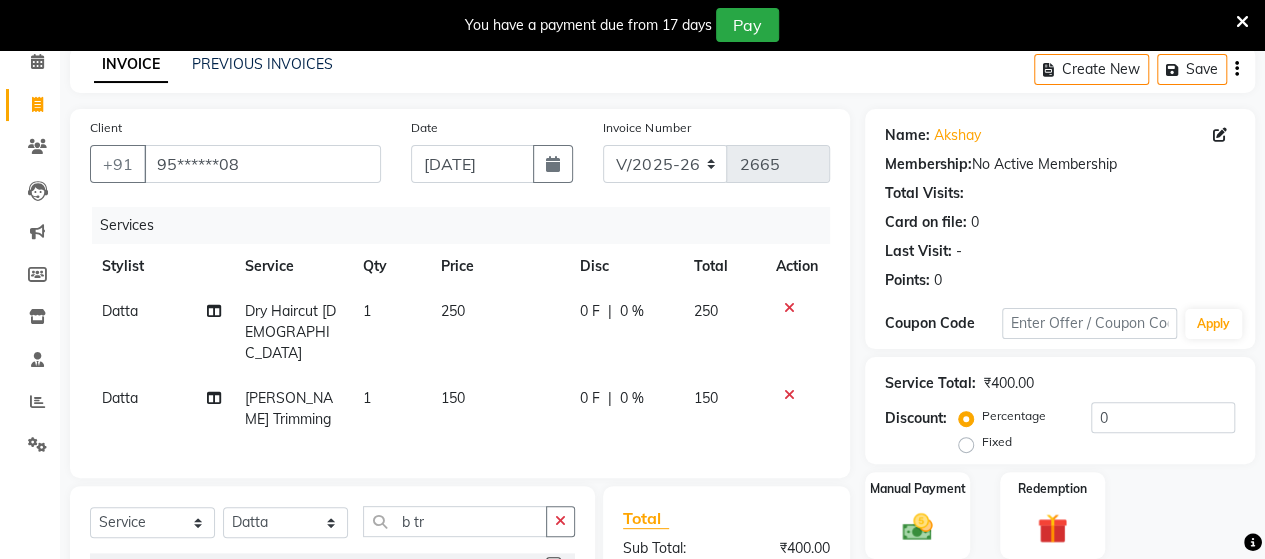 checkbox on "false" 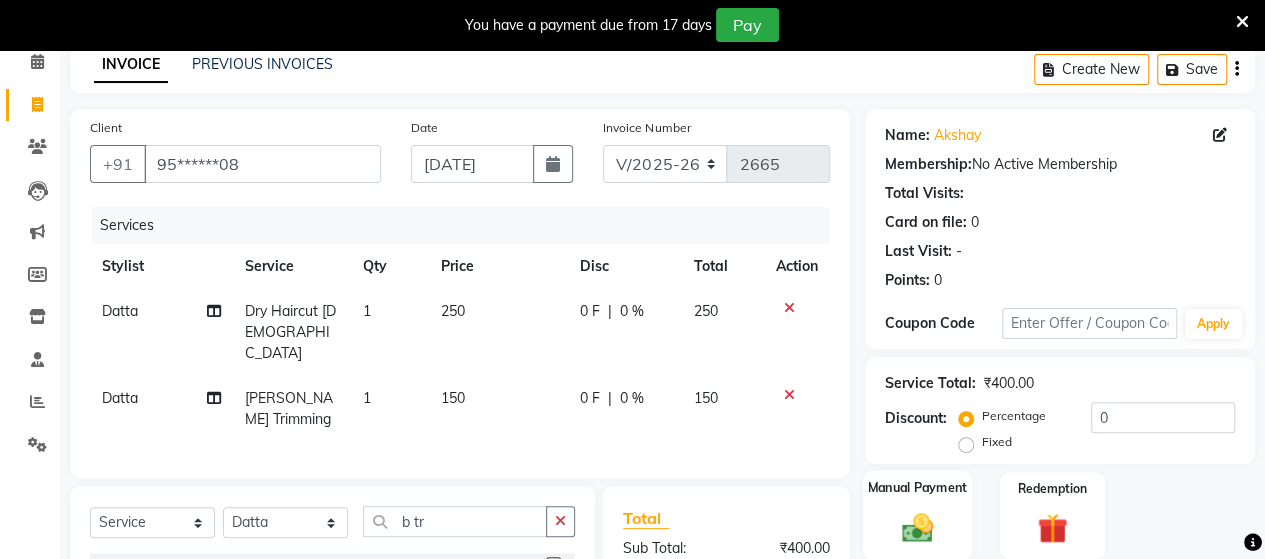 click 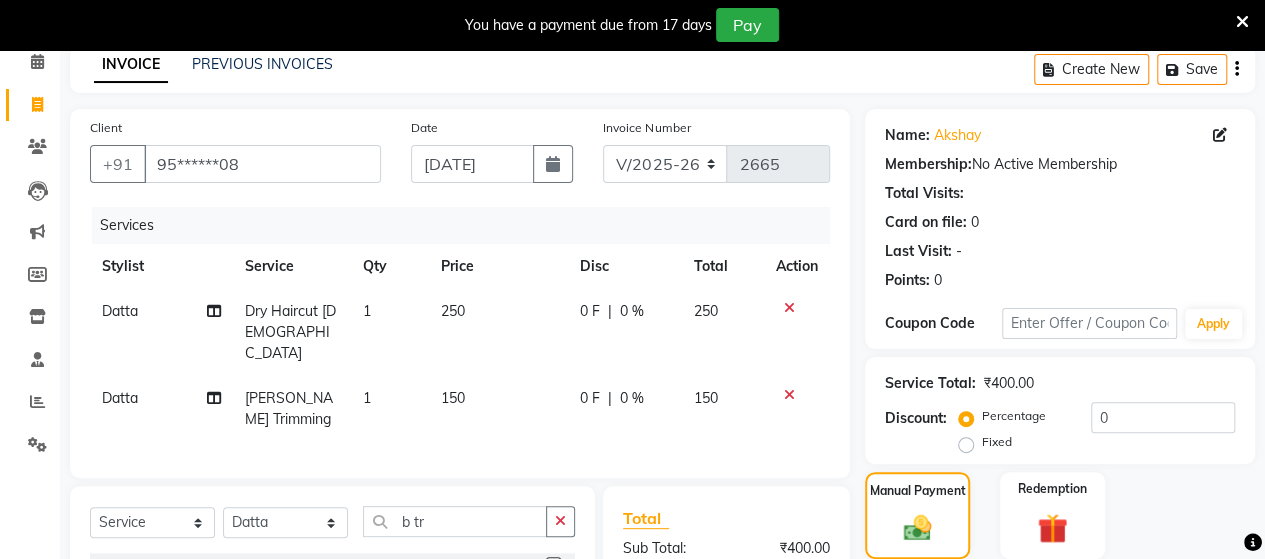 scroll, scrollTop: 334, scrollLeft: 0, axis: vertical 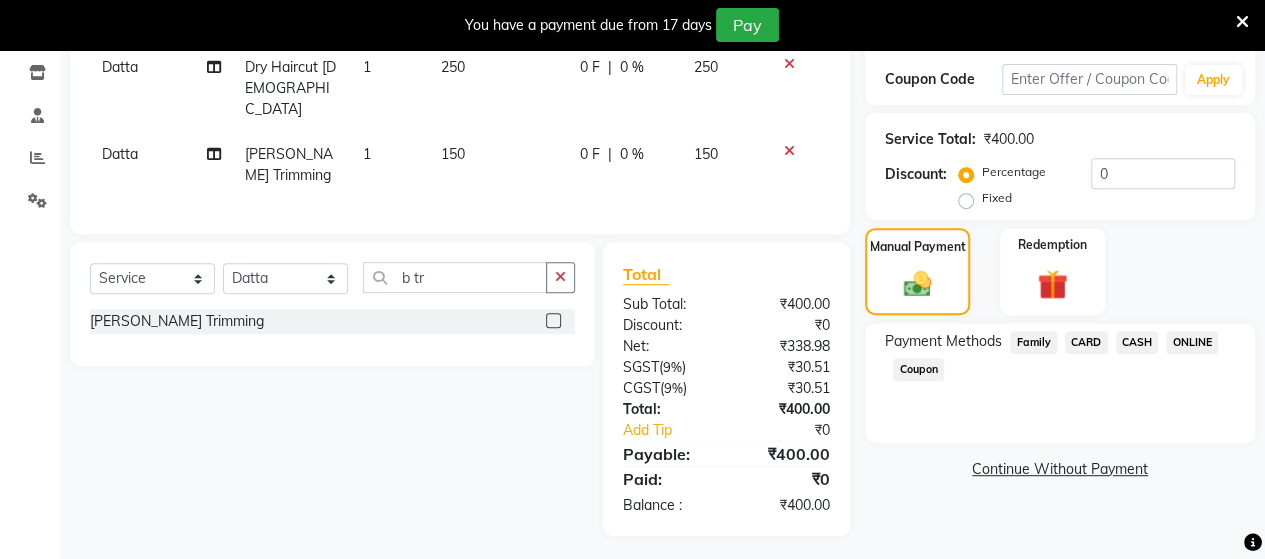 click on "ONLINE" 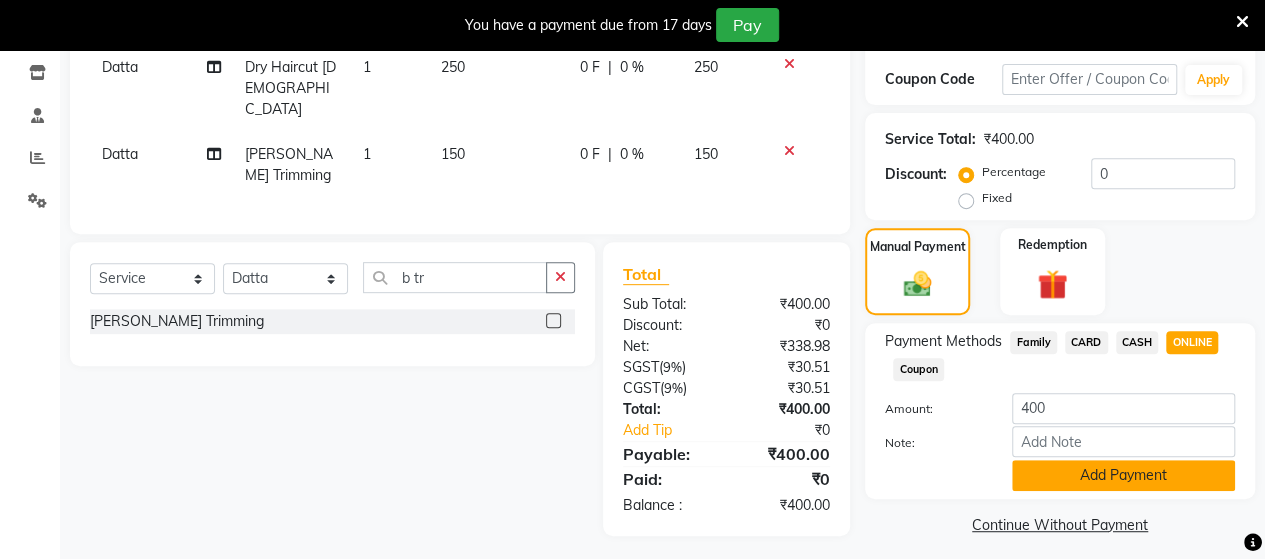 click on "Add Payment" 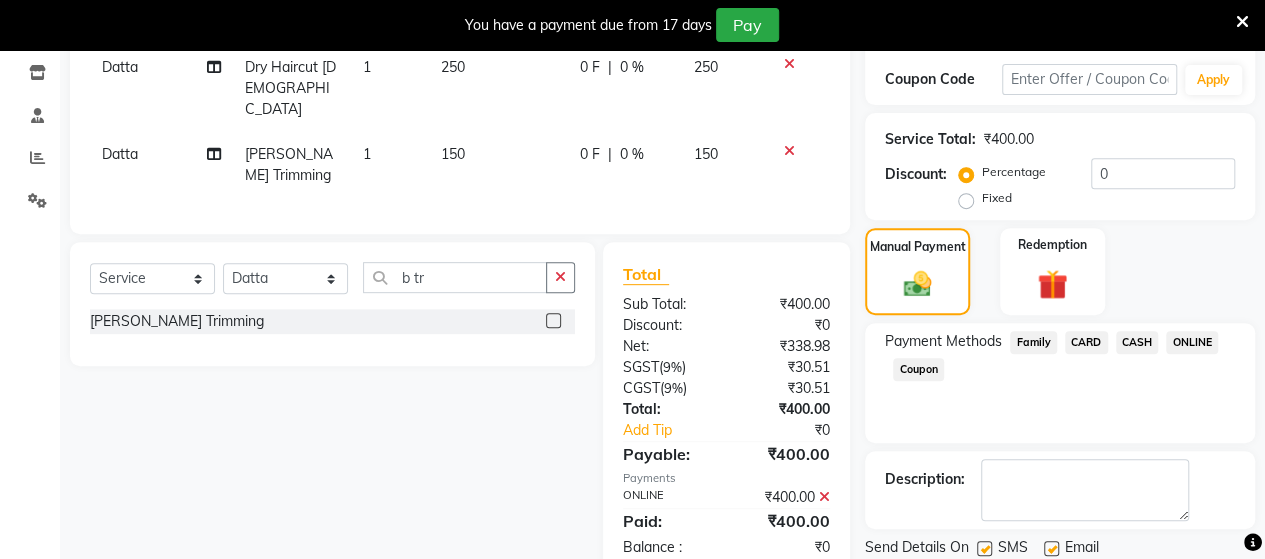 scroll, scrollTop: 400, scrollLeft: 0, axis: vertical 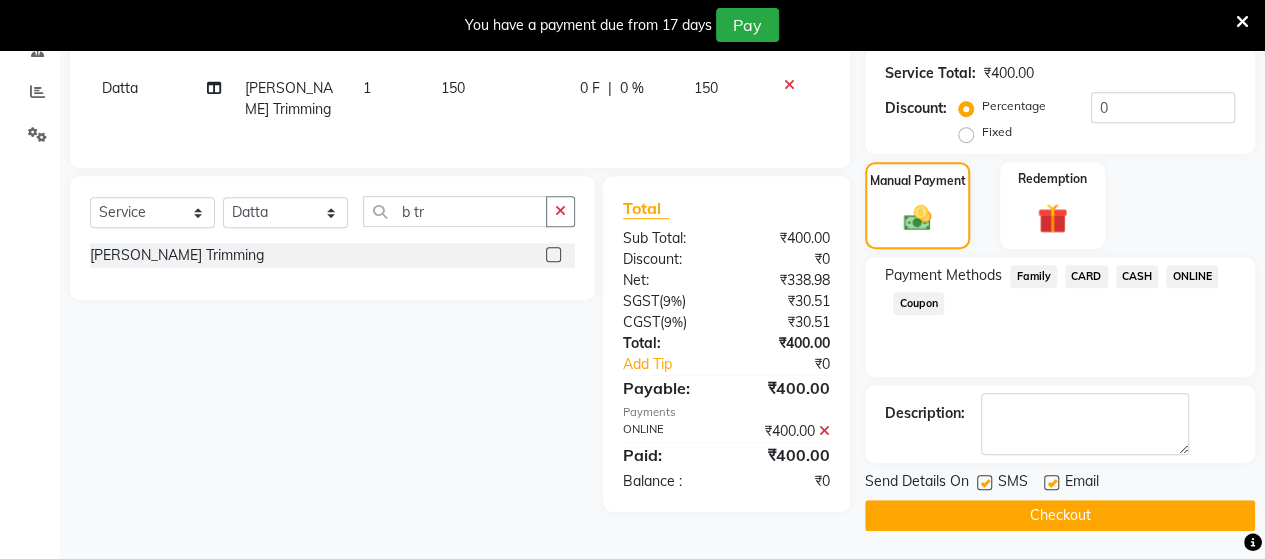 click on "Checkout" 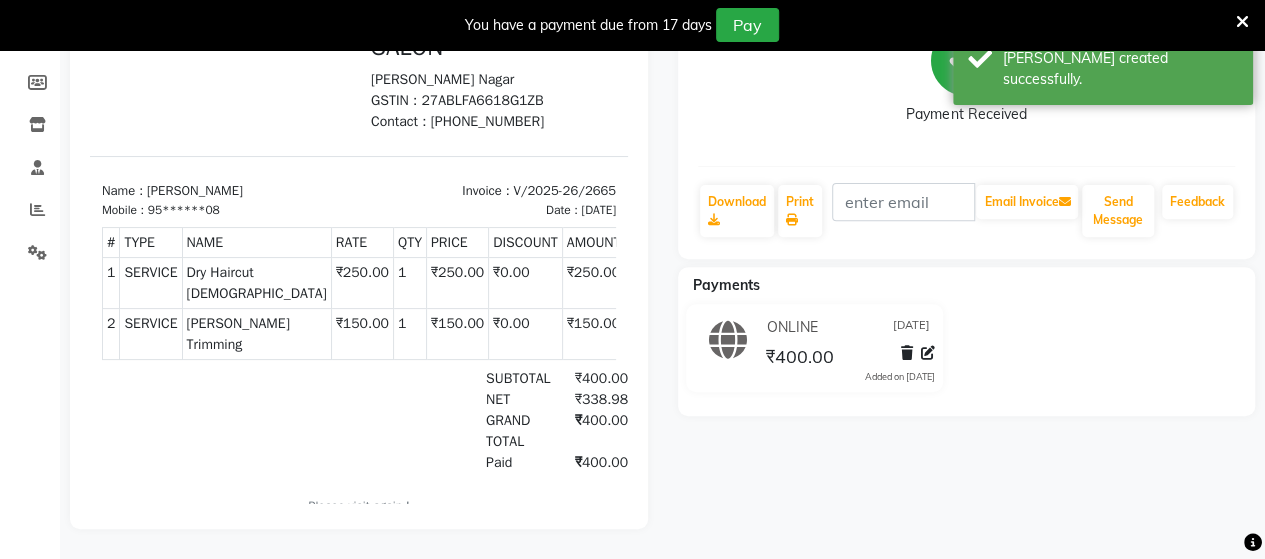 scroll, scrollTop: 0, scrollLeft: 0, axis: both 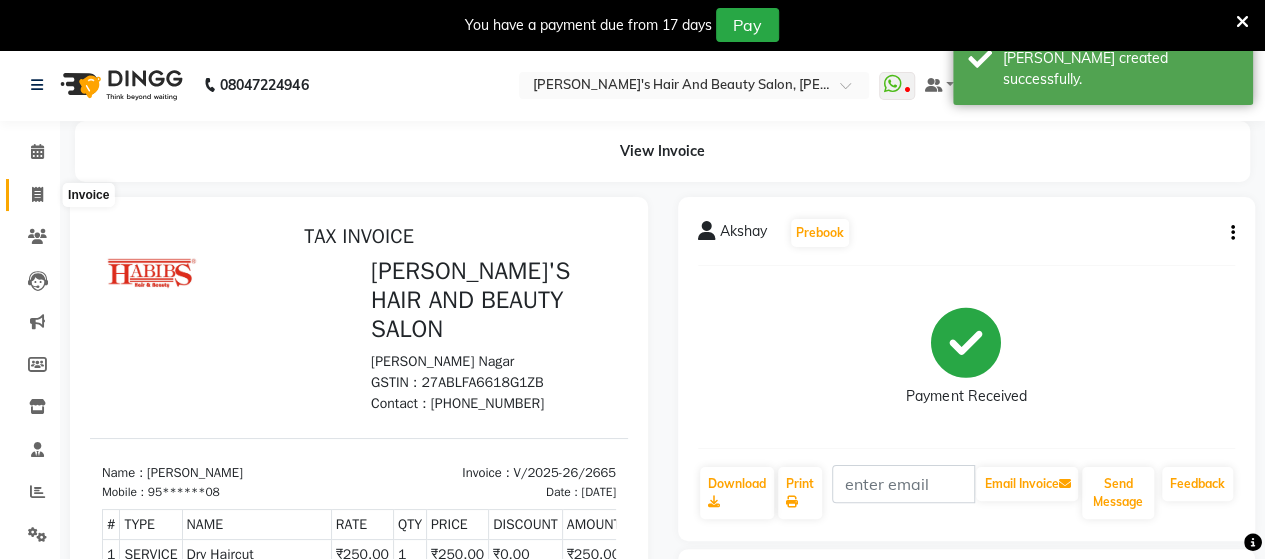 click 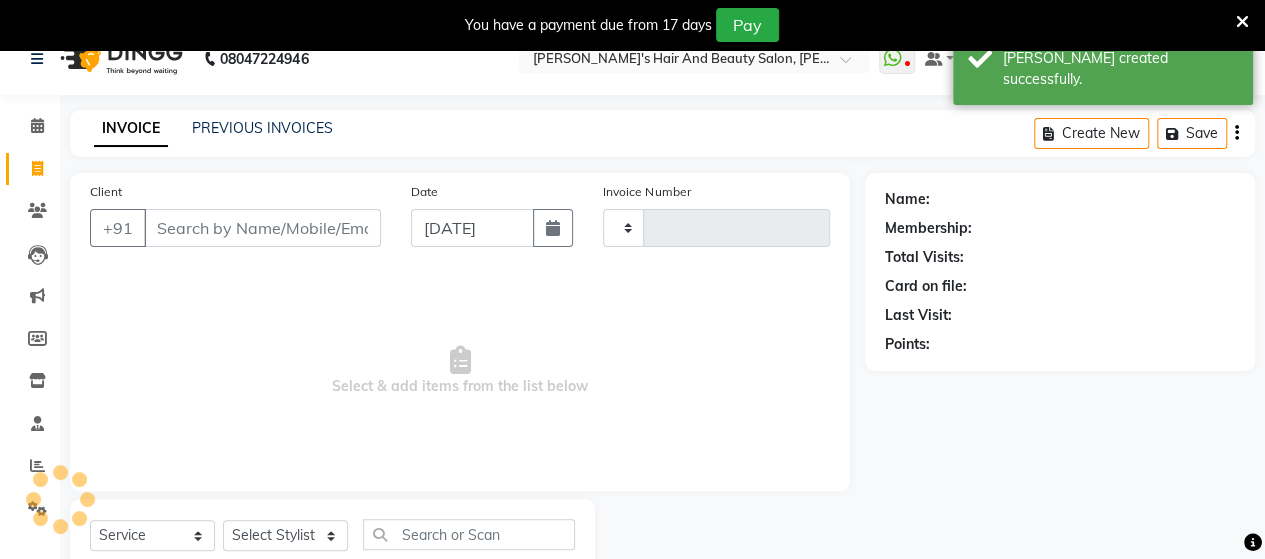 type on "2666" 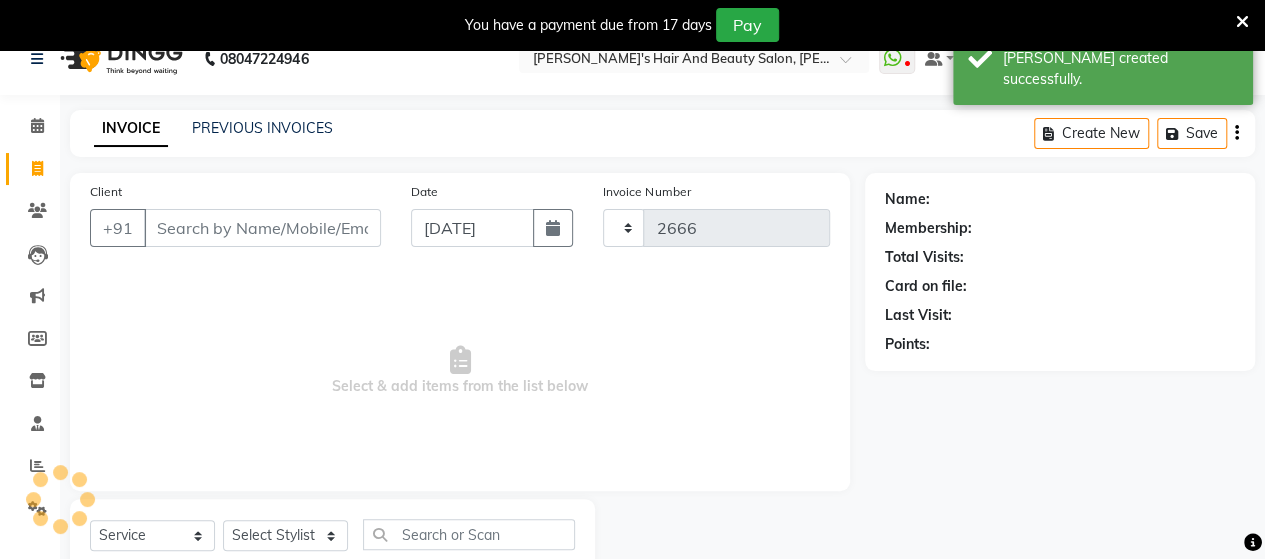 select on "6429" 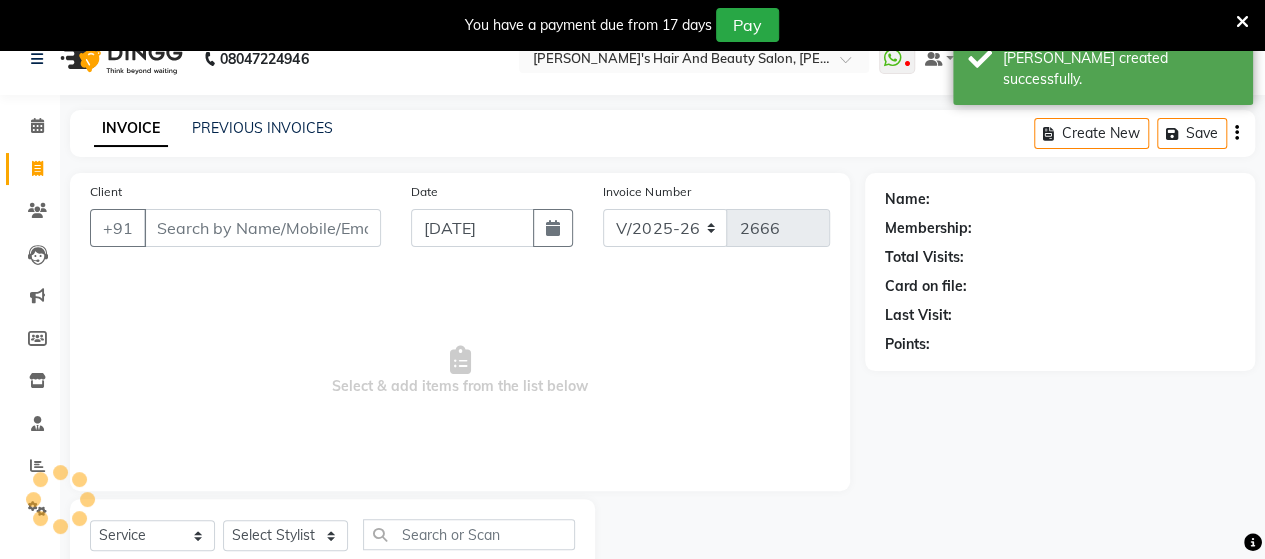 scroll, scrollTop: 90, scrollLeft: 0, axis: vertical 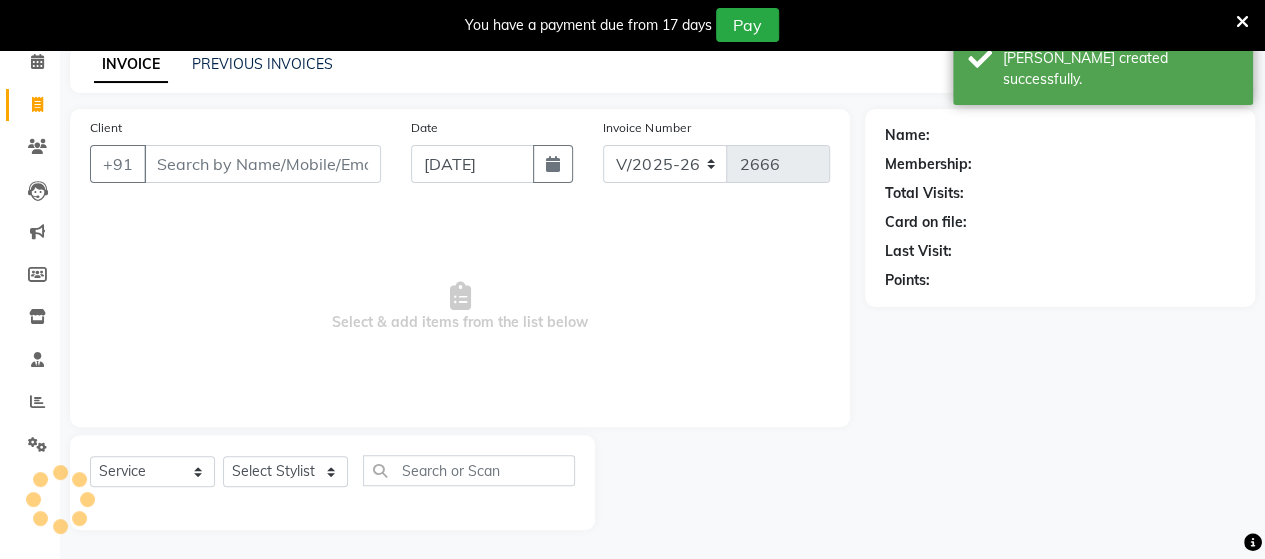 click on "Client" at bounding box center [262, 164] 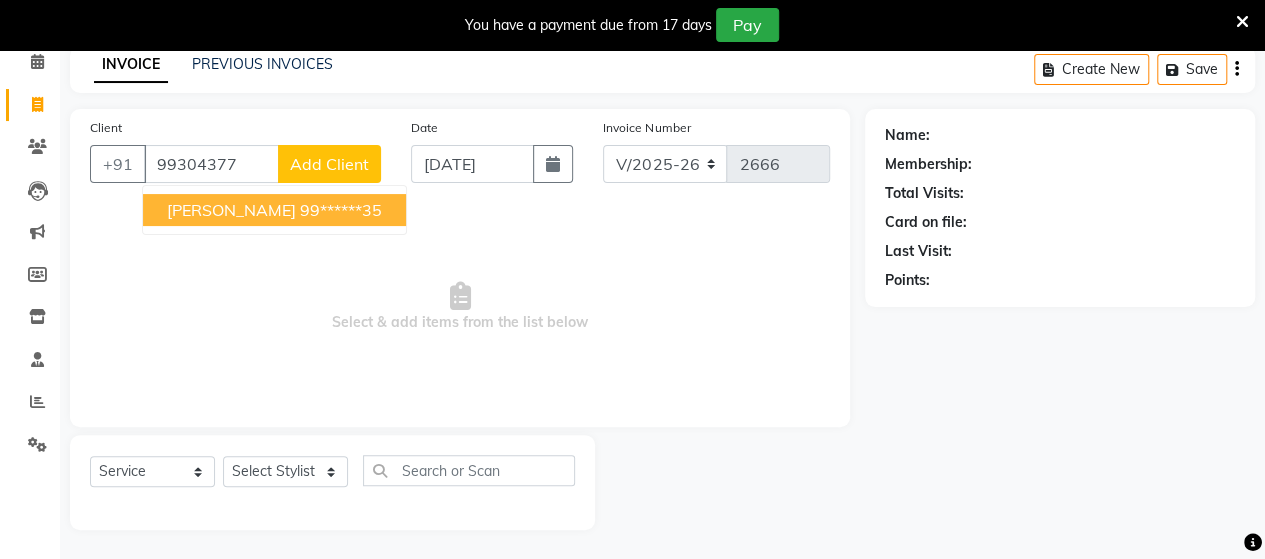click on "99******35" at bounding box center [341, 210] 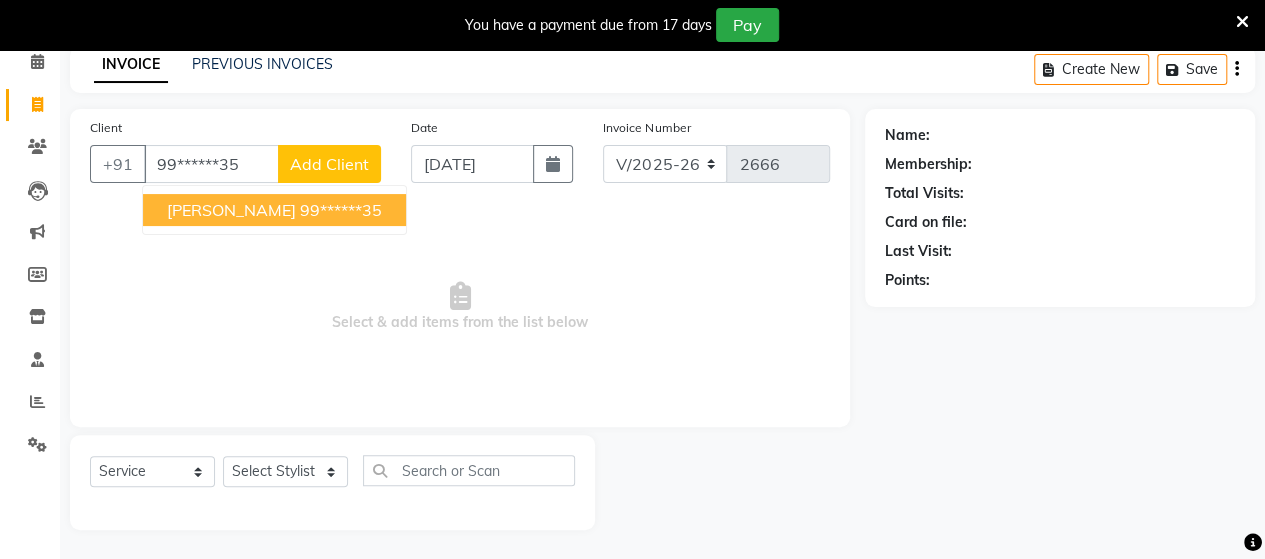 type on "99******35" 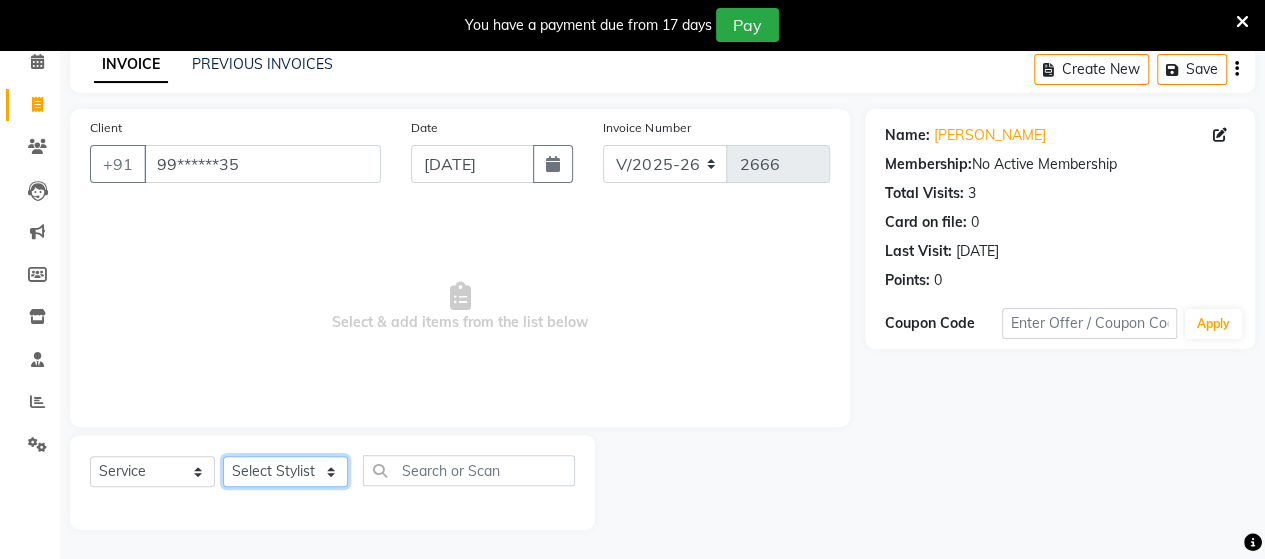 click on "Select Stylist Admin [PERSON_NAME]  [PERSON_NAME]  [PERSON_NAME] Rohit [PERSON_NAME]" 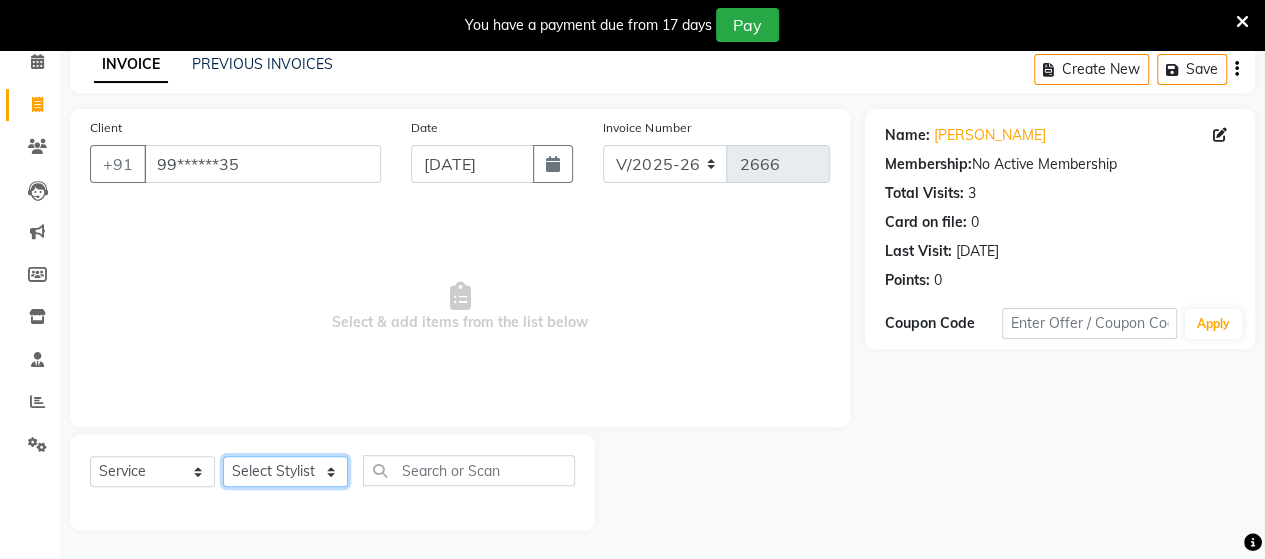 select on "48829" 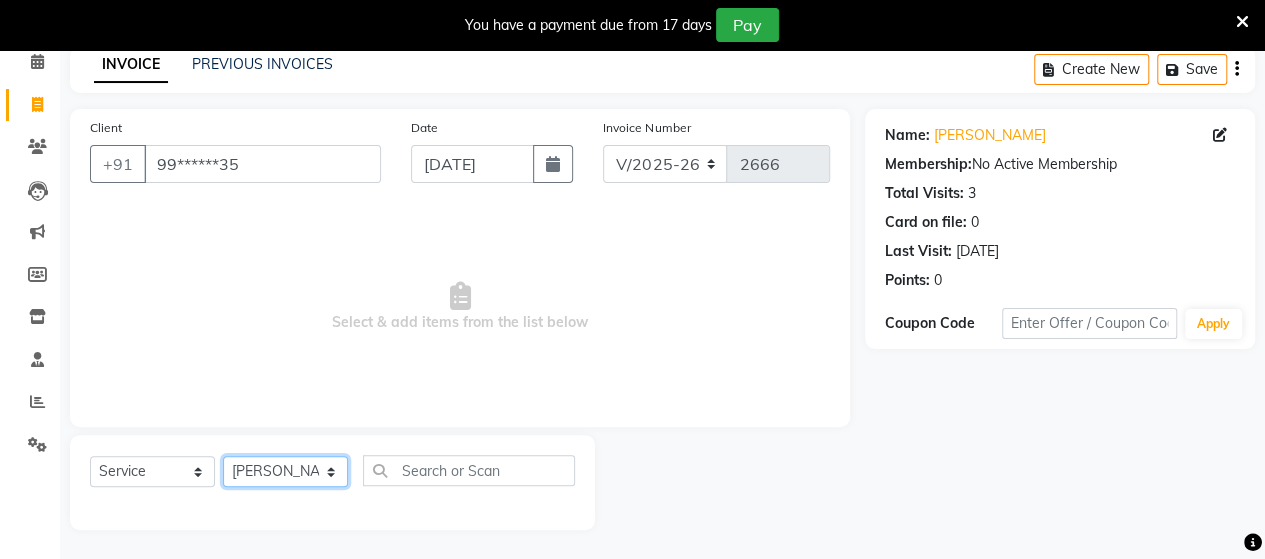 click on "Select Stylist Admin [PERSON_NAME]  [PERSON_NAME]  [PERSON_NAME] Rohit [PERSON_NAME]" 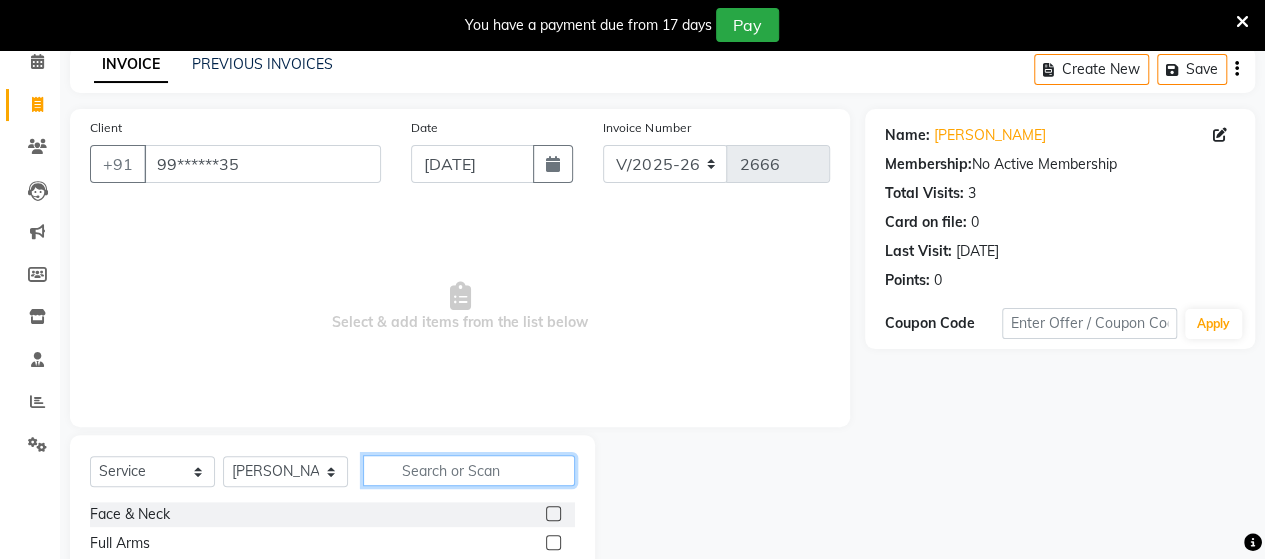 click 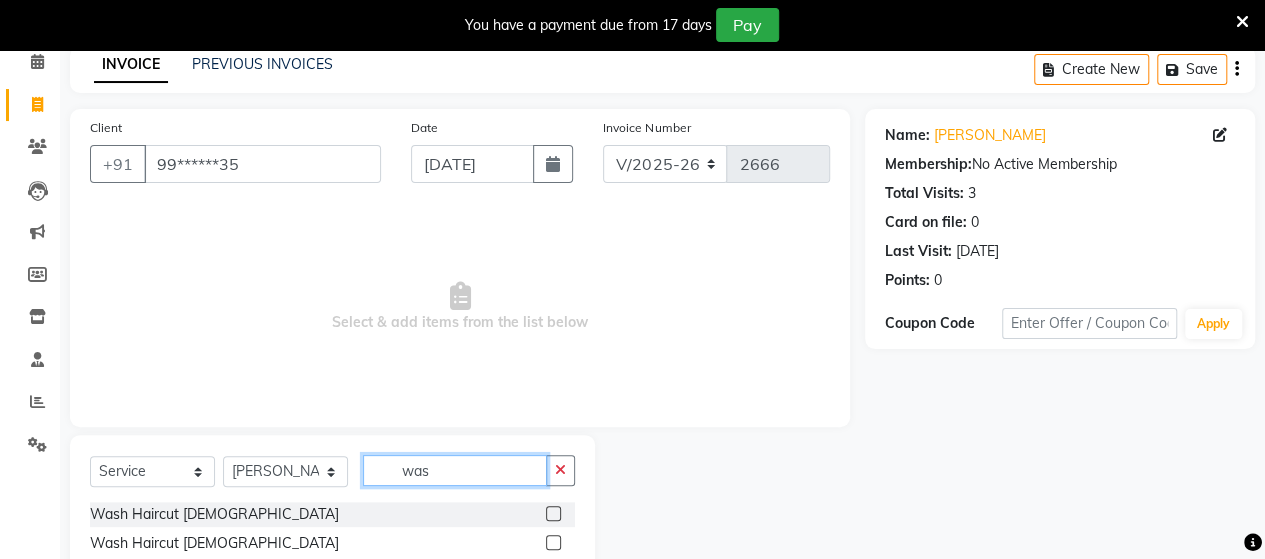 type on "was" 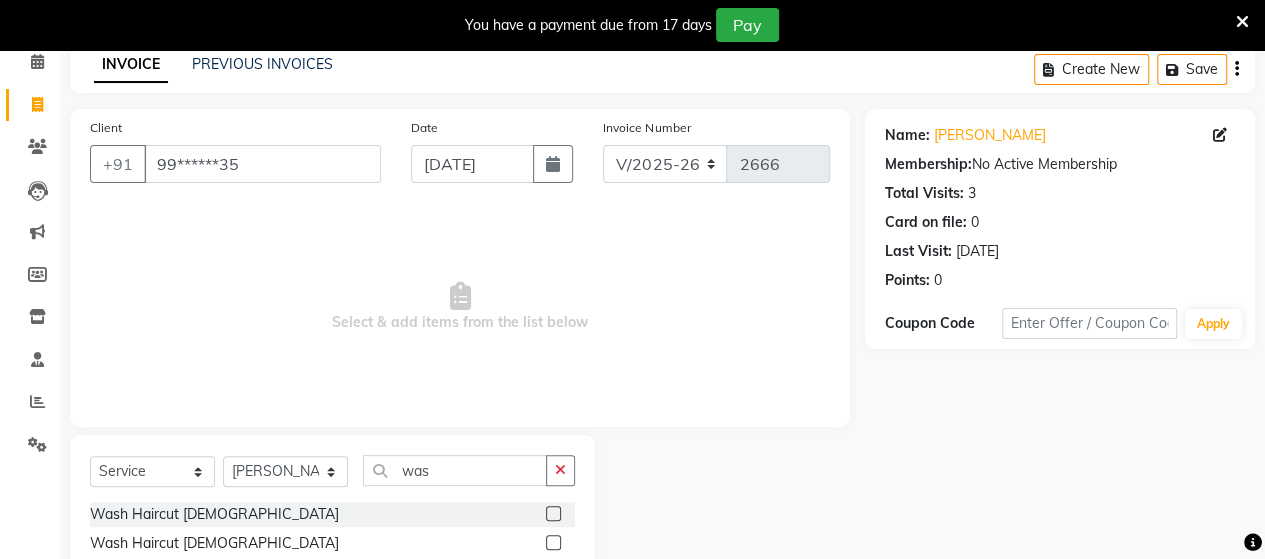 click 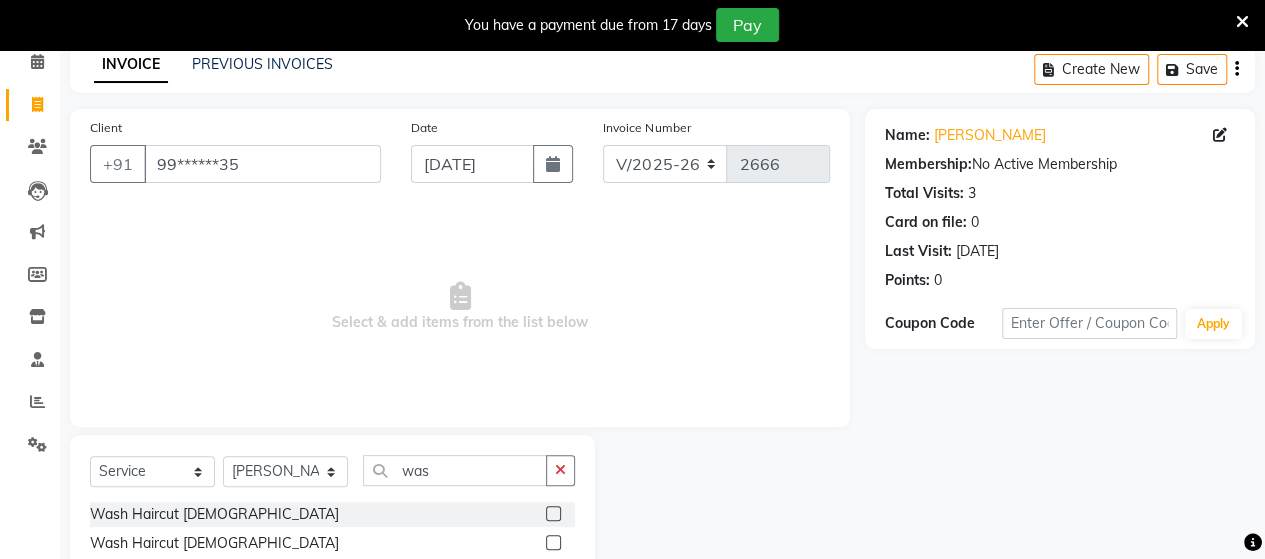 click at bounding box center (552, 543) 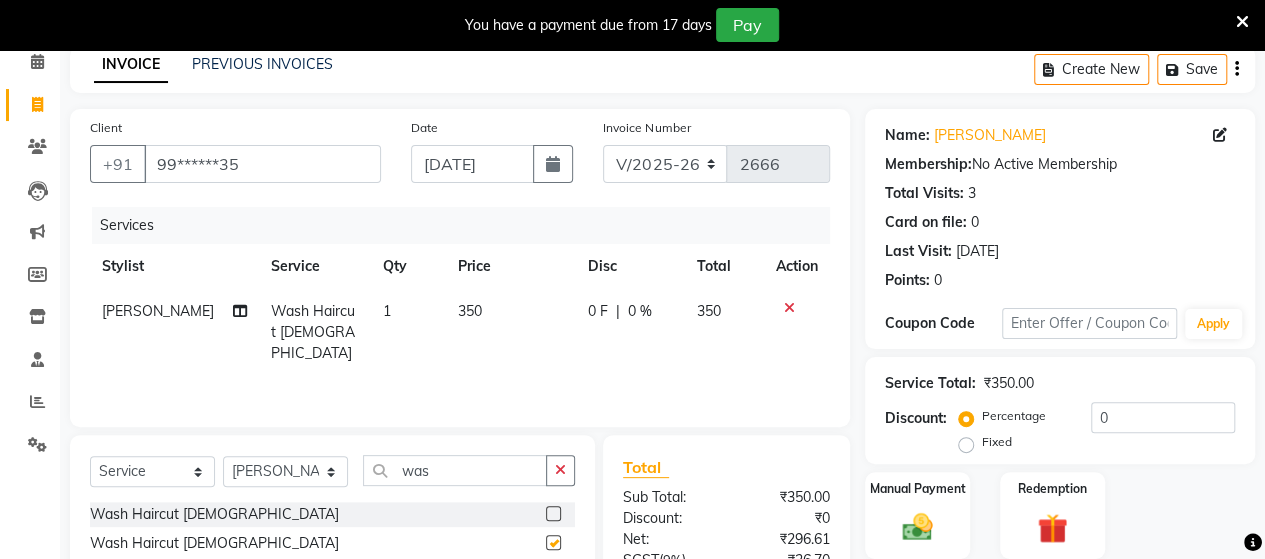 checkbox on "false" 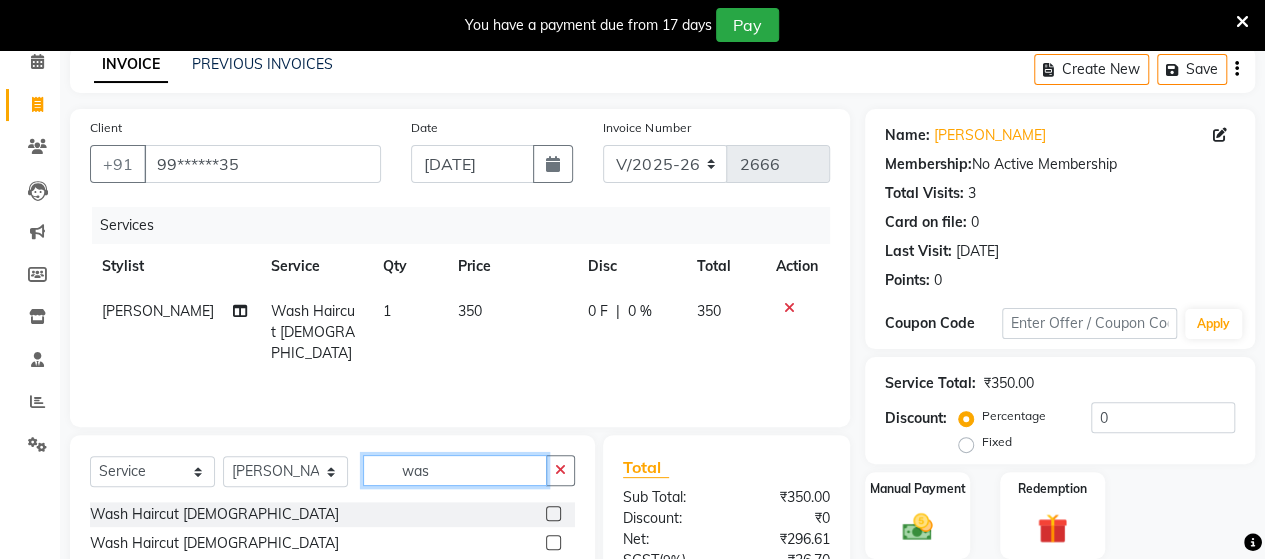 click on "was" 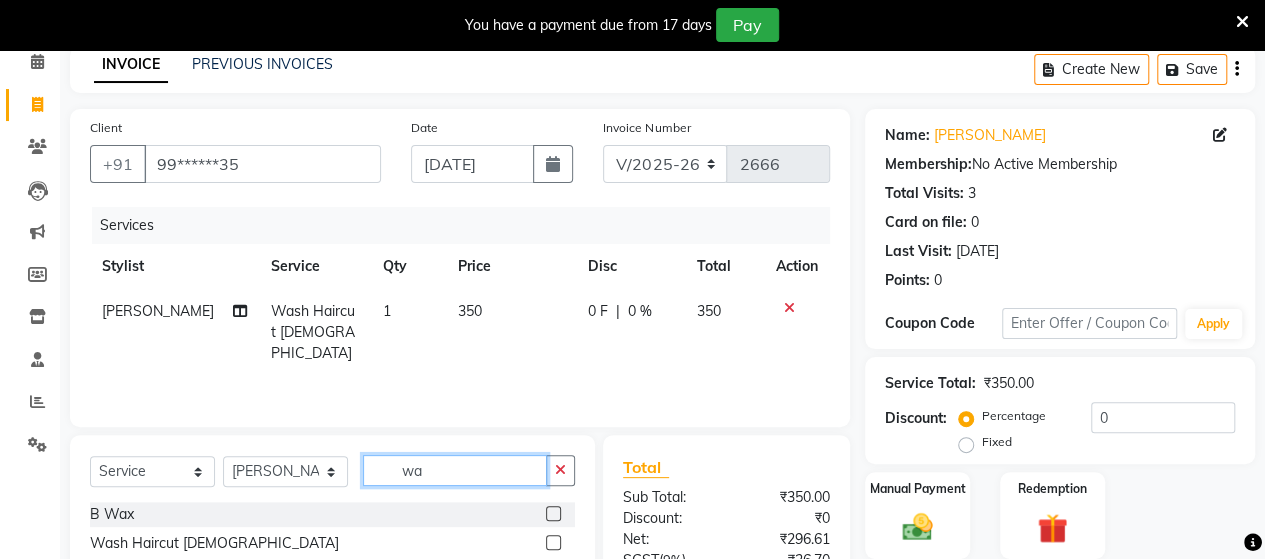 type on "w" 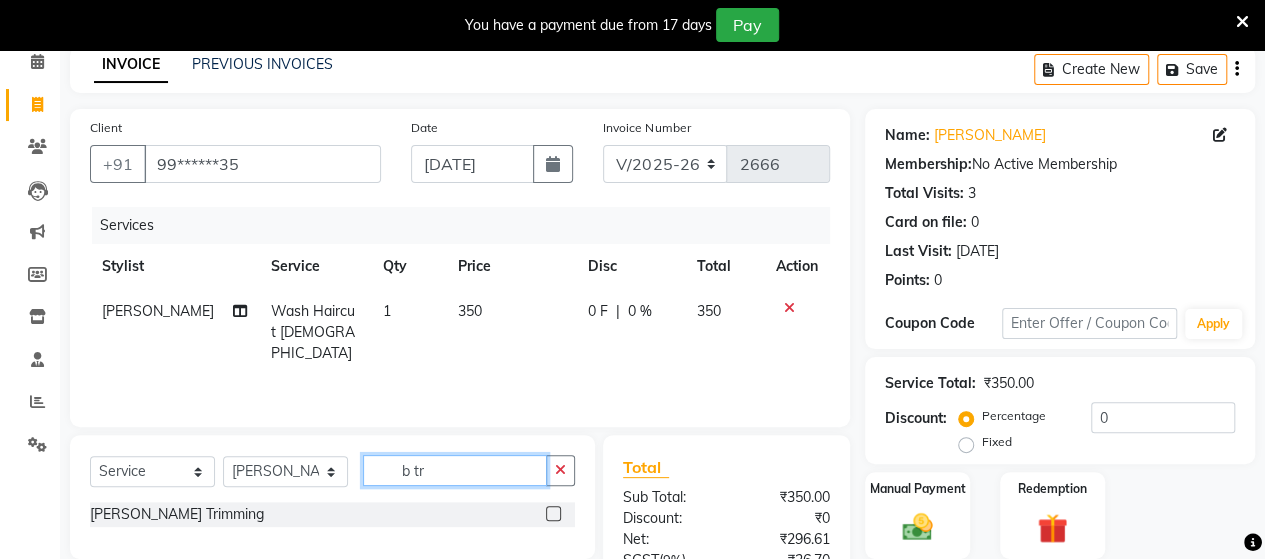 type on "b tr" 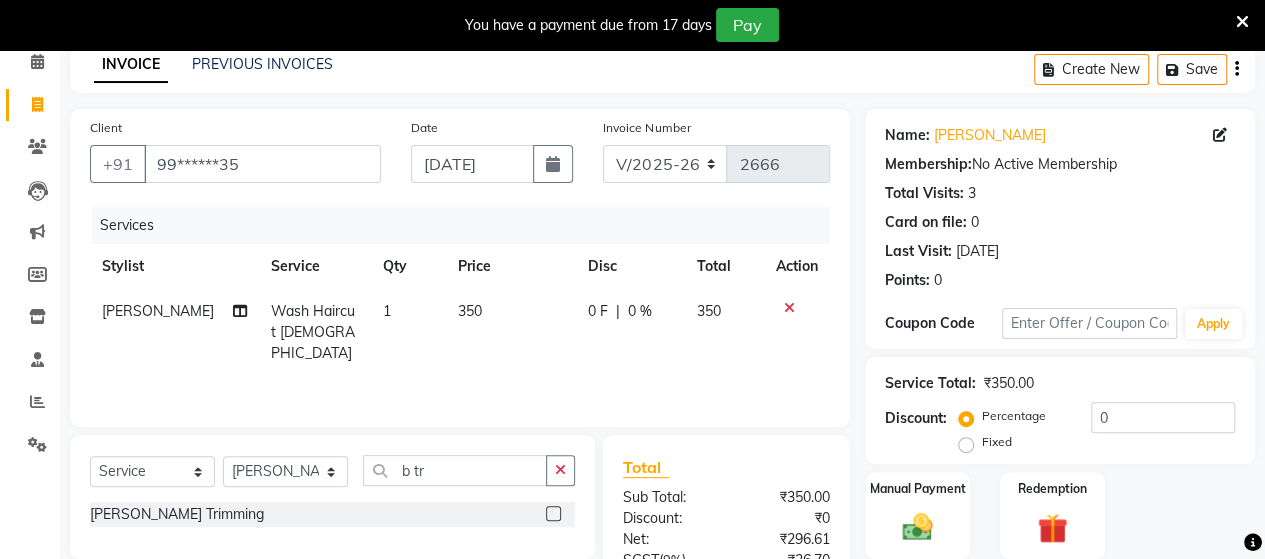 click 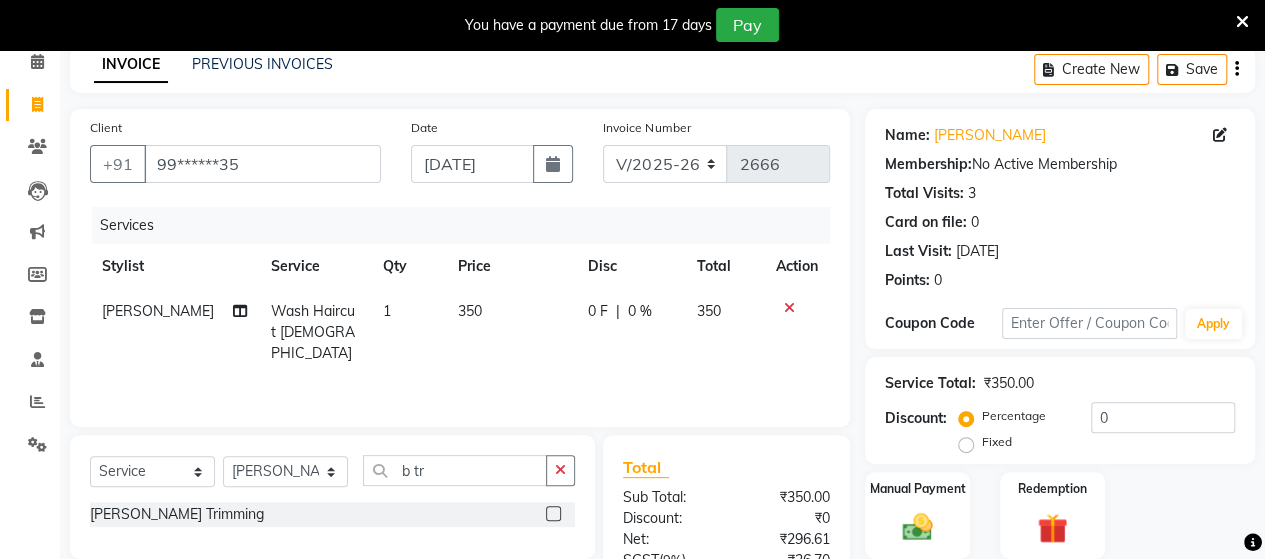 click at bounding box center (552, 514) 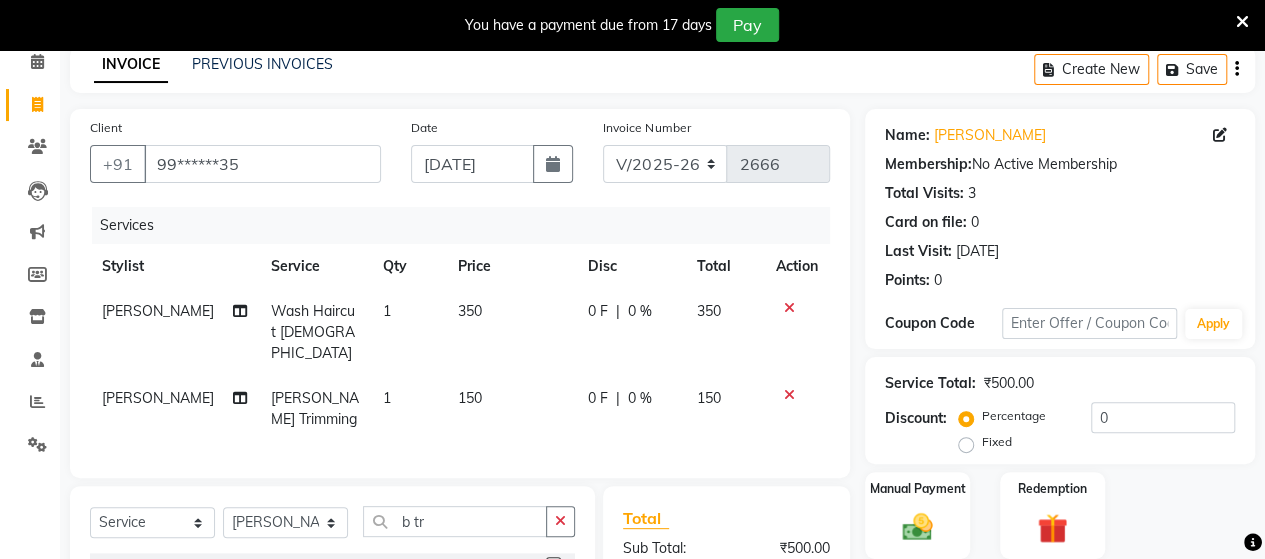 checkbox on "false" 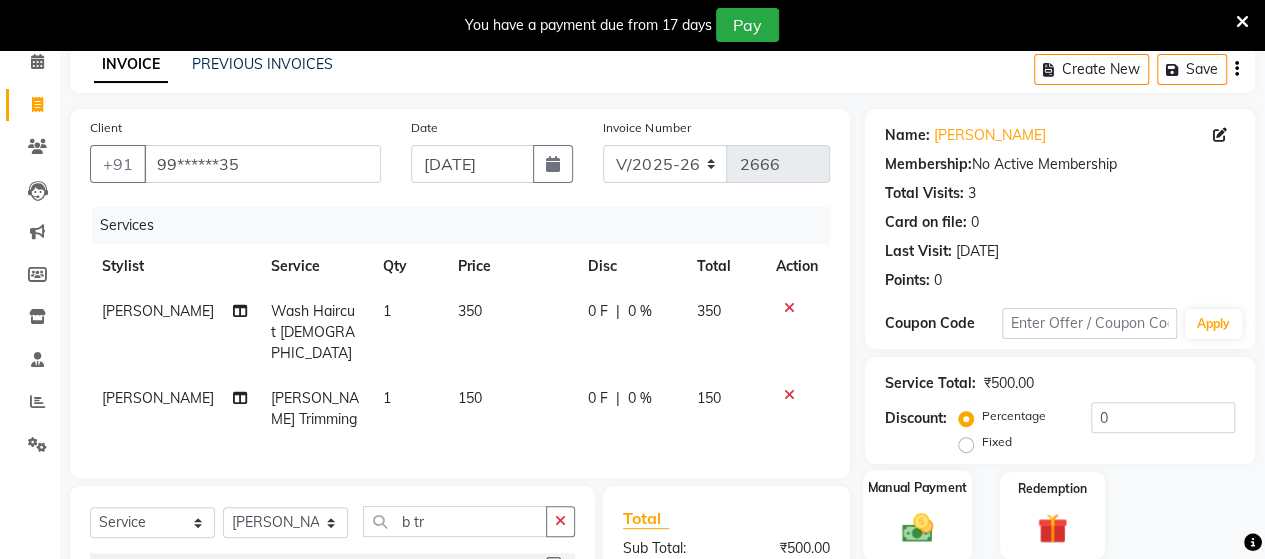 click on "Manual Payment" 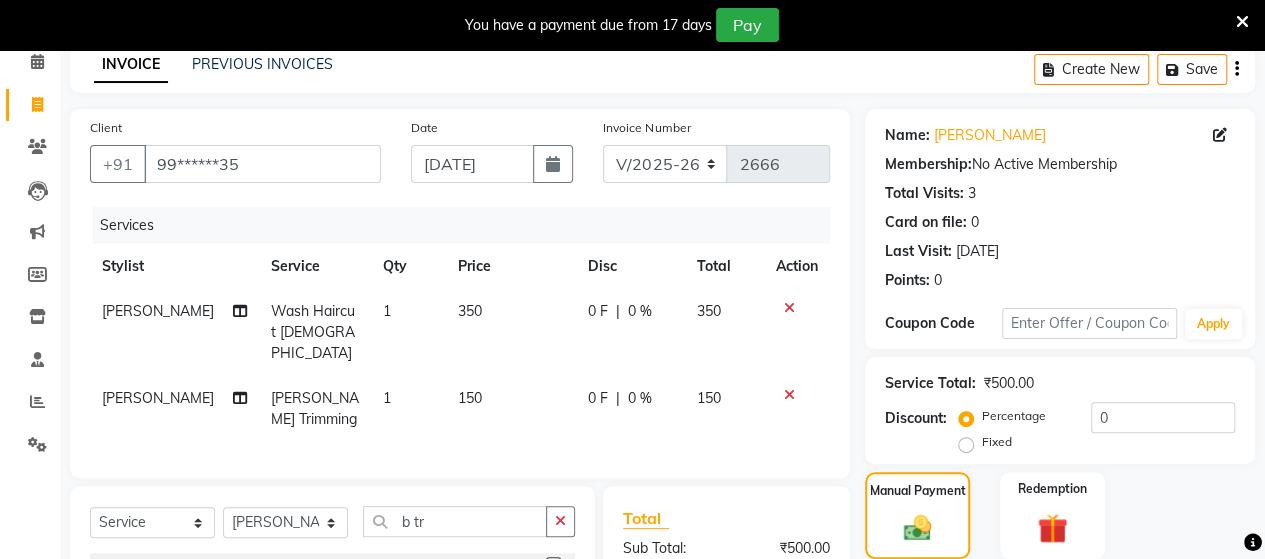 scroll, scrollTop: 334, scrollLeft: 0, axis: vertical 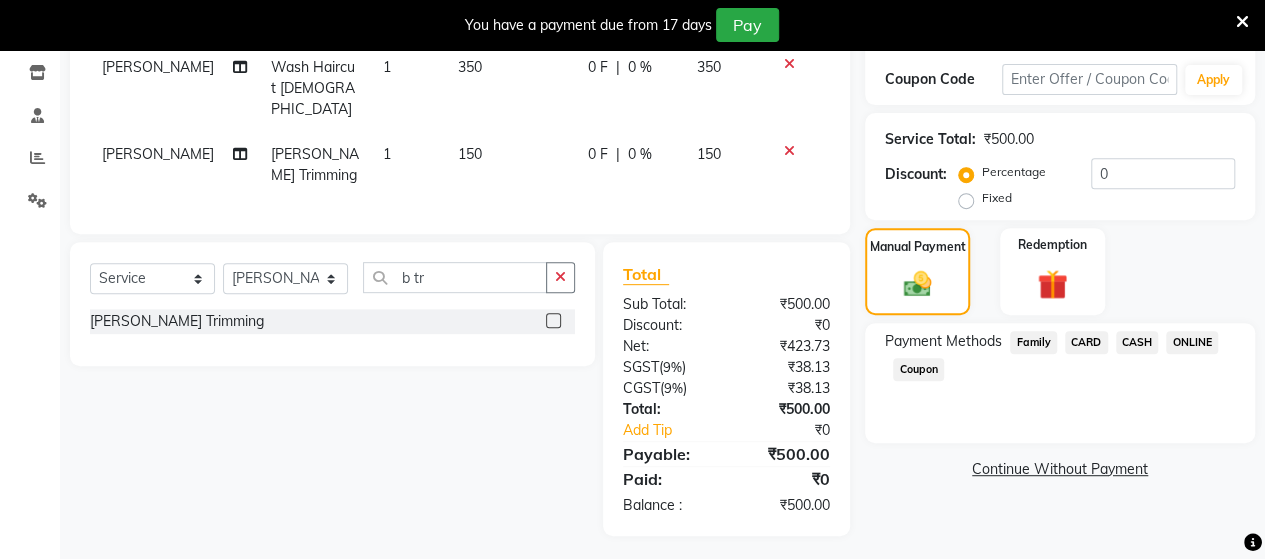 click on "CARD" 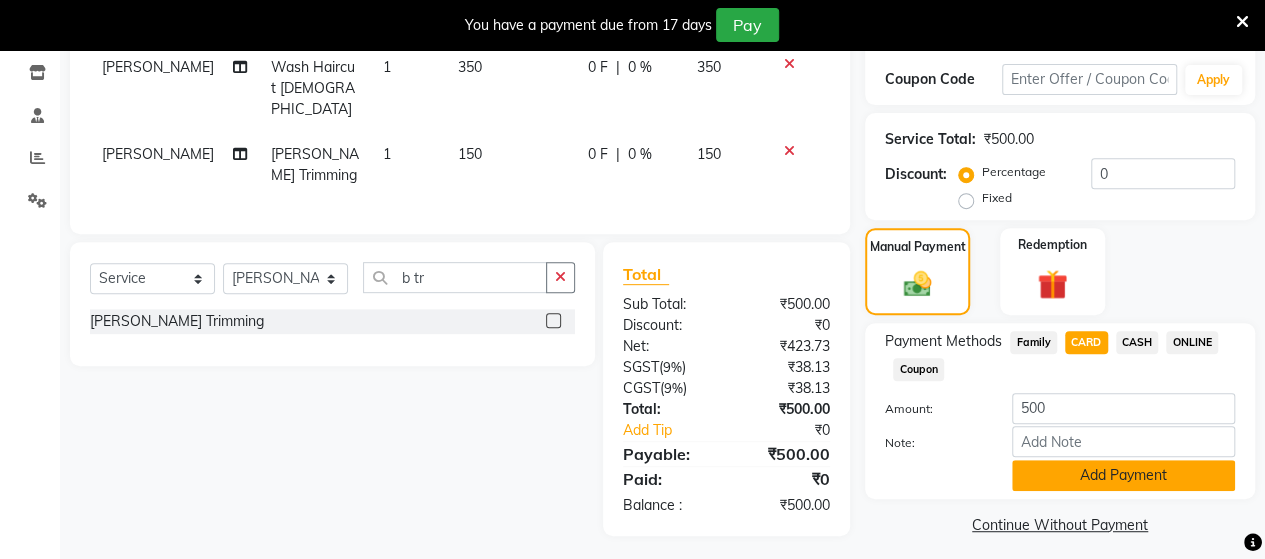 click on "Add Payment" 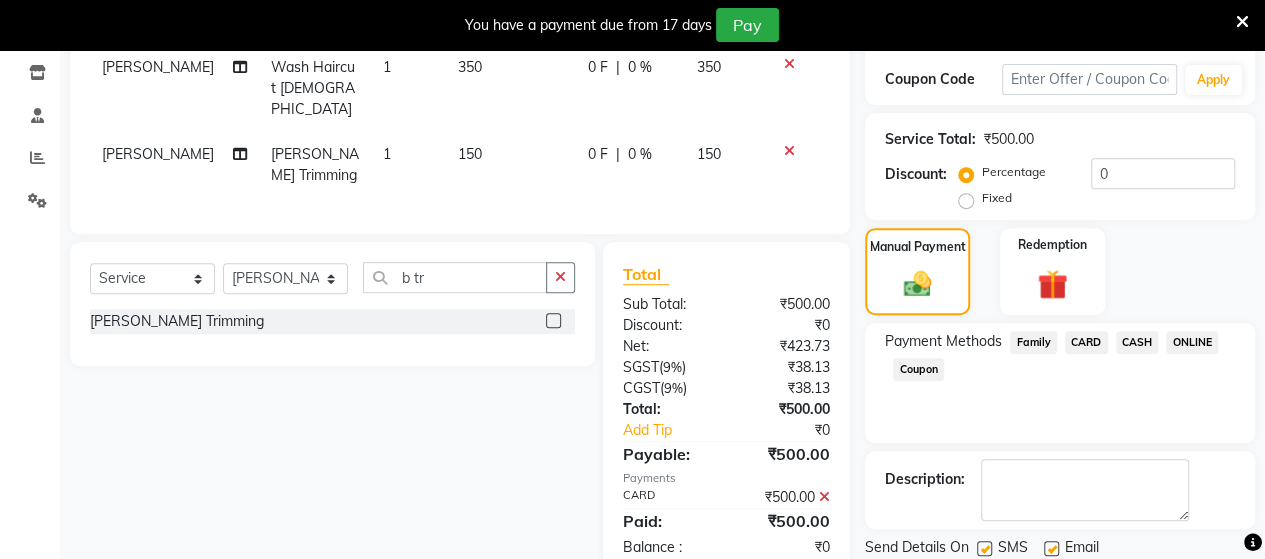 scroll, scrollTop: 400, scrollLeft: 0, axis: vertical 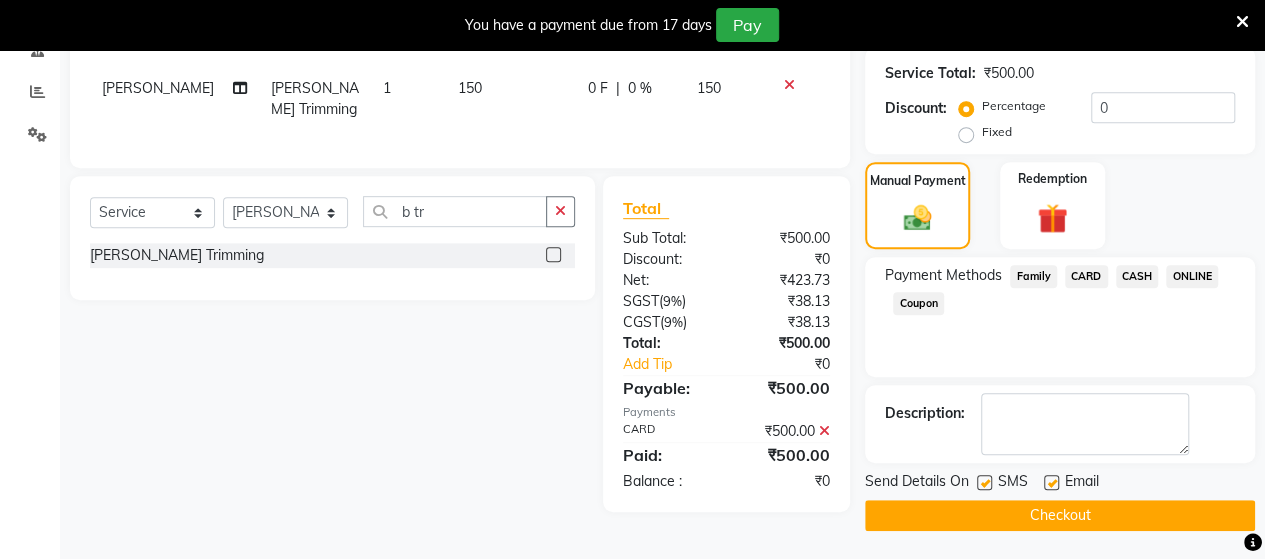 click on "Checkout" 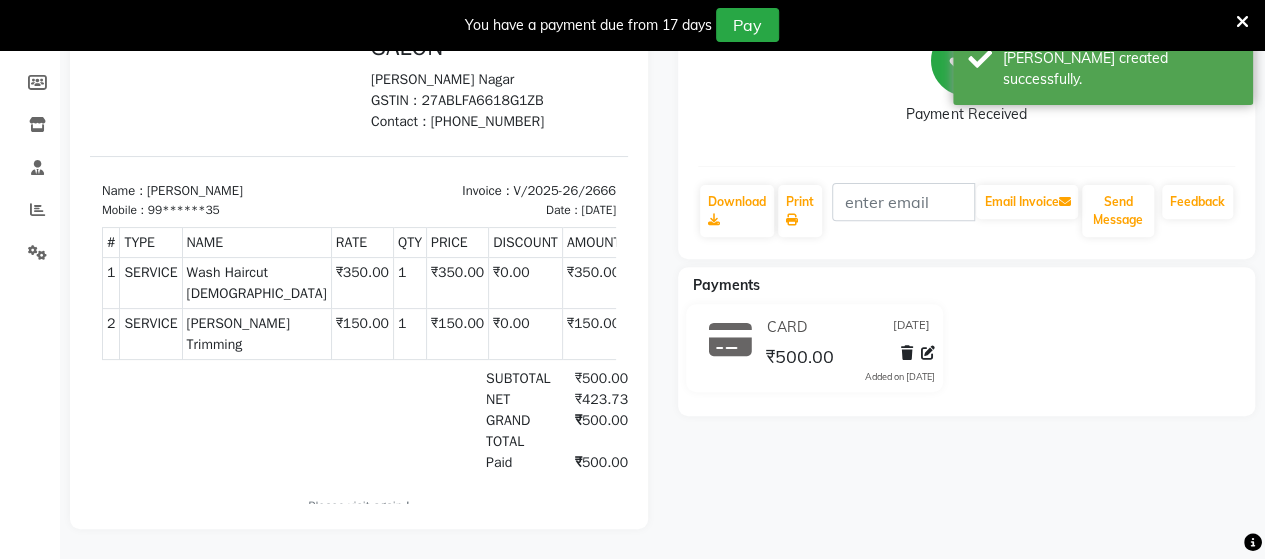 scroll, scrollTop: 0, scrollLeft: 0, axis: both 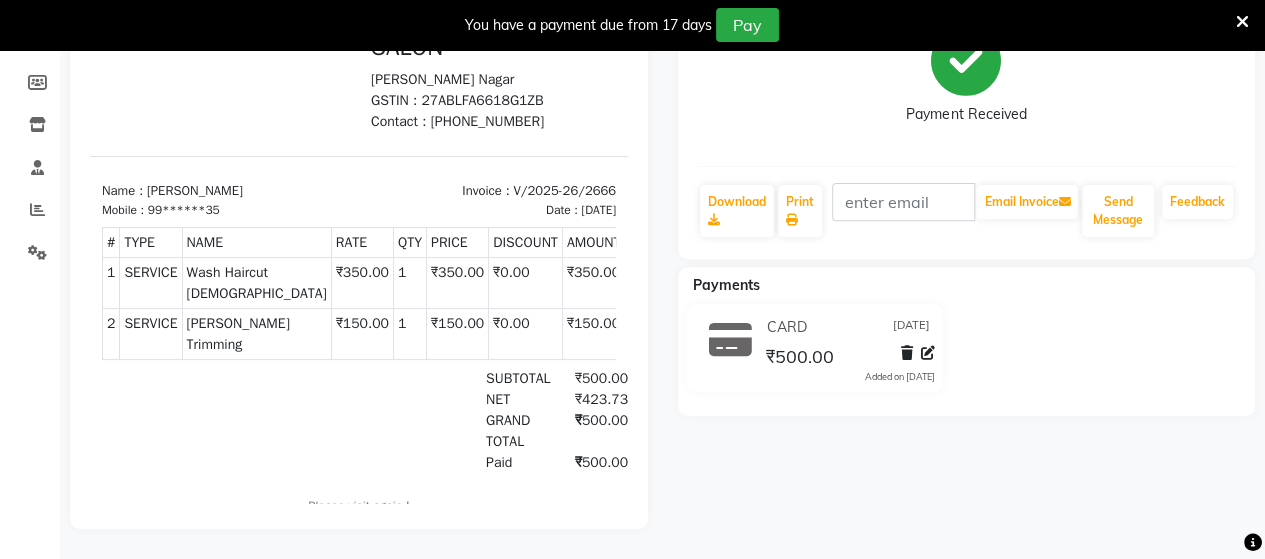 drag, startPoint x: 1206, startPoint y: 290, endPoint x: 1279, endPoint y: 283, distance: 73.33485 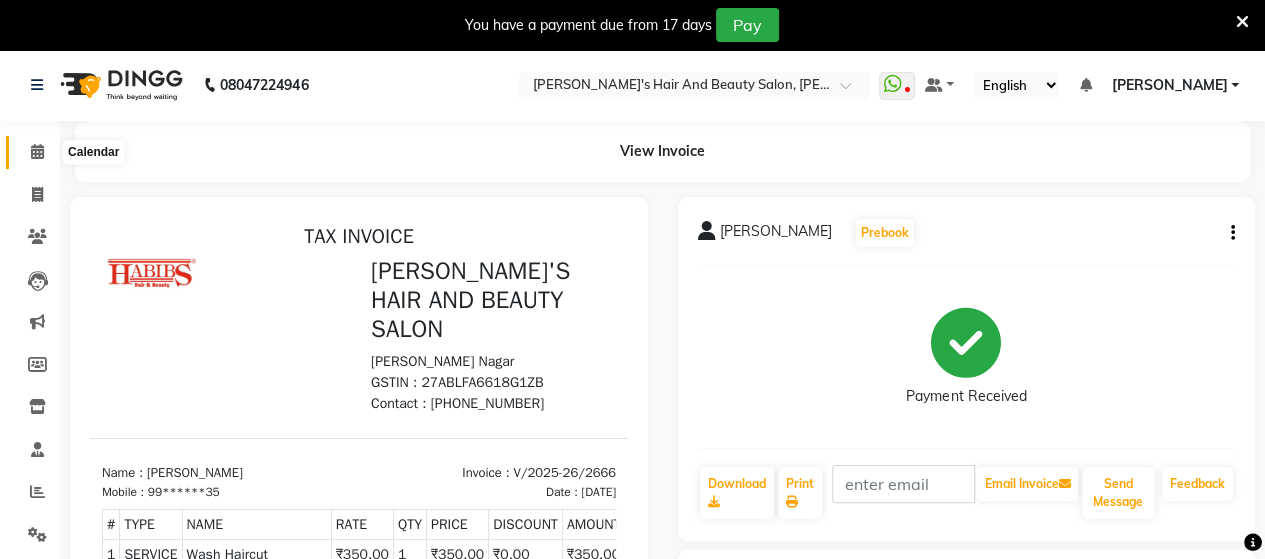 click 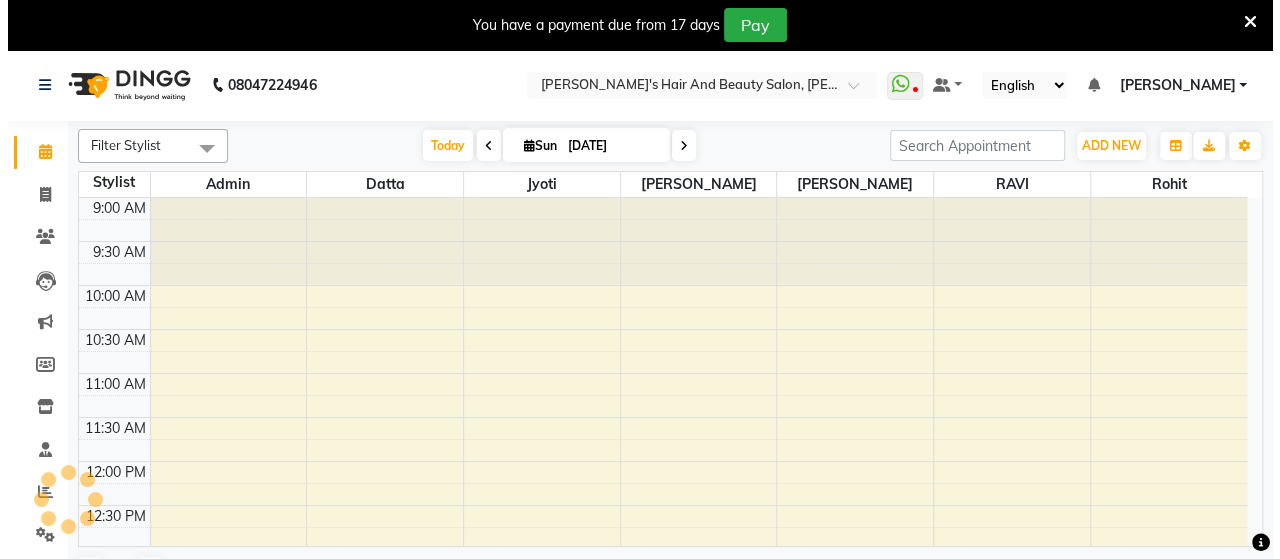 scroll, scrollTop: 608, scrollLeft: 0, axis: vertical 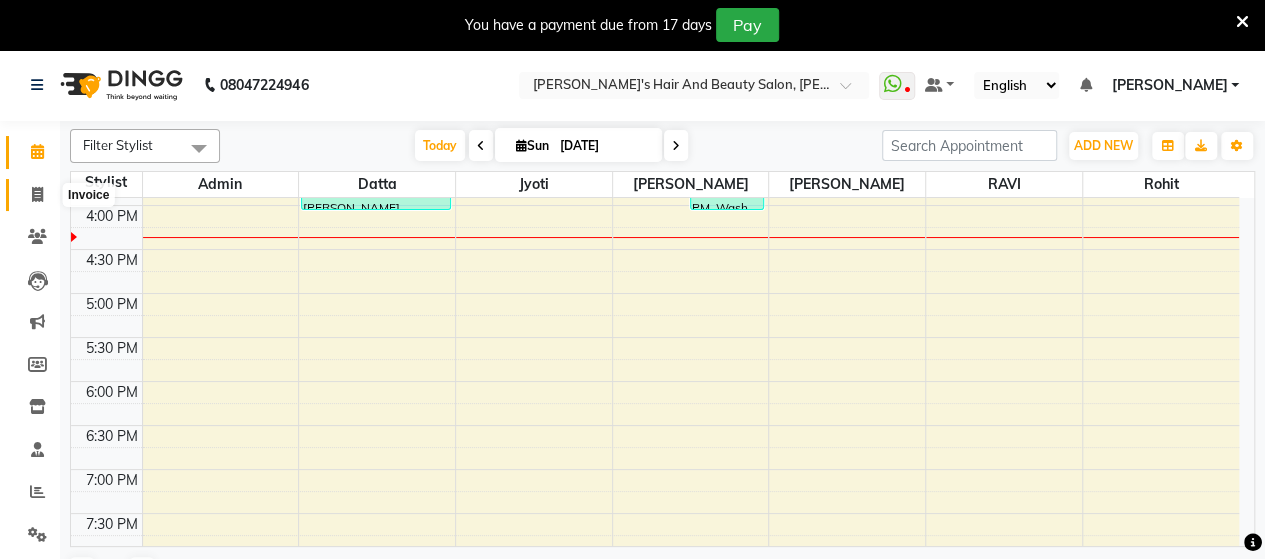 click 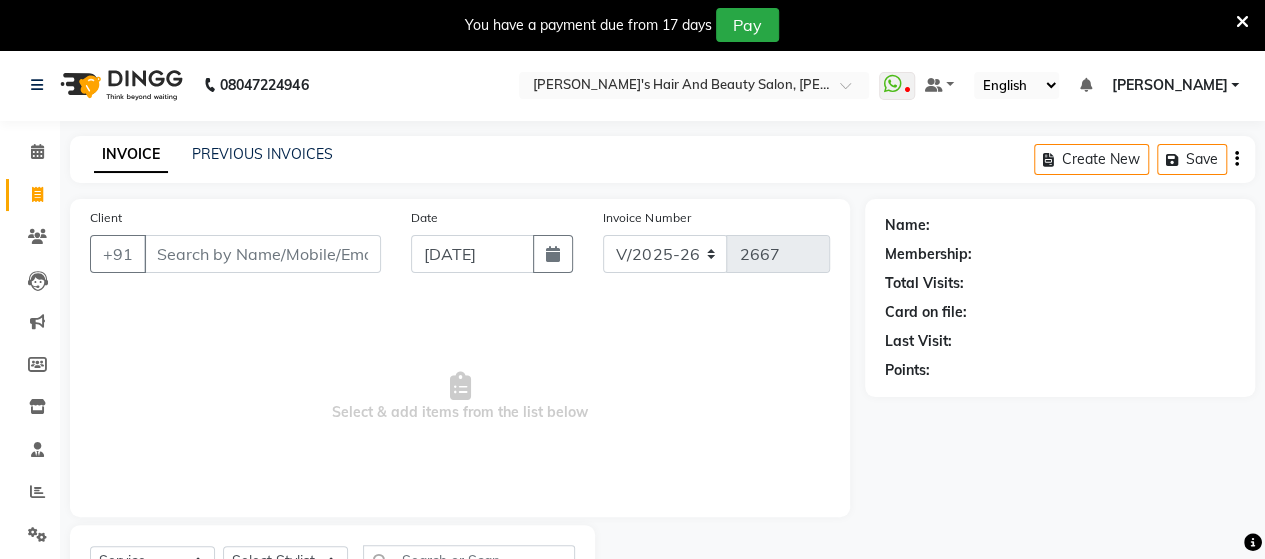 click on "Client" at bounding box center [262, 254] 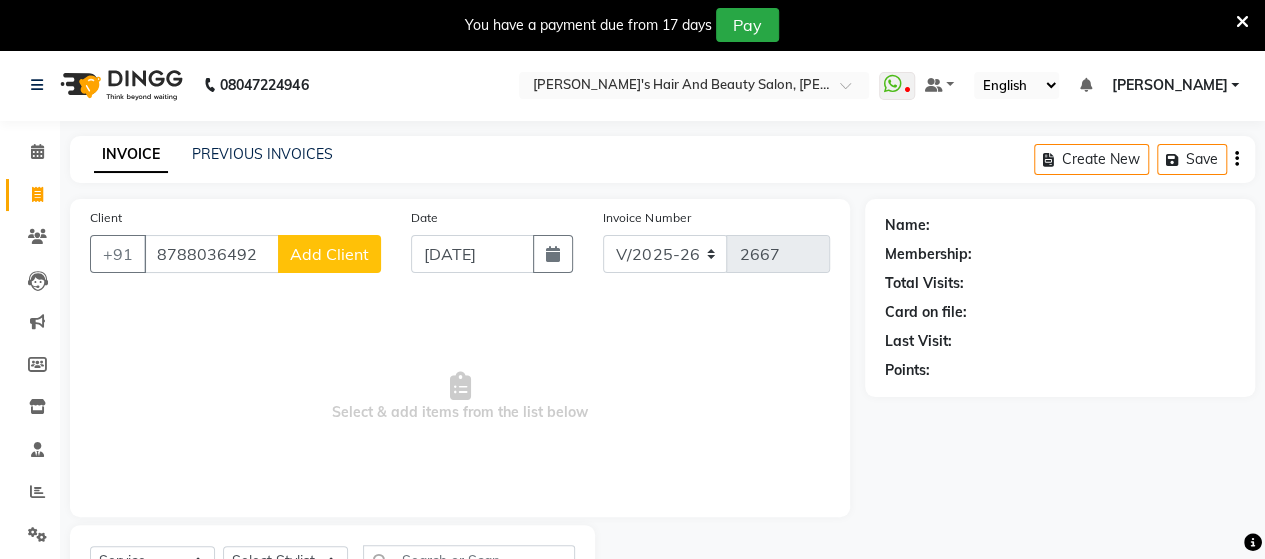 type on "8788036492" 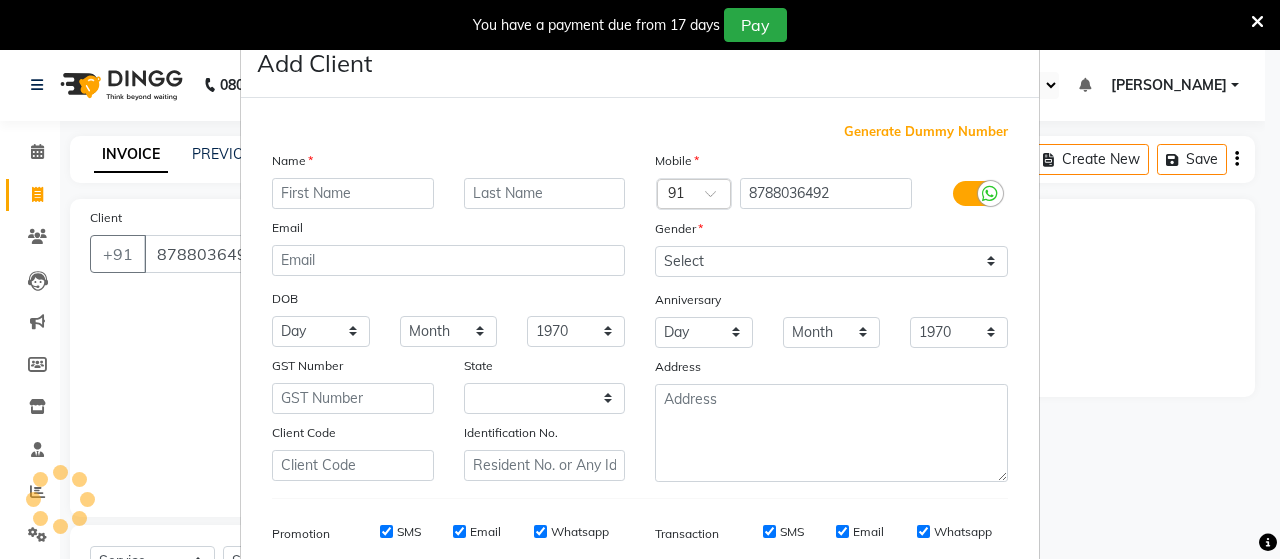 select on "22" 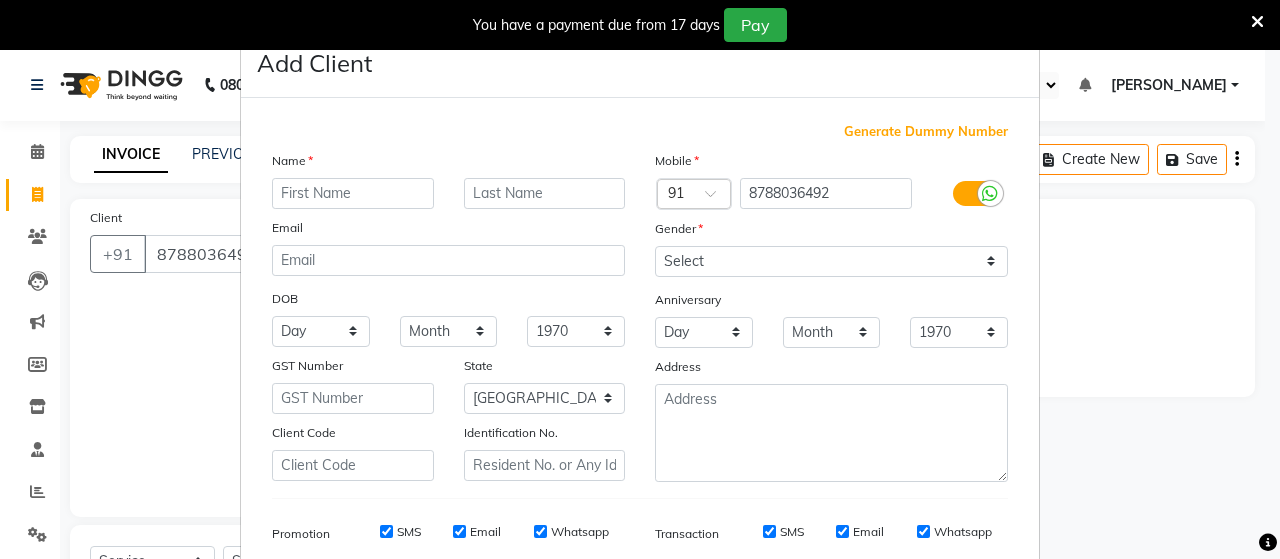 click at bounding box center [353, 193] 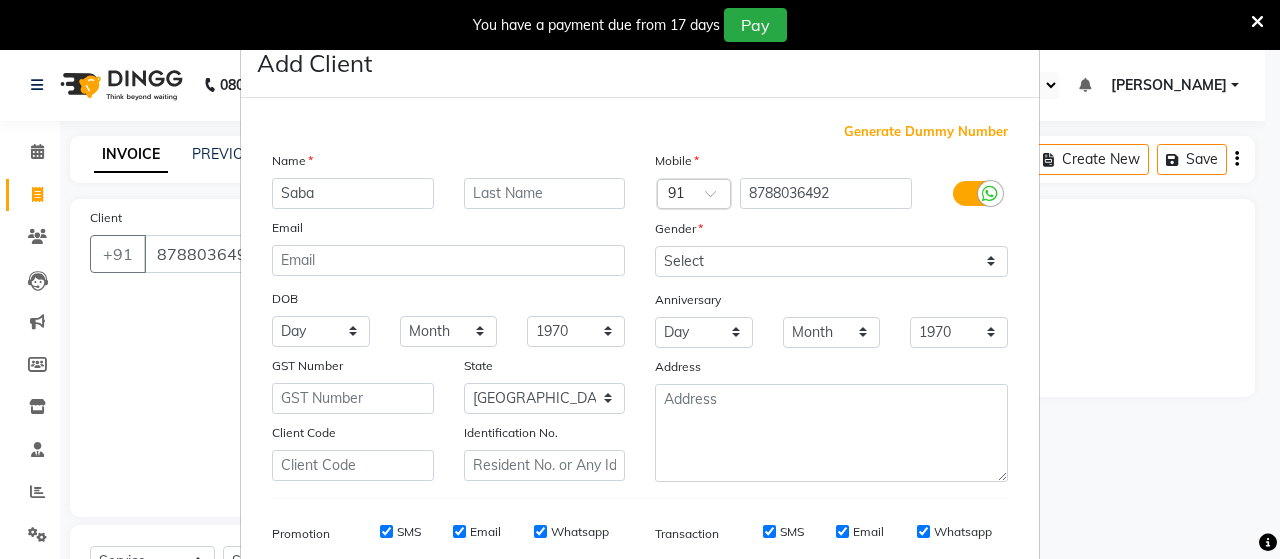 type on "Saba" 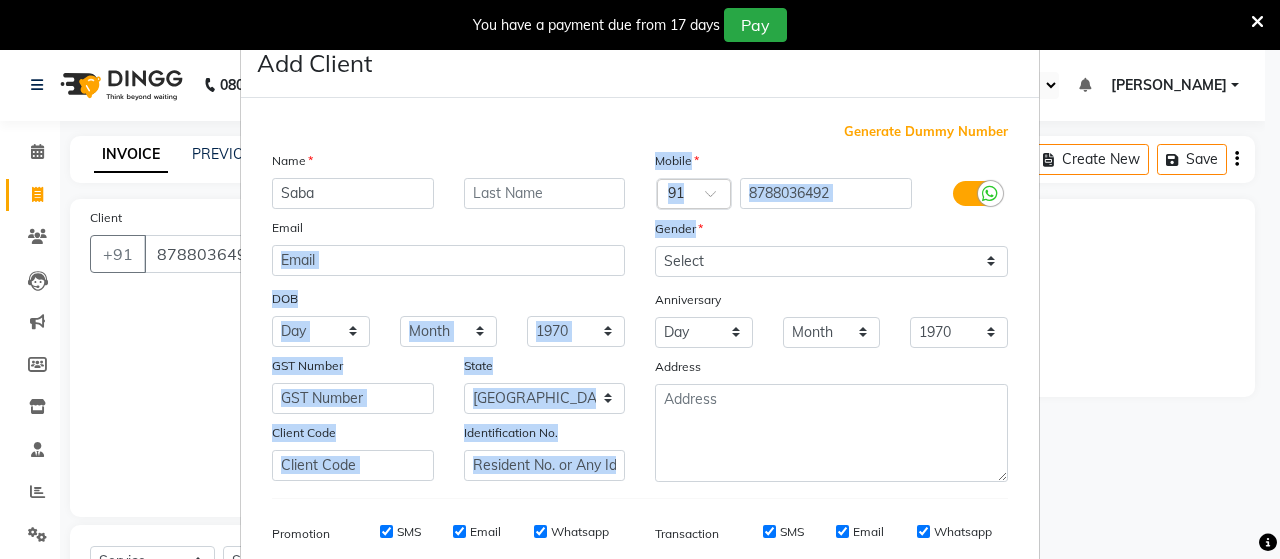 drag, startPoint x: 626, startPoint y: 271, endPoint x: 653, endPoint y: 265, distance: 27.658634 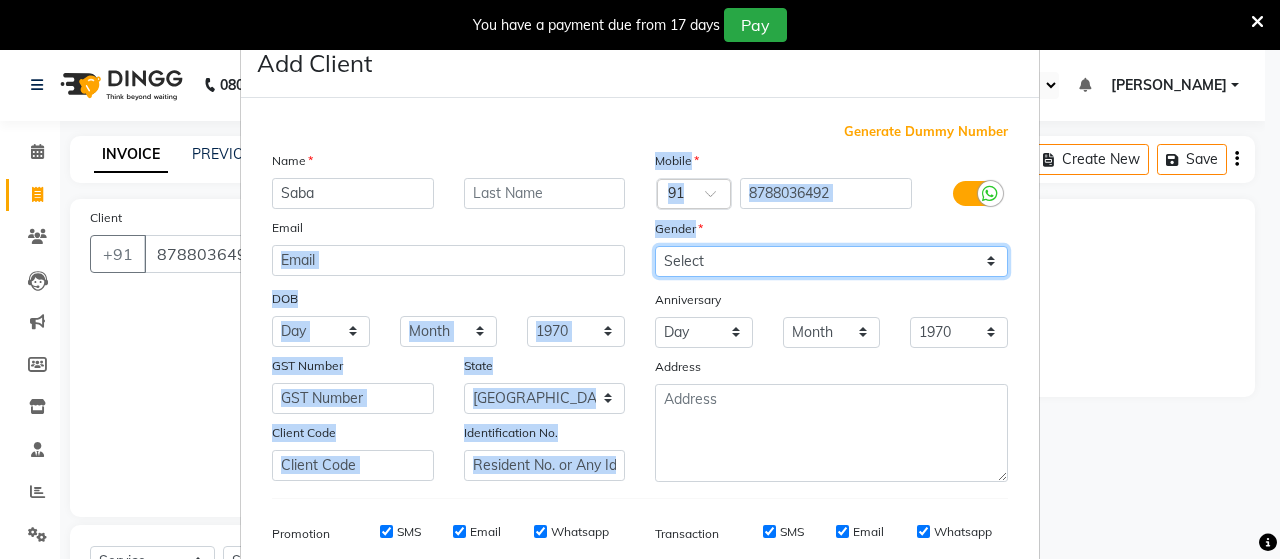 click on "Select [DEMOGRAPHIC_DATA] [DEMOGRAPHIC_DATA] Other Prefer Not To Say" at bounding box center [831, 261] 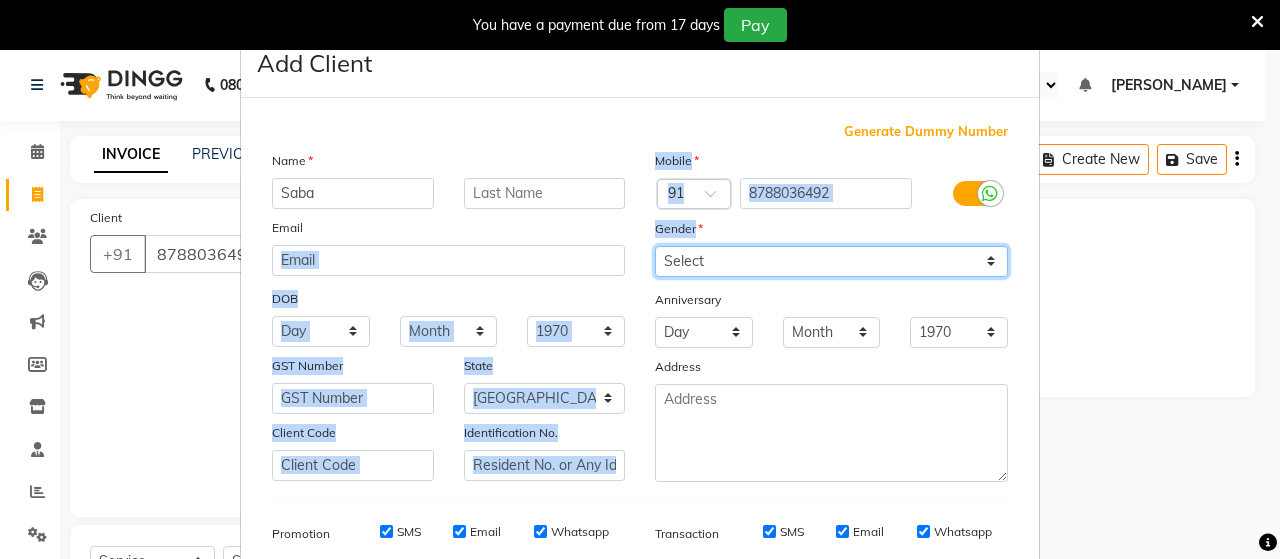 select on "[DEMOGRAPHIC_DATA]" 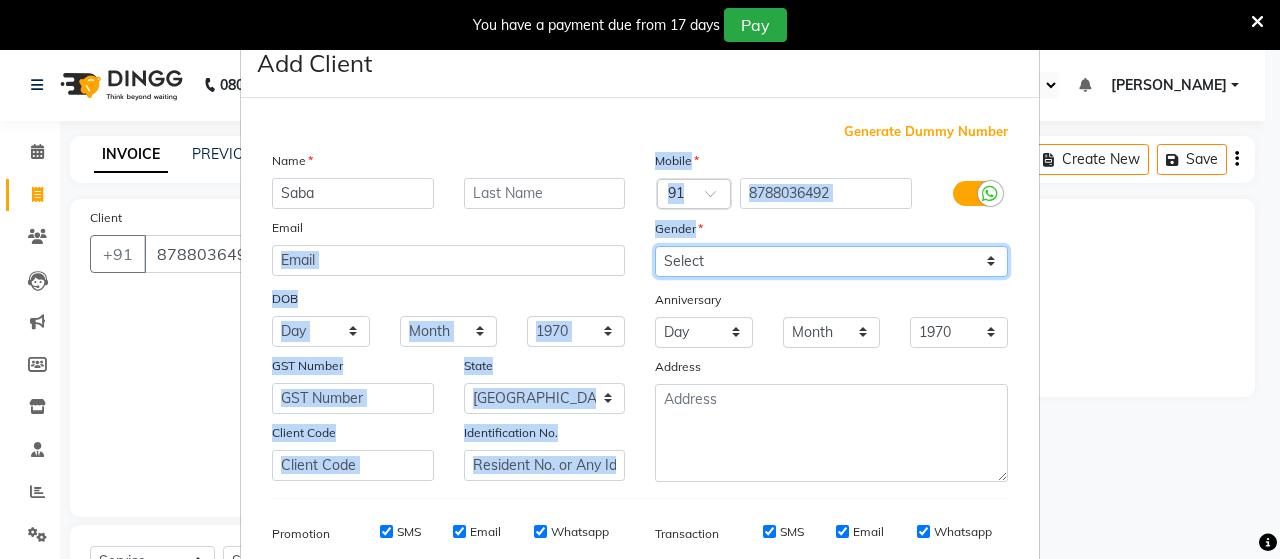 click on "Select [DEMOGRAPHIC_DATA] [DEMOGRAPHIC_DATA] Other Prefer Not To Say" at bounding box center (831, 261) 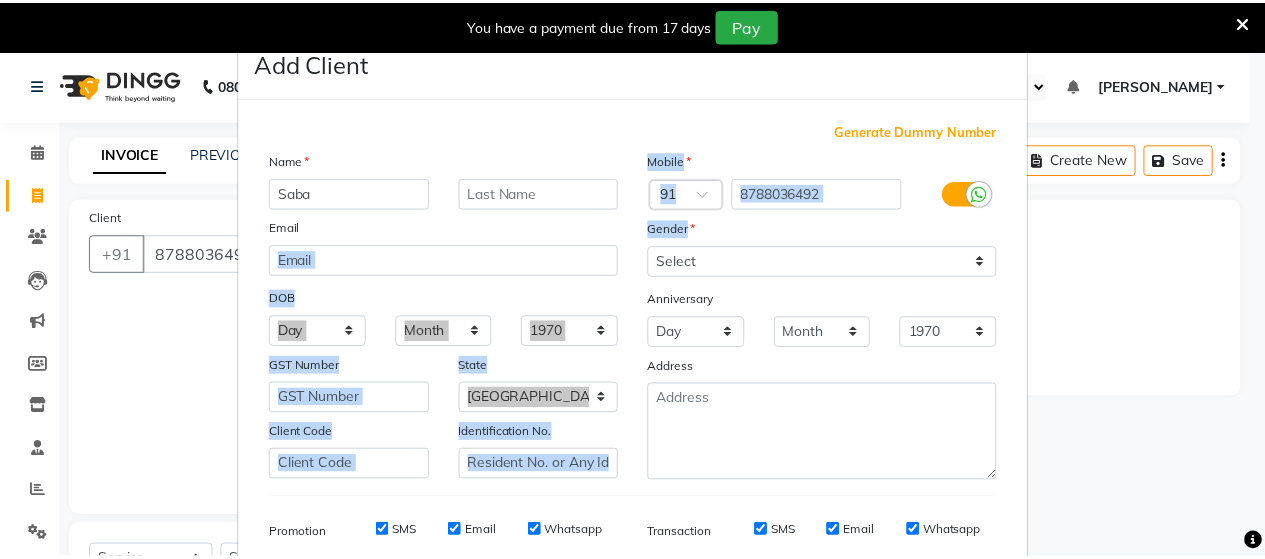 scroll, scrollTop: 286, scrollLeft: 0, axis: vertical 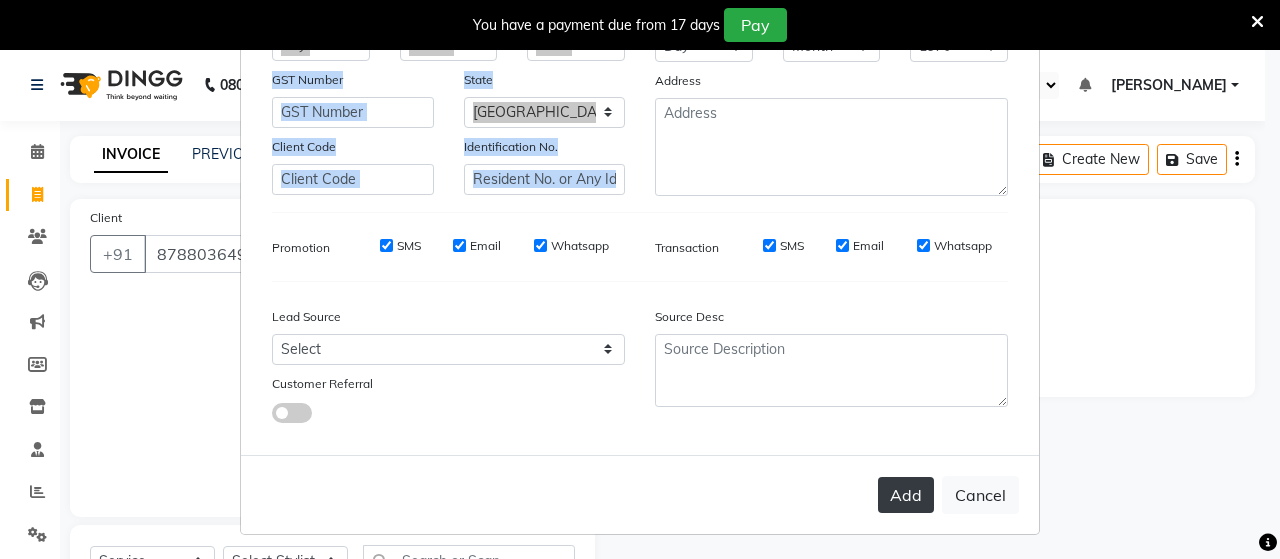 click on "Add" at bounding box center (906, 495) 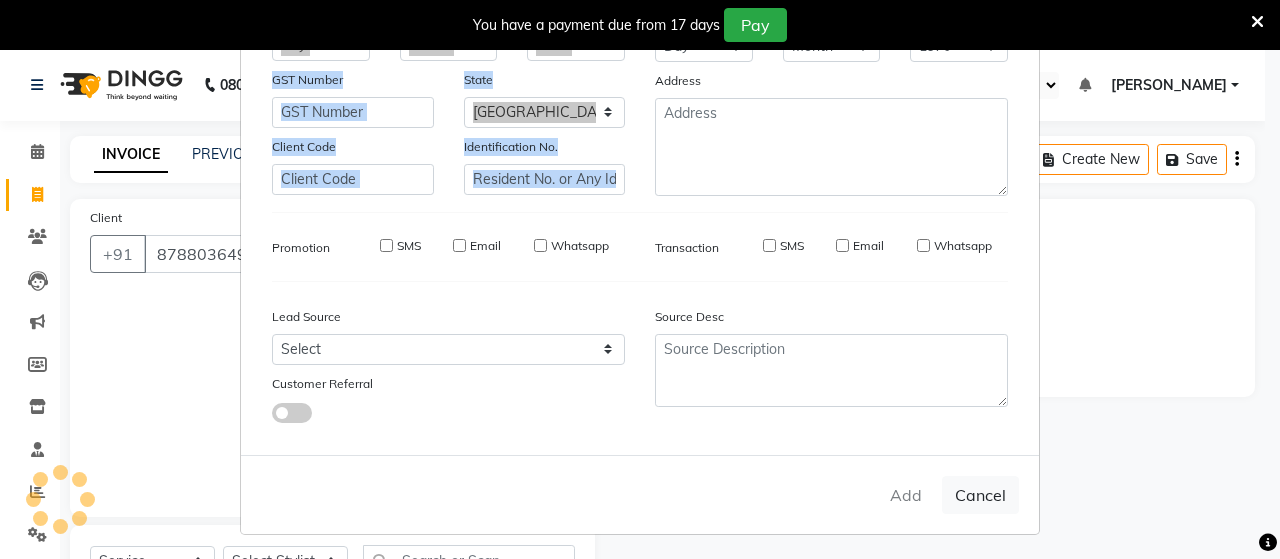 type on "87******92" 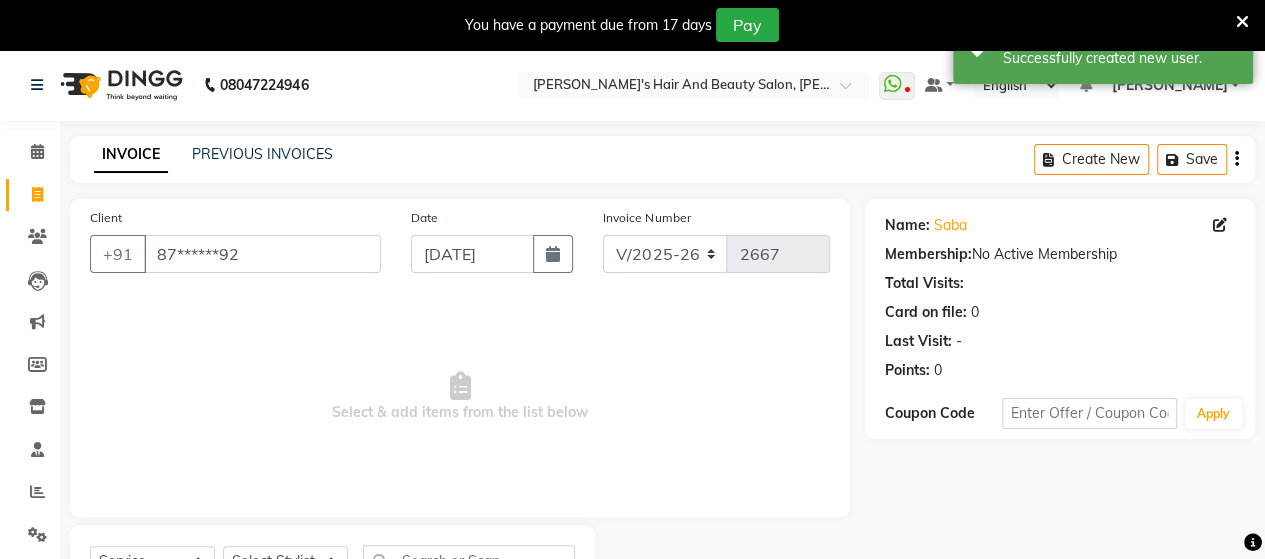 scroll, scrollTop: 90, scrollLeft: 0, axis: vertical 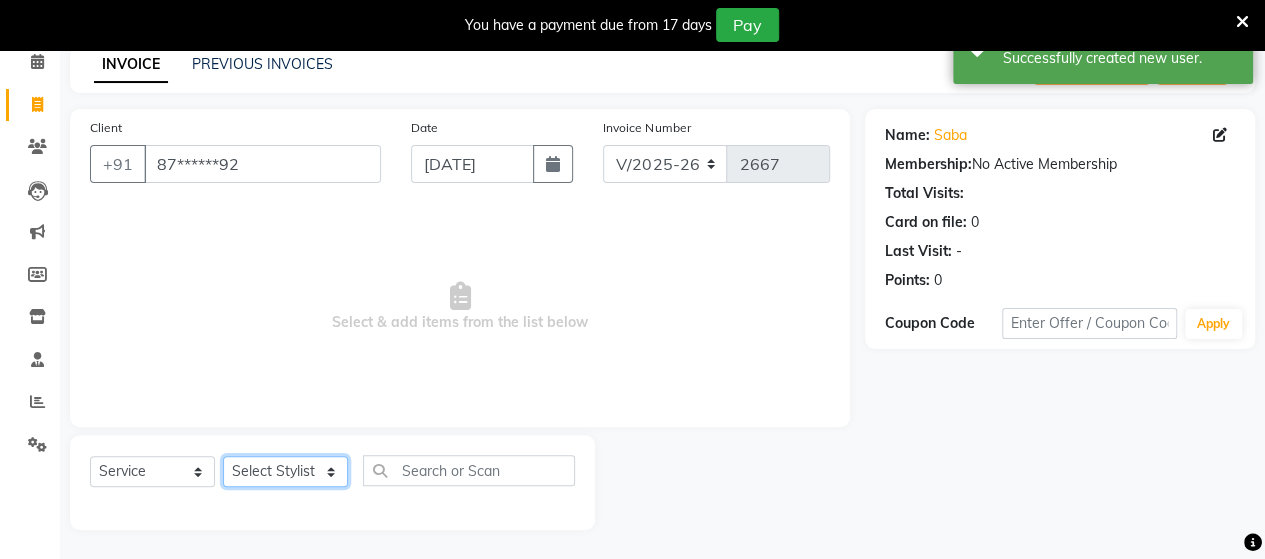click on "Select Stylist Admin [PERSON_NAME]  [PERSON_NAME]  [PERSON_NAME] Rohit [PERSON_NAME]" 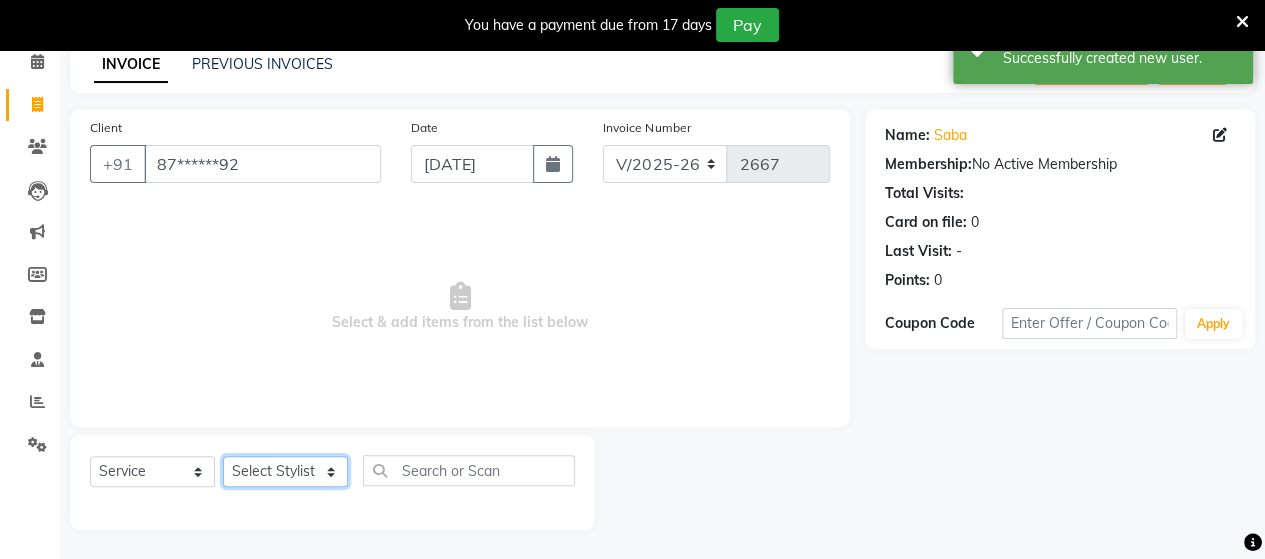select on "62464" 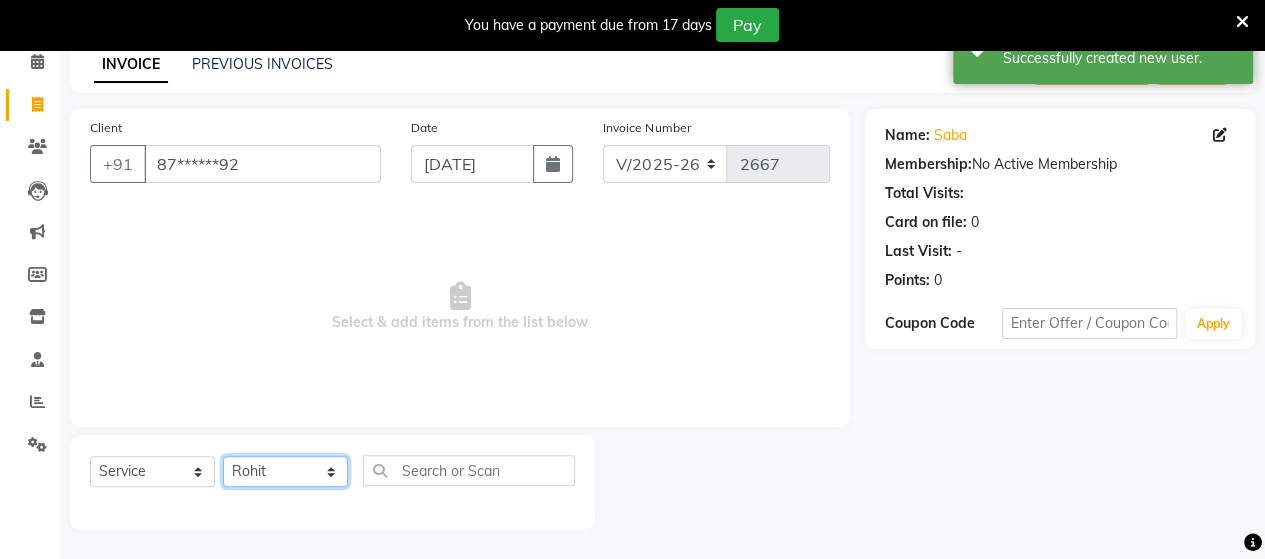 click on "Select Stylist Admin [PERSON_NAME]  [PERSON_NAME]  [PERSON_NAME] Rohit [PERSON_NAME]" 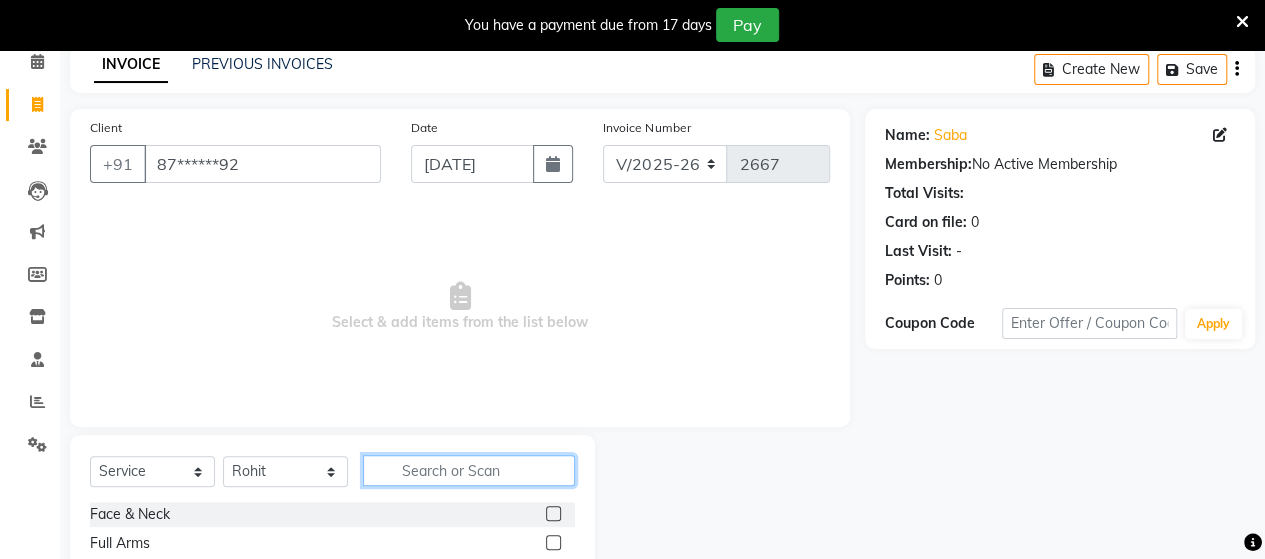 click 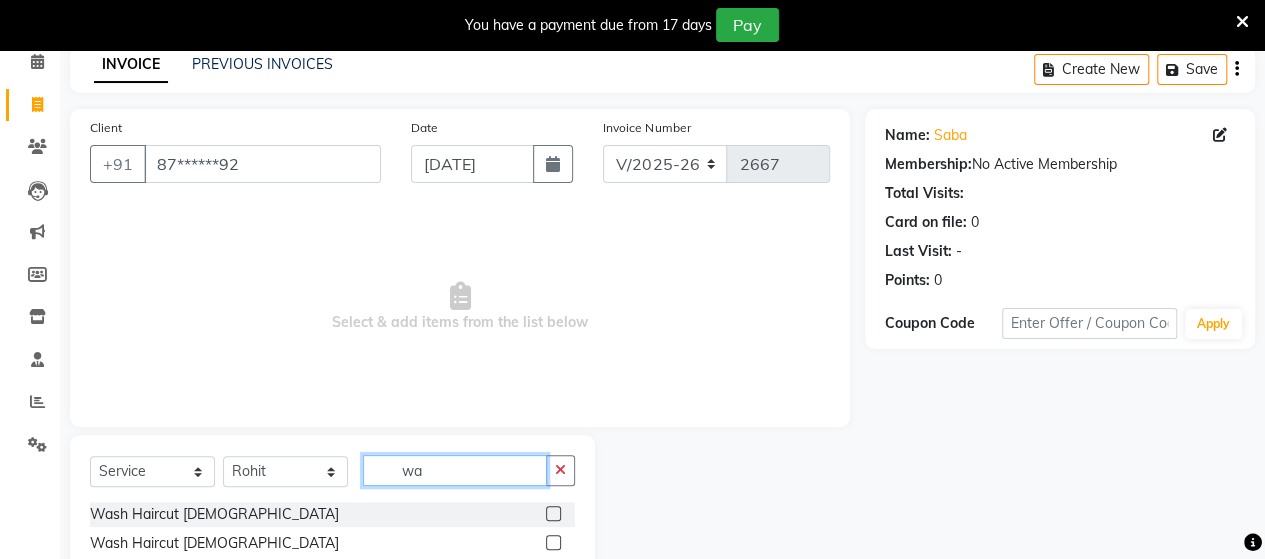 type on "w" 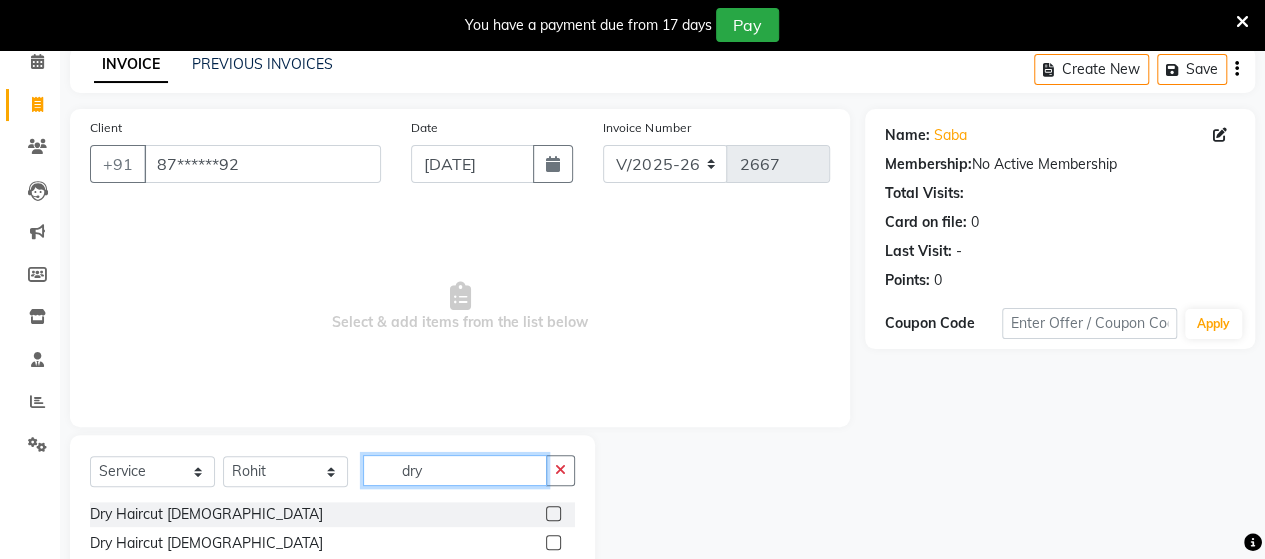 type on "dry" 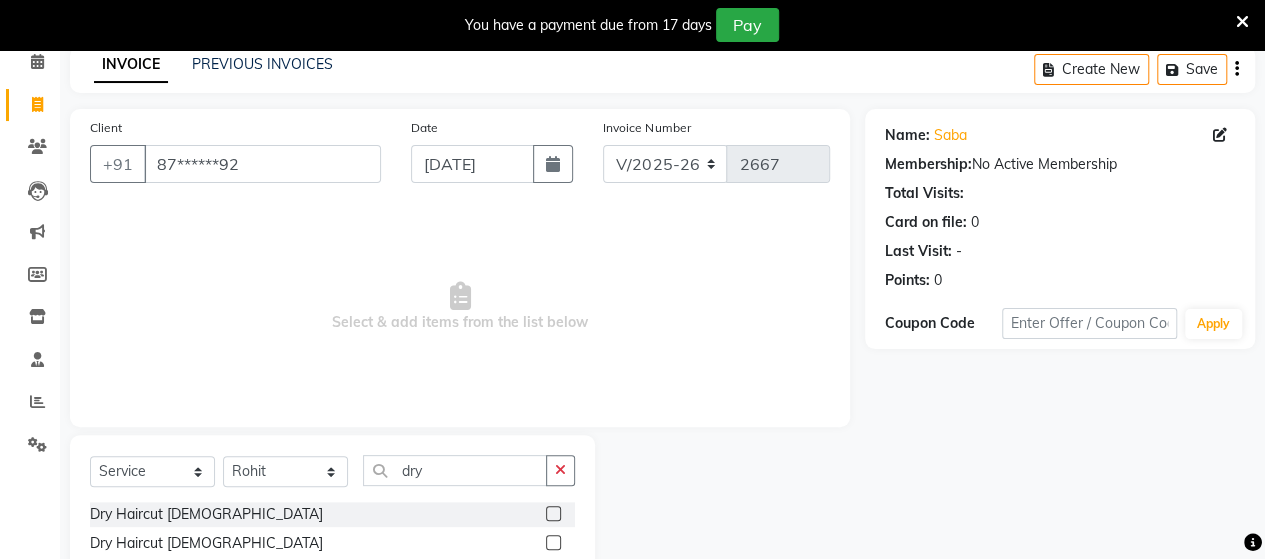click 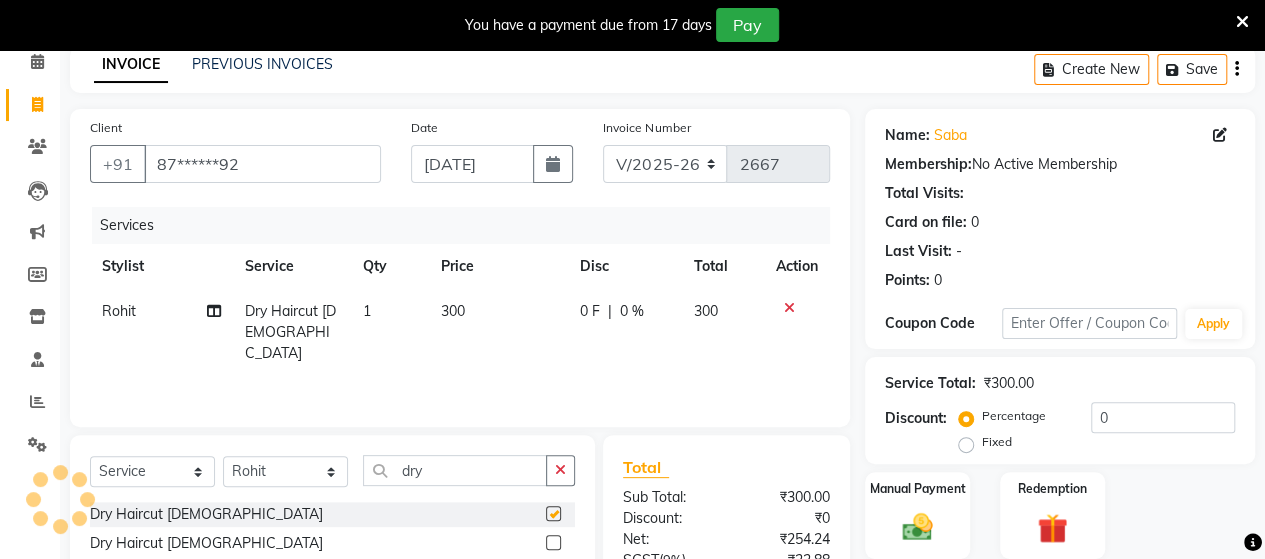 checkbox on "false" 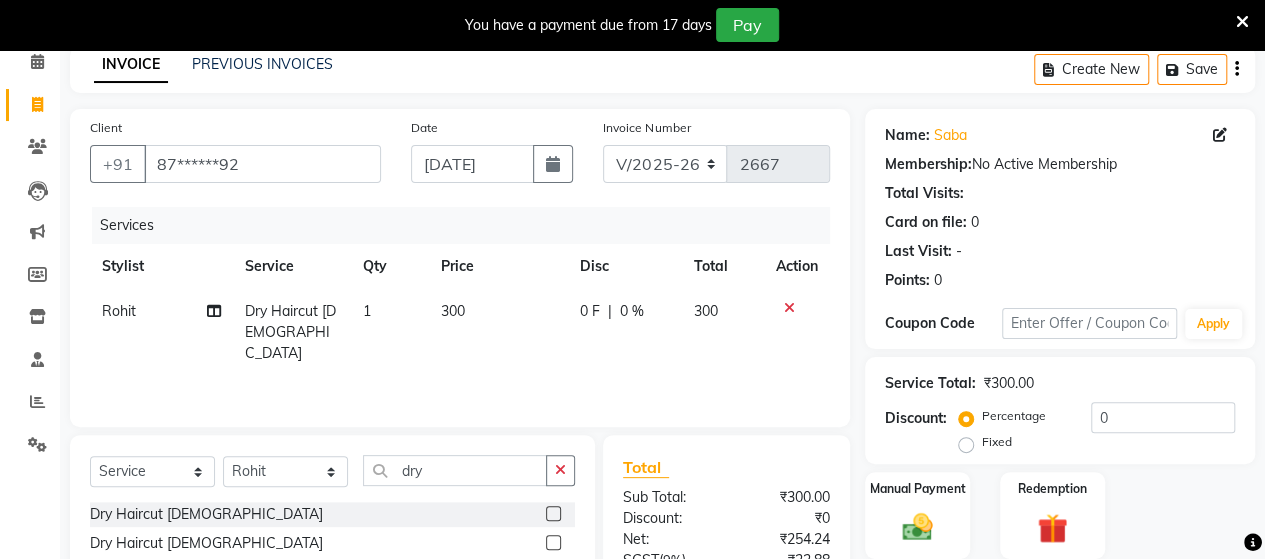 scroll, scrollTop: 288, scrollLeft: 0, axis: vertical 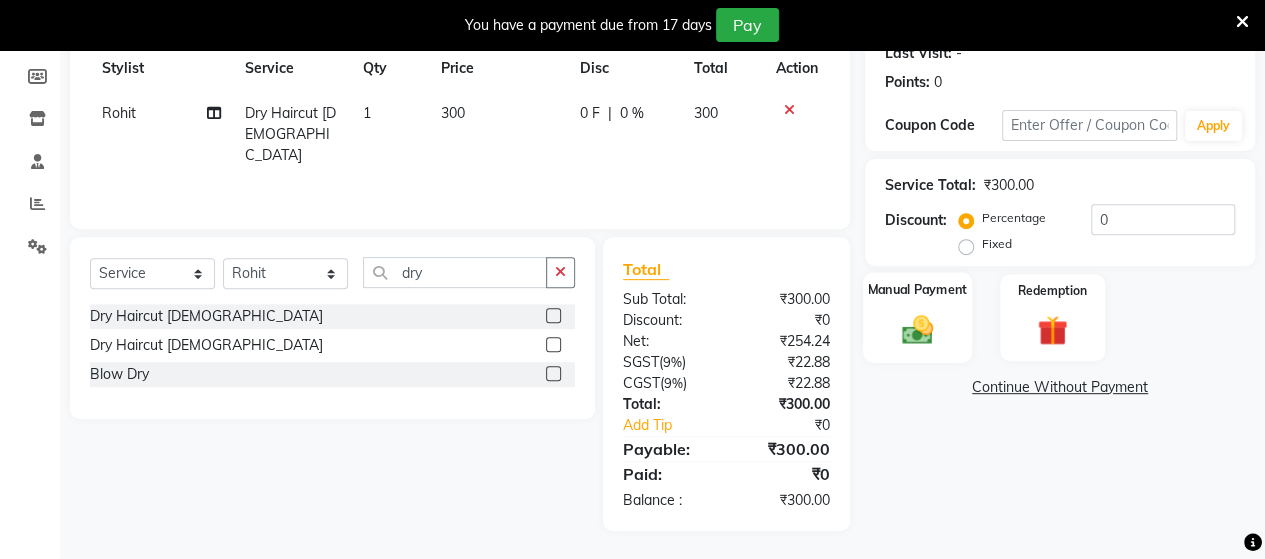 click on "Manual Payment" 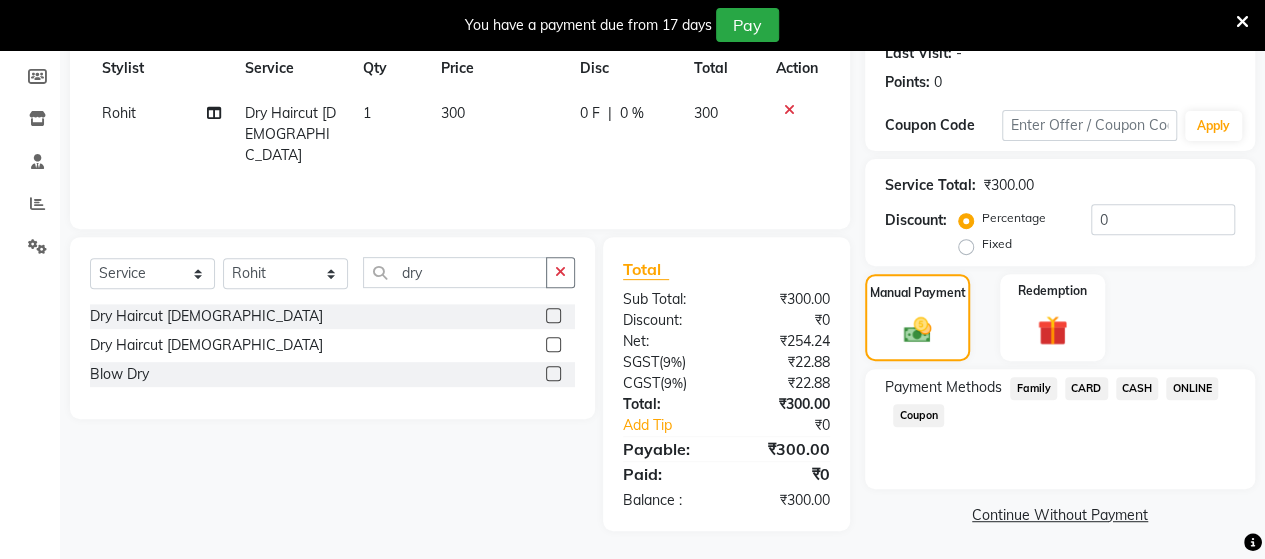 click on "ONLINE" 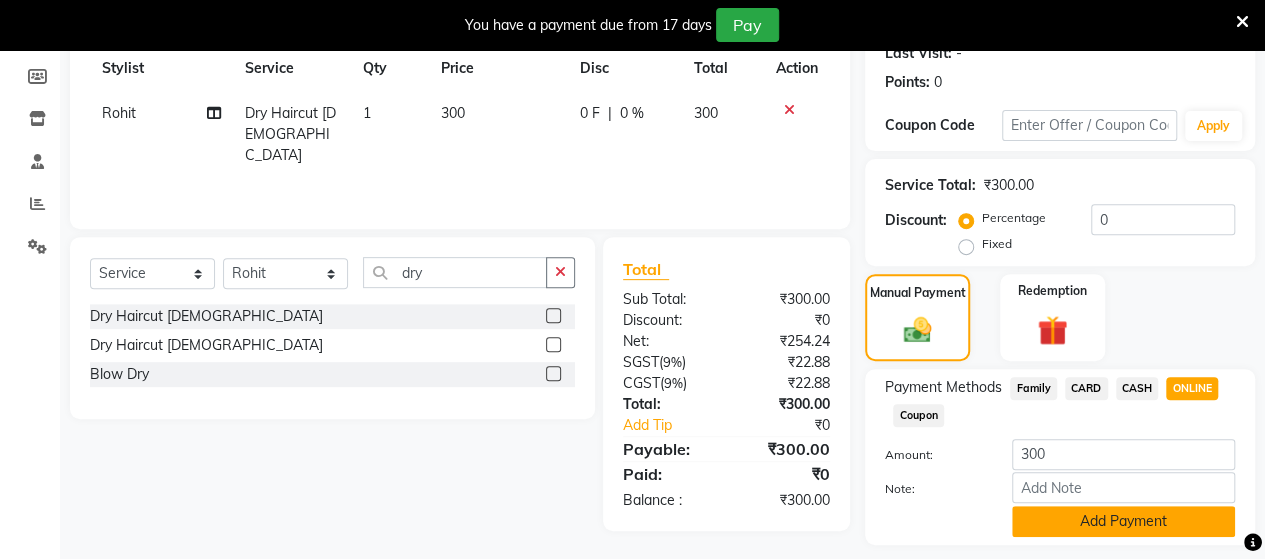 click on "Add Payment" 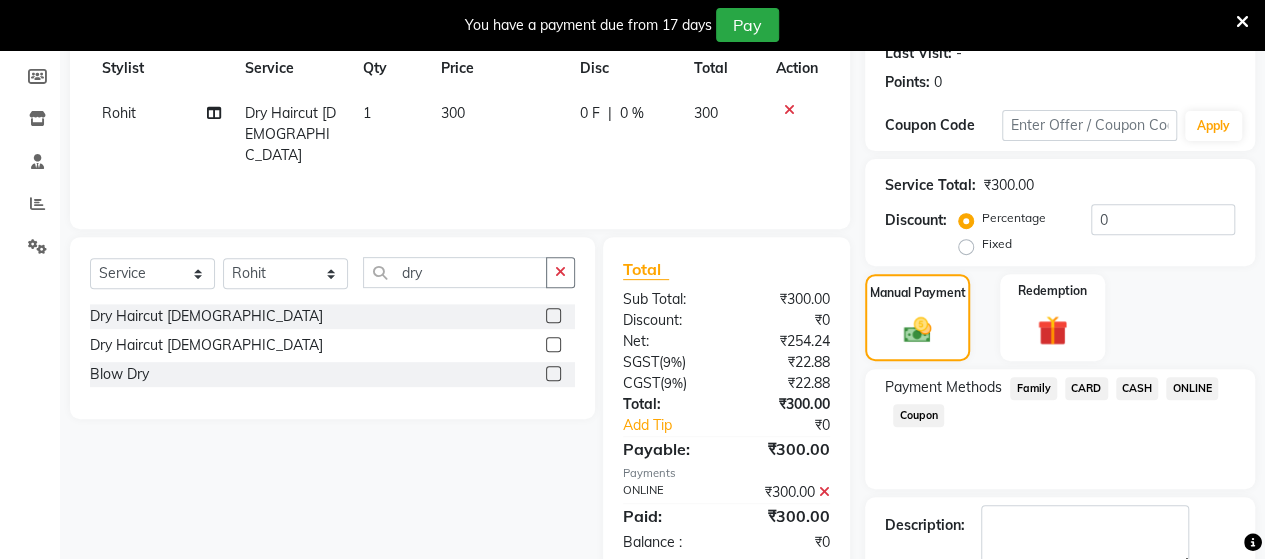 scroll, scrollTop: 400, scrollLeft: 0, axis: vertical 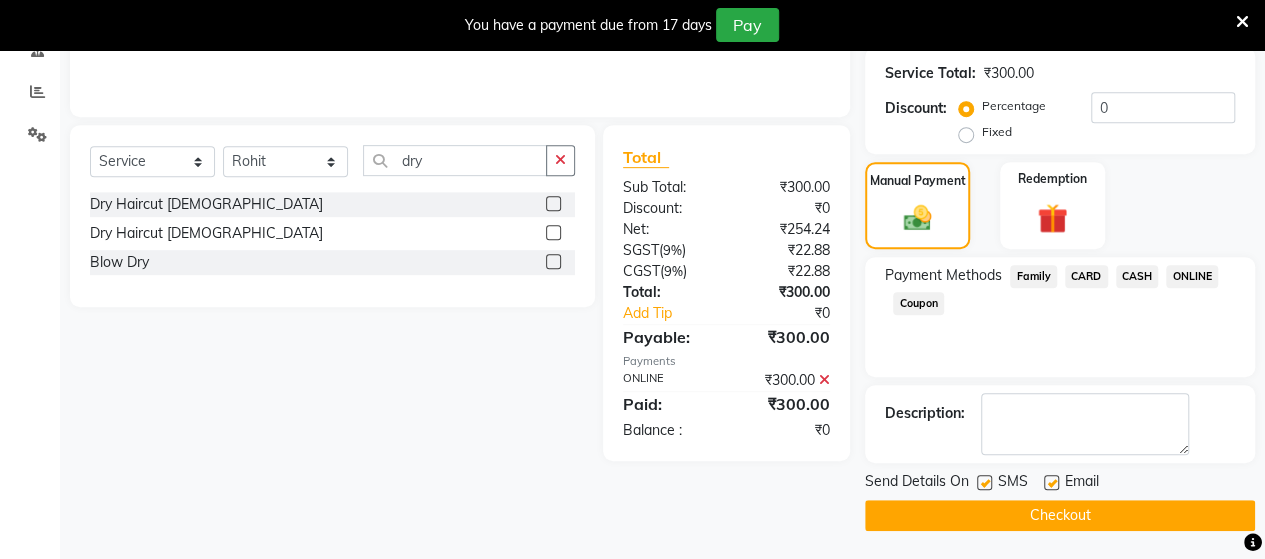 click on "Checkout" 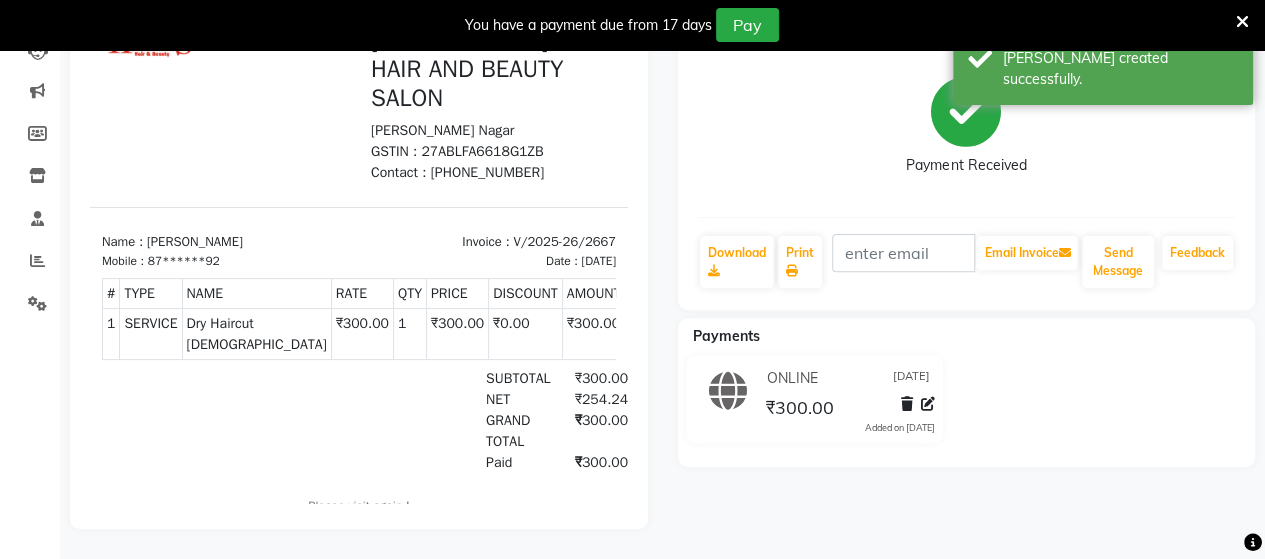 scroll, scrollTop: 0, scrollLeft: 0, axis: both 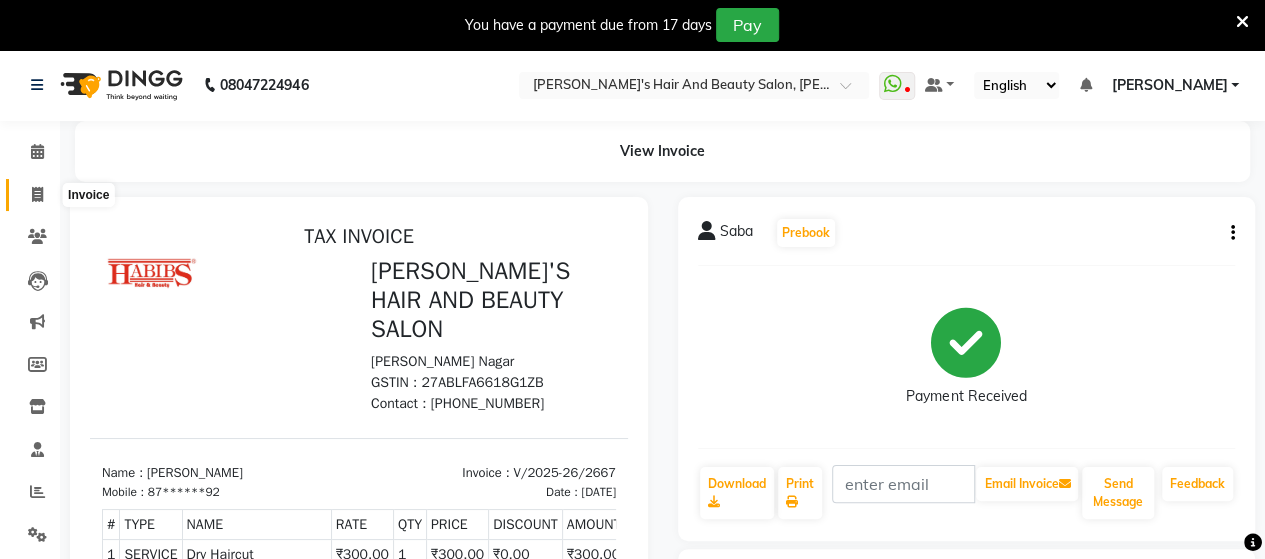 click 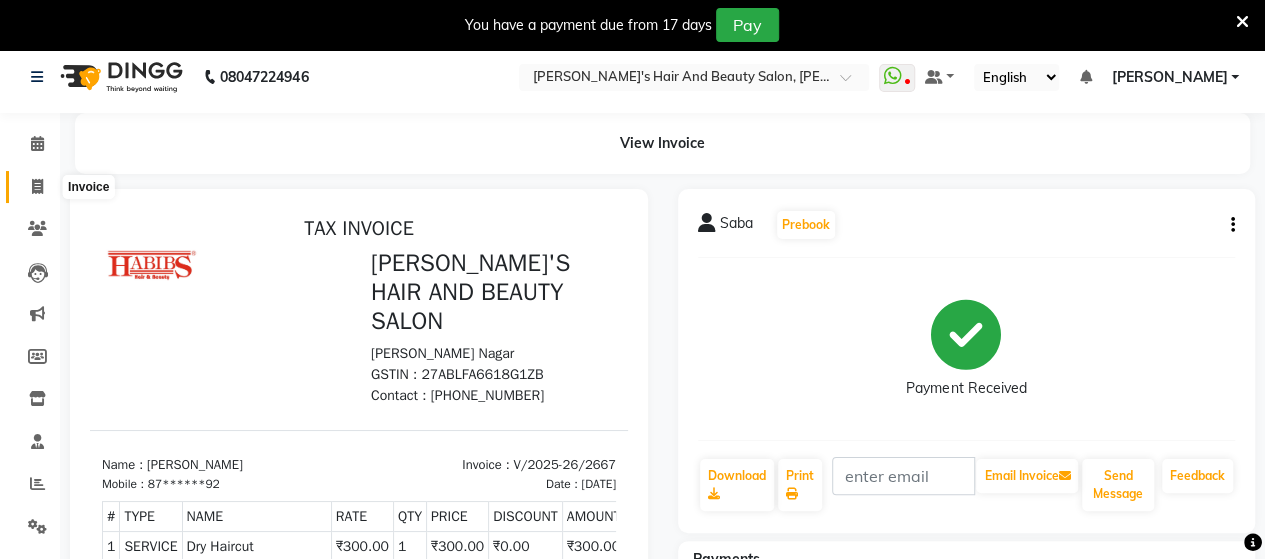 select on "6429" 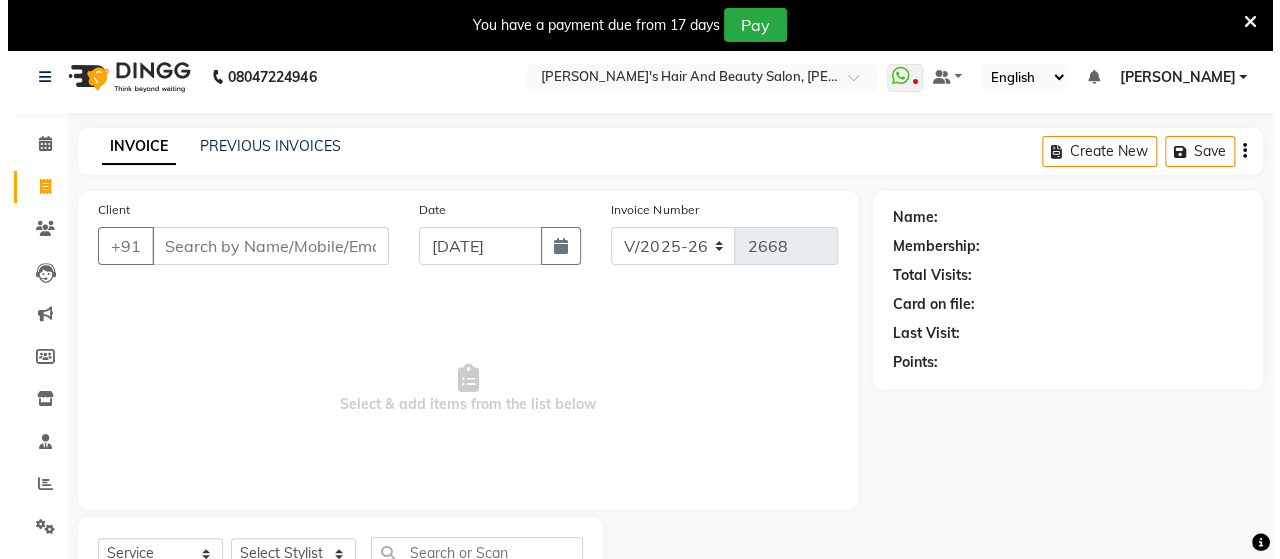 scroll, scrollTop: 90, scrollLeft: 0, axis: vertical 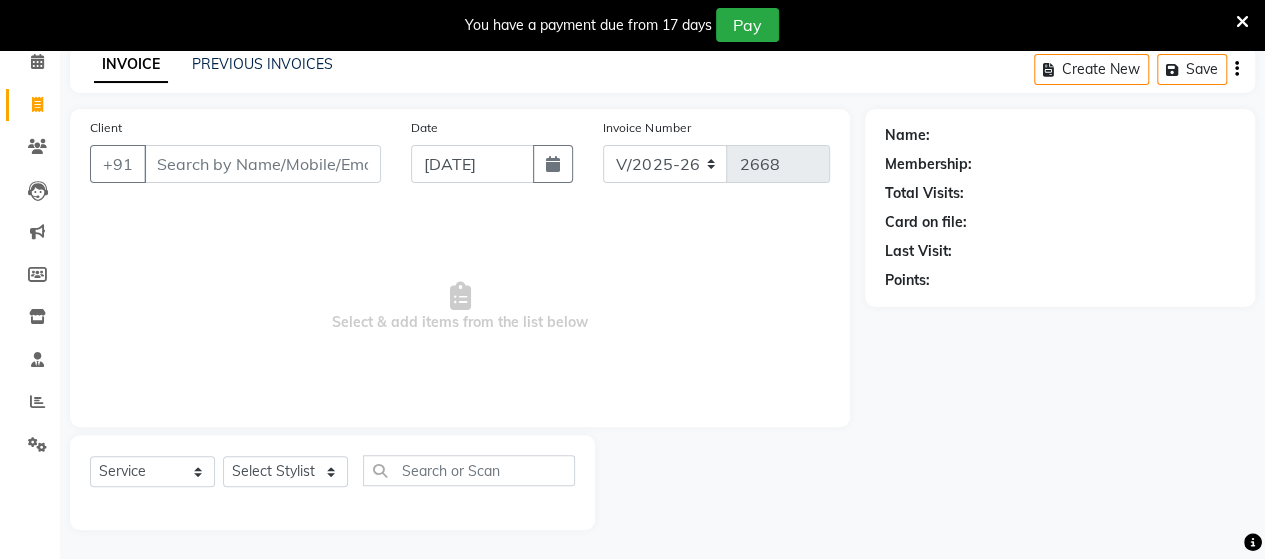 click on "Client" at bounding box center [262, 164] 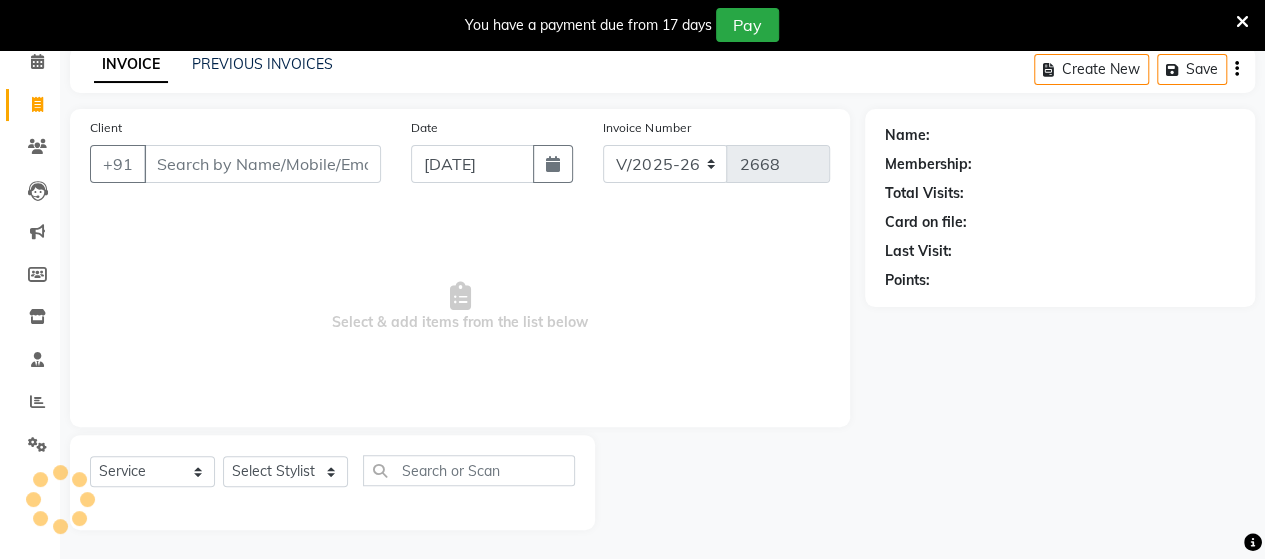 type on "7" 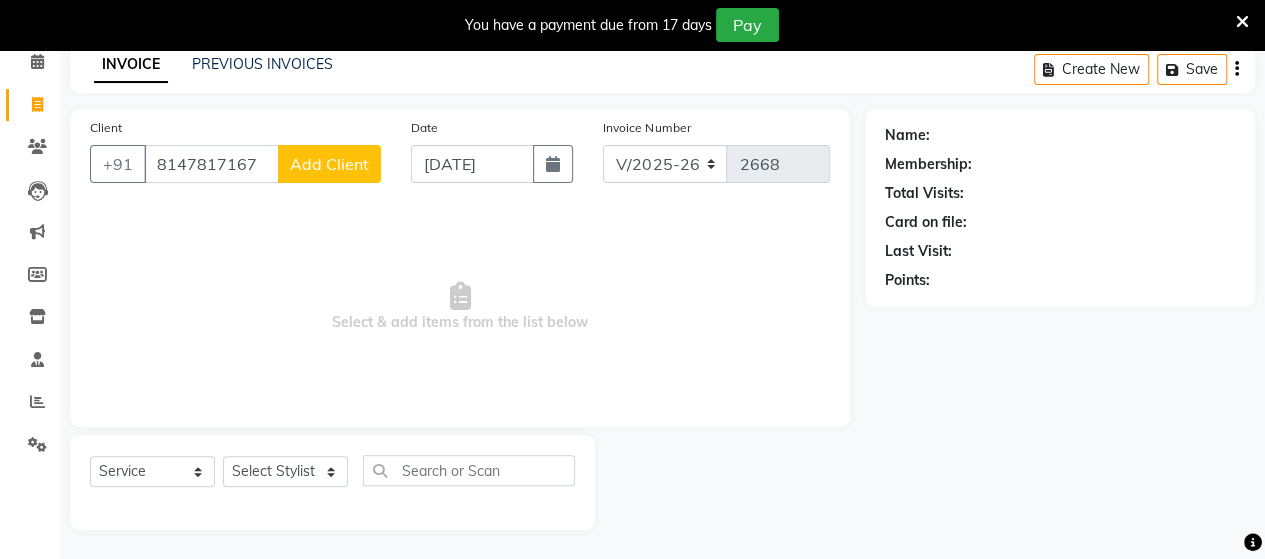 type on "8147817167" 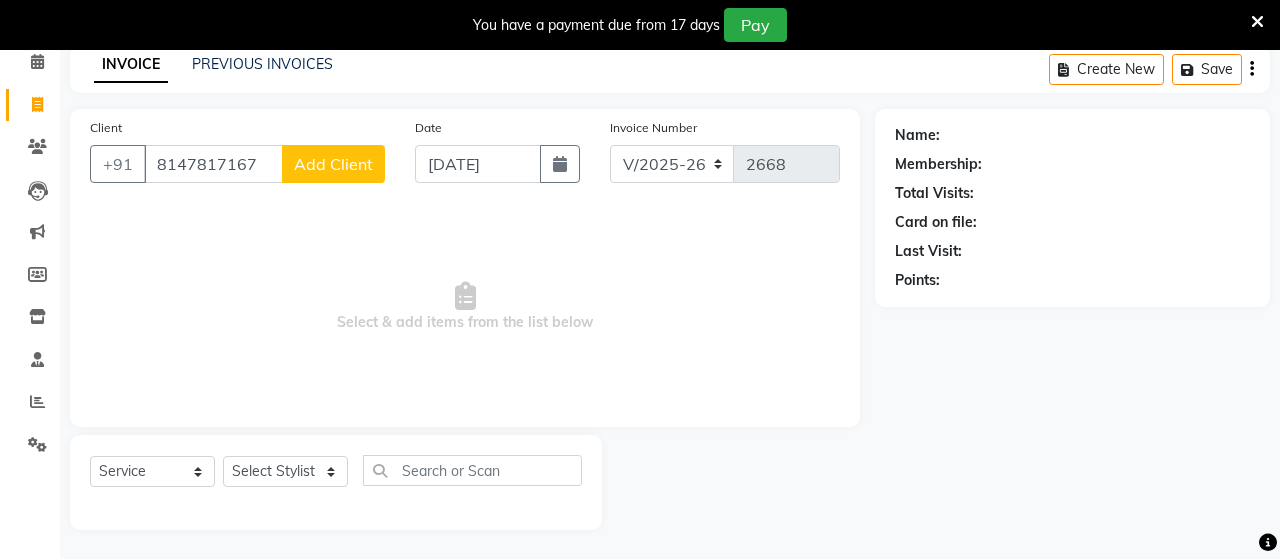 select on "22" 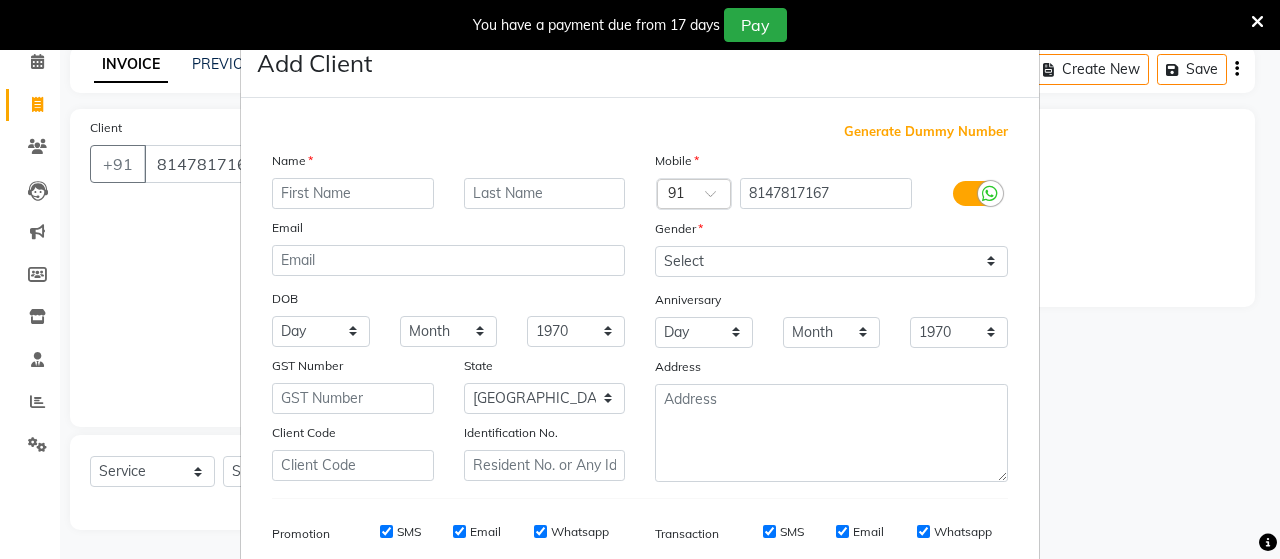 click at bounding box center [353, 193] 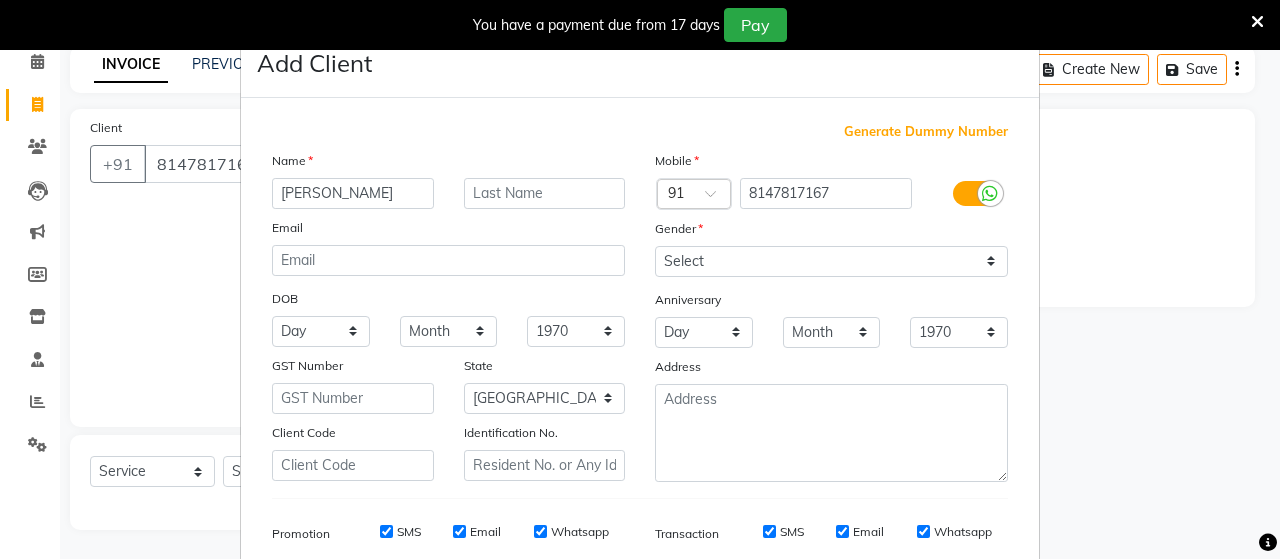 type on "[PERSON_NAME]" 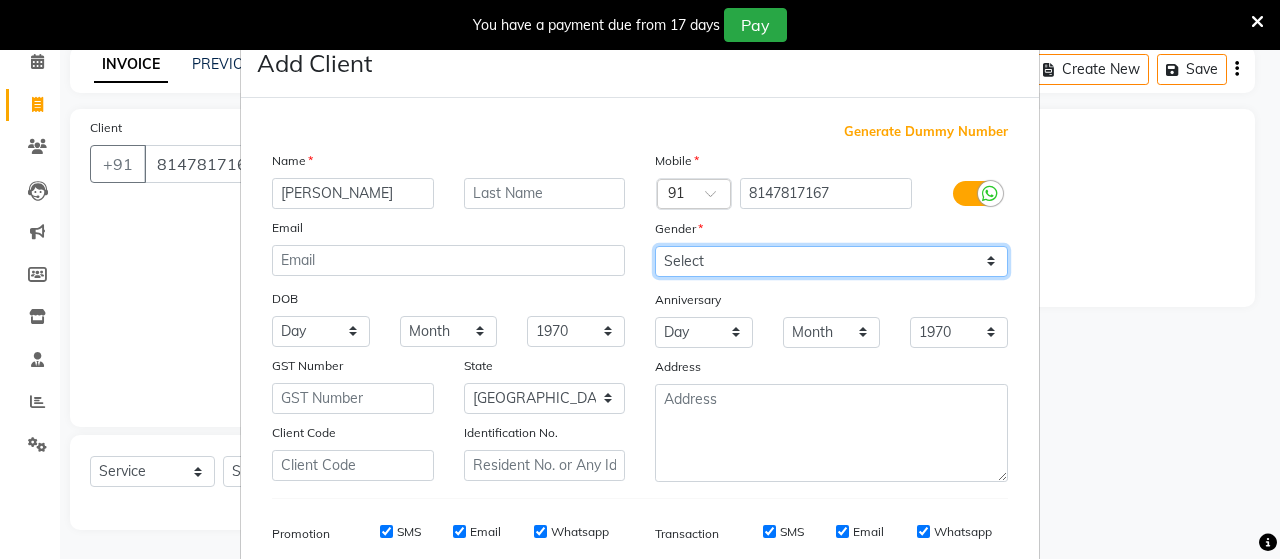 click on "Select [DEMOGRAPHIC_DATA] [DEMOGRAPHIC_DATA] Other Prefer Not To Say" at bounding box center [831, 261] 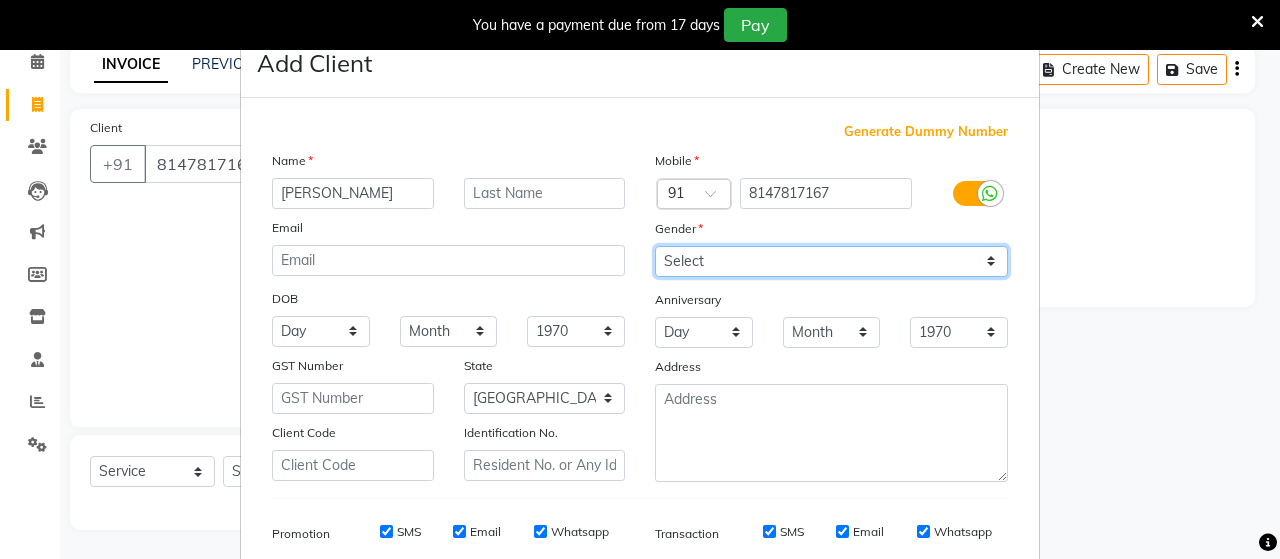 select on "[DEMOGRAPHIC_DATA]" 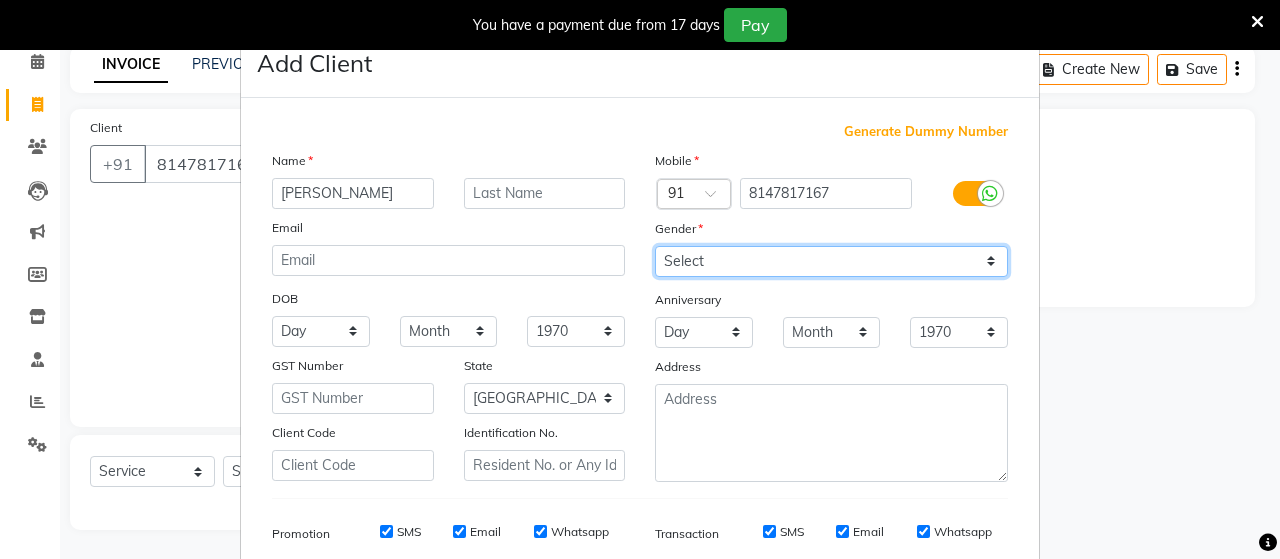 click on "Select [DEMOGRAPHIC_DATA] [DEMOGRAPHIC_DATA] Other Prefer Not To Say" at bounding box center [831, 261] 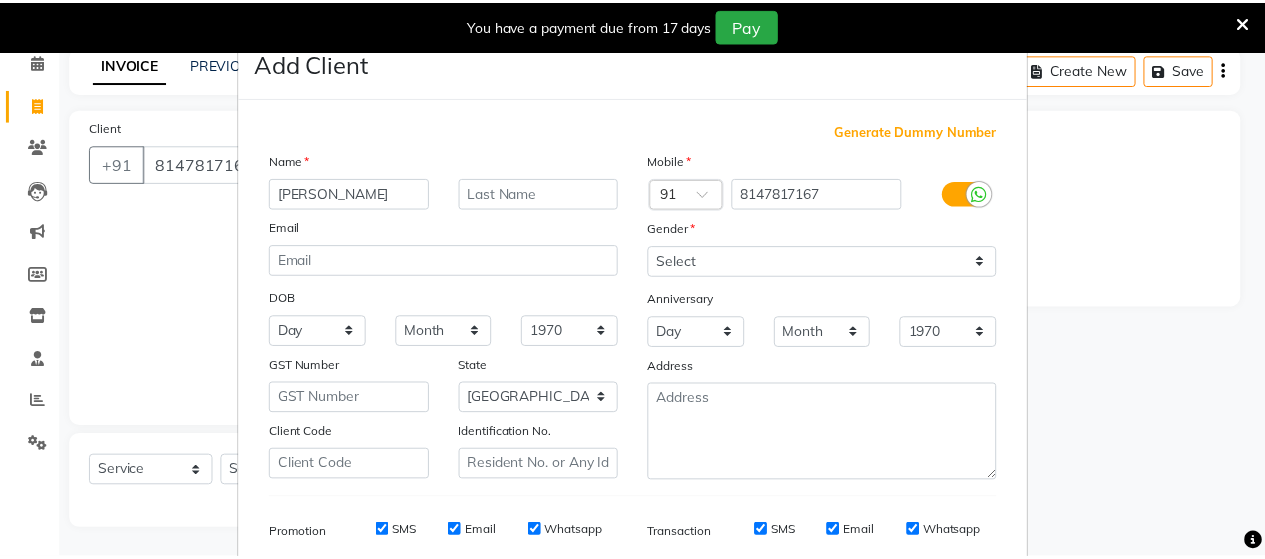 scroll, scrollTop: 286, scrollLeft: 0, axis: vertical 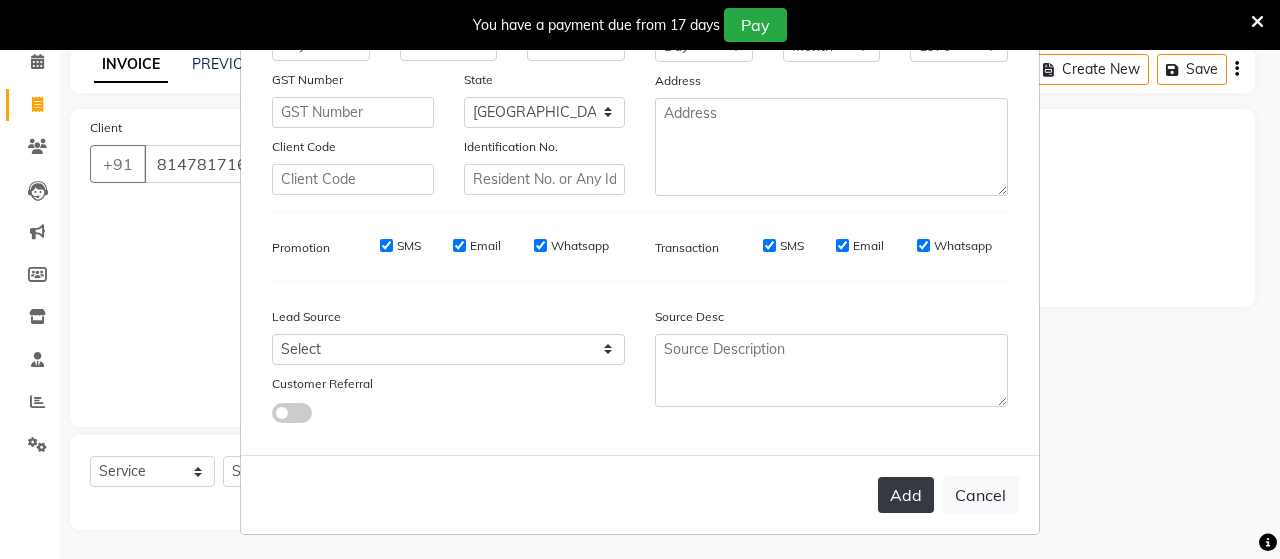 click on "Add" at bounding box center [906, 495] 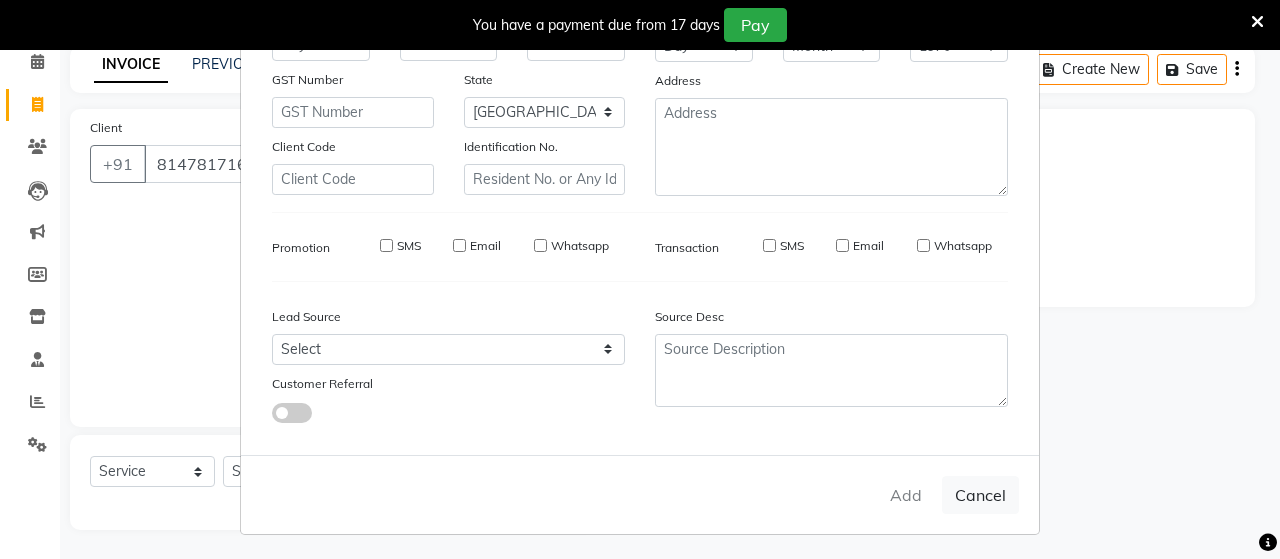 type on "81******67" 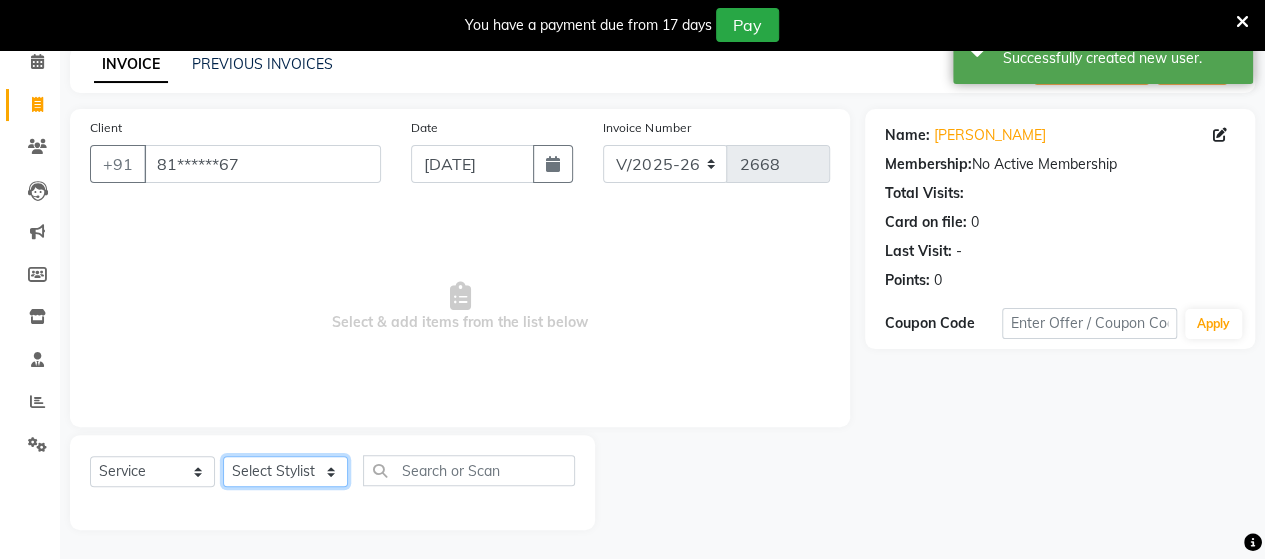 drag, startPoint x: 286, startPoint y: 472, endPoint x: 258, endPoint y: 401, distance: 76.321686 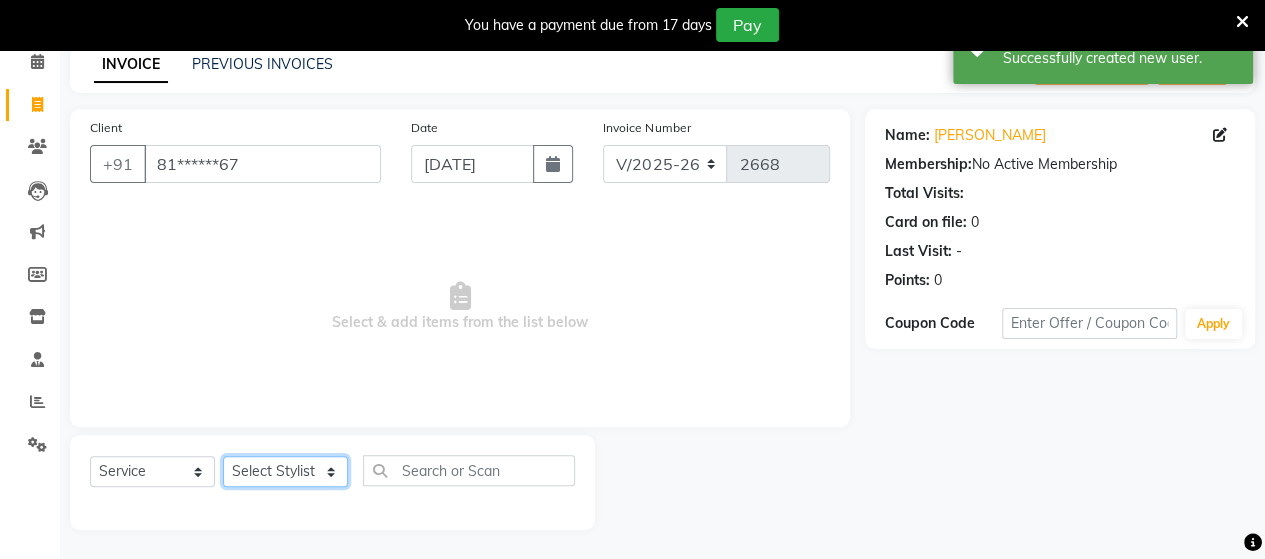 click on "Client +91 81******67 Date [DATE] Invoice Number V/2025 V/[PHONE_NUMBER]  Select & add items from the list below  Select  Service  Product  Membership  Package Voucher Prepaid Gift Card  Select Stylist Admin [PERSON_NAME]  [PERSON_NAME]  [PERSON_NAME] Rohit [PERSON_NAME]" 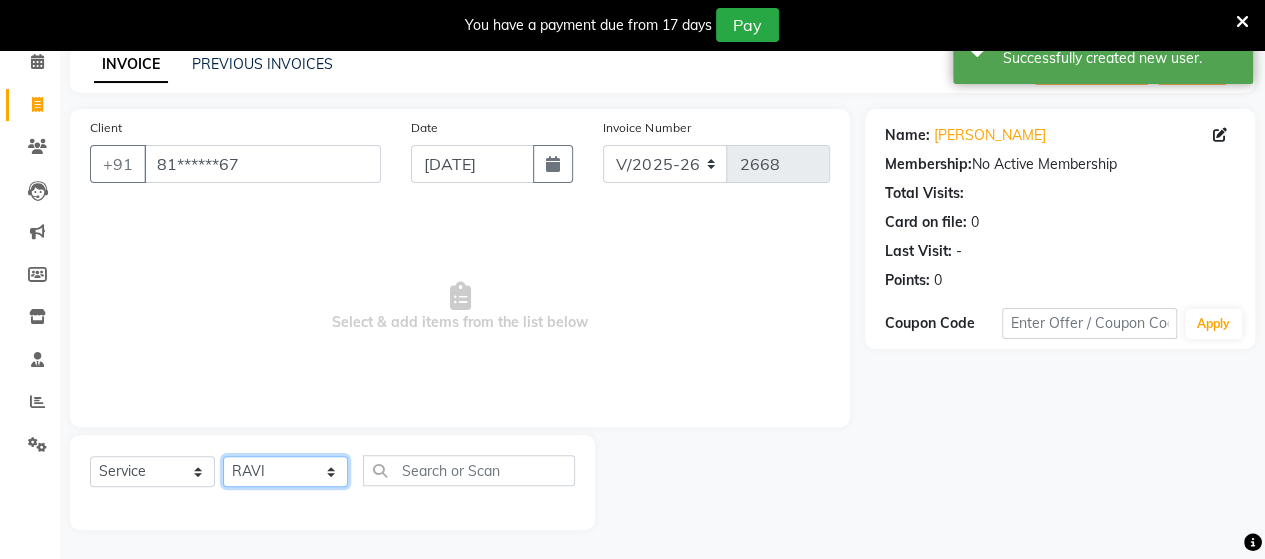 click on "Select Stylist Admin [PERSON_NAME]  [PERSON_NAME]  [PERSON_NAME] Rohit [PERSON_NAME]" 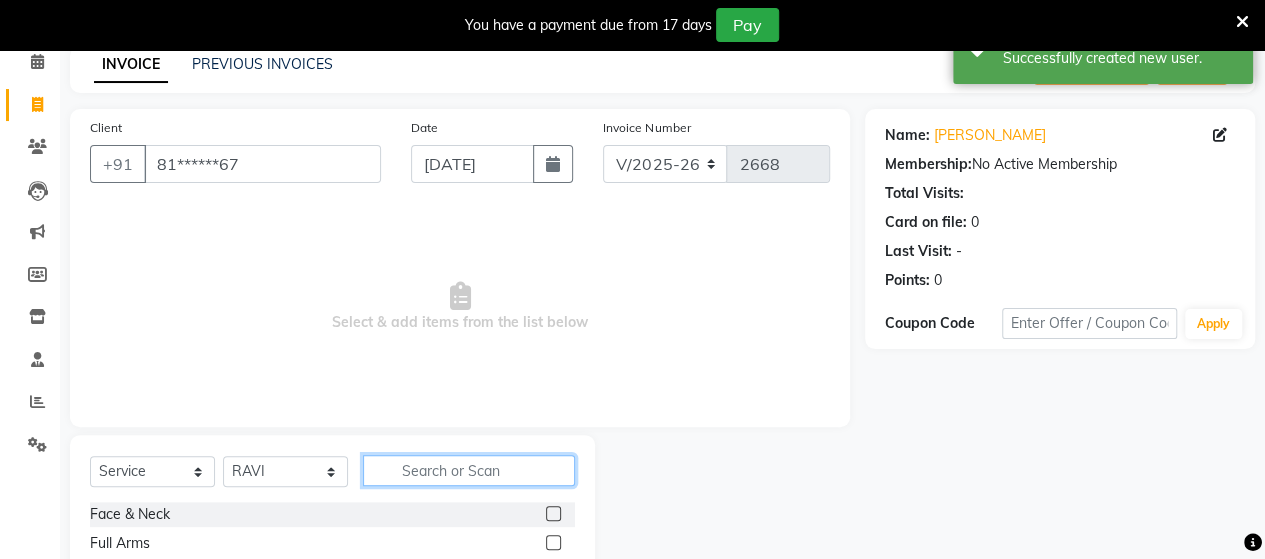 click 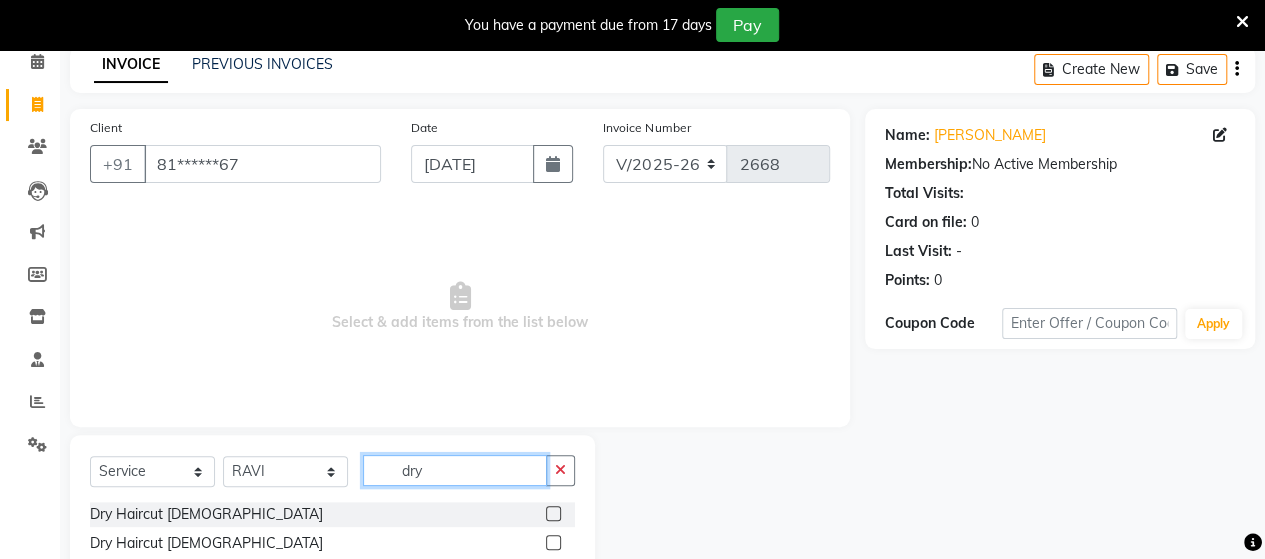 type 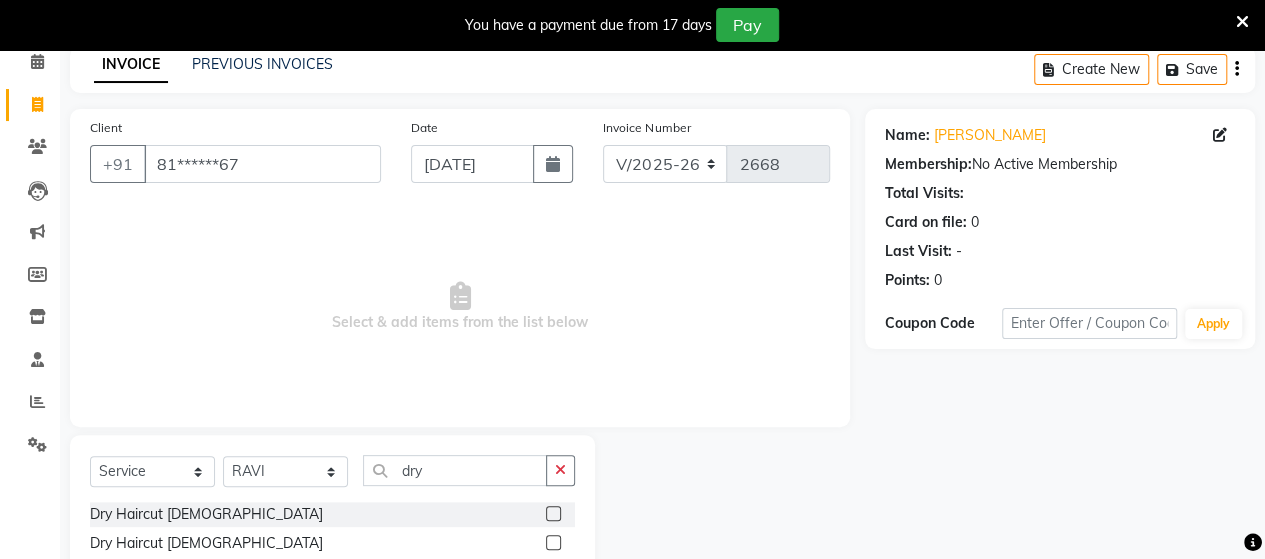 click 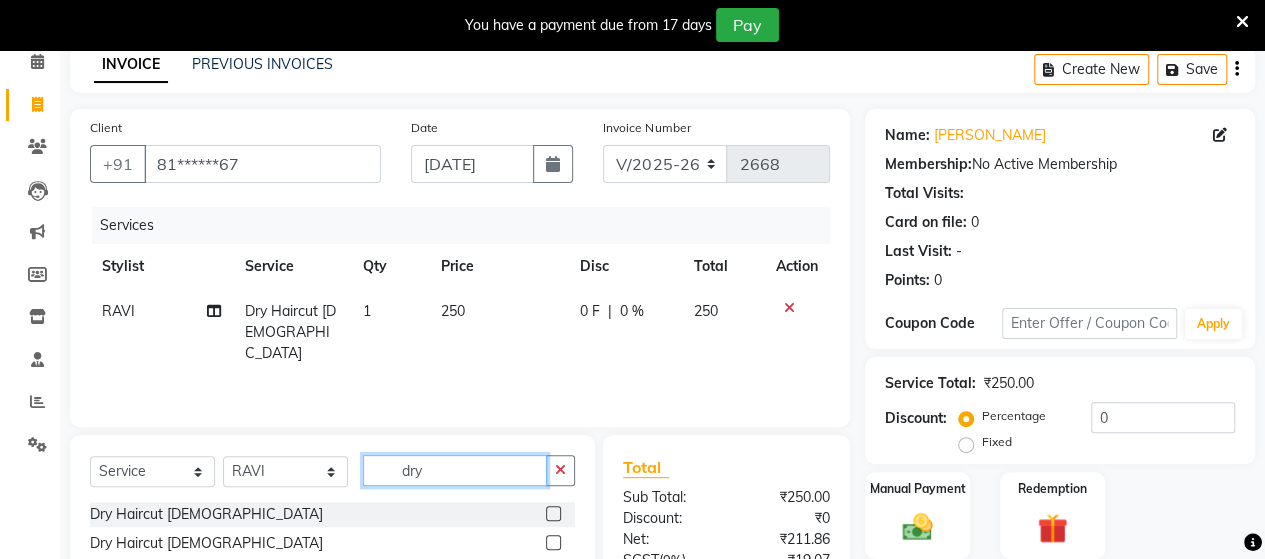 click on "dry" 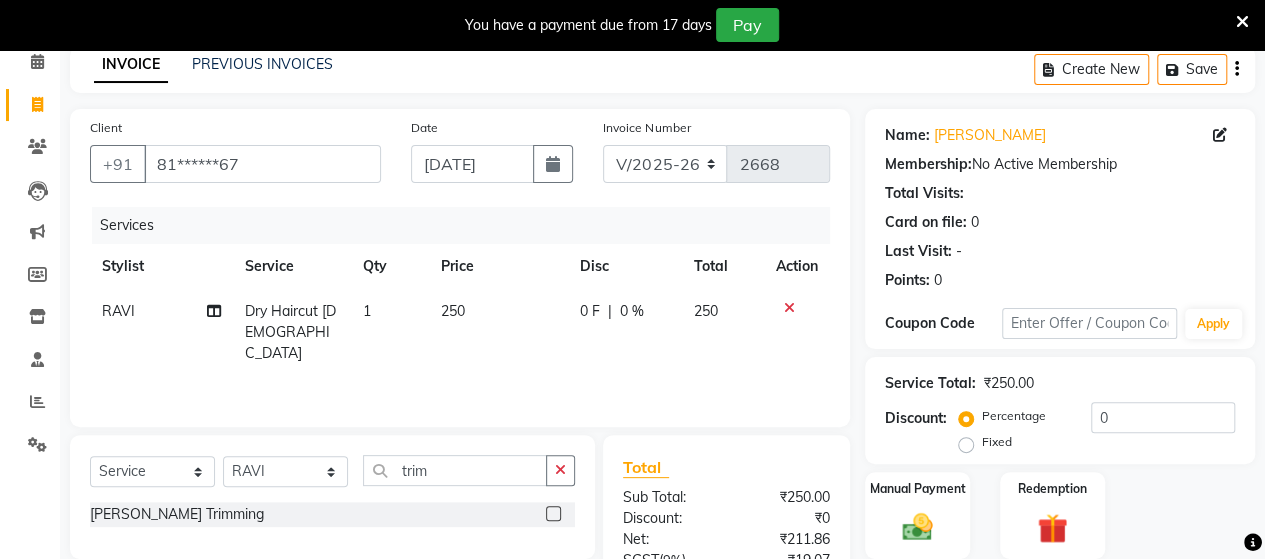 click 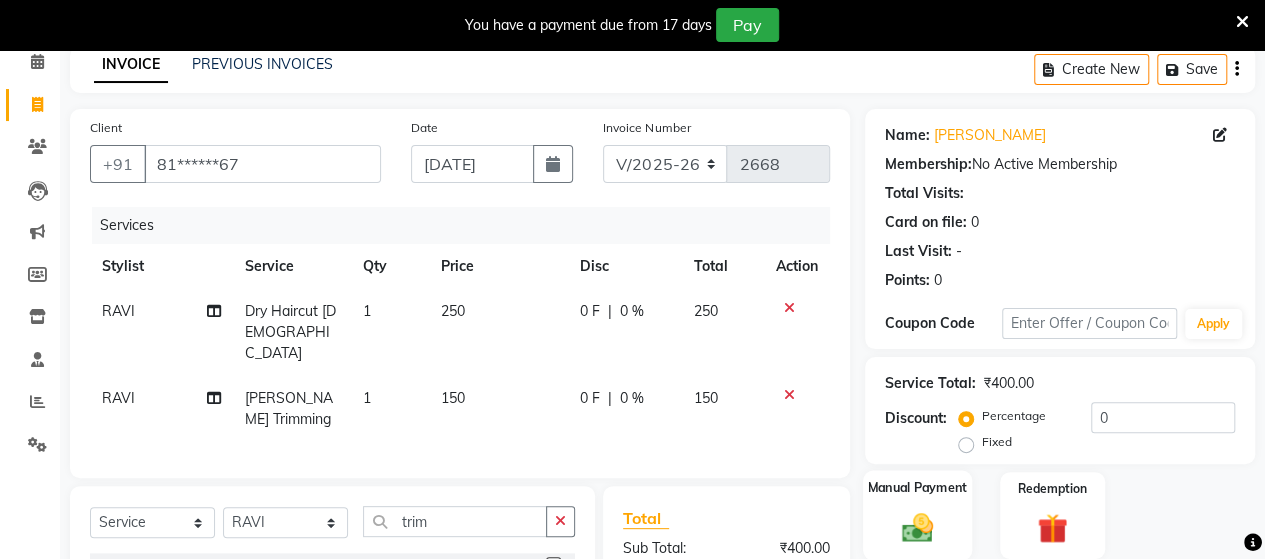 click 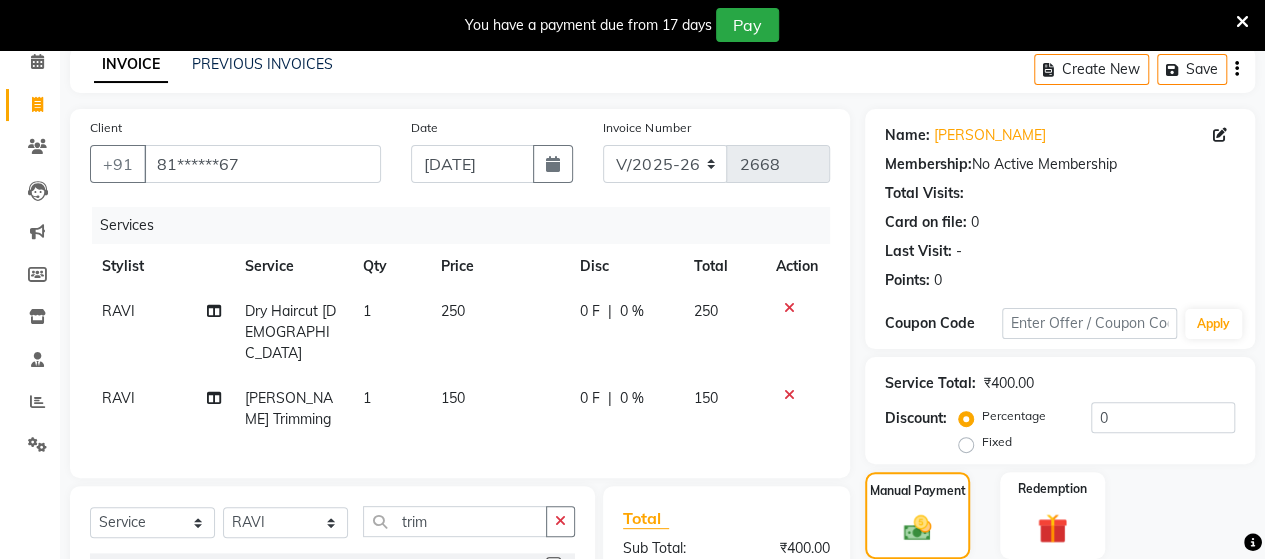 scroll, scrollTop: 334, scrollLeft: 0, axis: vertical 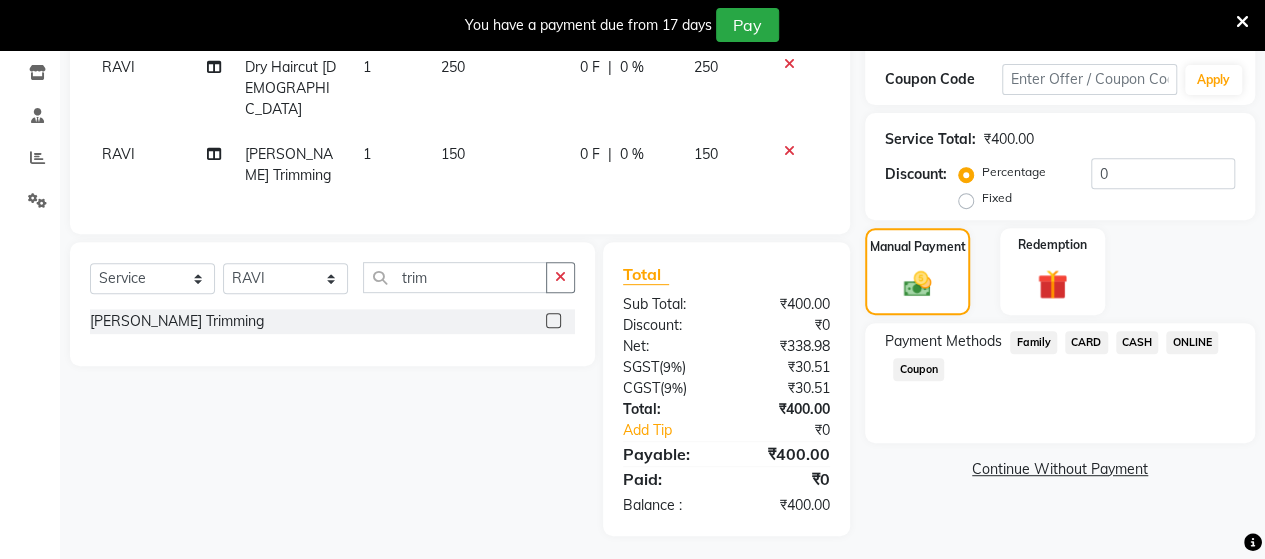 click on "ONLINE" 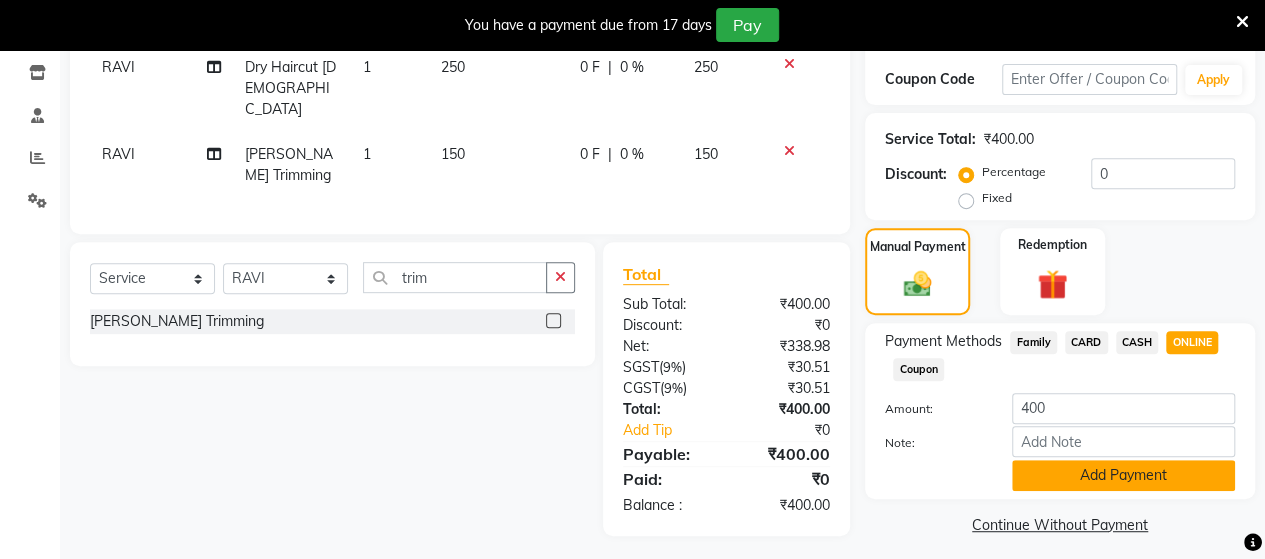 click on "Add Payment" 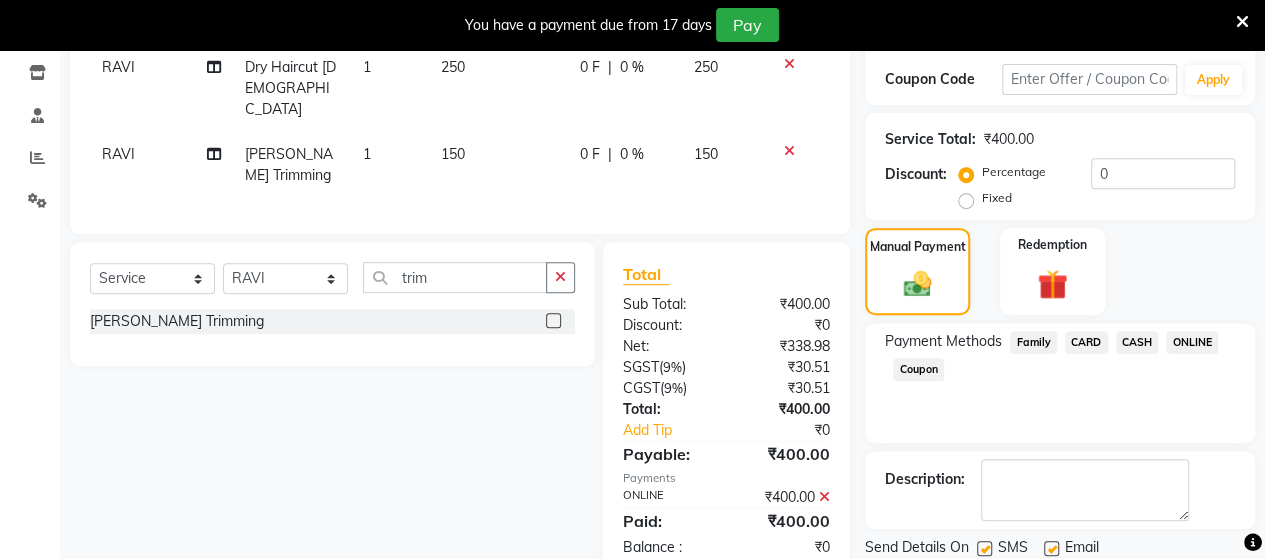 scroll, scrollTop: 400, scrollLeft: 0, axis: vertical 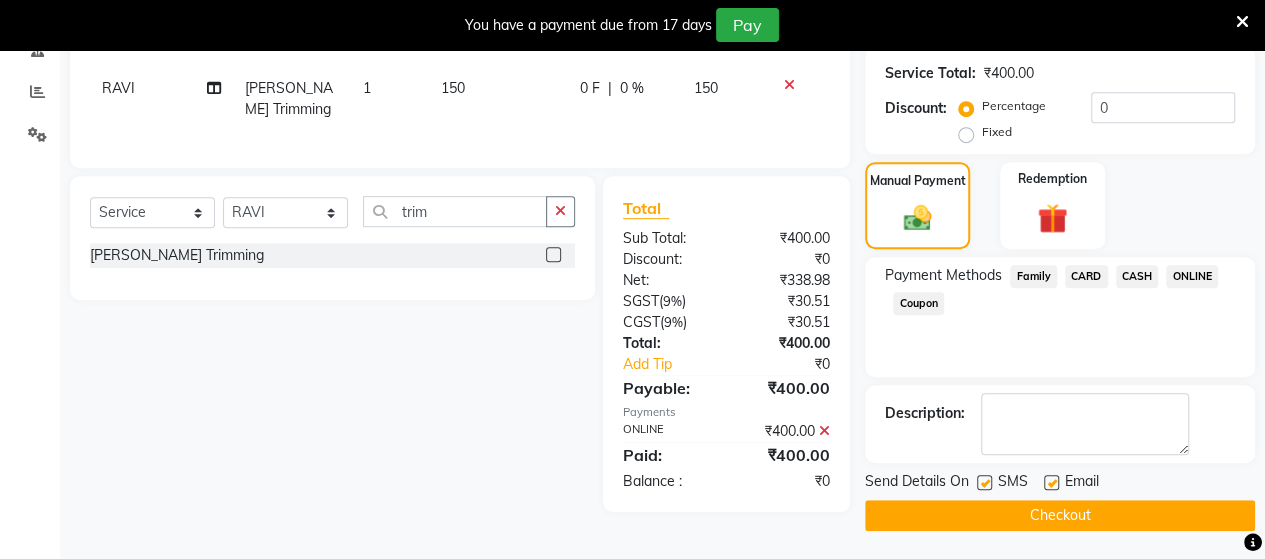 click on "Checkout" 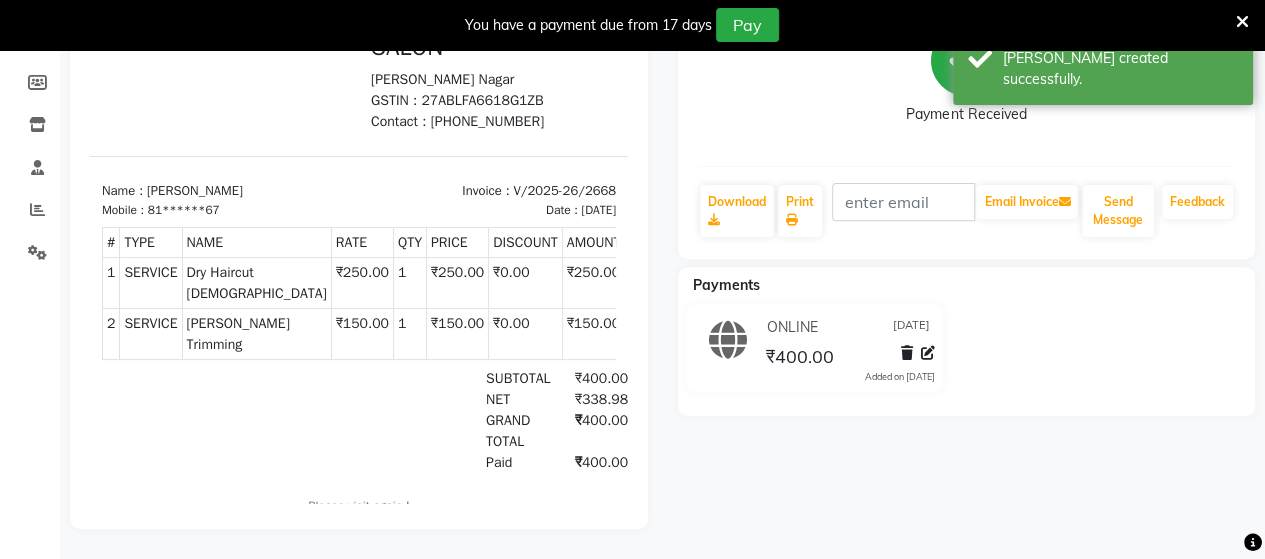 scroll, scrollTop: 0, scrollLeft: 0, axis: both 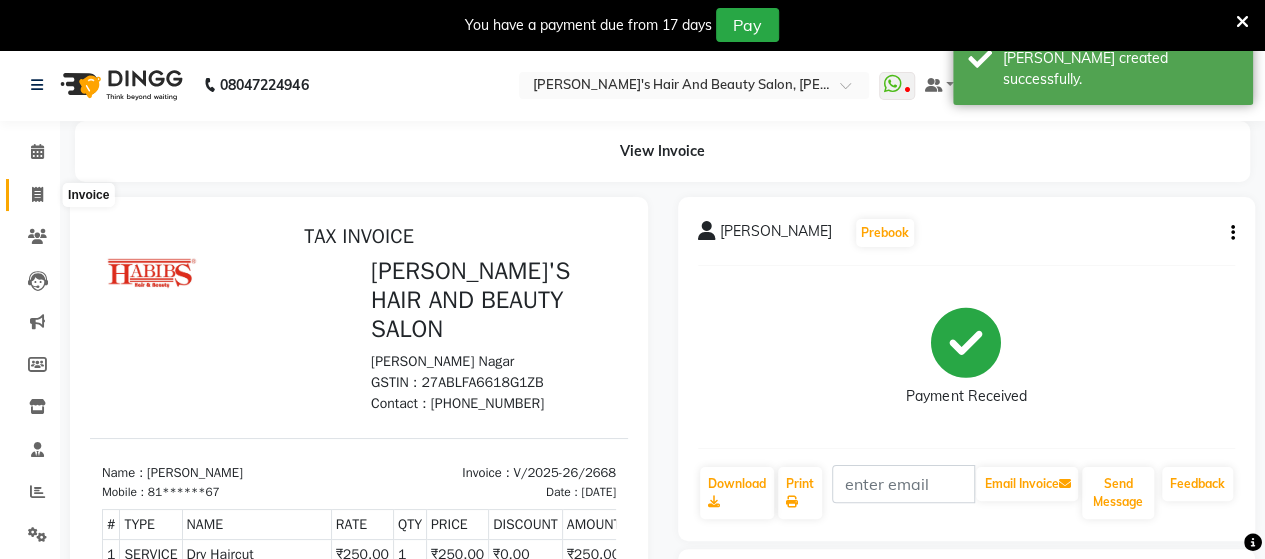 click 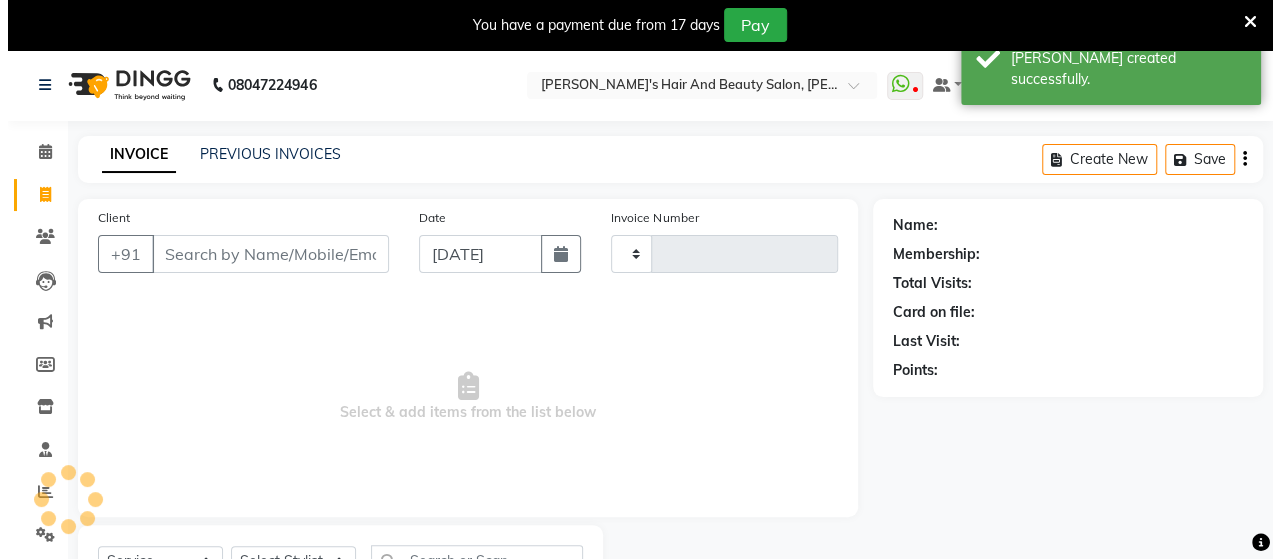 scroll, scrollTop: 90, scrollLeft: 0, axis: vertical 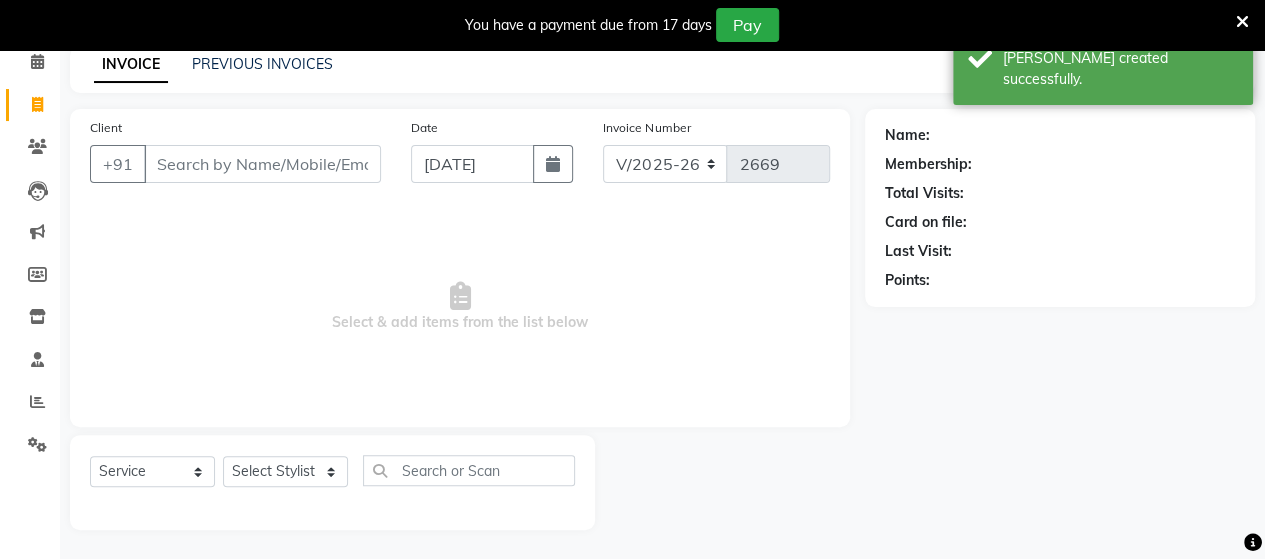 click on "Client" at bounding box center [262, 164] 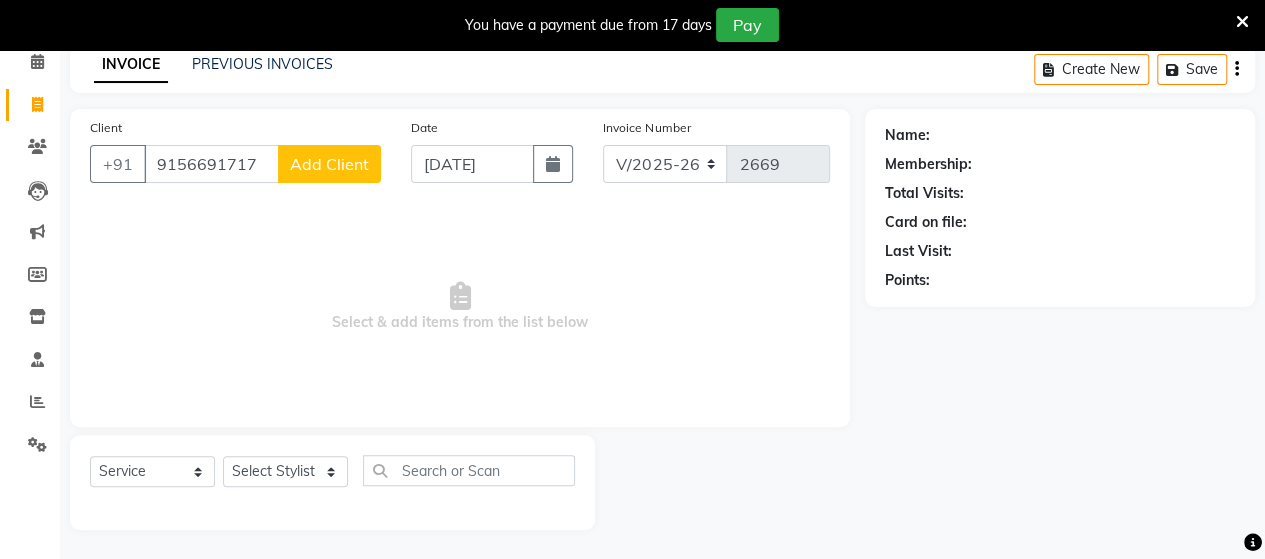 click on "Add Client" 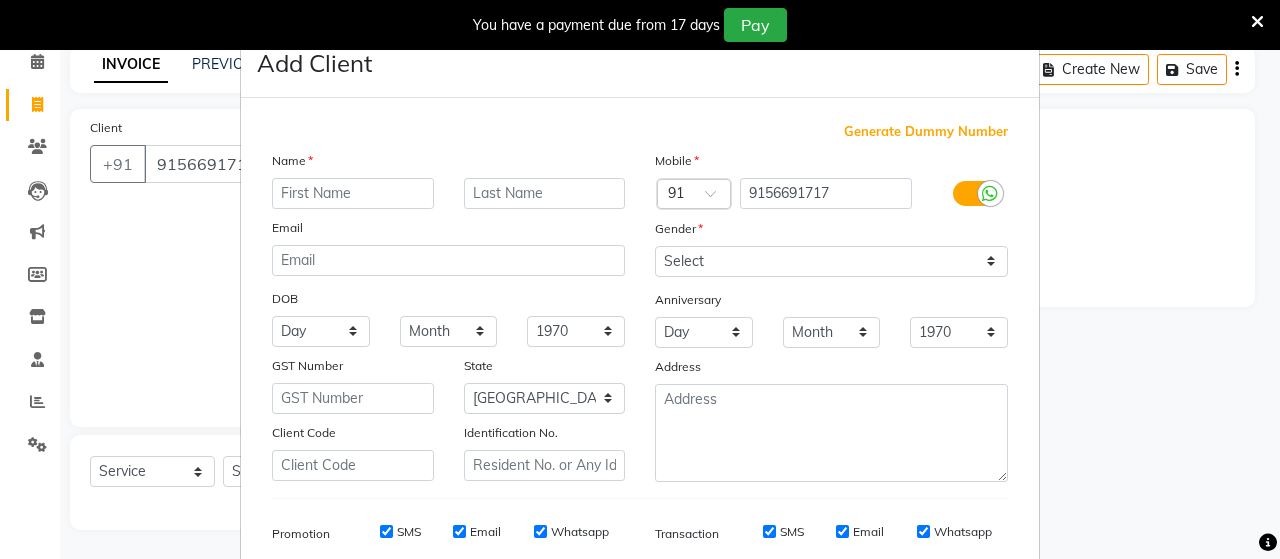 click at bounding box center [353, 193] 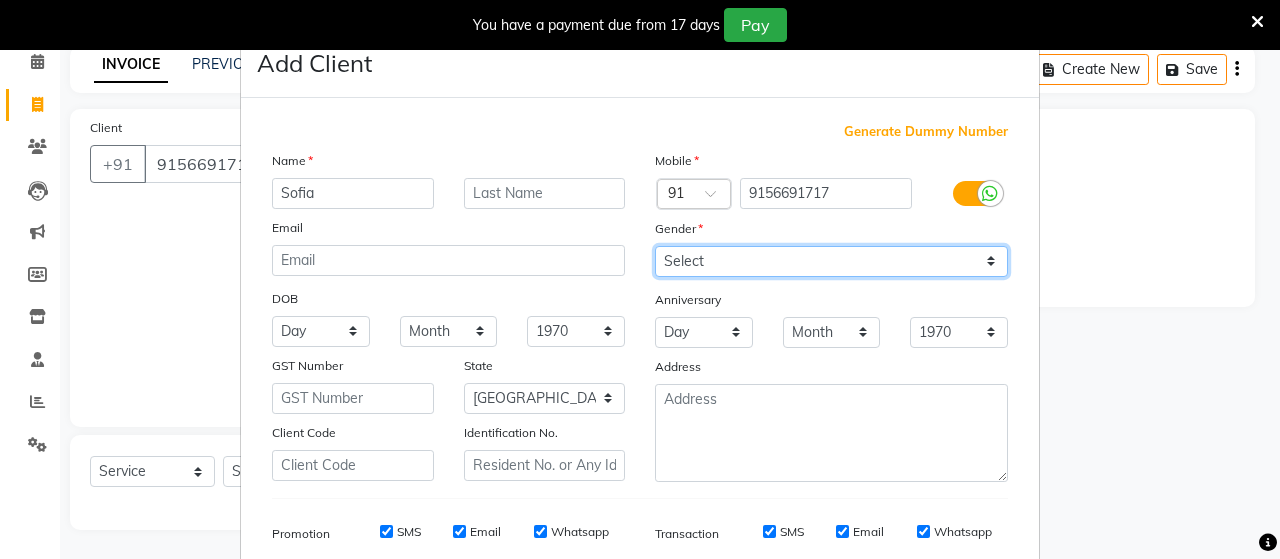 click on "Select [DEMOGRAPHIC_DATA] [DEMOGRAPHIC_DATA] Other Prefer Not To Say" at bounding box center [831, 261] 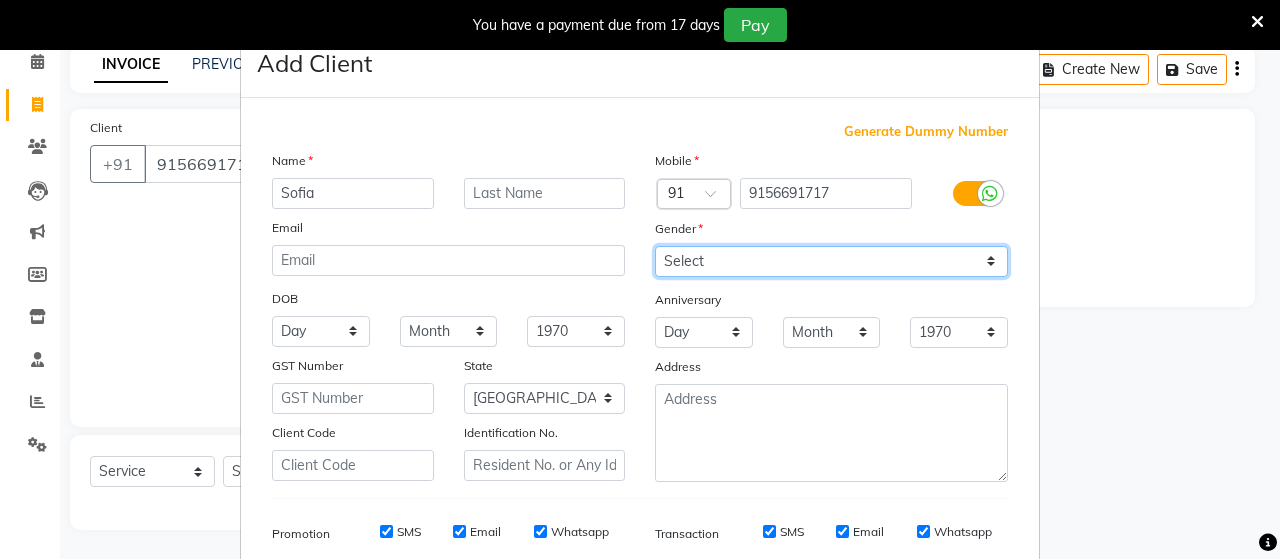 click on "Select [DEMOGRAPHIC_DATA] [DEMOGRAPHIC_DATA] Other Prefer Not To Say" at bounding box center (831, 261) 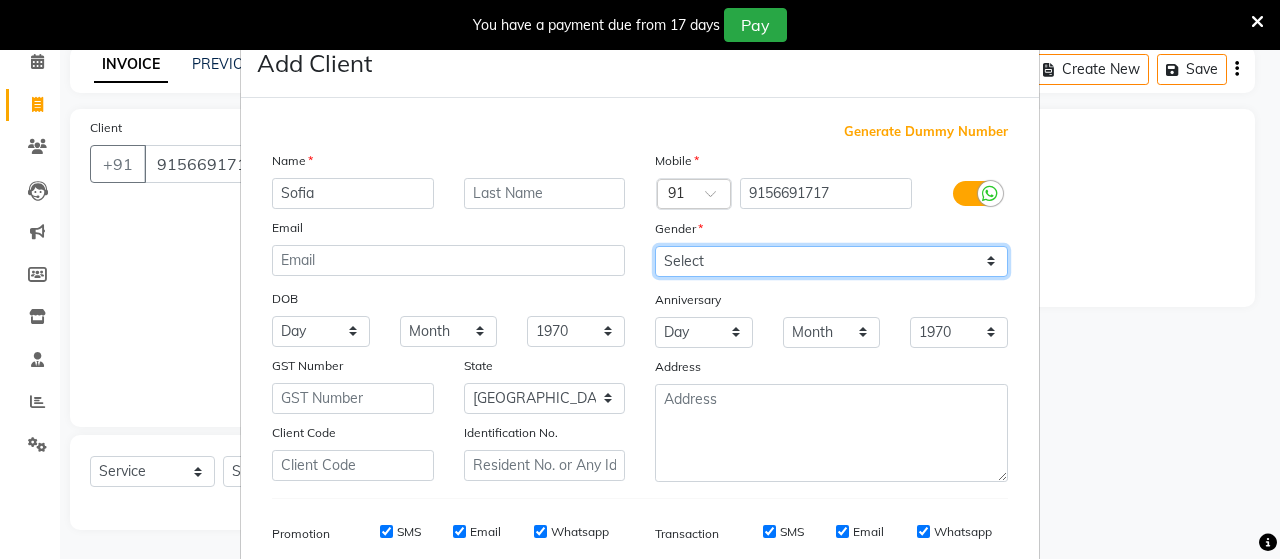 click on "Select [DEMOGRAPHIC_DATA] [DEMOGRAPHIC_DATA] Other Prefer Not To Say" at bounding box center [831, 261] 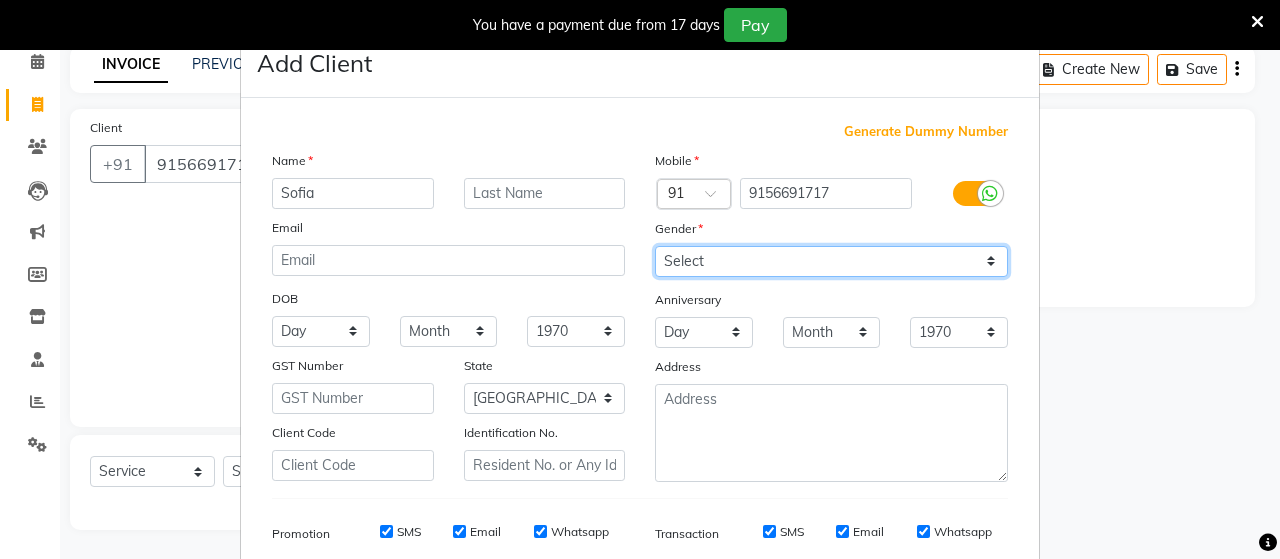 click on "Select [DEMOGRAPHIC_DATA] [DEMOGRAPHIC_DATA] Other Prefer Not To Say" at bounding box center [831, 261] 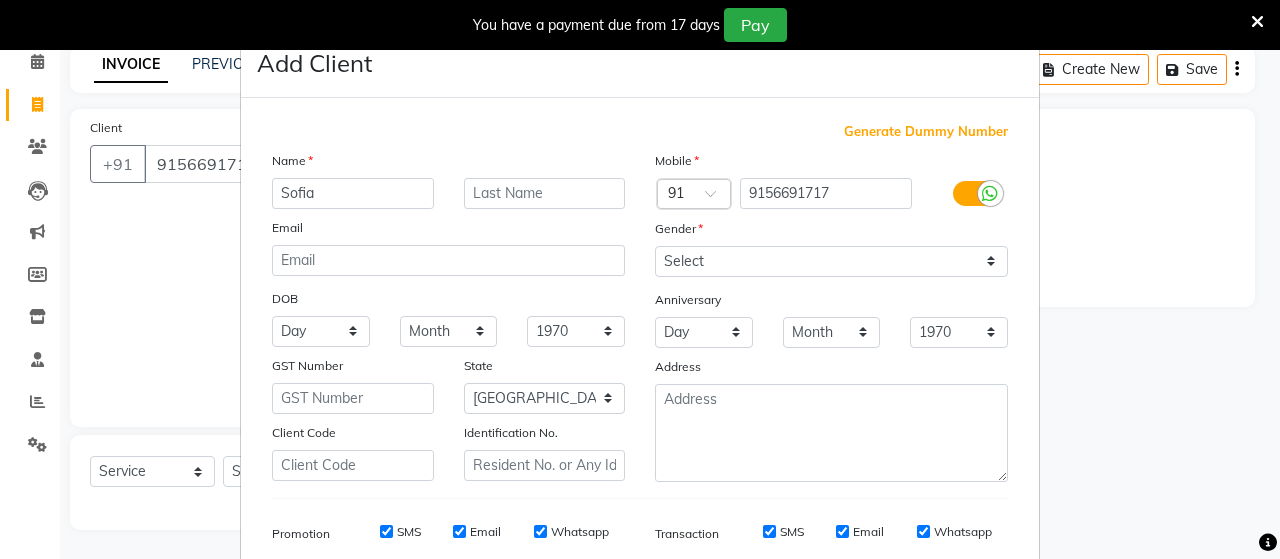 drag, startPoint x: 1256, startPoint y: 169, endPoint x: 1279, endPoint y: 598, distance: 429.61612 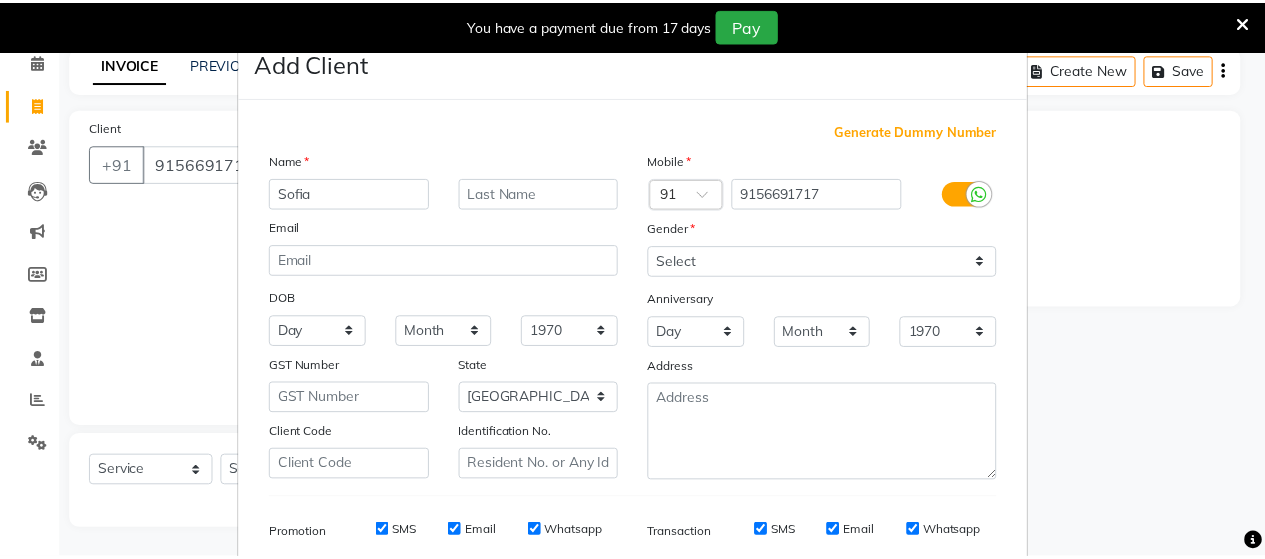 scroll, scrollTop: 286, scrollLeft: 0, axis: vertical 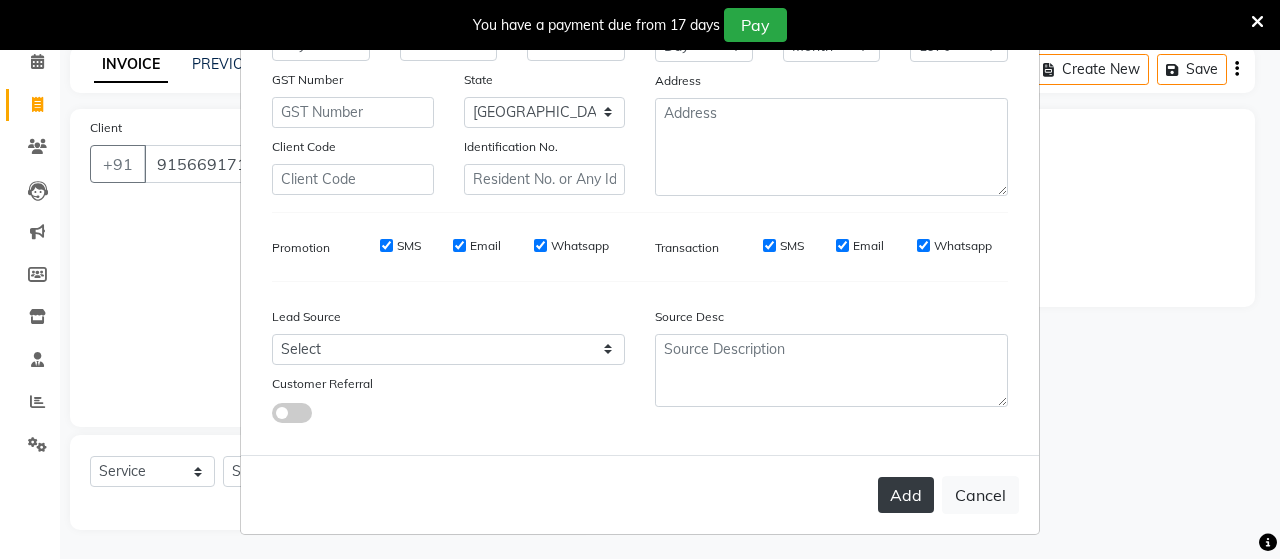 click on "Add" at bounding box center [906, 495] 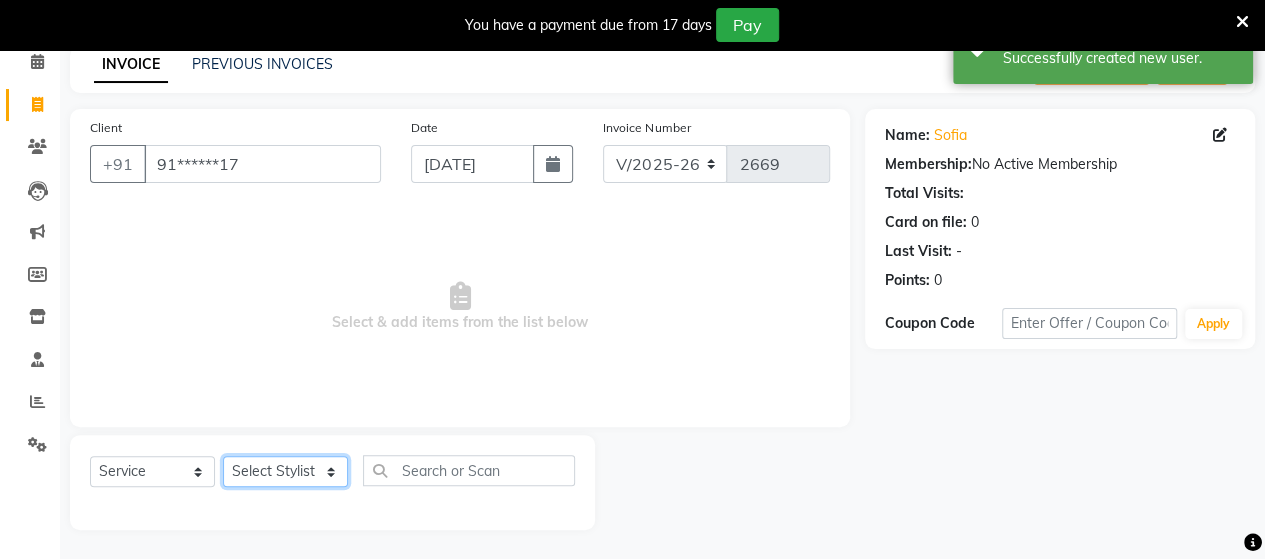 click on "Select Stylist Admin [PERSON_NAME]  [PERSON_NAME]  [PERSON_NAME] Rohit [PERSON_NAME]" 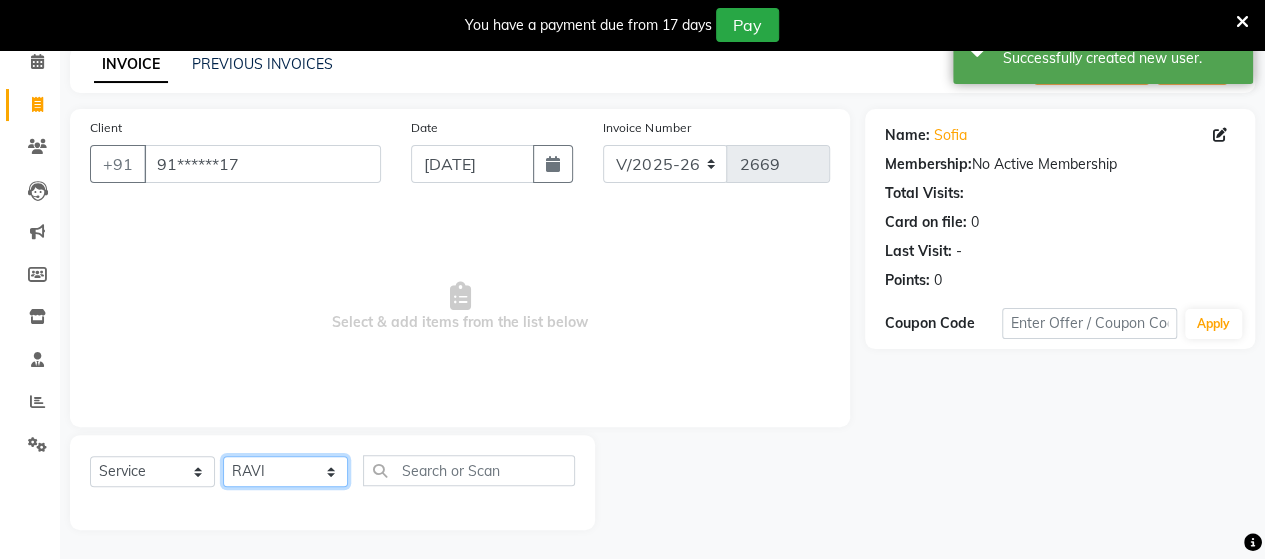 click on "Select Stylist Admin [PERSON_NAME]  [PERSON_NAME]  [PERSON_NAME] Rohit [PERSON_NAME]" 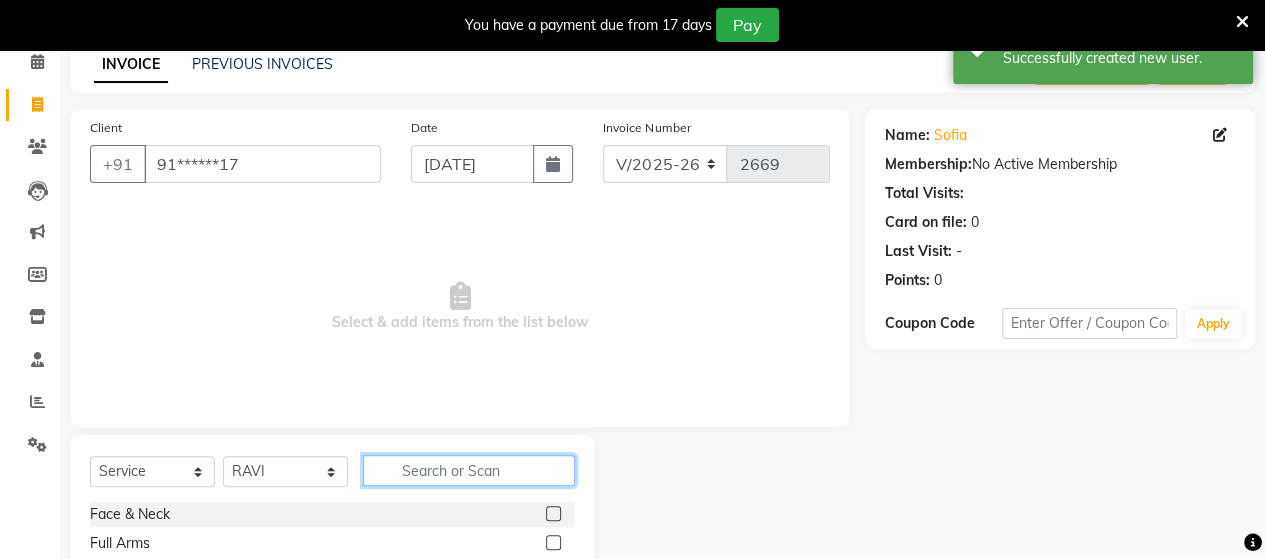 click 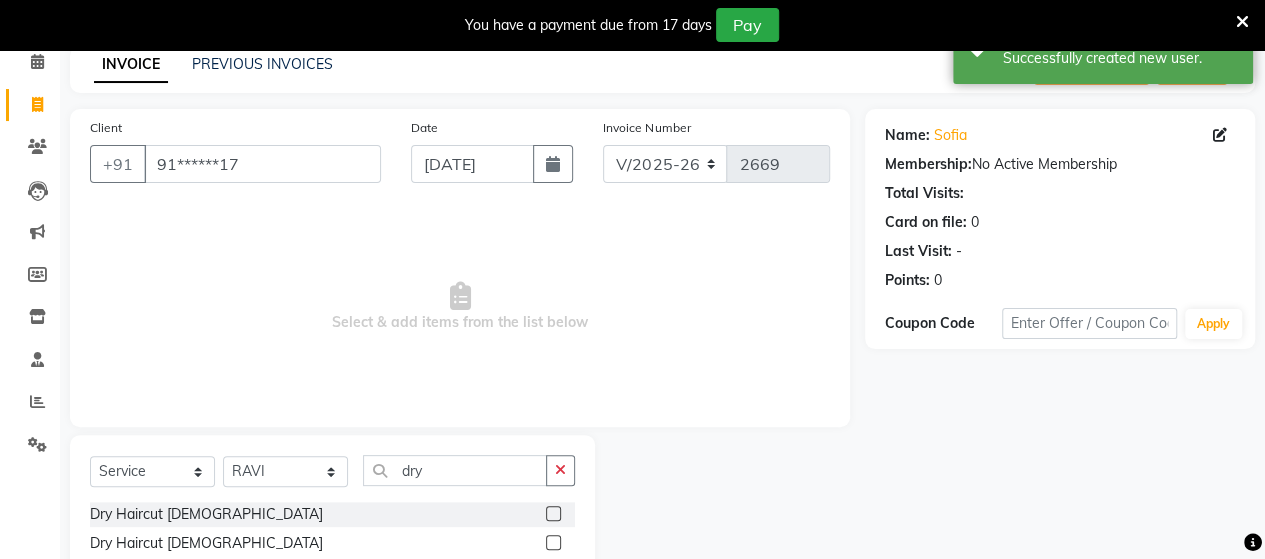 click 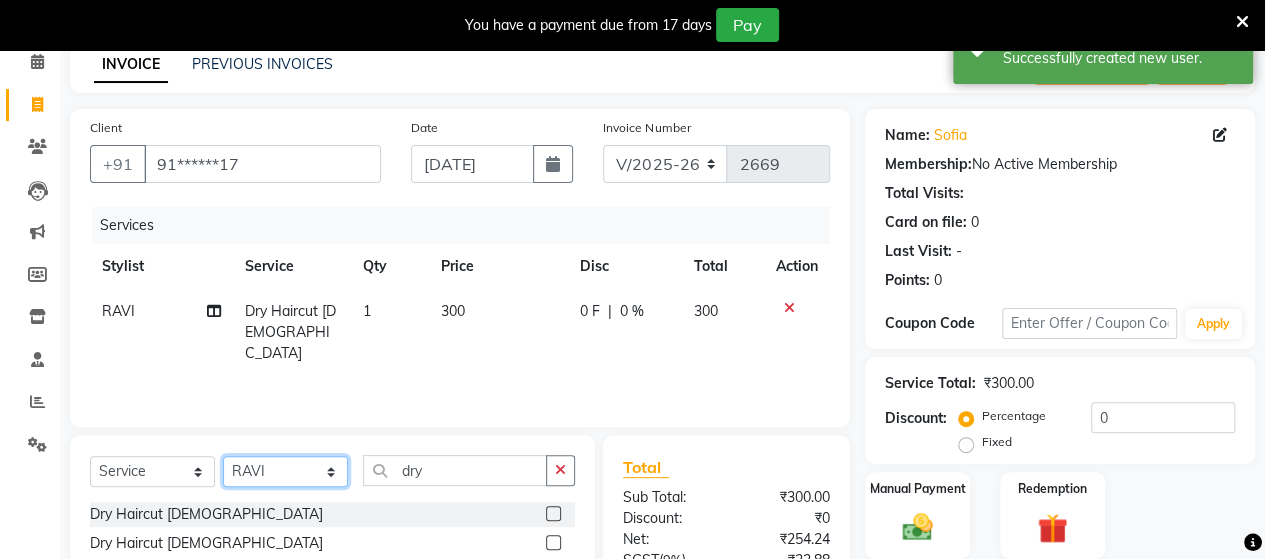 click on "Select Stylist Admin [PERSON_NAME]  [PERSON_NAME]  [PERSON_NAME] Rohit [PERSON_NAME]" 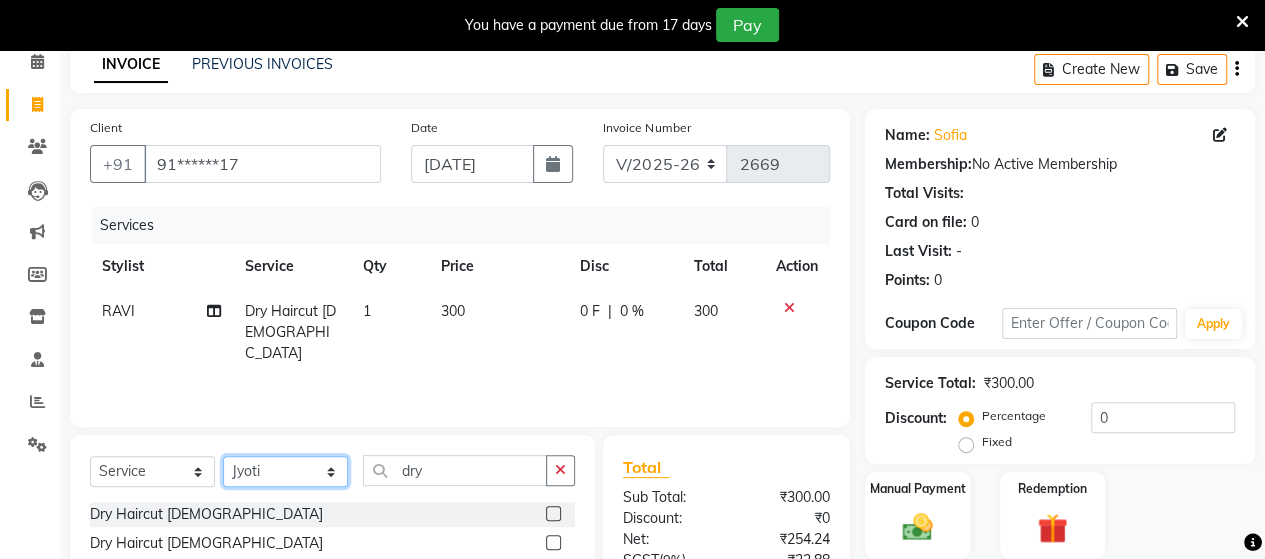 click on "Select Stylist Admin [PERSON_NAME]  [PERSON_NAME]  [PERSON_NAME] Rohit [PERSON_NAME]" 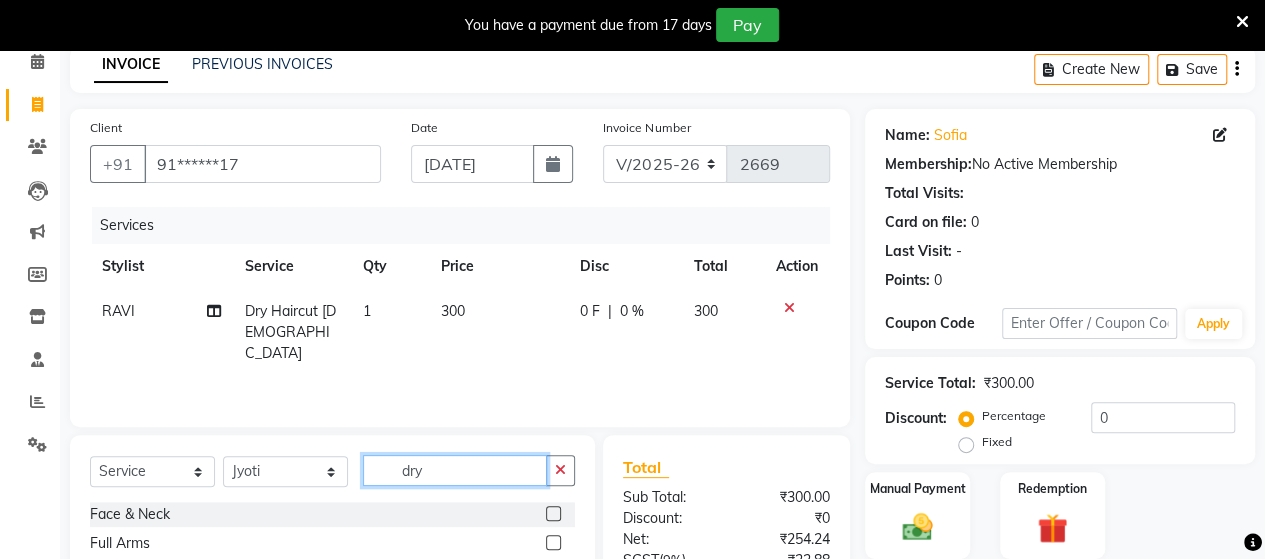 click on "dry" 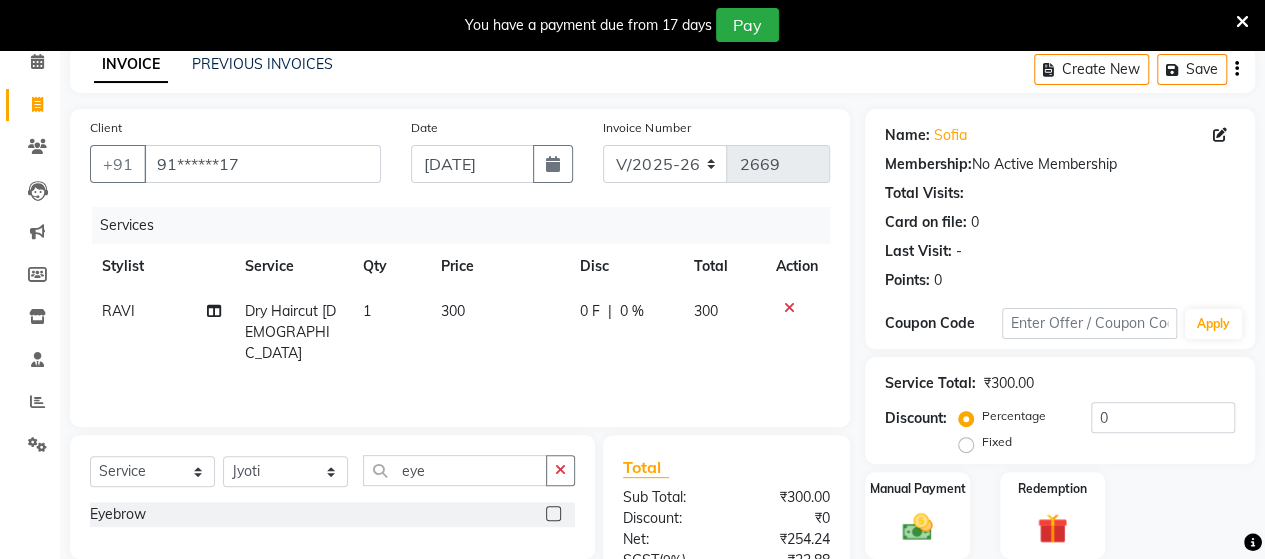click 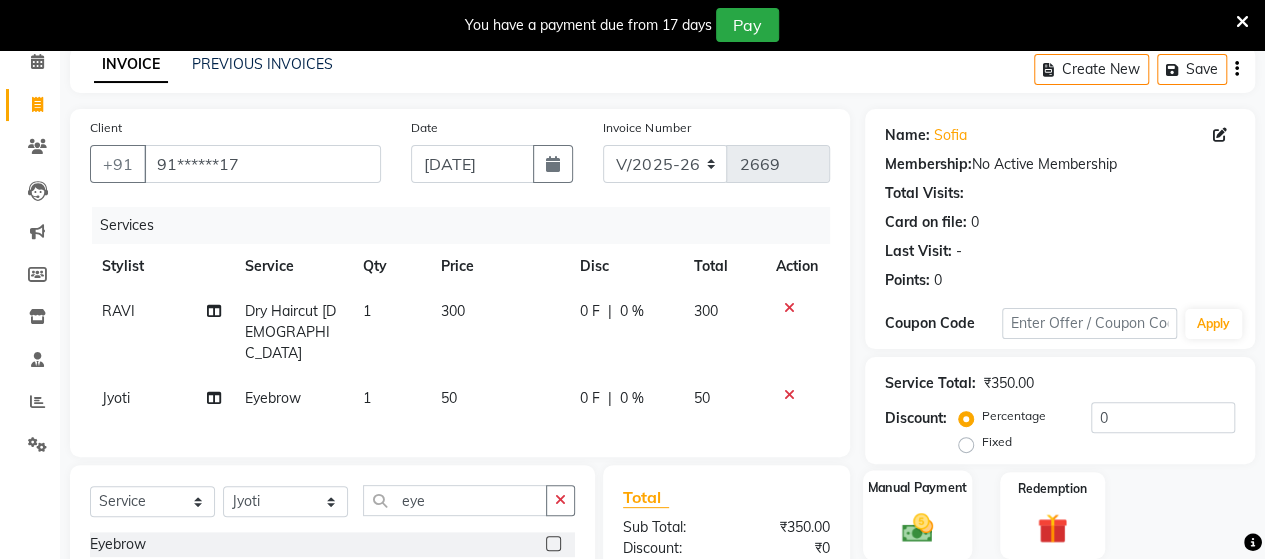 click 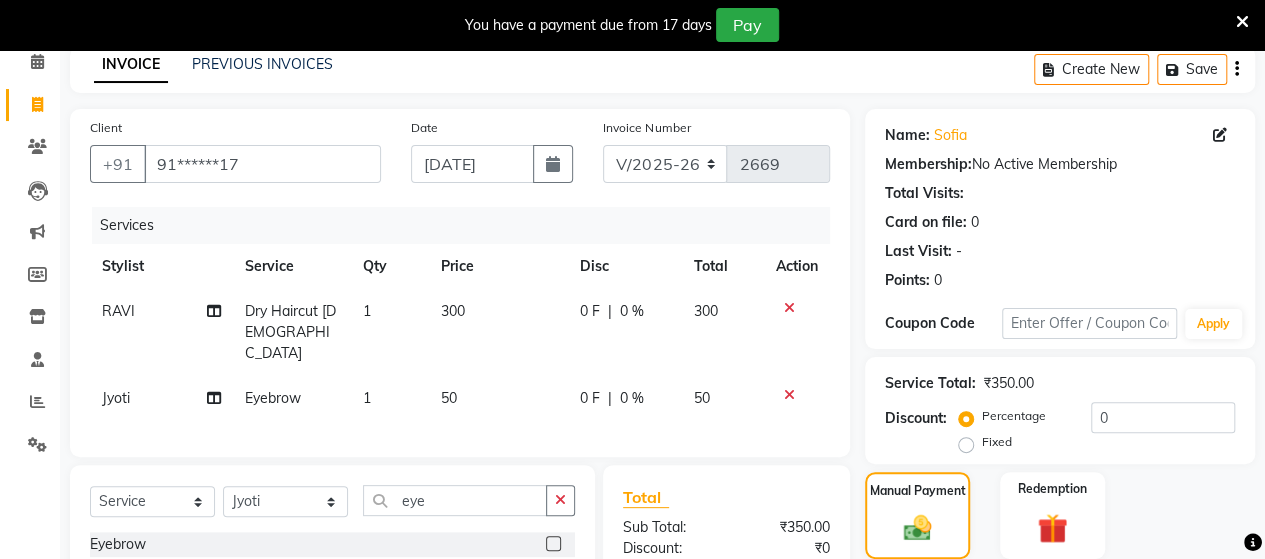 scroll, scrollTop: 312, scrollLeft: 0, axis: vertical 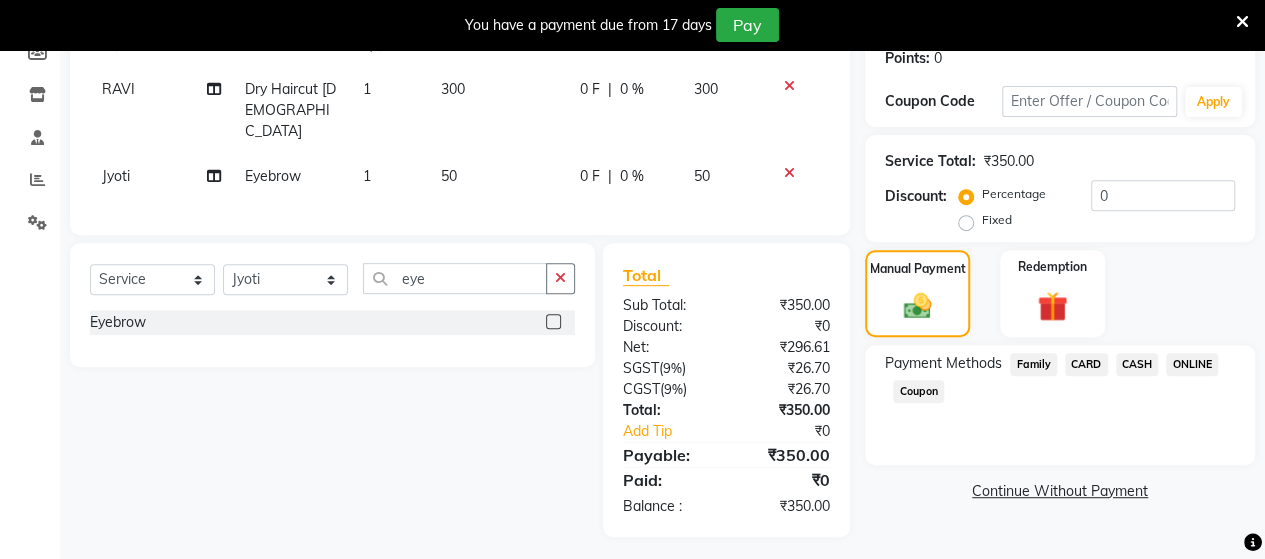 click on "ONLINE" 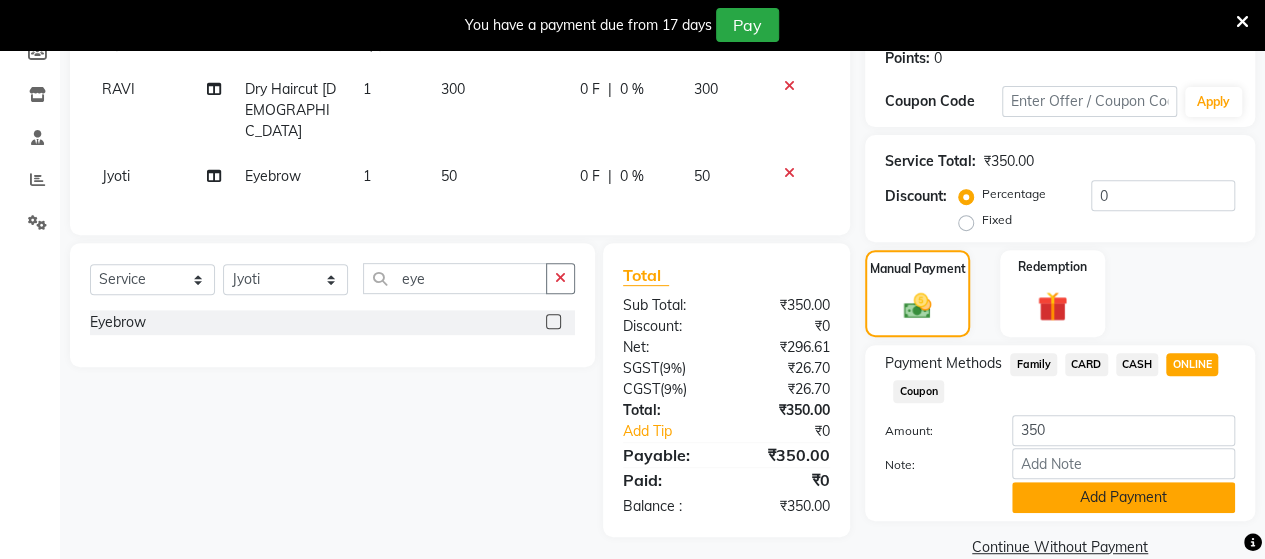 click on "Add Payment" 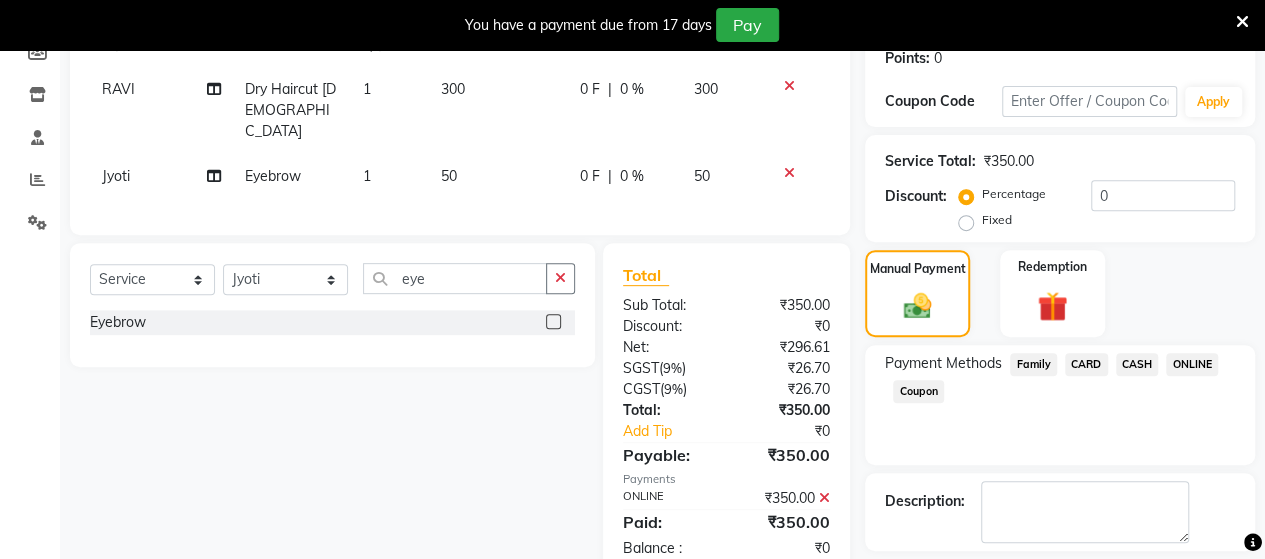 scroll, scrollTop: 400, scrollLeft: 0, axis: vertical 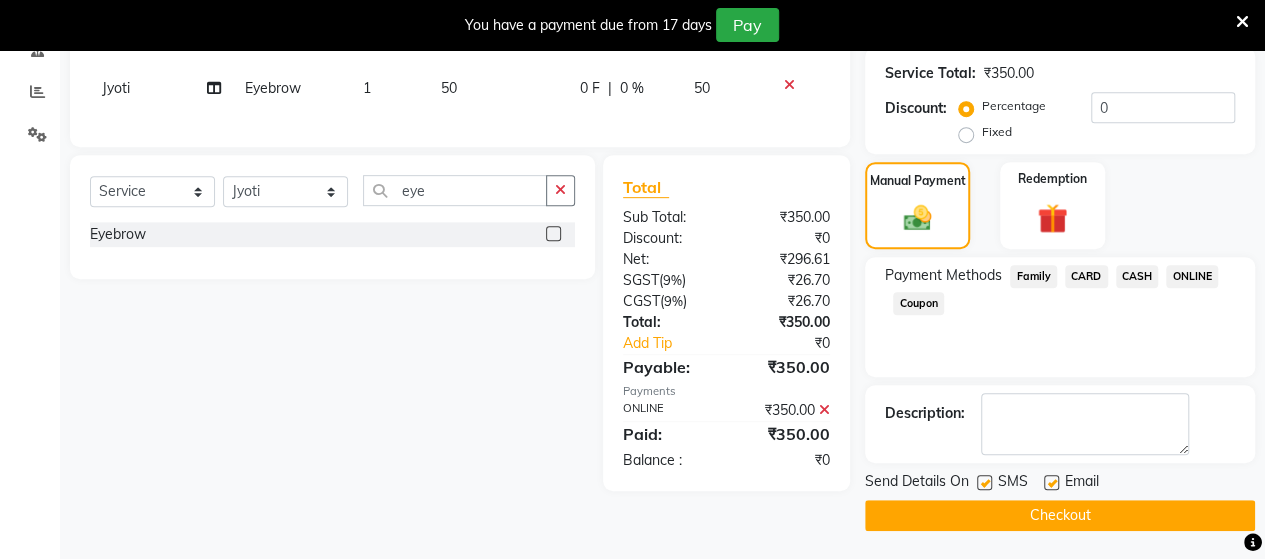 click on "Checkout" 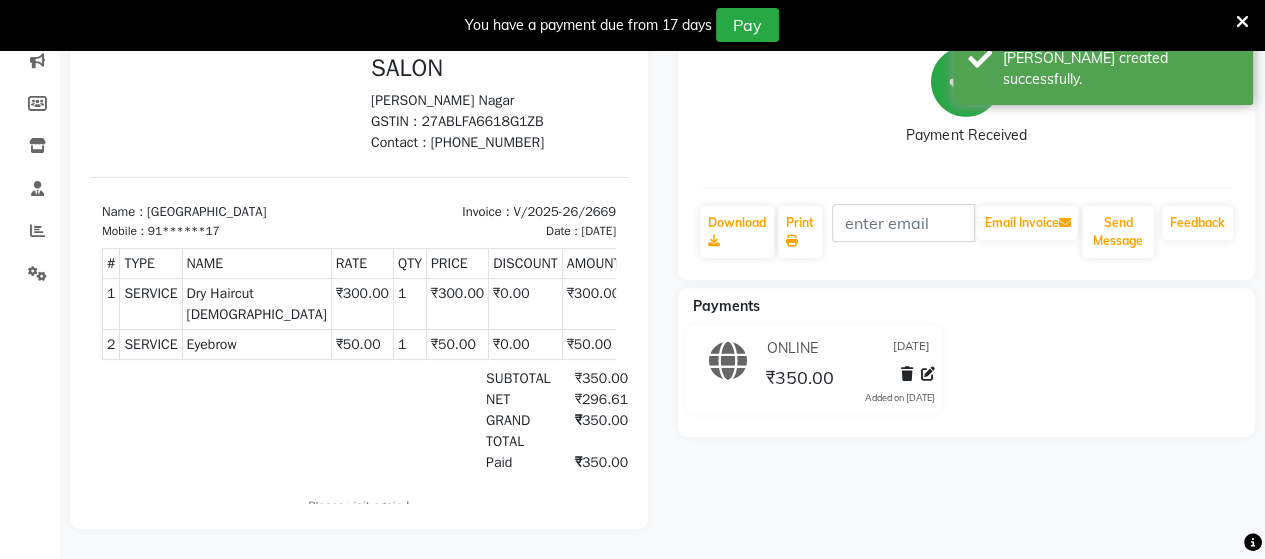 scroll, scrollTop: 0, scrollLeft: 0, axis: both 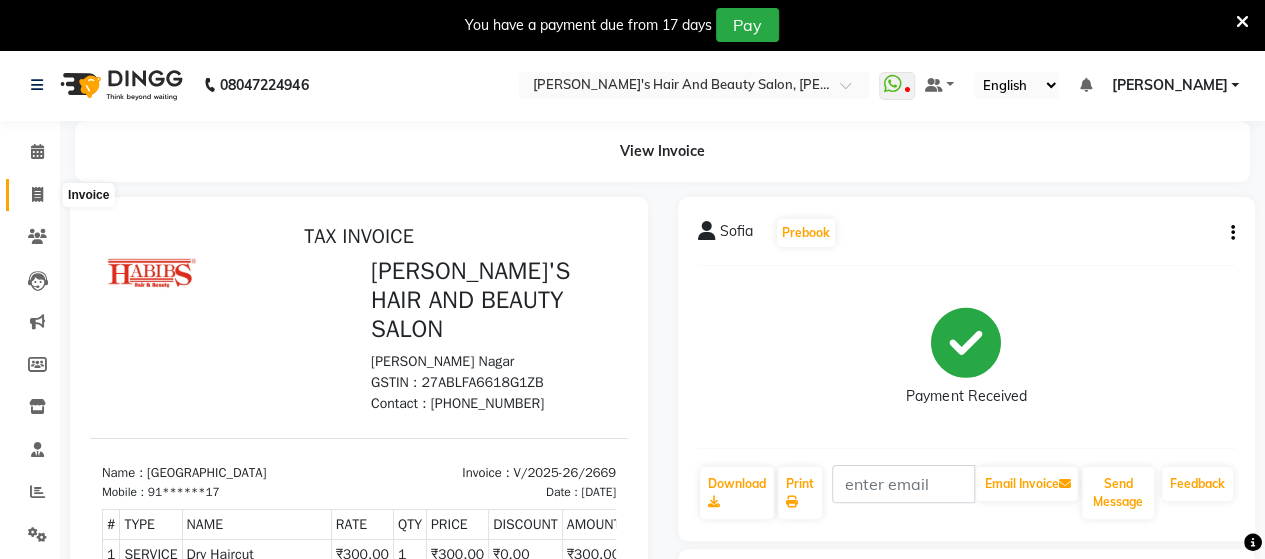 click 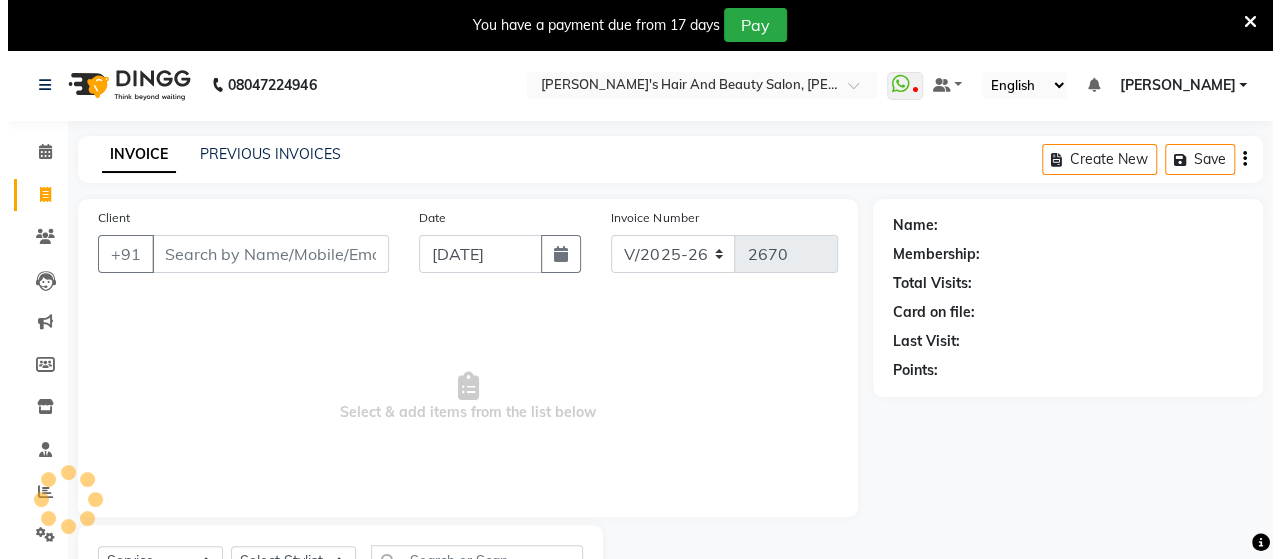 scroll, scrollTop: 90, scrollLeft: 0, axis: vertical 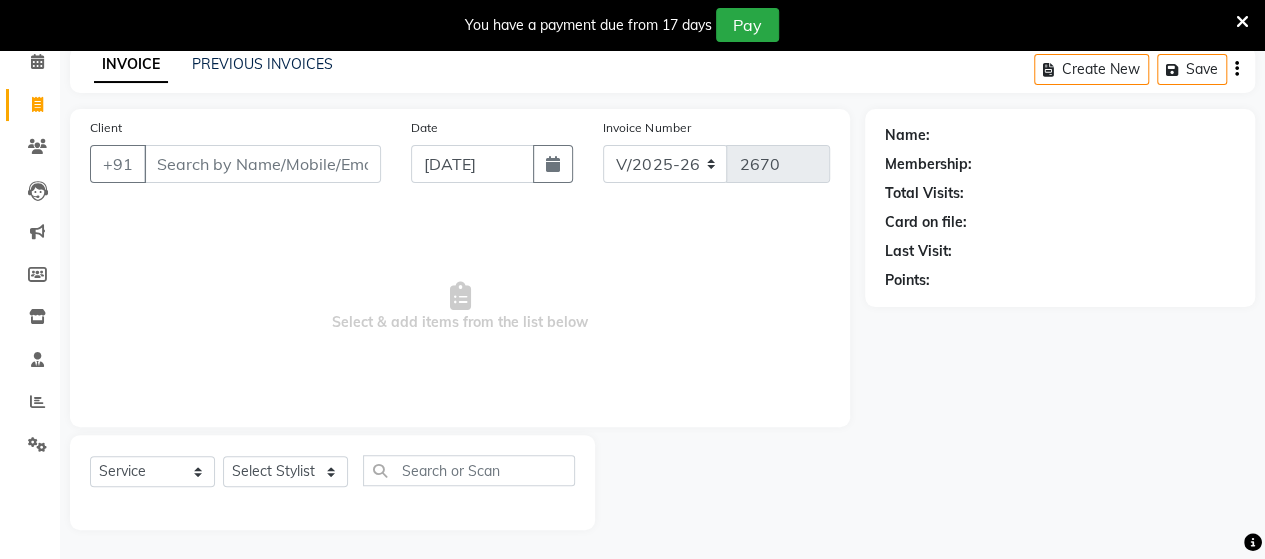 click on "Client" at bounding box center [262, 164] 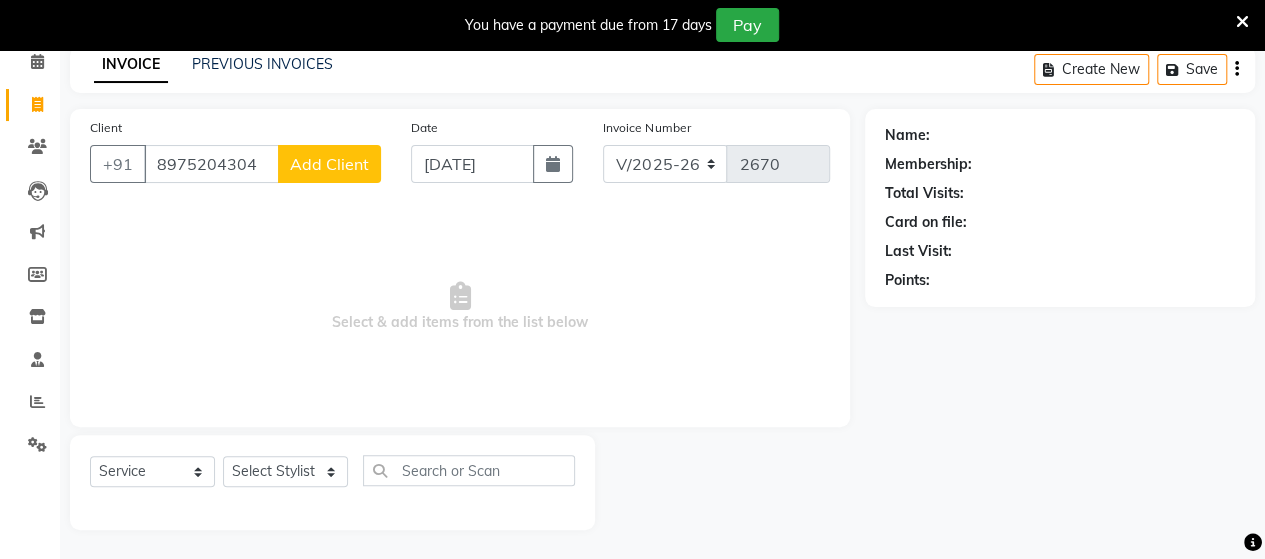 click on "Add Client" 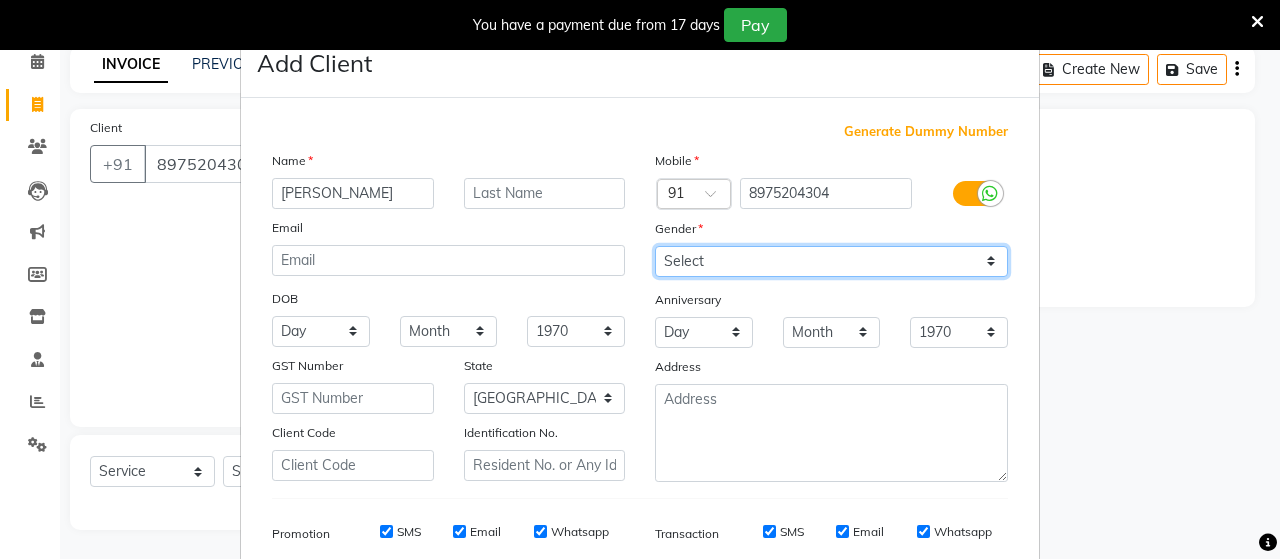 click on "Select [DEMOGRAPHIC_DATA] [DEMOGRAPHIC_DATA] Other Prefer Not To Say" at bounding box center [831, 261] 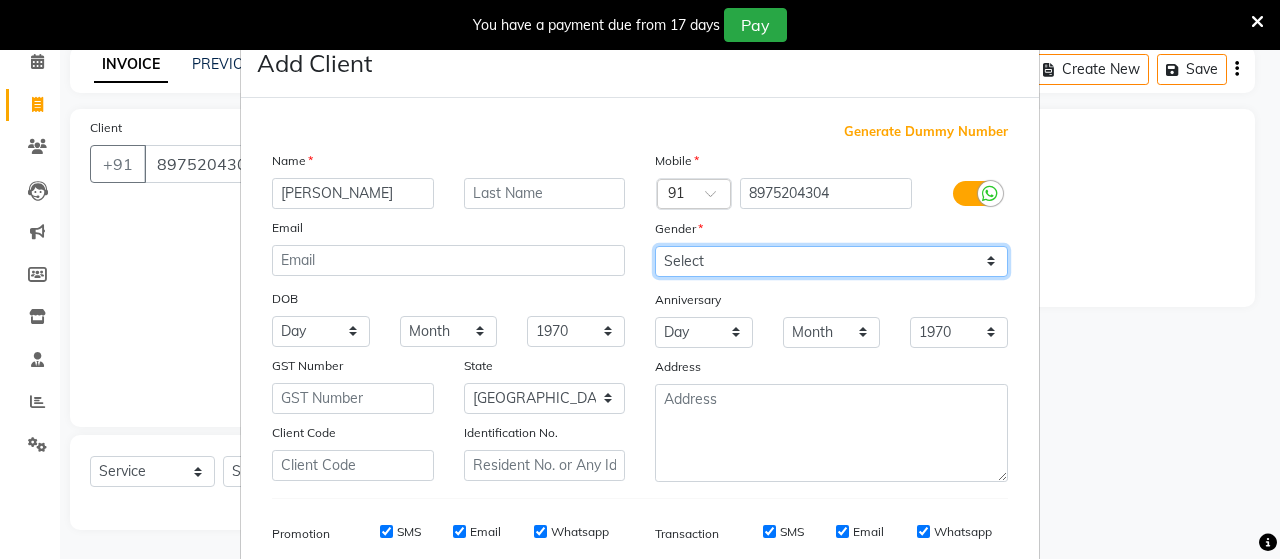 click on "Select [DEMOGRAPHIC_DATA] [DEMOGRAPHIC_DATA] Other Prefer Not To Say" at bounding box center (831, 261) 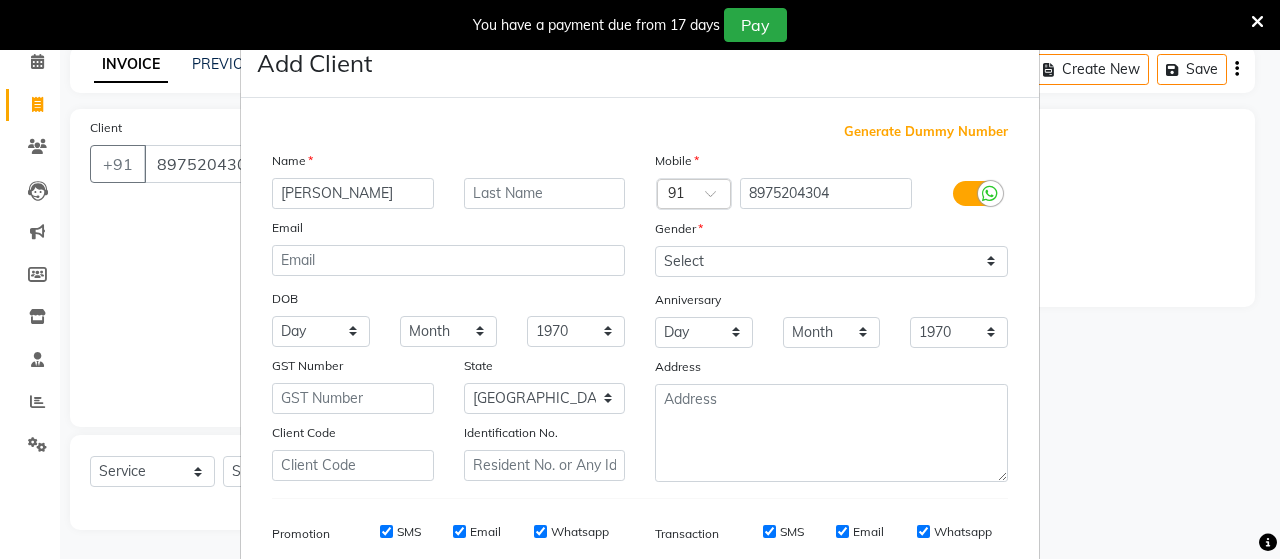 drag, startPoint x: 1279, startPoint y: 41, endPoint x: 1279, endPoint y: 423, distance: 382 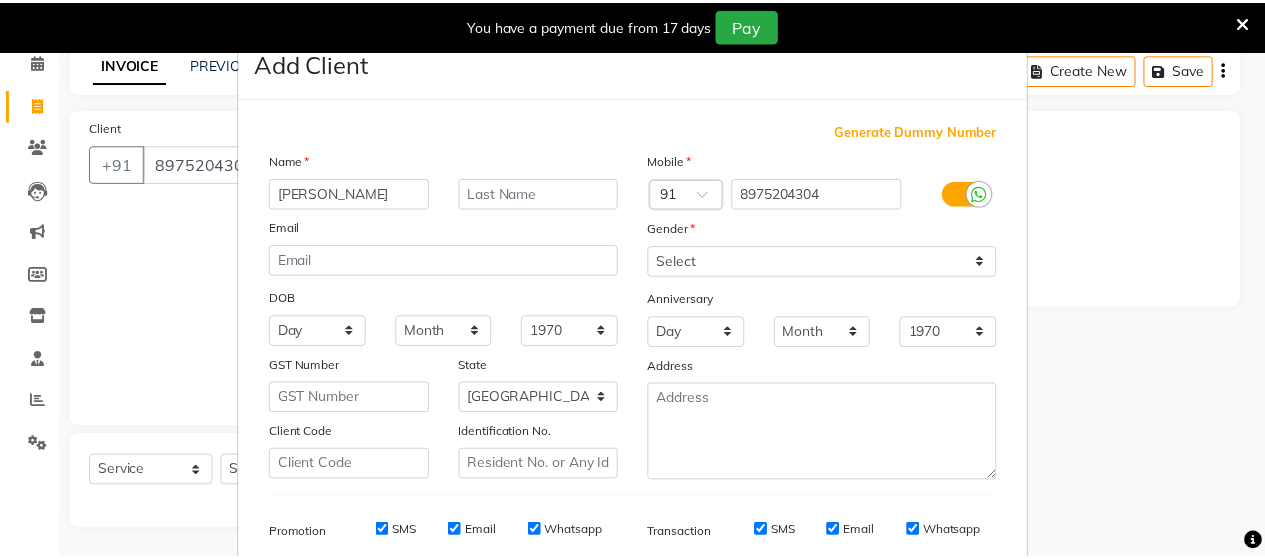 scroll, scrollTop: 286, scrollLeft: 0, axis: vertical 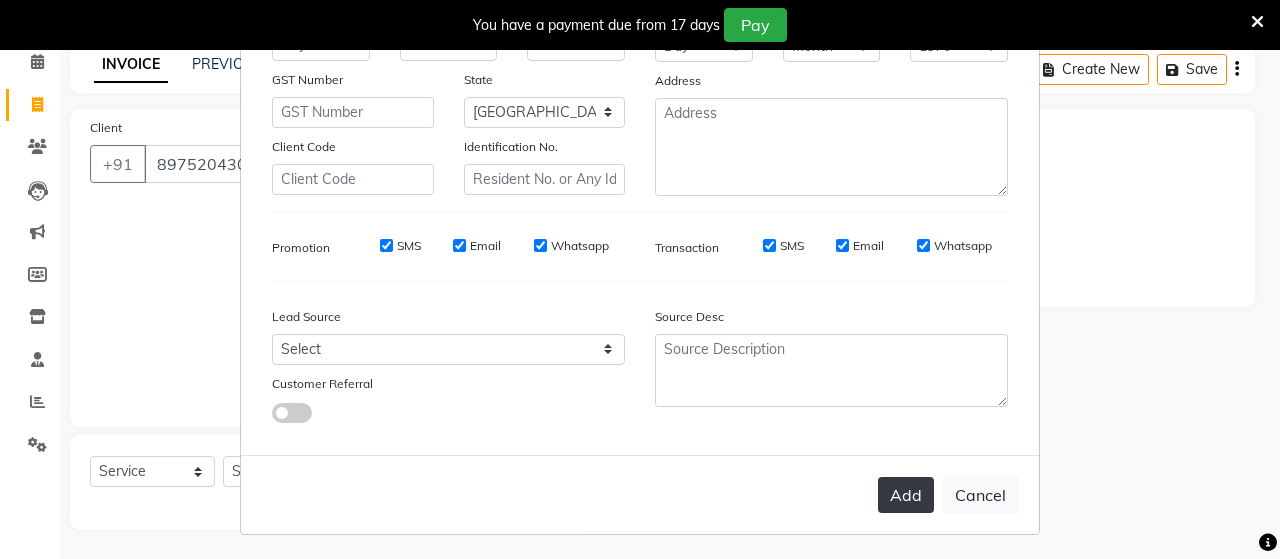 click on "Add" at bounding box center (906, 495) 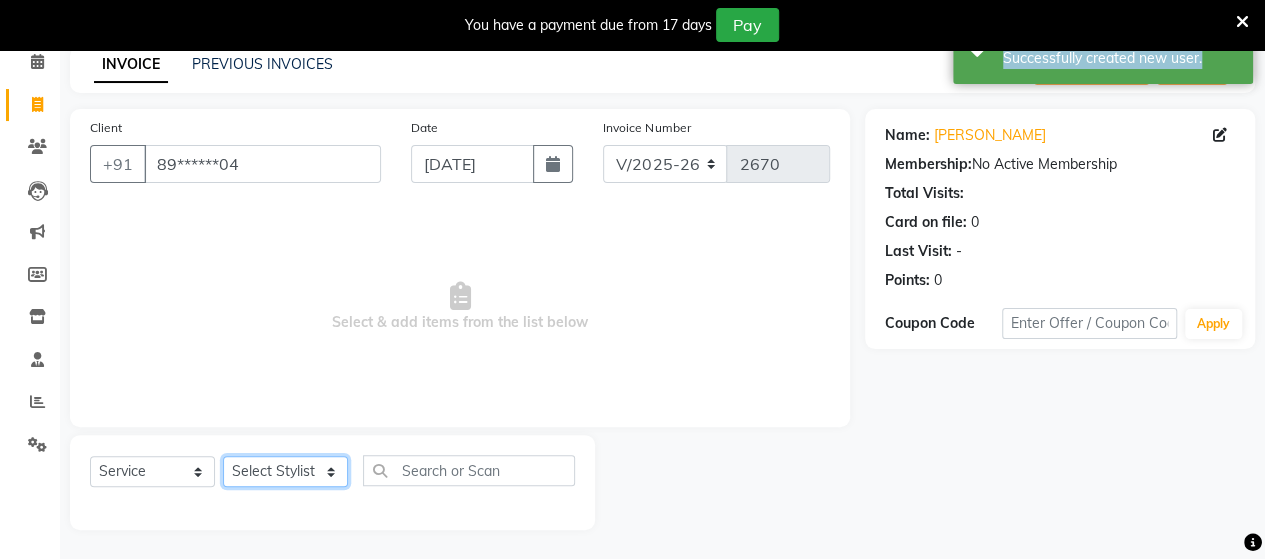 click on "Select Stylist Admin [PERSON_NAME]  [PERSON_NAME]  [PERSON_NAME] Rohit [PERSON_NAME]" 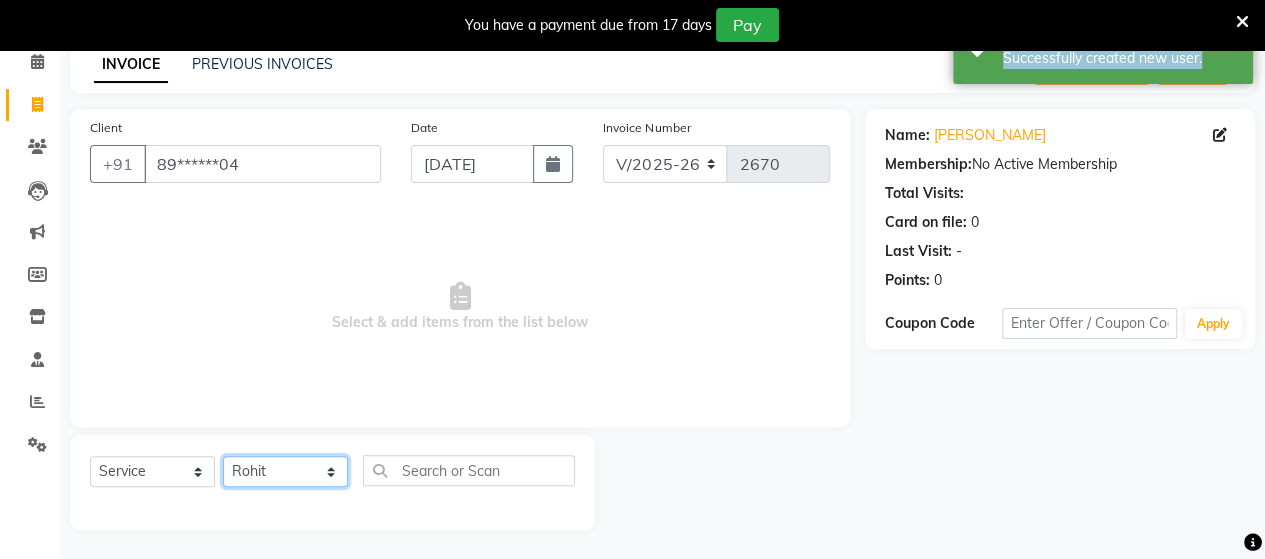 click on "Select Stylist Admin [PERSON_NAME]  [PERSON_NAME]  [PERSON_NAME] Rohit [PERSON_NAME]" 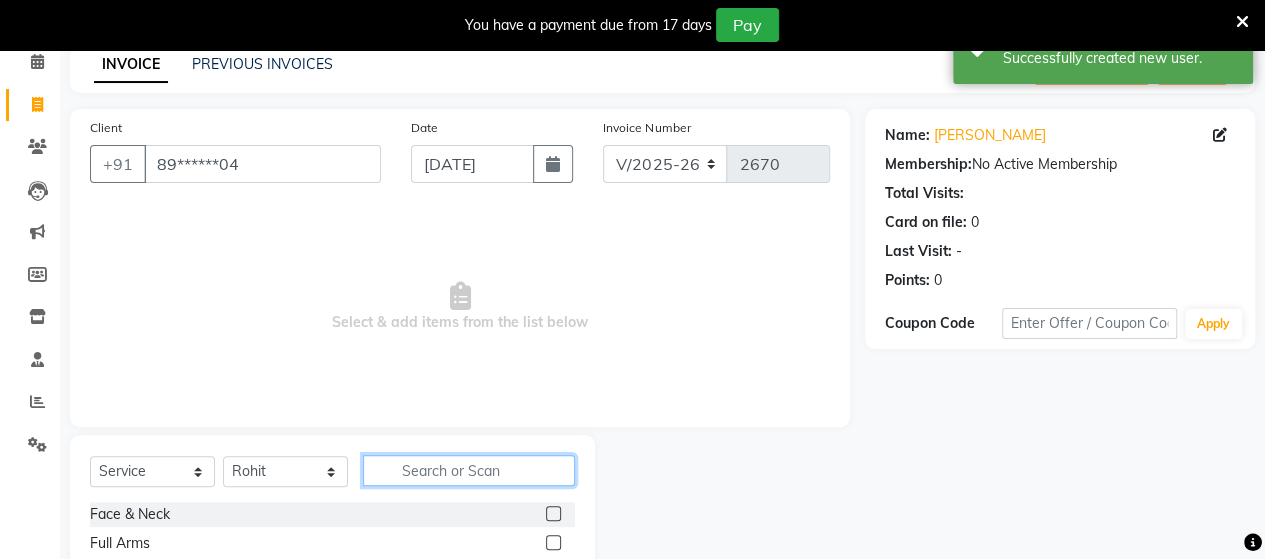 click 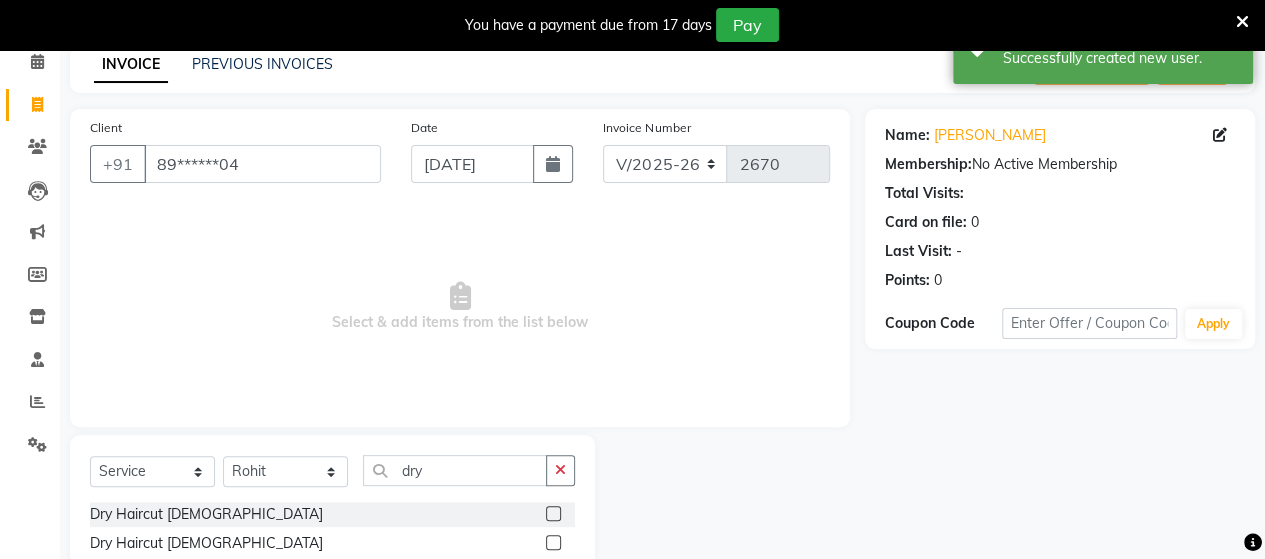 click 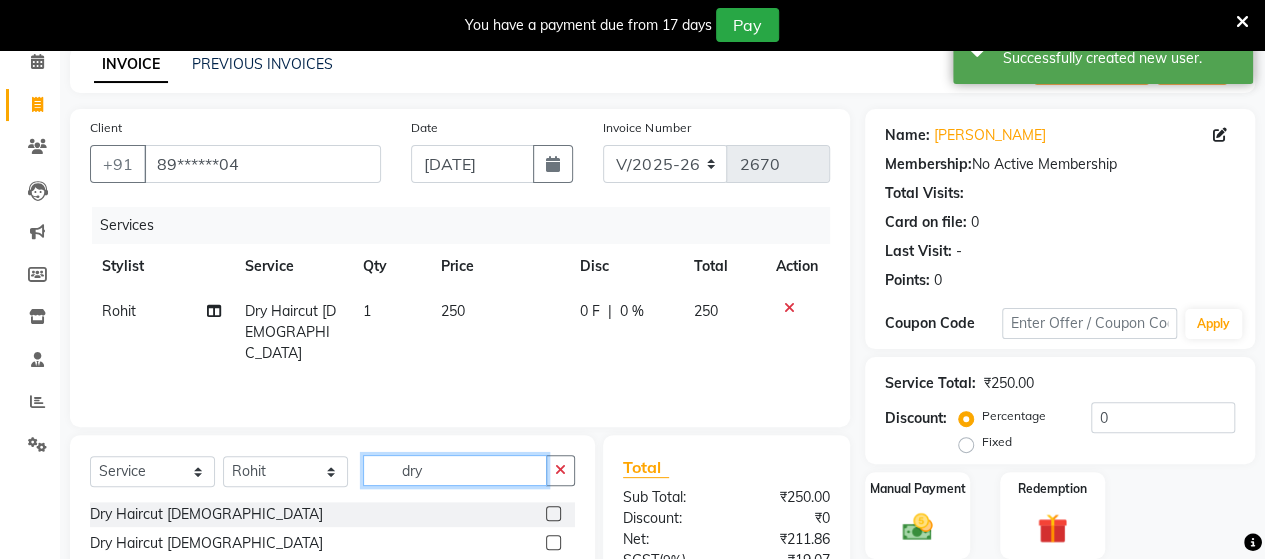 click on "dry" 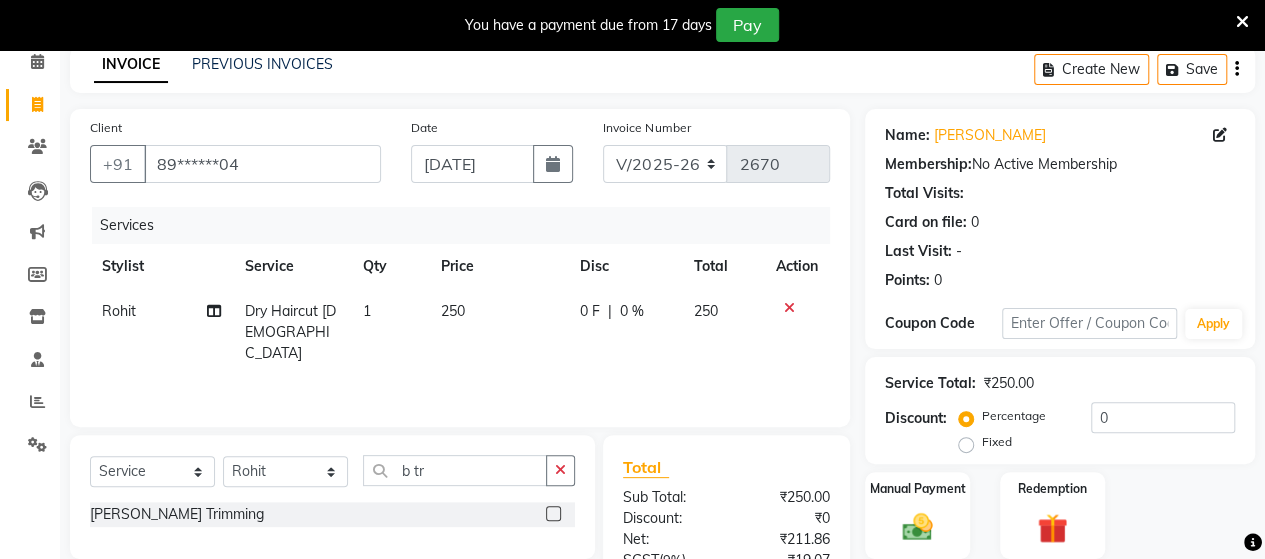 click 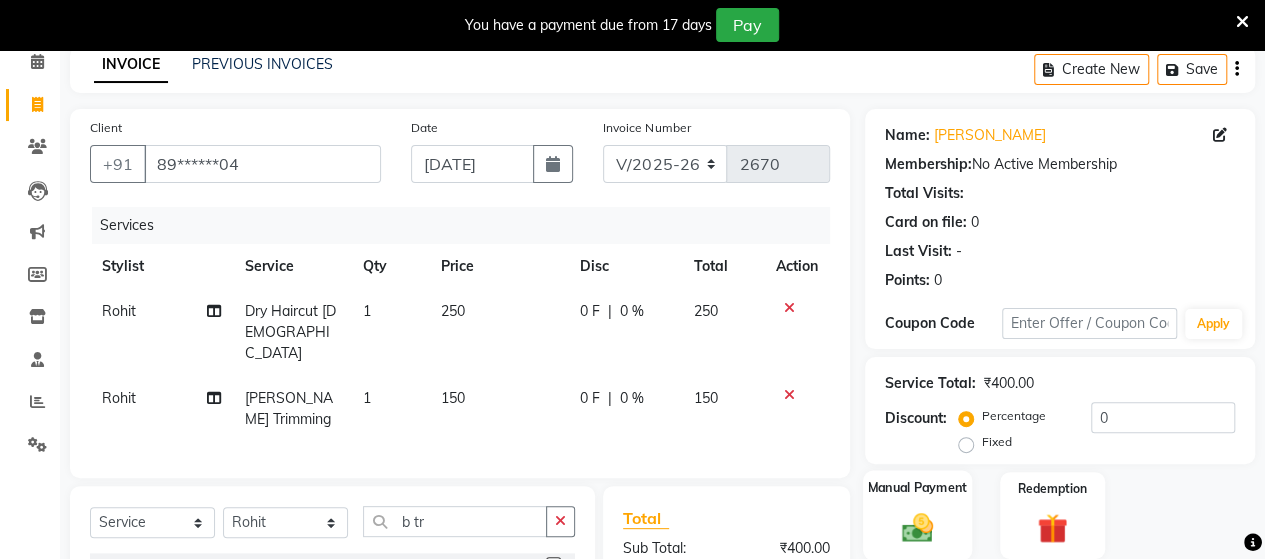 click on "Manual Payment" 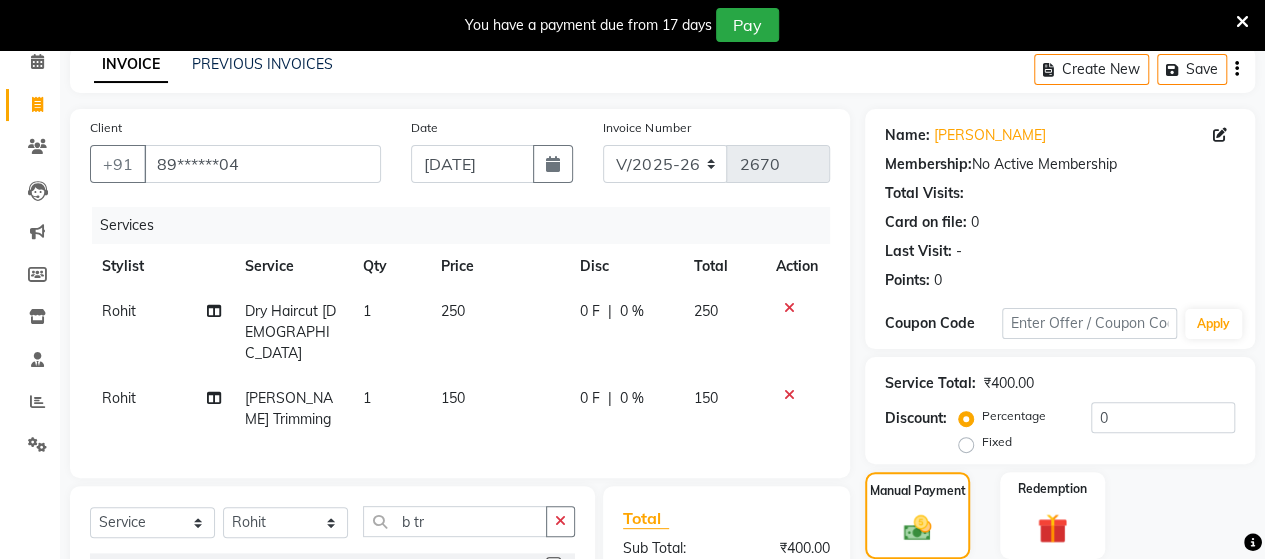 scroll, scrollTop: 334, scrollLeft: 0, axis: vertical 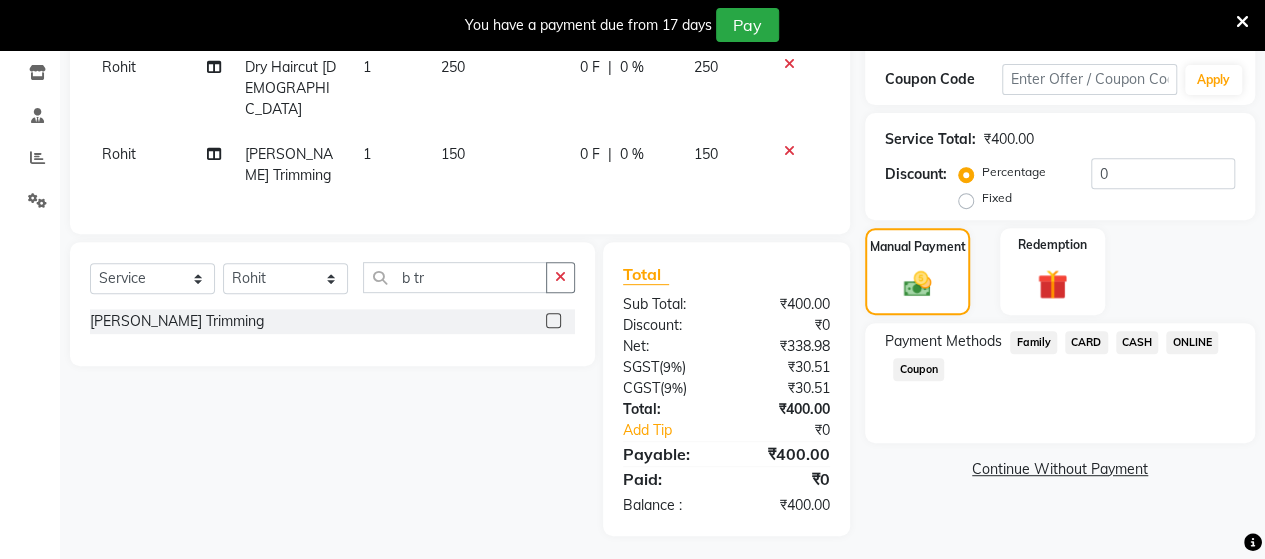 click on "ONLINE" 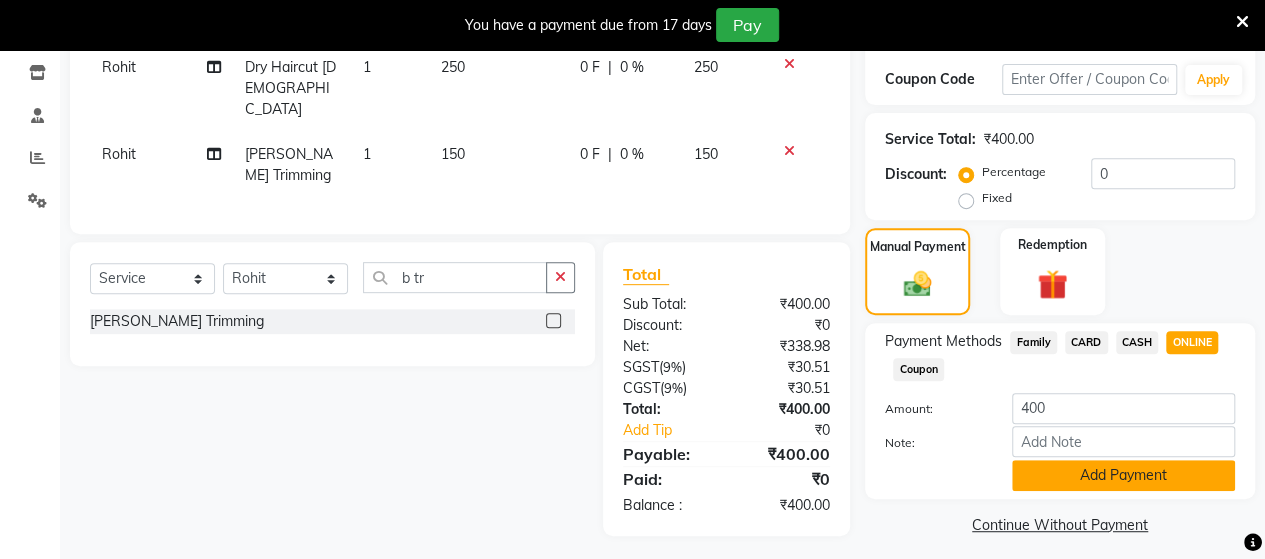 click on "Add Payment" 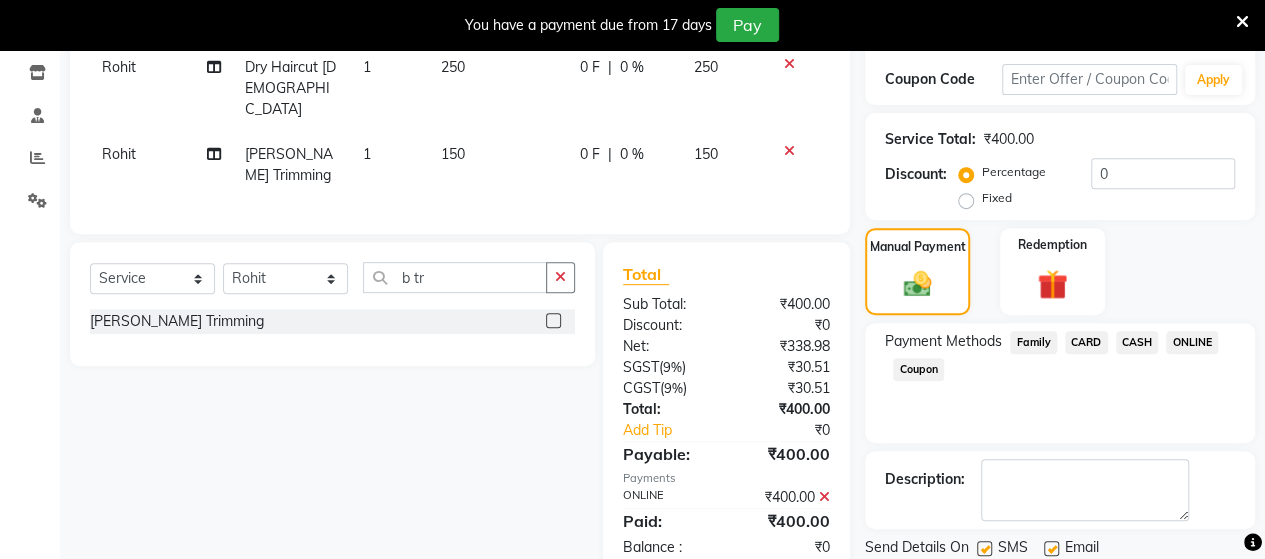 scroll, scrollTop: 400, scrollLeft: 0, axis: vertical 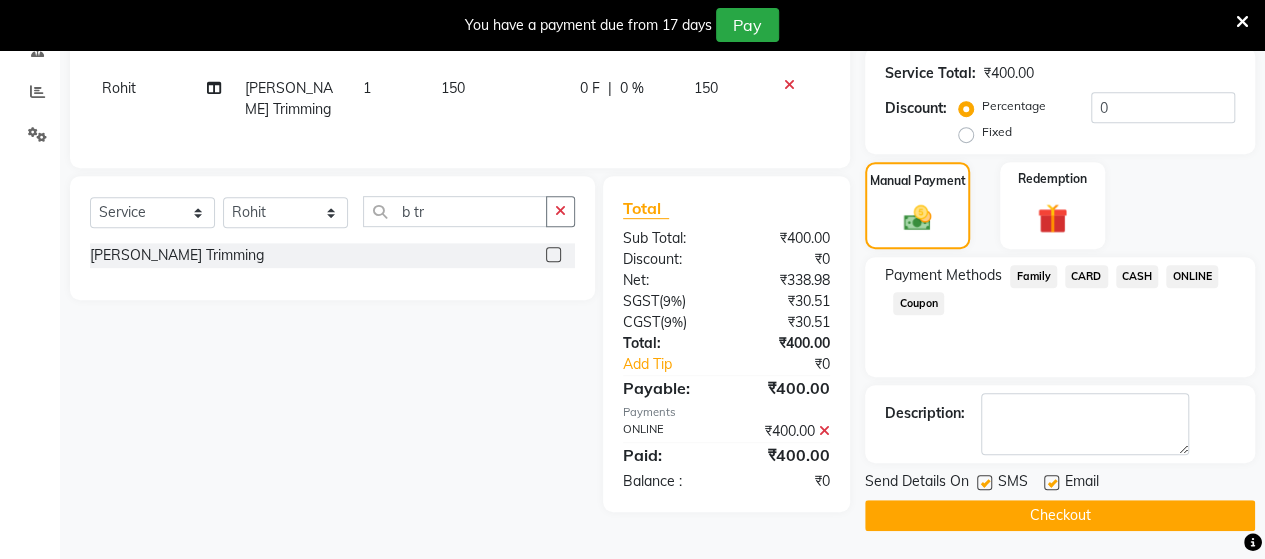 click on "Checkout" 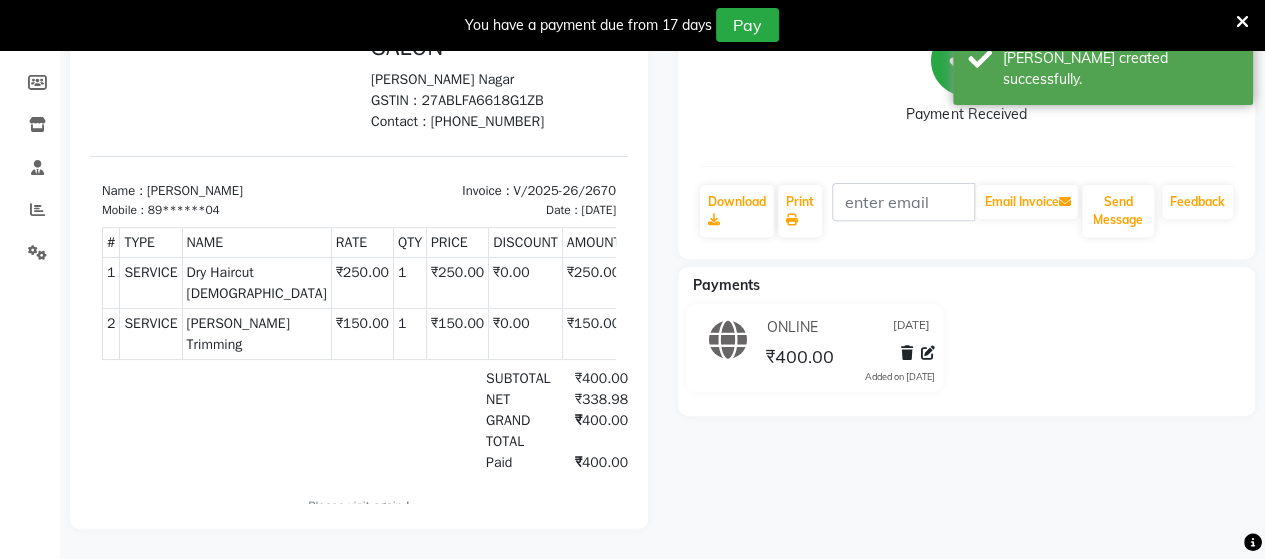 scroll, scrollTop: 0, scrollLeft: 0, axis: both 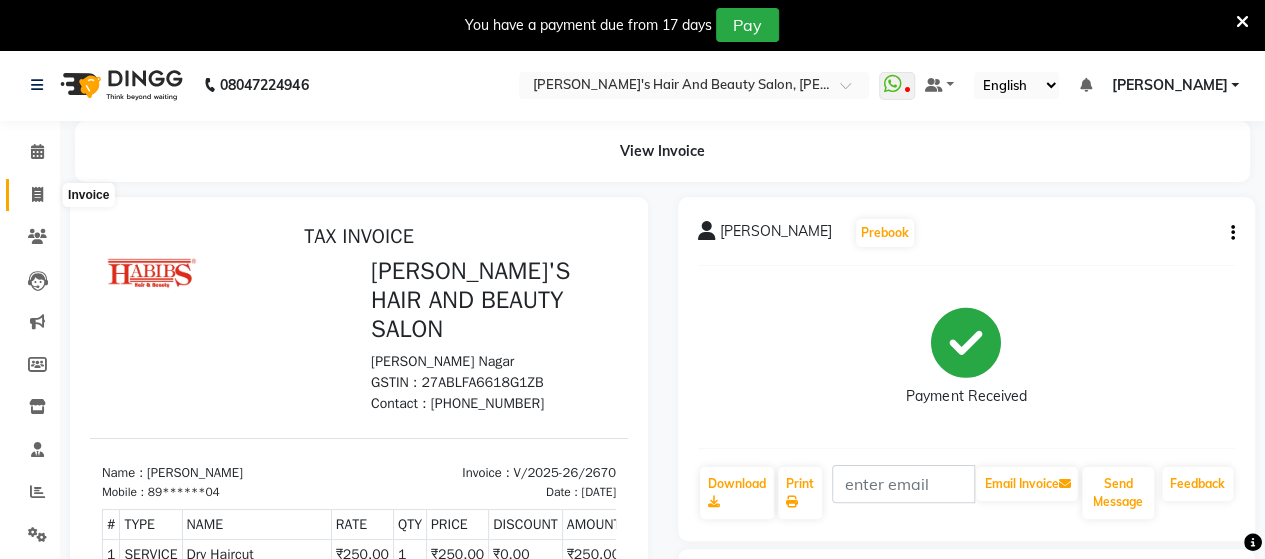 click 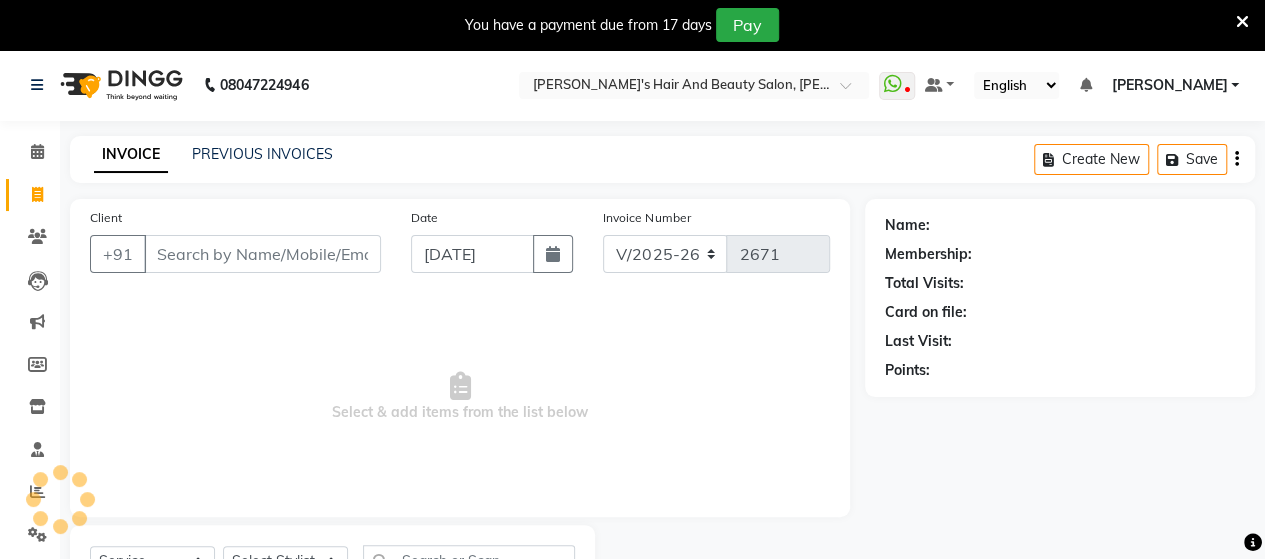 scroll, scrollTop: 90, scrollLeft: 0, axis: vertical 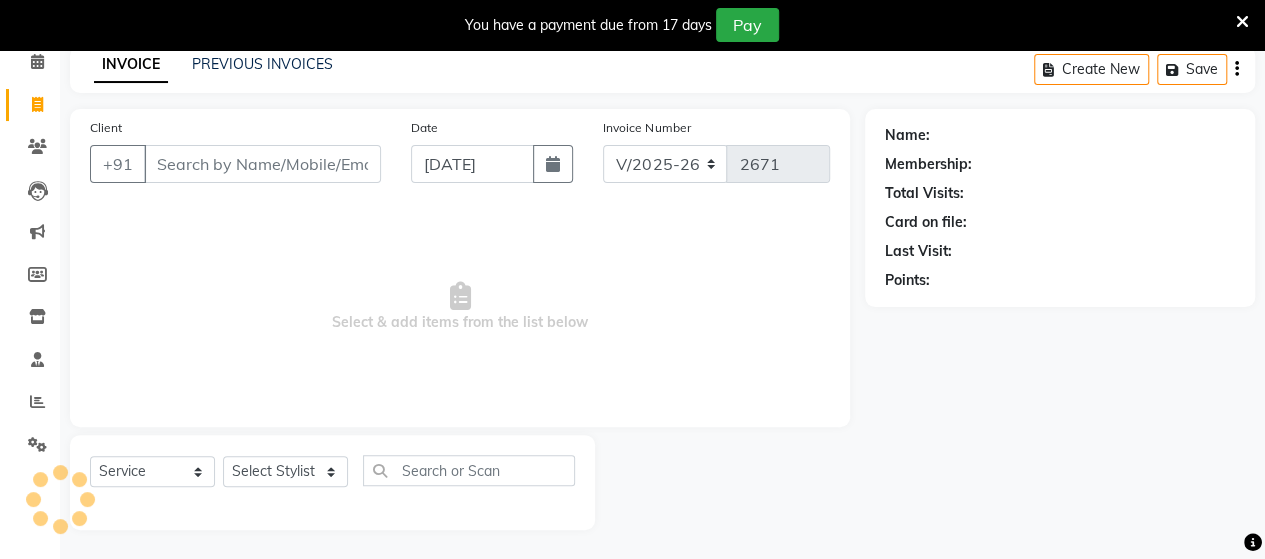 click on "Client" at bounding box center [262, 164] 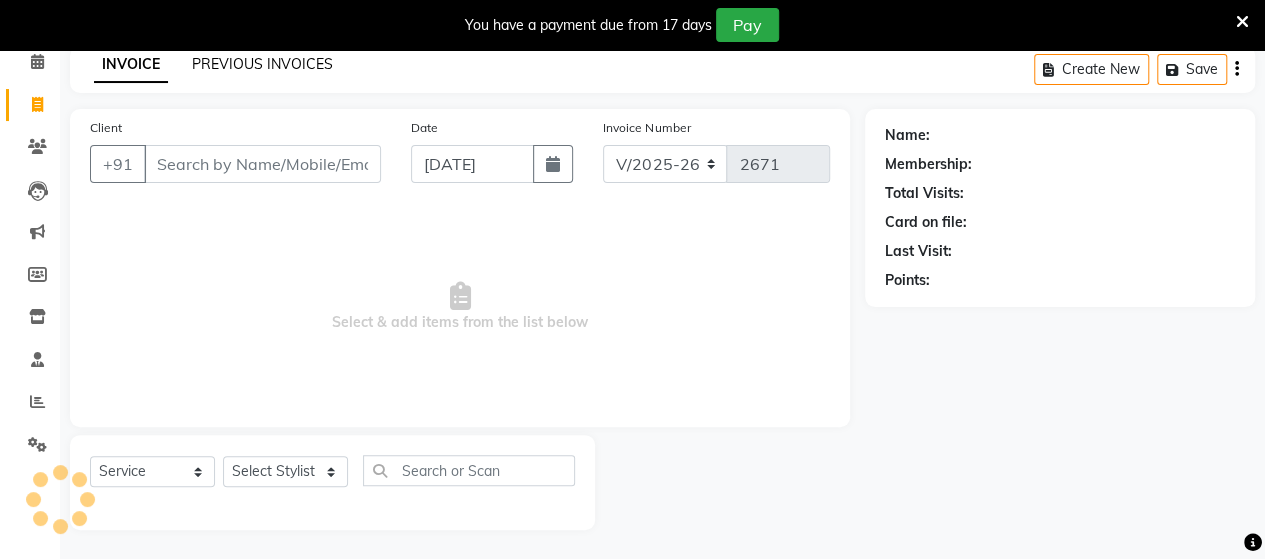 click on "PREVIOUS INVOICES" 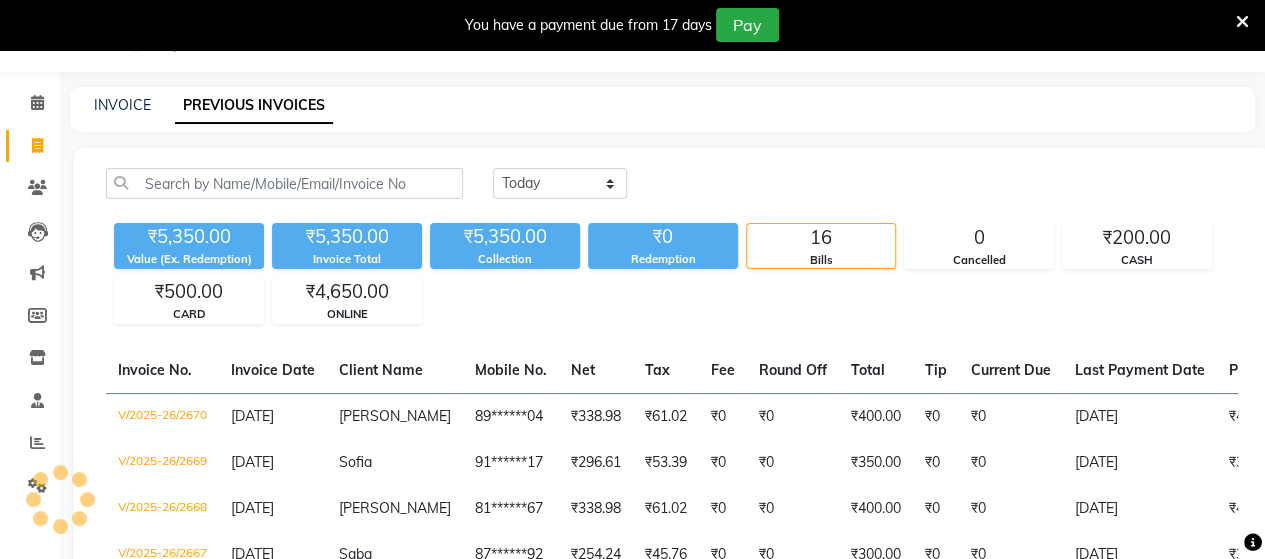scroll, scrollTop: 90, scrollLeft: 0, axis: vertical 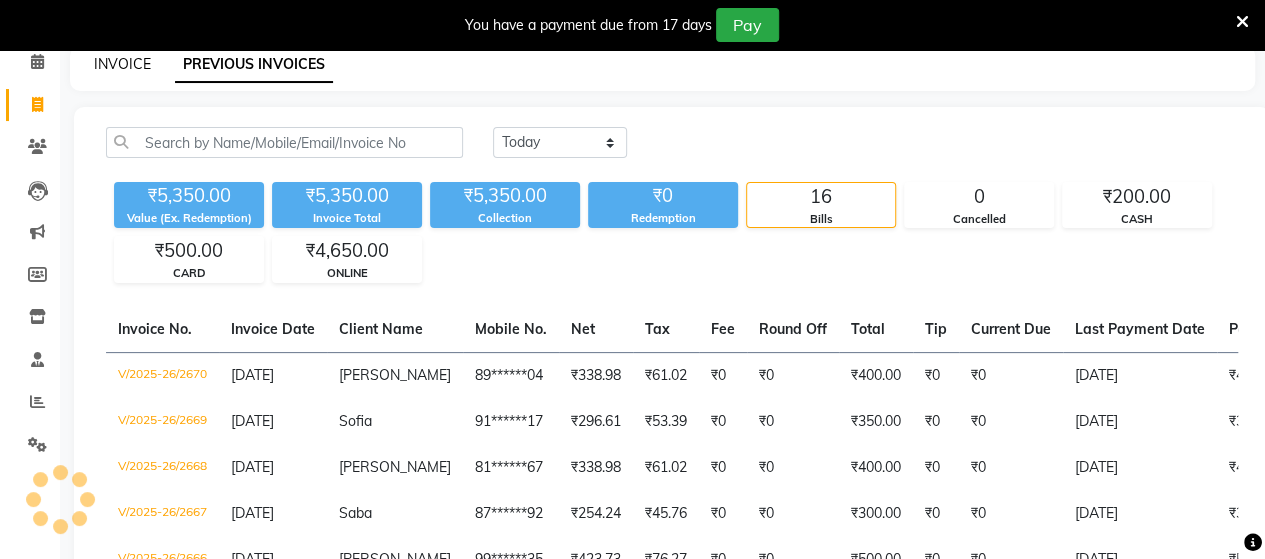 click on "INVOICE" 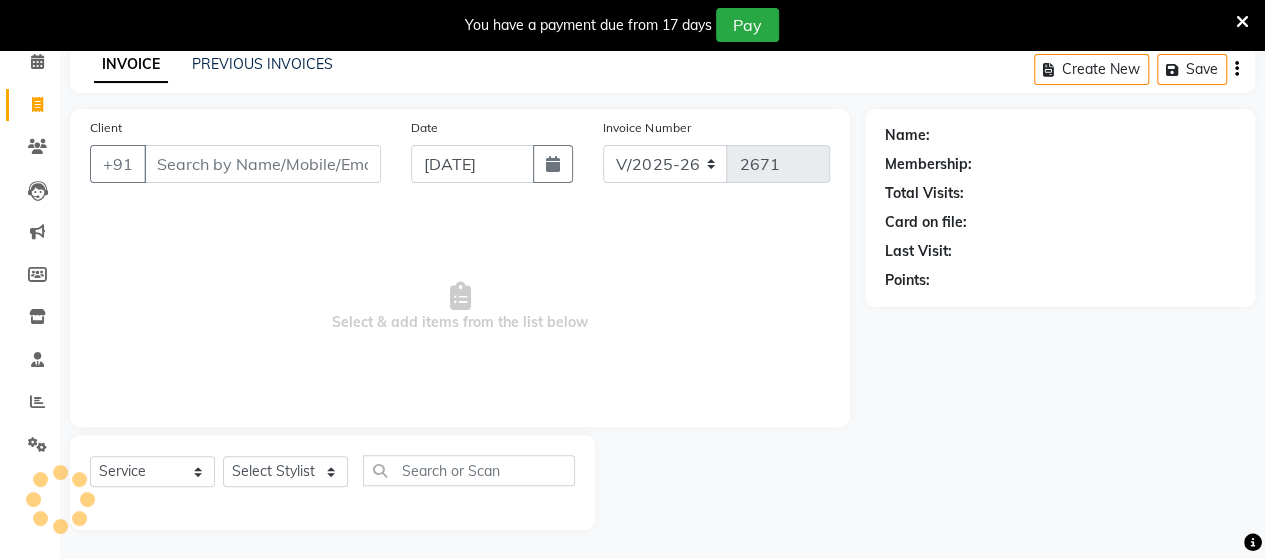 click on "INVOICE PREVIOUS INVOICES Create New   Save" 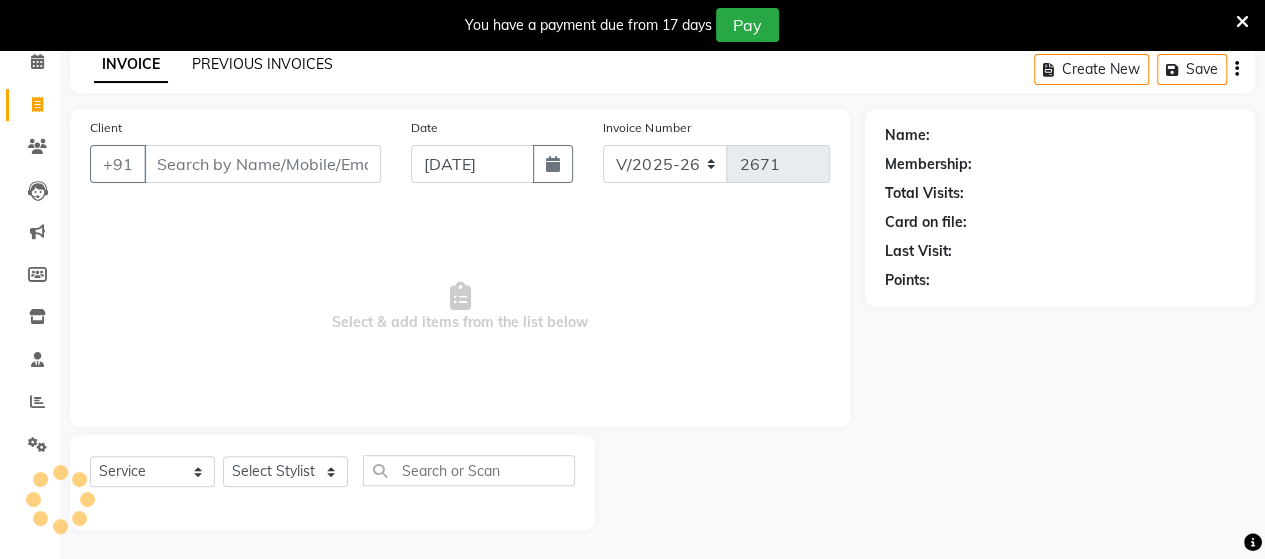 drag, startPoint x: 282, startPoint y: 53, endPoint x: 280, endPoint y: 67, distance: 14.142136 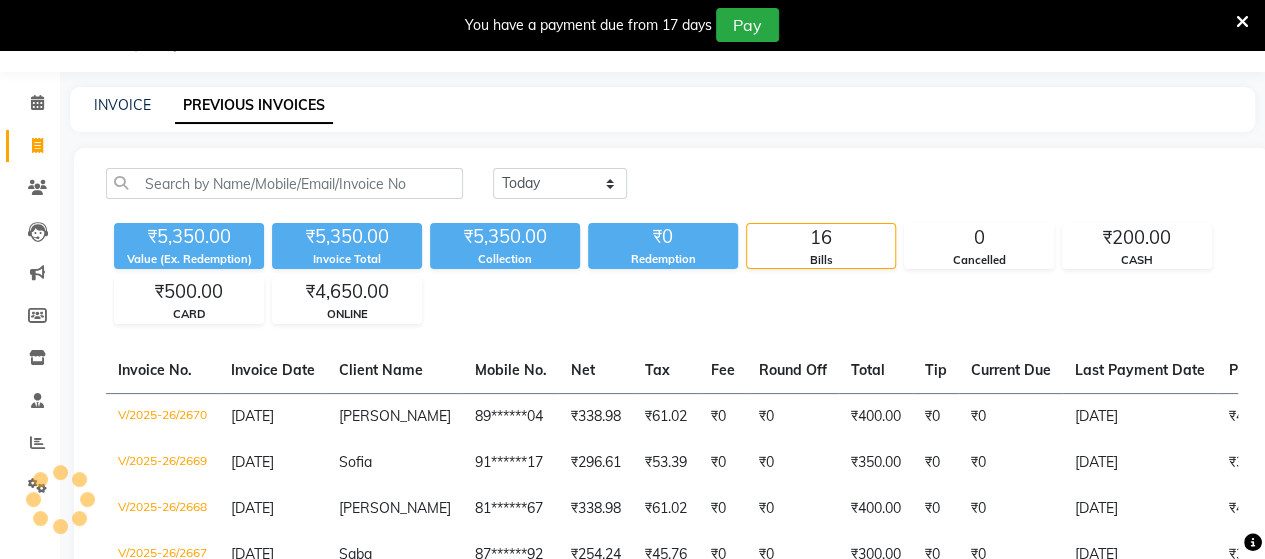 scroll, scrollTop: 90, scrollLeft: 0, axis: vertical 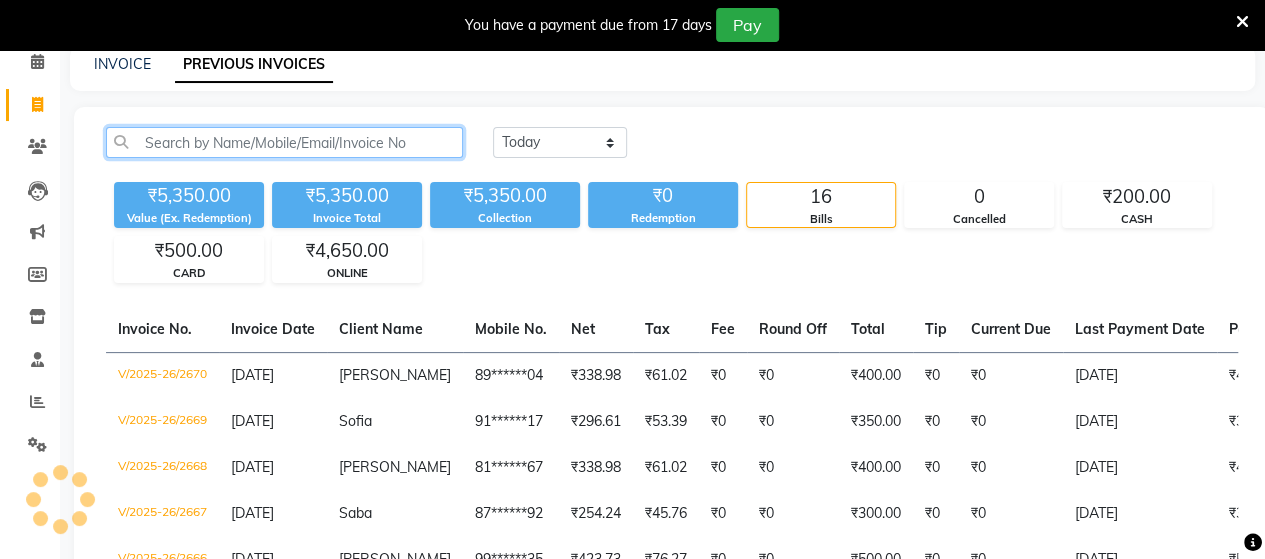click 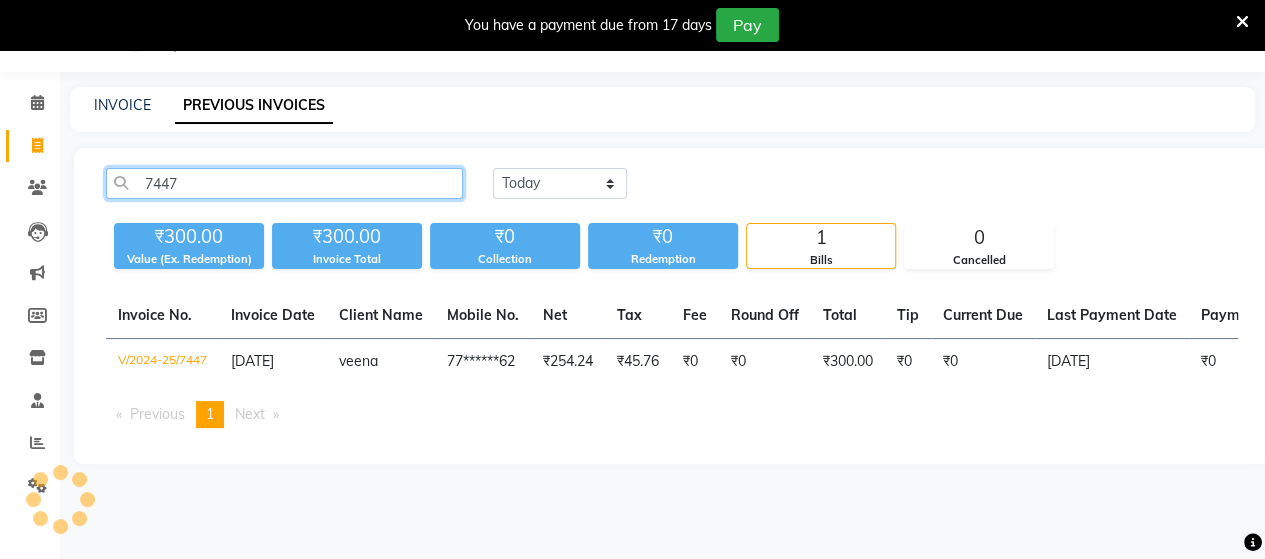 scroll, scrollTop: 49, scrollLeft: 0, axis: vertical 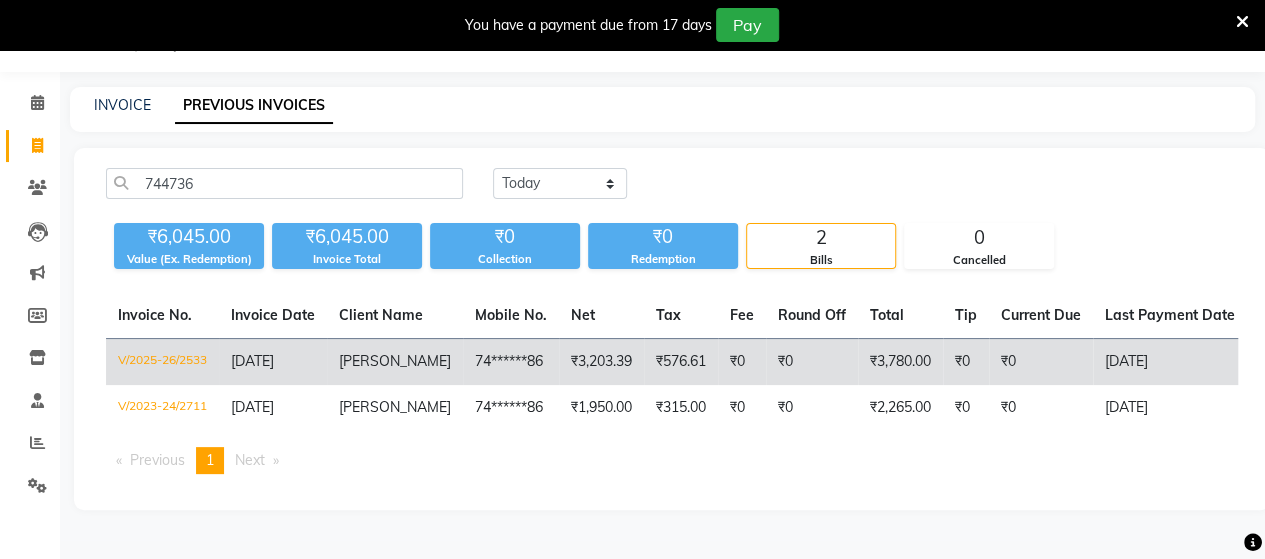 click on "₹576.61" 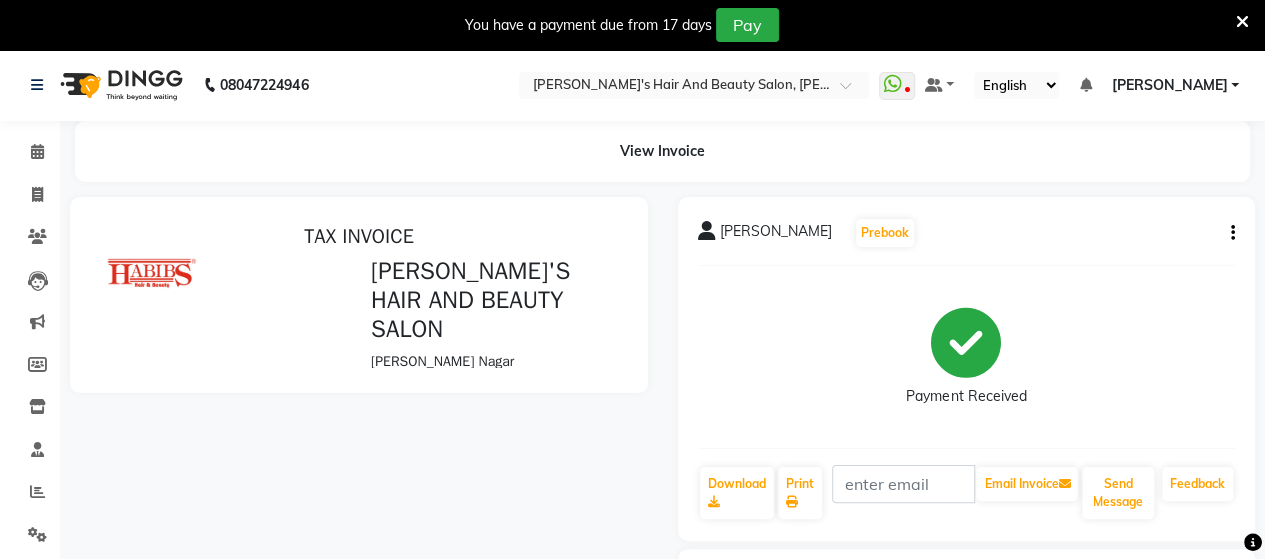 scroll, scrollTop: 0, scrollLeft: 0, axis: both 